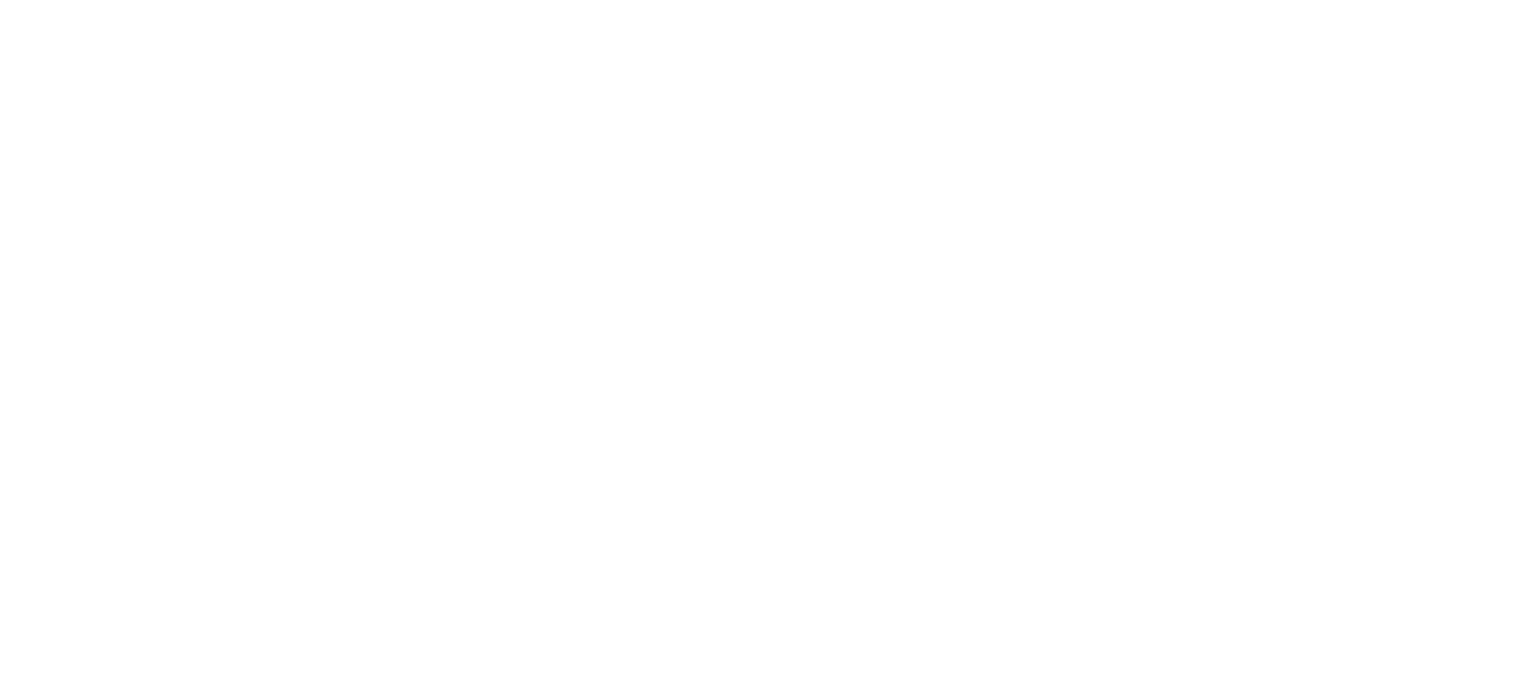 scroll, scrollTop: 0, scrollLeft: 0, axis: both 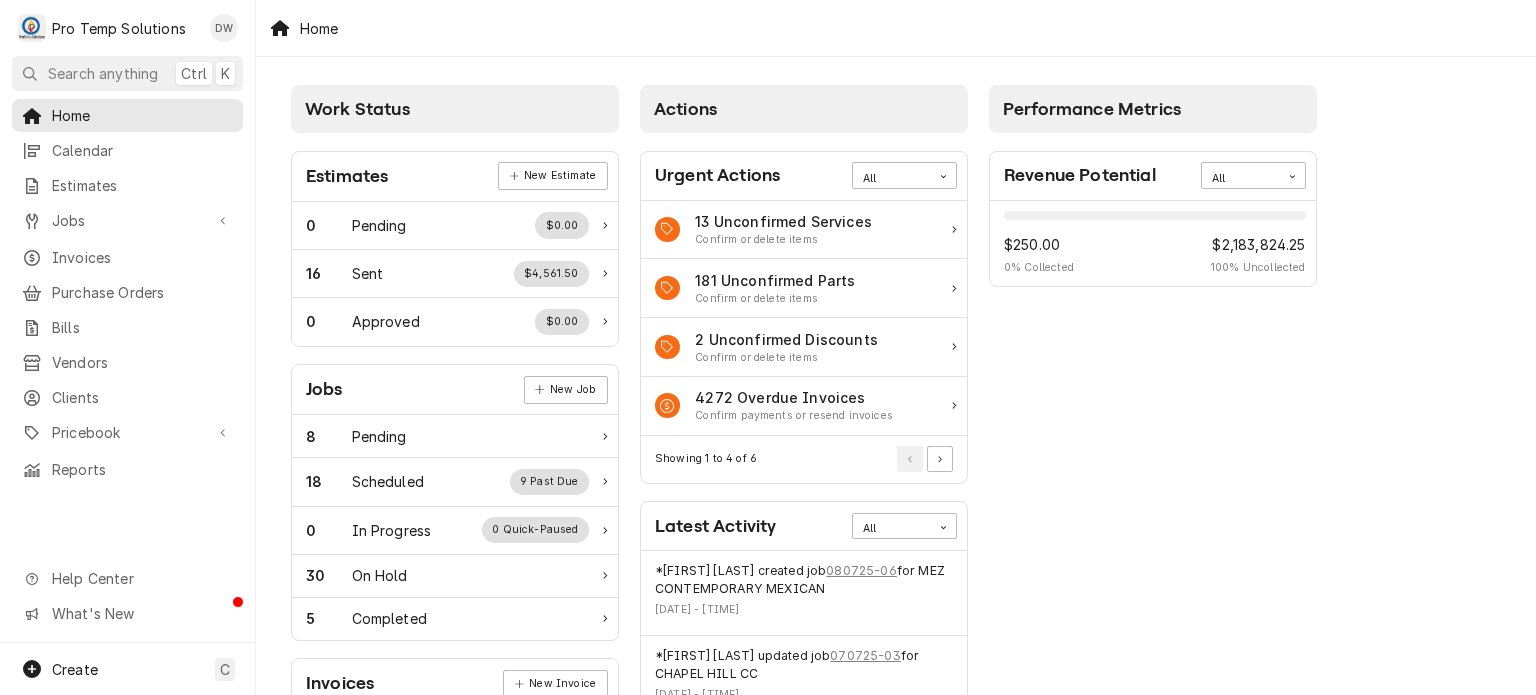 click on "Home Calendar Estimates Jobs Jobs Job Series Invoices Purchase Orders Bills Vendors Clients Pricebook Services Parts & Materials Miscellaneous Discounts Reports" at bounding box center [127, 292] 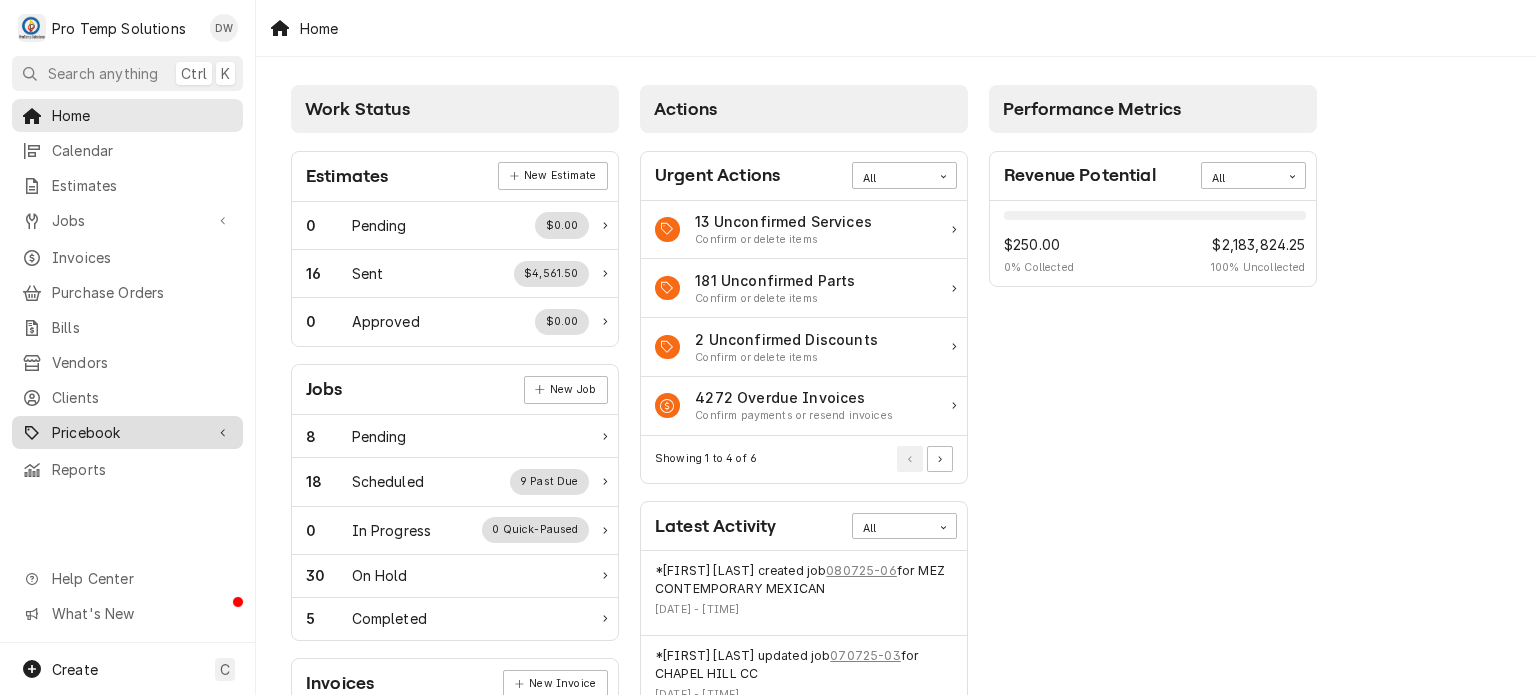 click on "Pricebook" at bounding box center [127, 432] 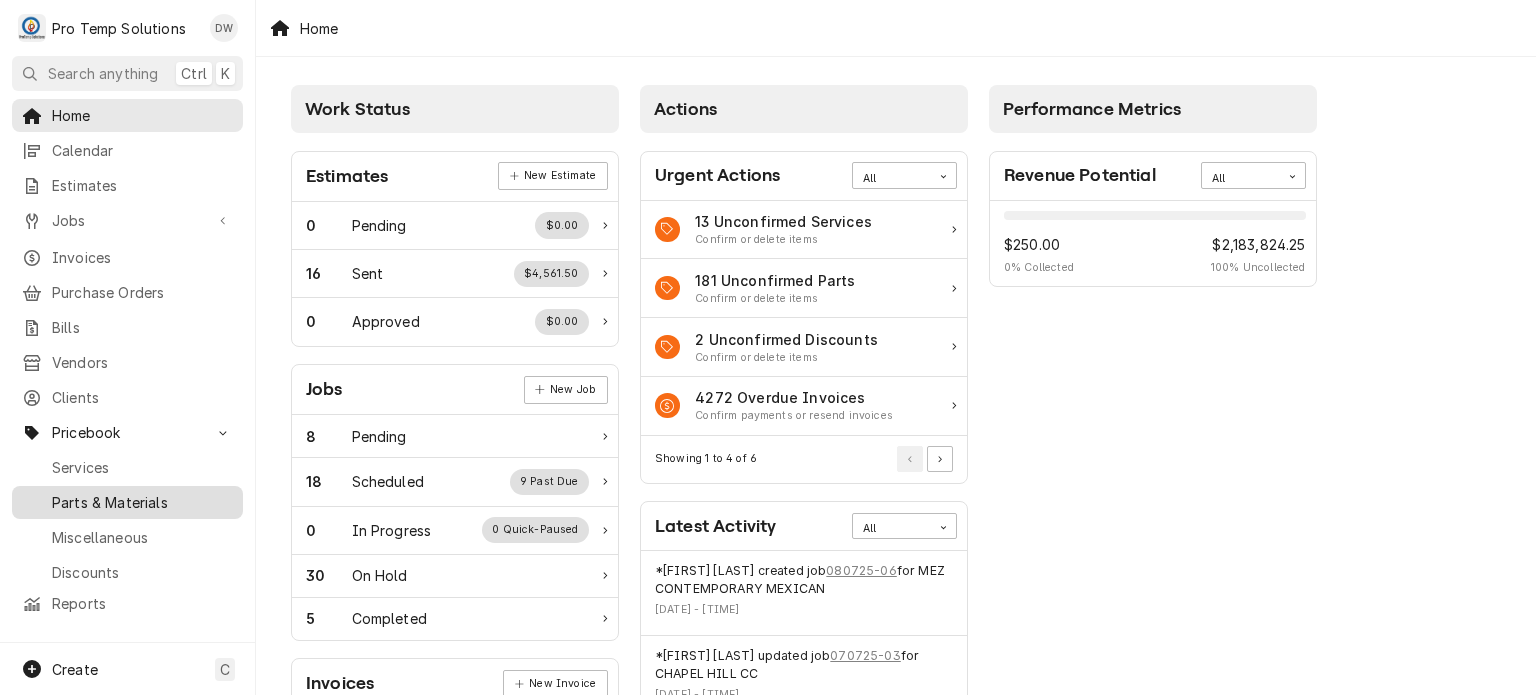 click on "Parts & Materials" at bounding box center [127, 502] 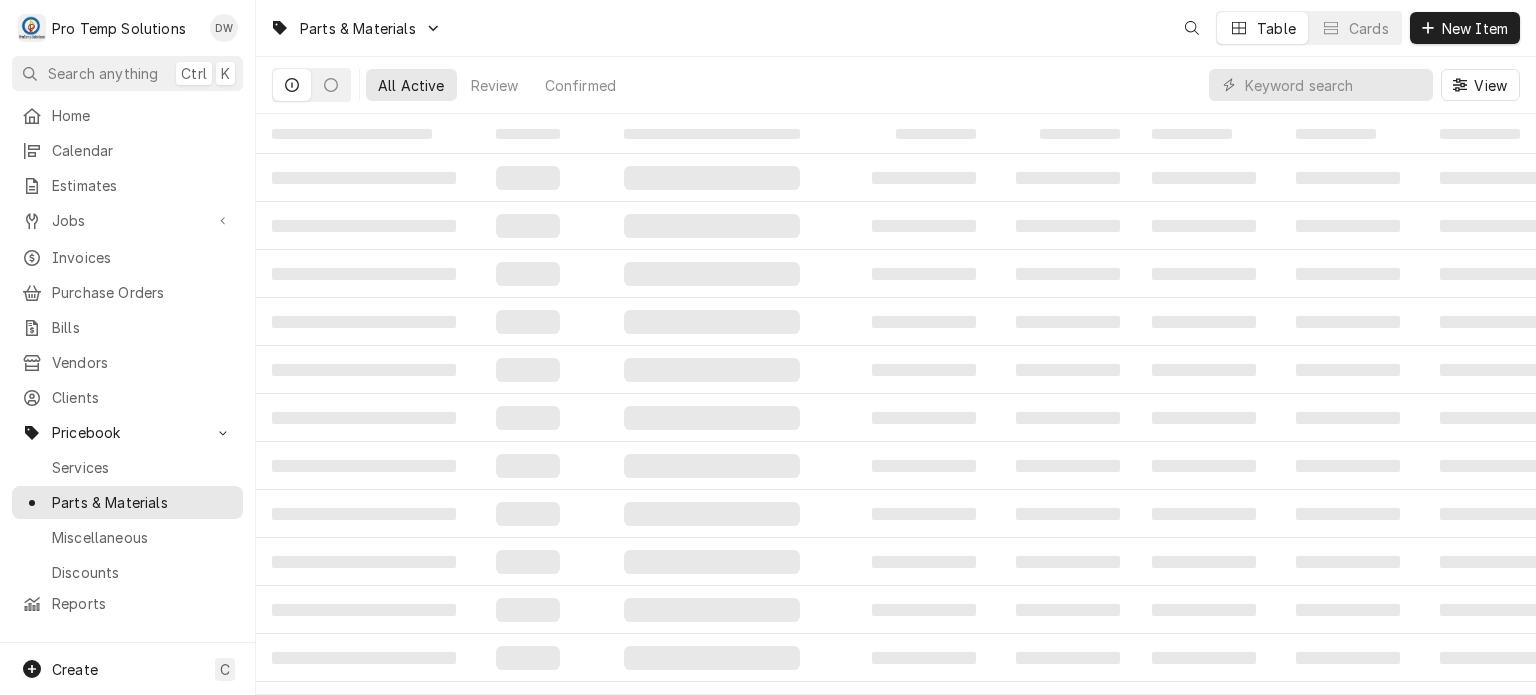 scroll, scrollTop: 0, scrollLeft: 0, axis: both 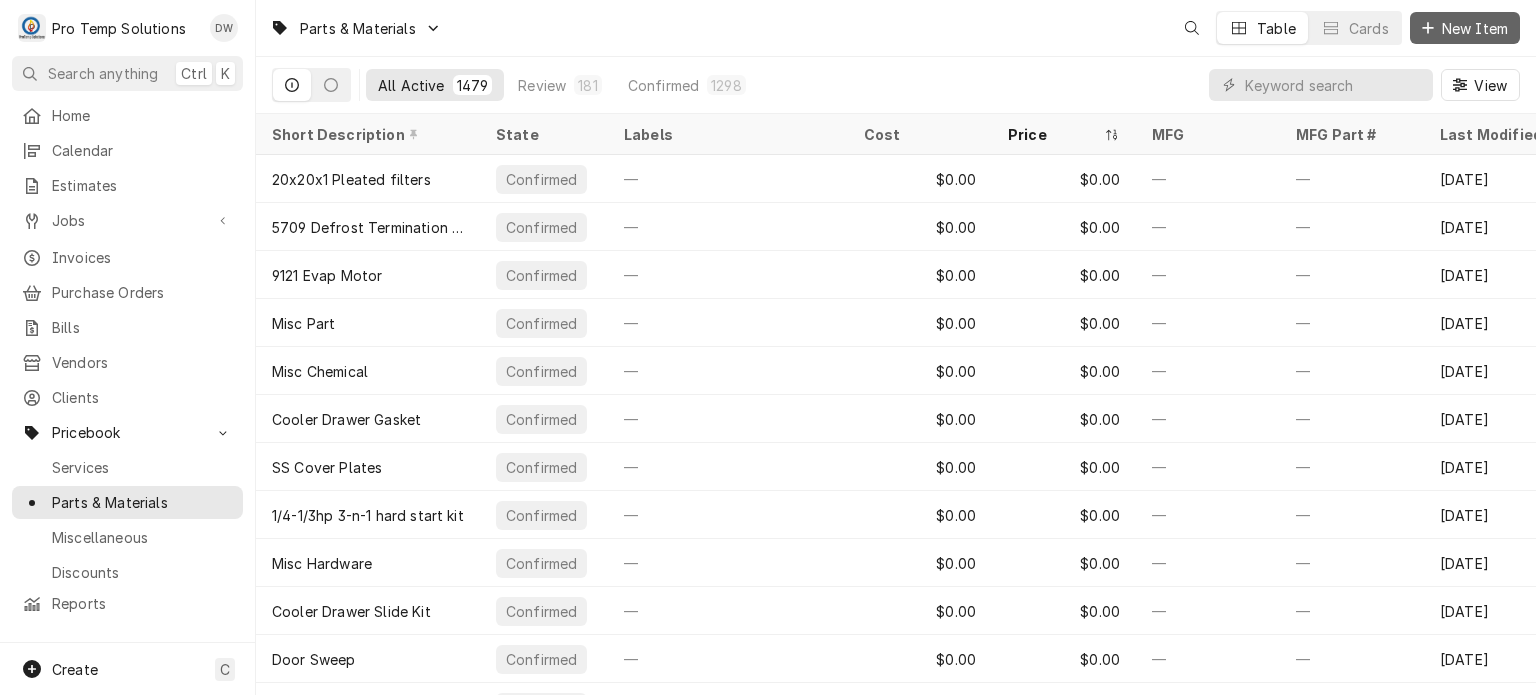 click on "New Item" at bounding box center [1475, 28] 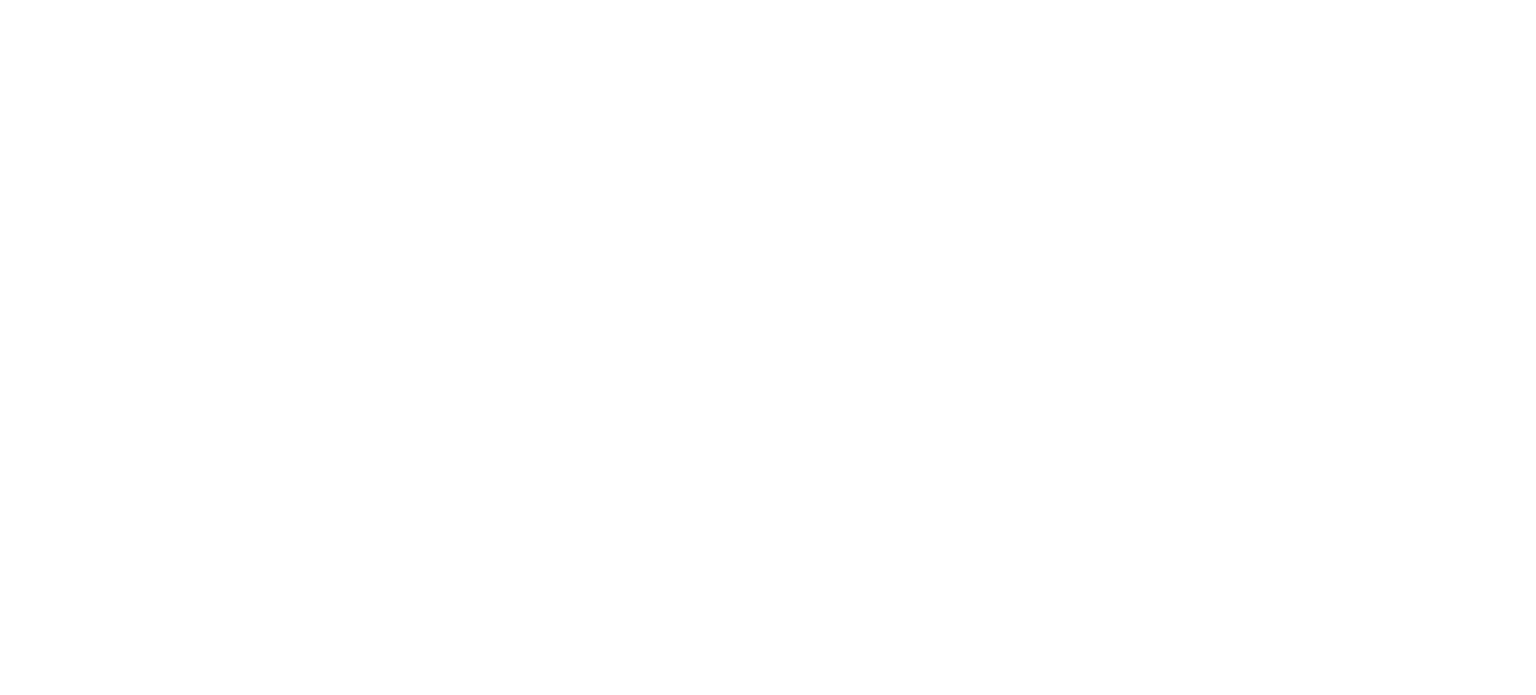 scroll, scrollTop: 0, scrollLeft: 0, axis: both 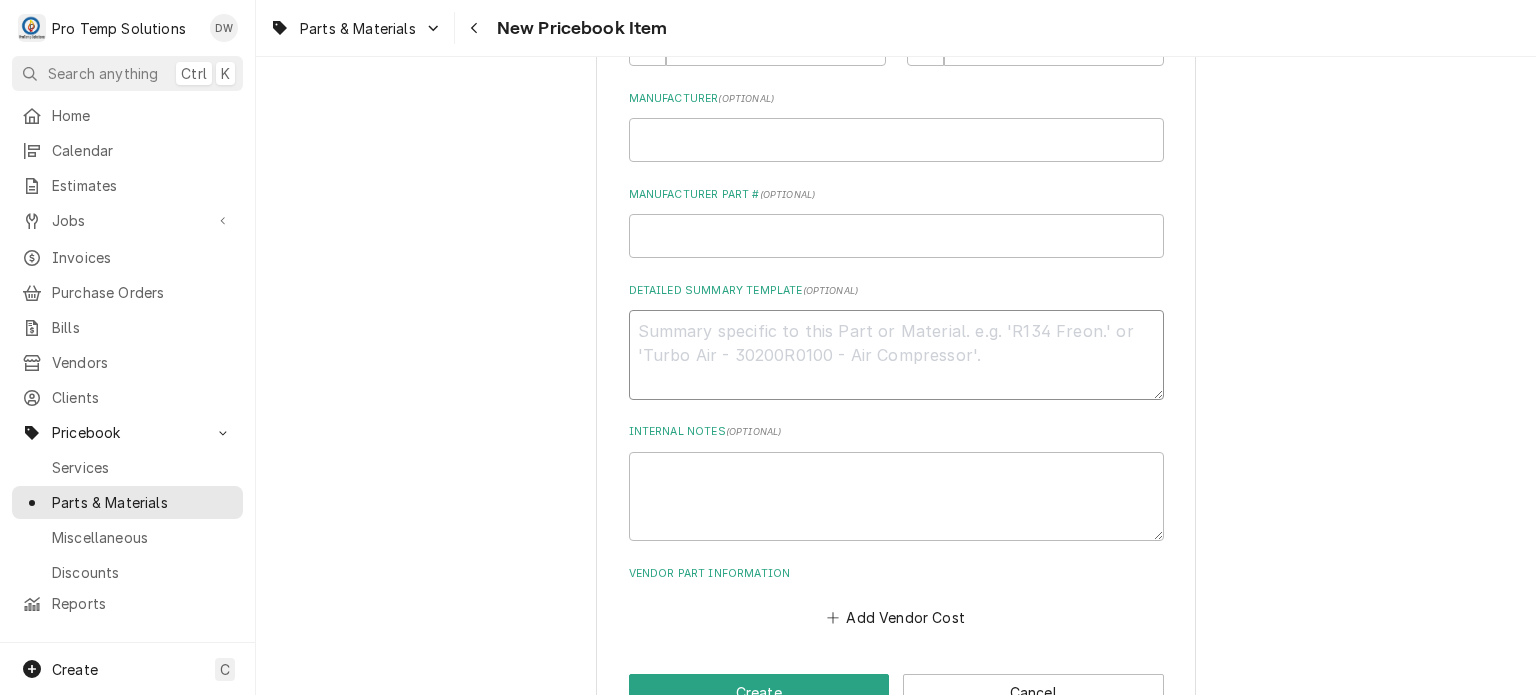 click on "Detailed Summary Template  ( optional )" at bounding box center (896, 355) 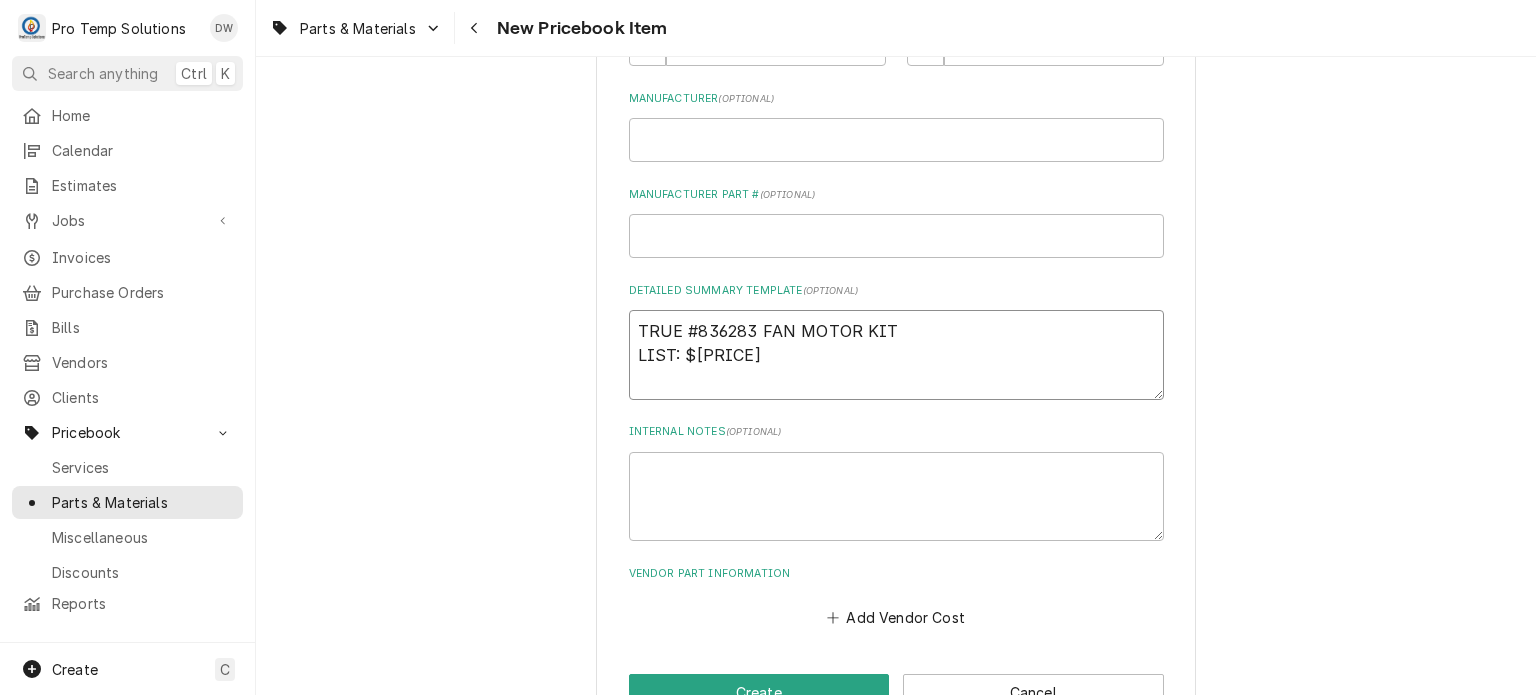 type on "x" 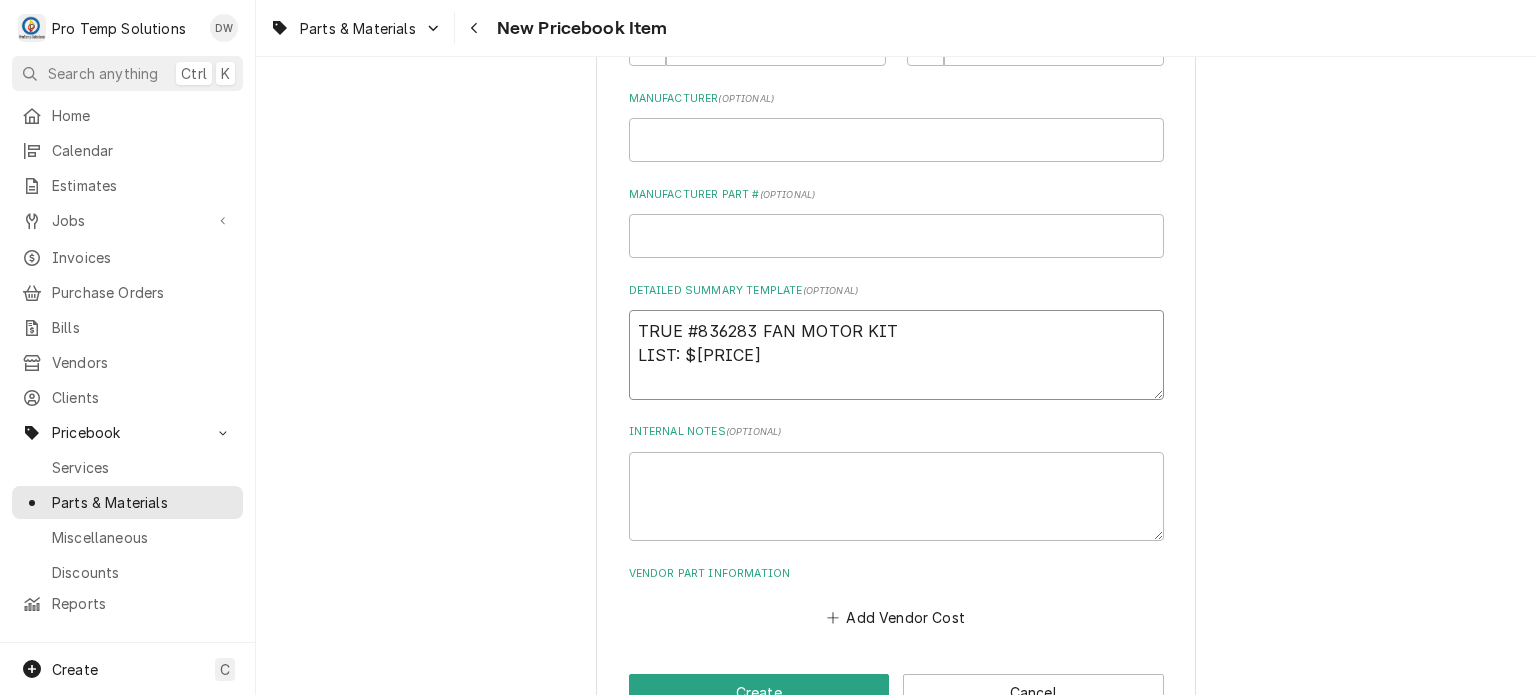 drag, startPoint x: 760, startPoint y: 361, endPoint x: 688, endPoint y: 359, distance: 72.02777 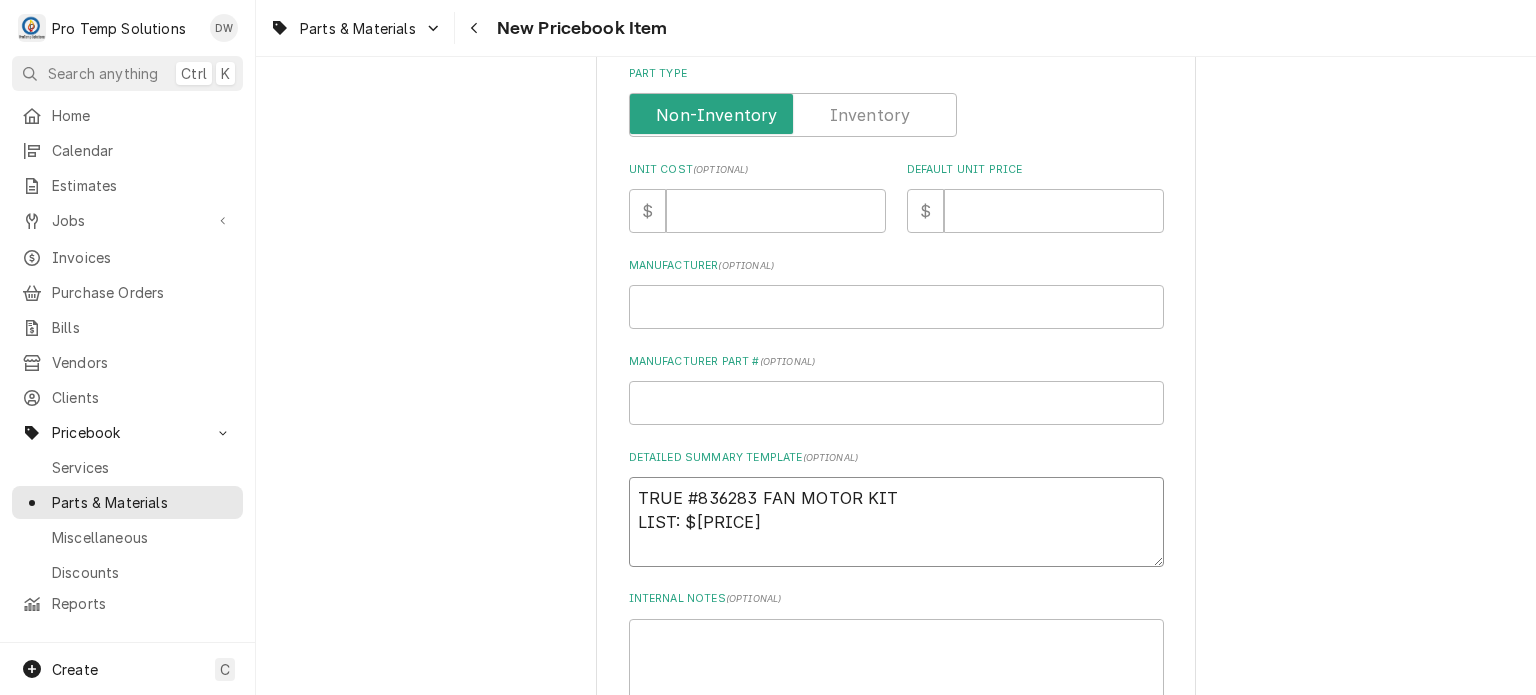 scroll, scrollTop: 457, scrollLeft: 0, axis: vertical 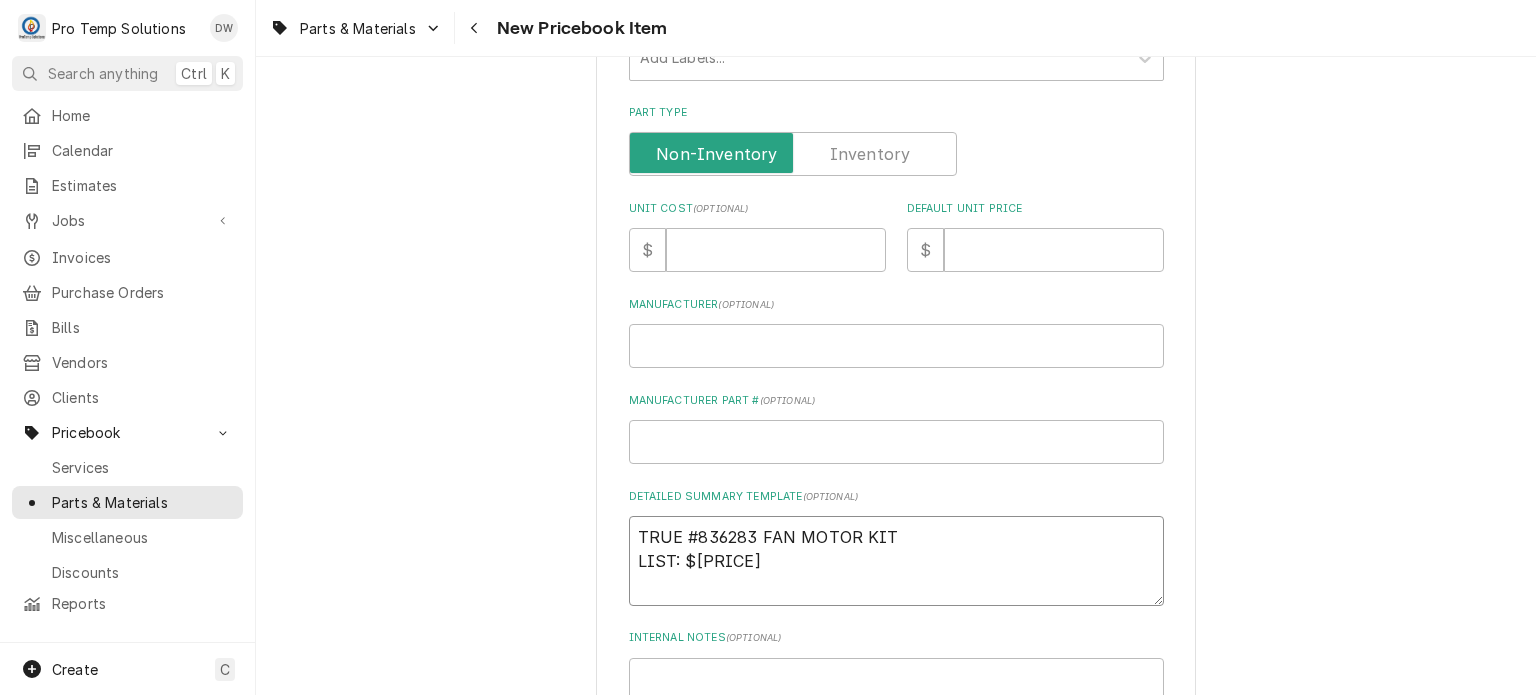 type on "TRUE #836283 FAN MOTOR KIT
LIST: $445.00" 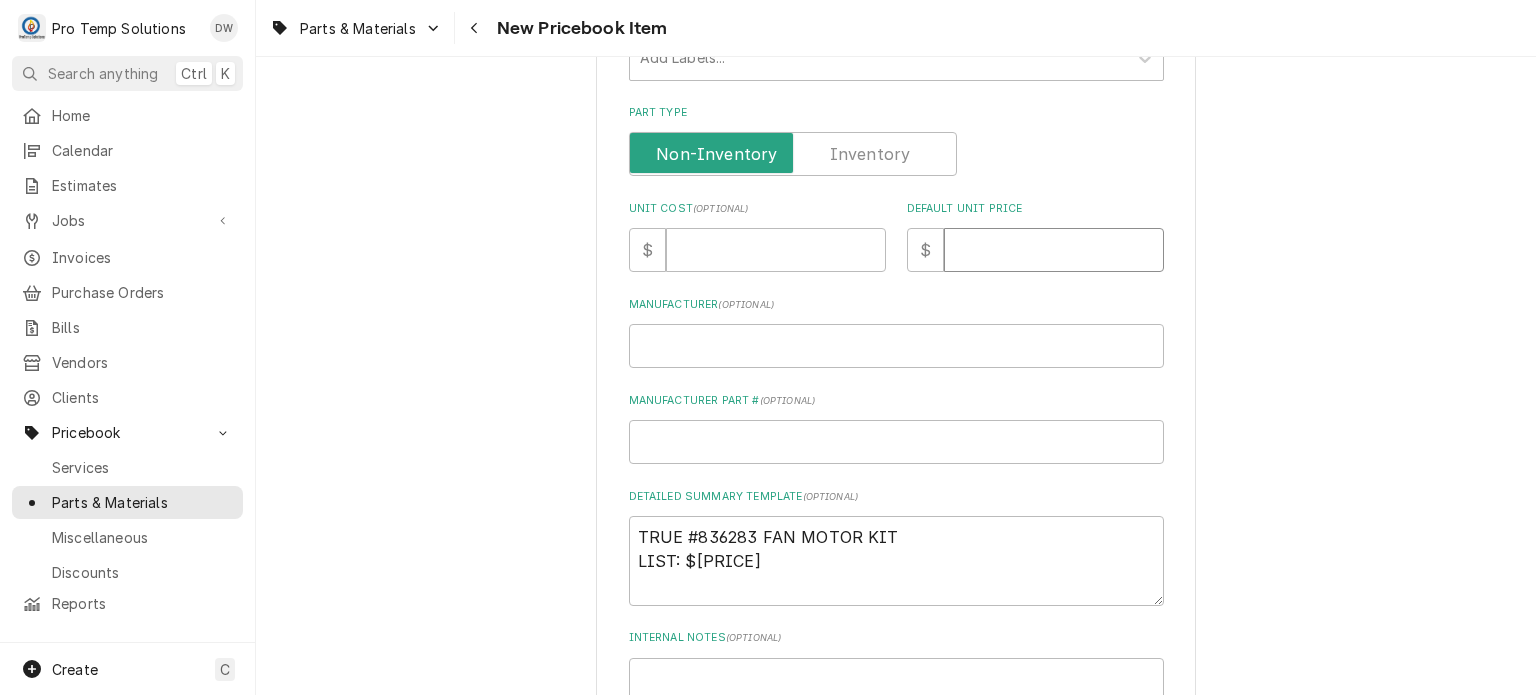 click on "Default Unit Price" at bounding box center [1054, 250] 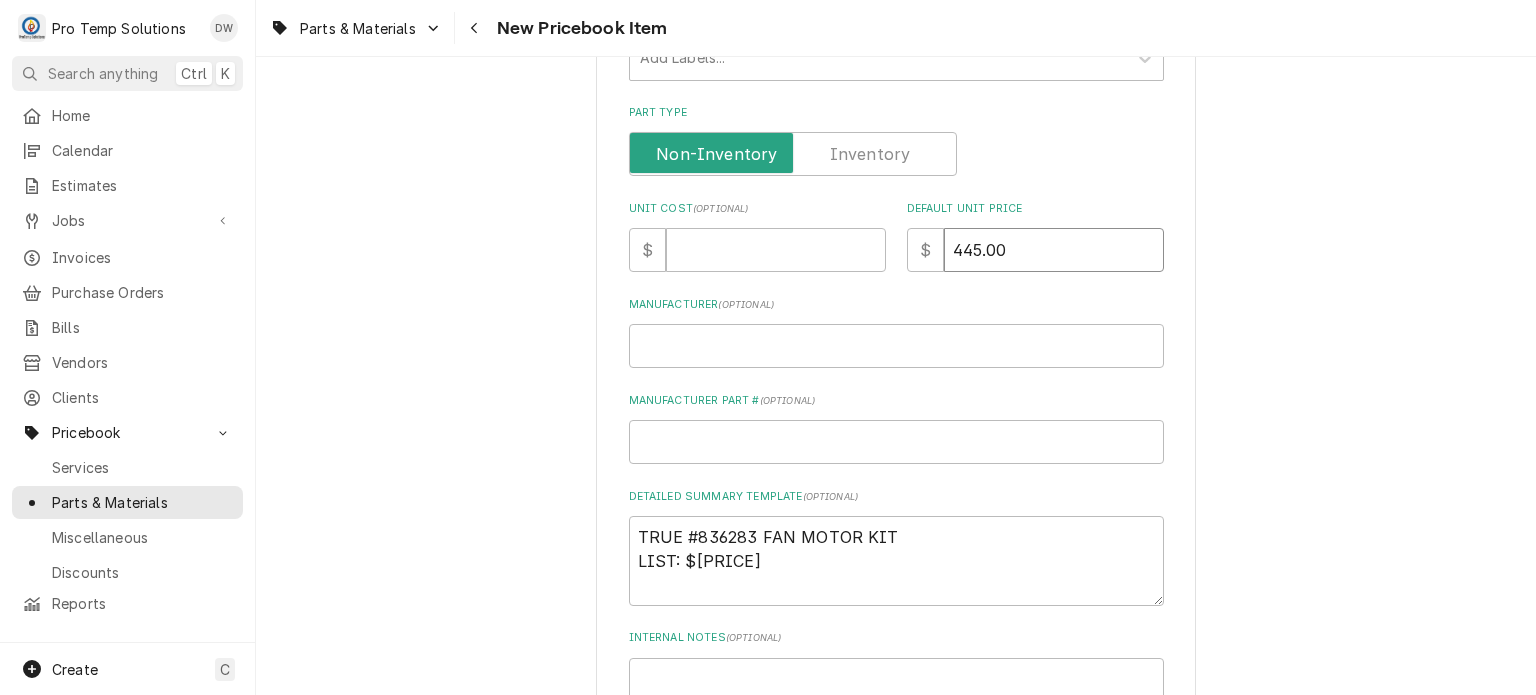 click on "445.00" at bounding box center [1054, 250] 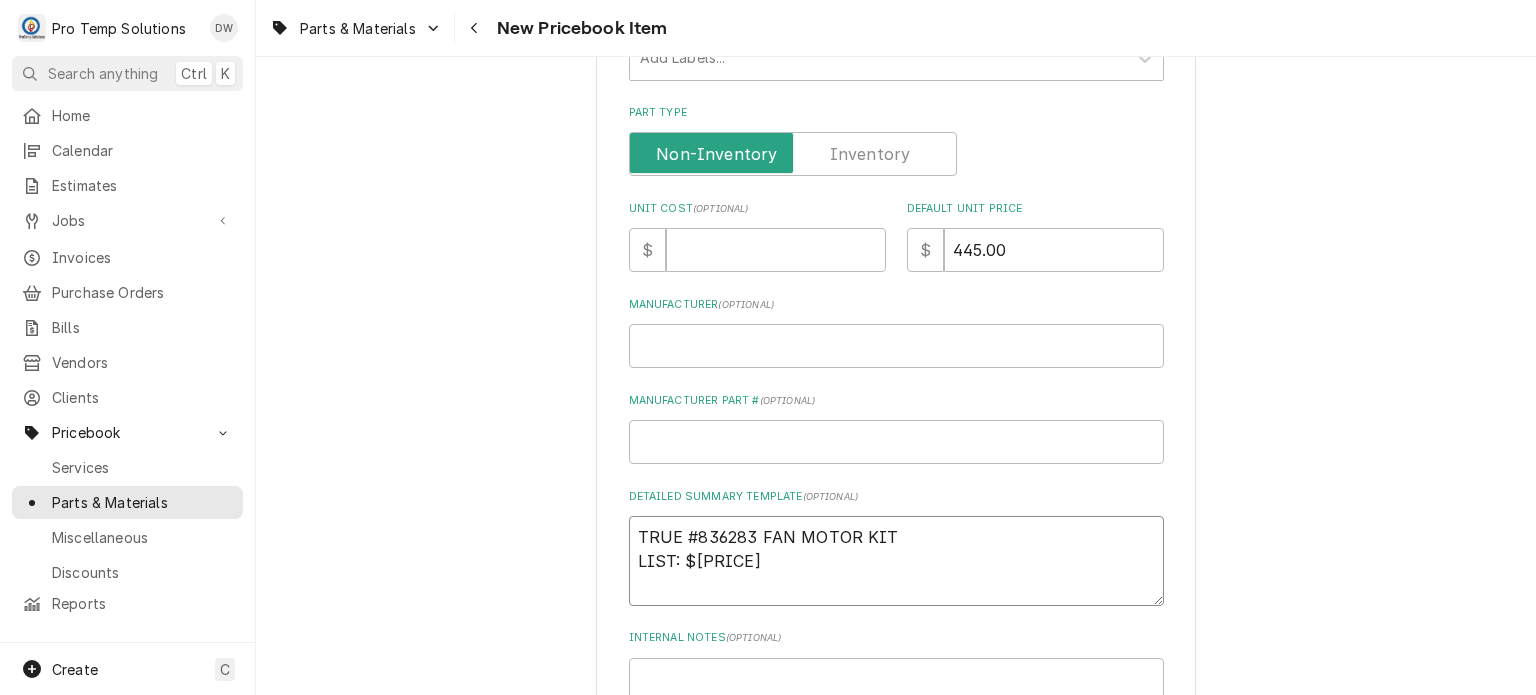drag, startPoint x: 896, startPoint y: 529, endPoint x: 575, endPoint y: 500, distance: 322.3073 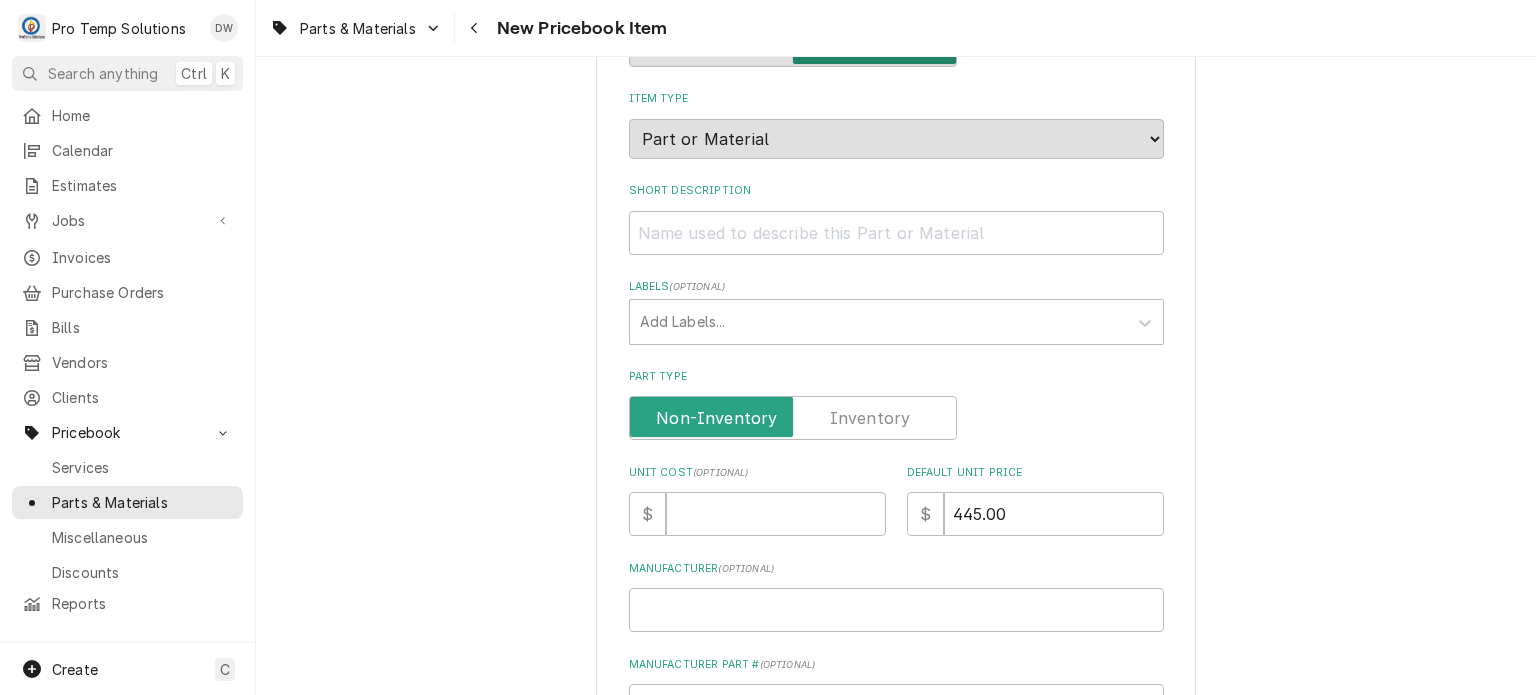 scroll, scrollTop: 193, scrollLeft: 0, axis: vertical 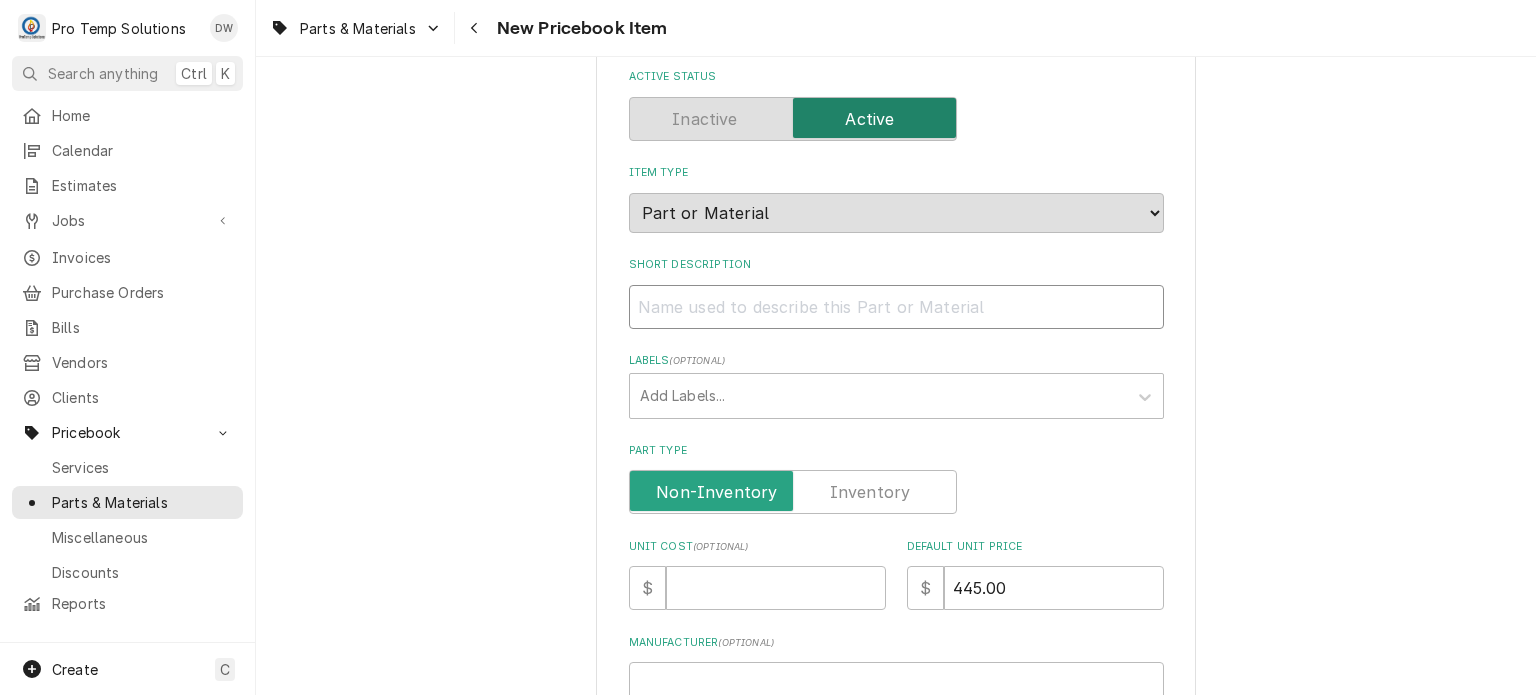 click on "Short Description" at bounding box center [896, 307] 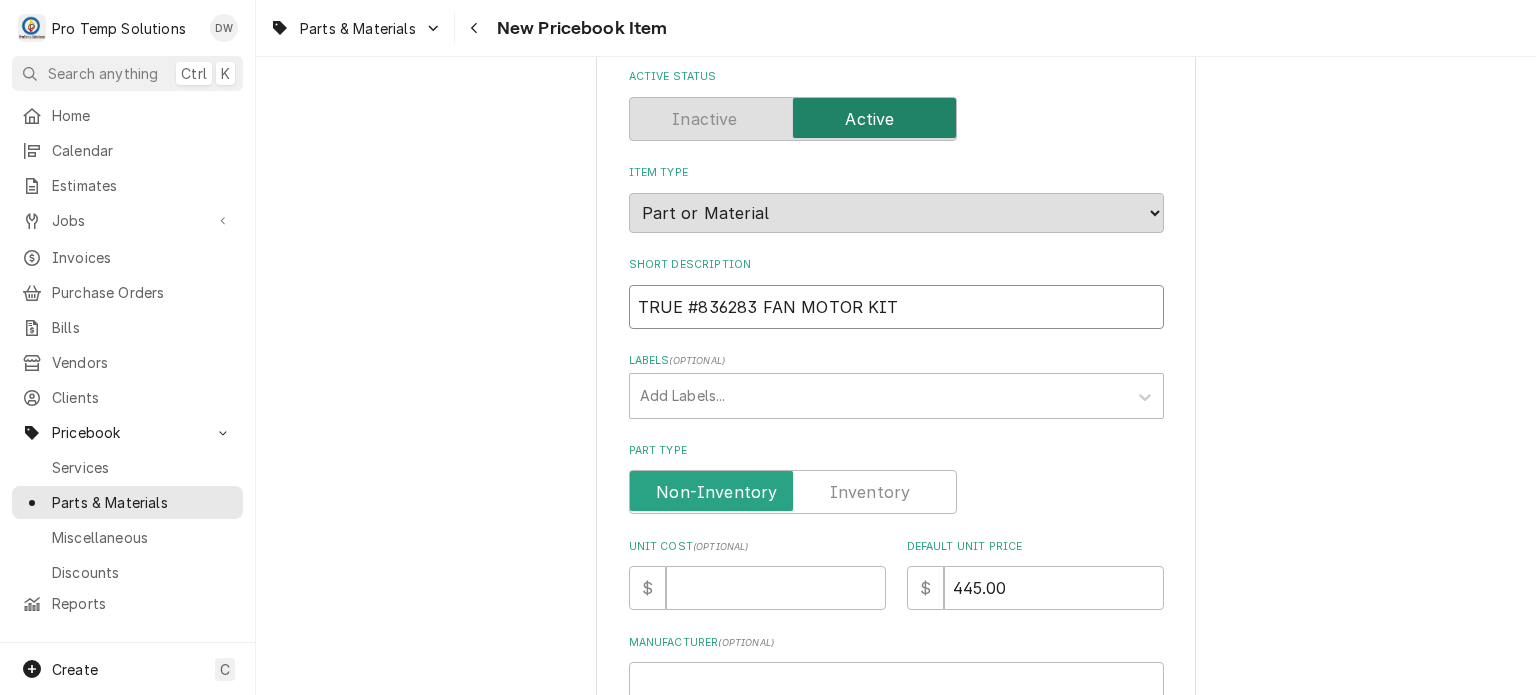 scroll, scrollTop: 368, scrollLeft: 0, axis: vertical 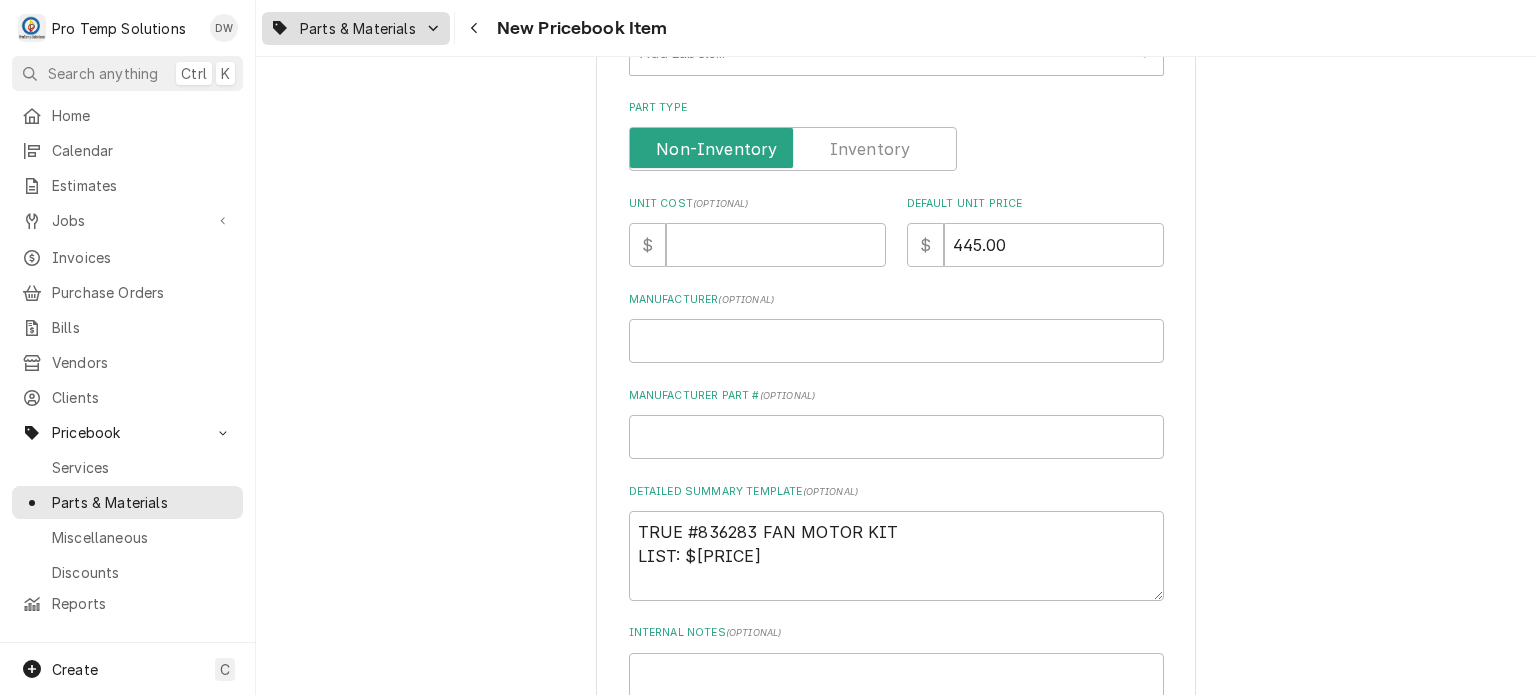 type on "TRUE #836283 FAN MOTOR KIT" 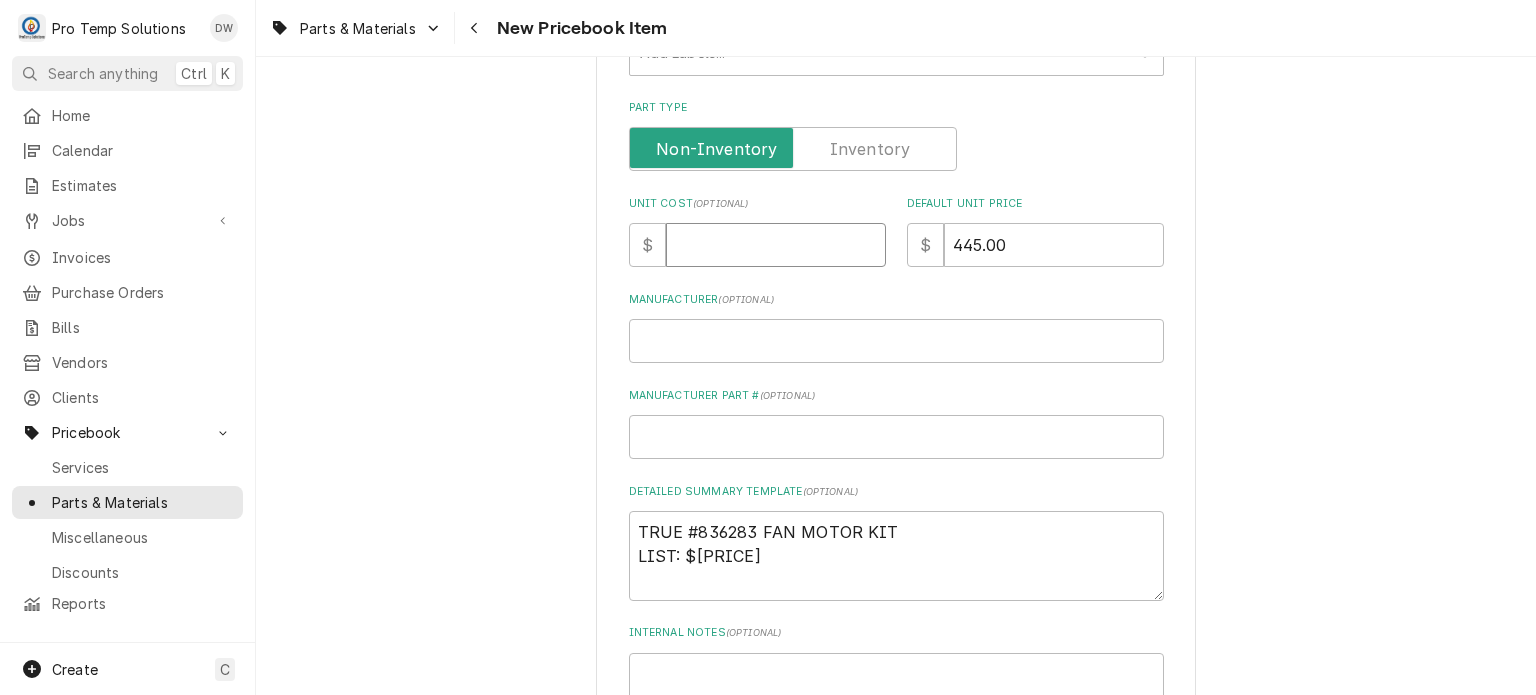 click on "Unit Cost  ( optional )" at bounding box center [776, 245] 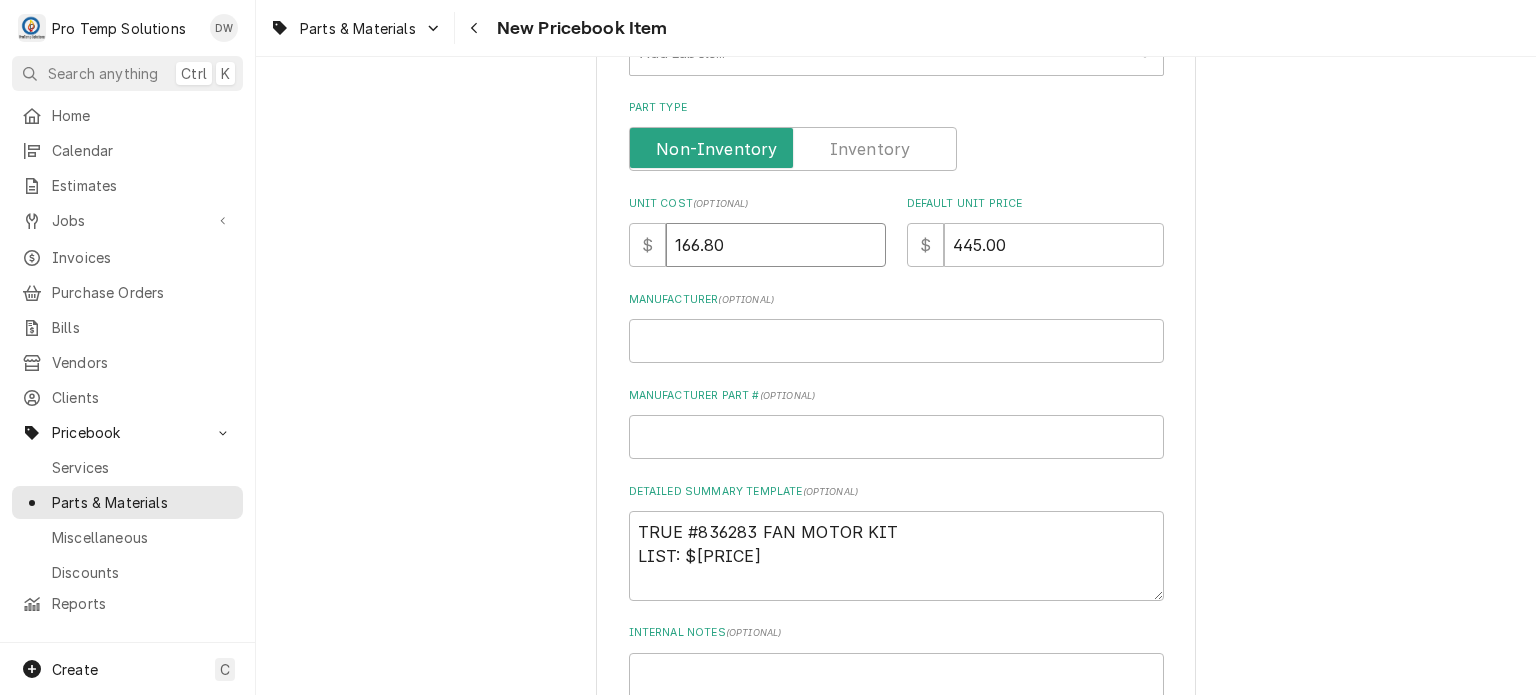 type on "166.80" 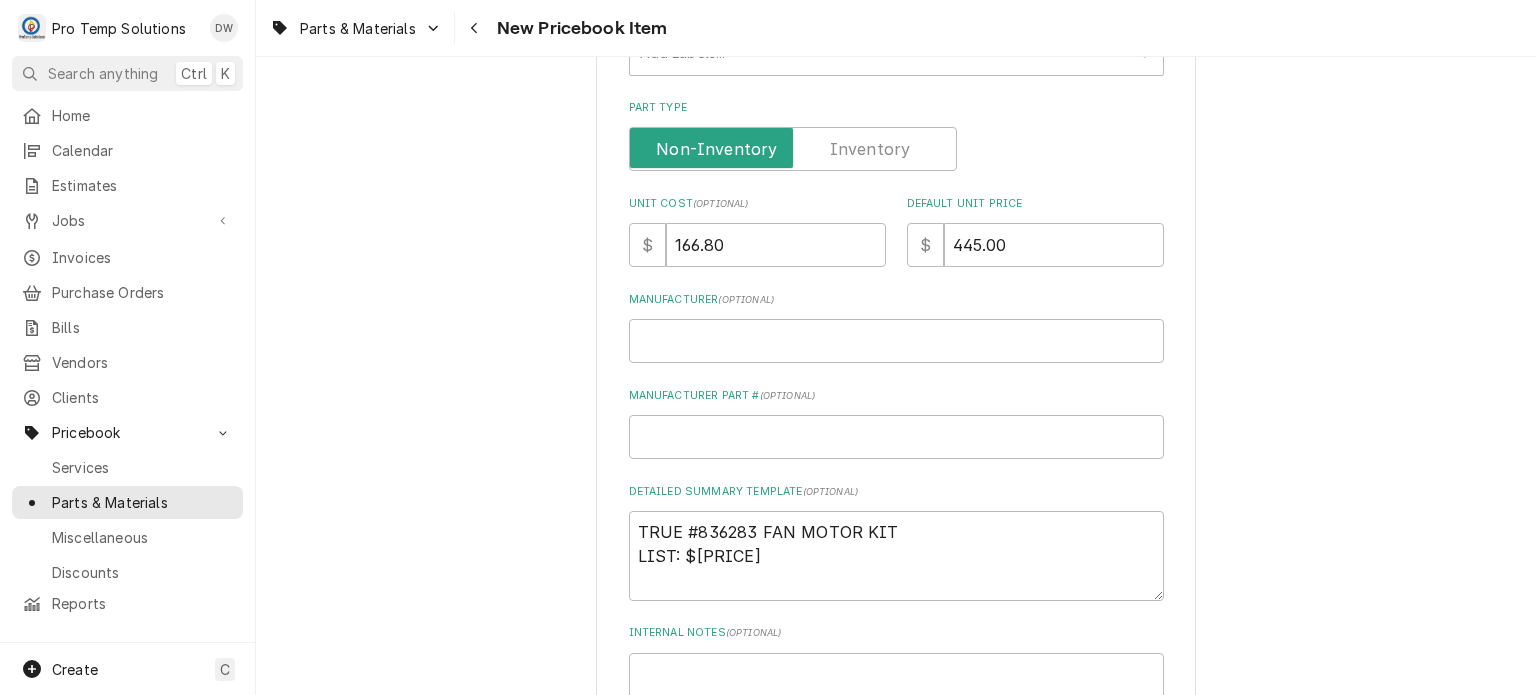 scroll, scrollTop: 96, scrollLeft: 0, axis: vertical 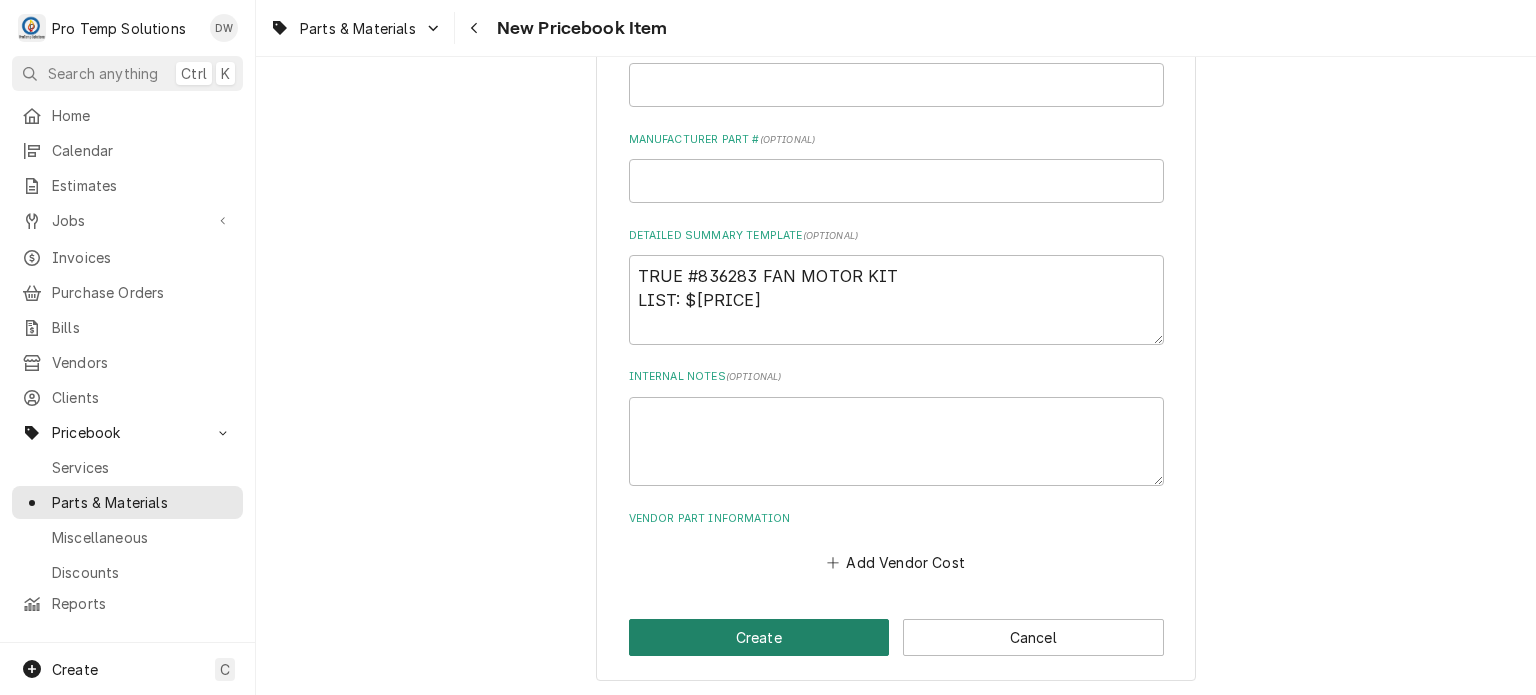 click on "Create" at bounding box center [759, 637] 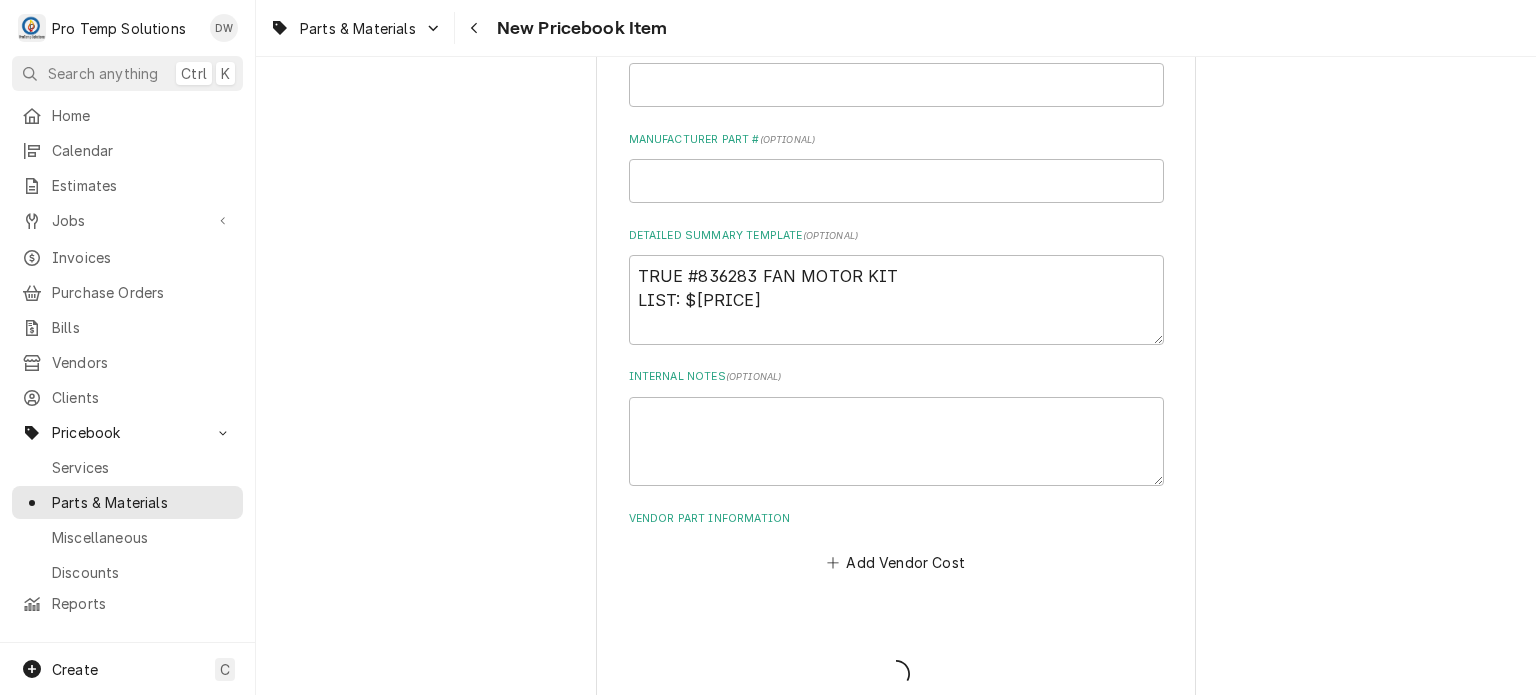 type on "x" 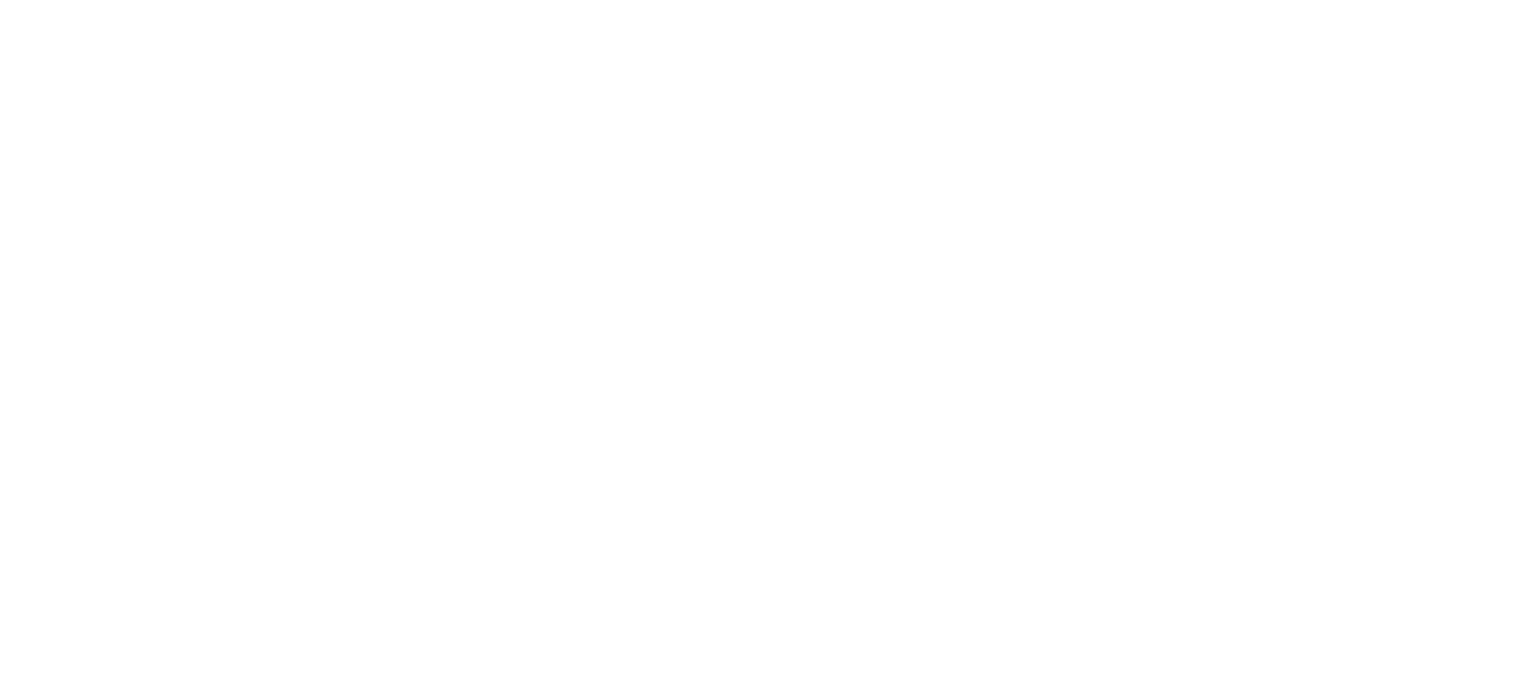 scroll, scrollTop: 0, scrollLeft: 0, axis: both 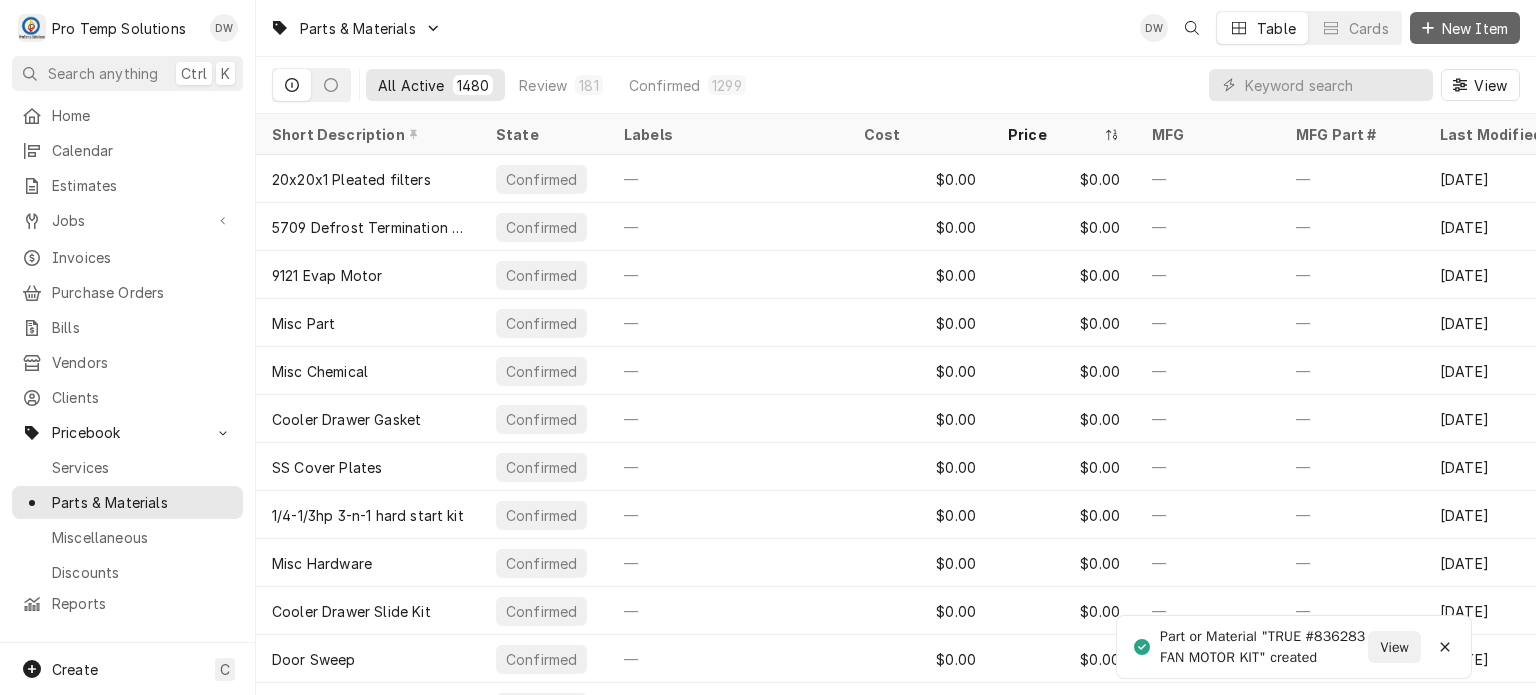 click on "New Item" at bounding box center (1475, 28) 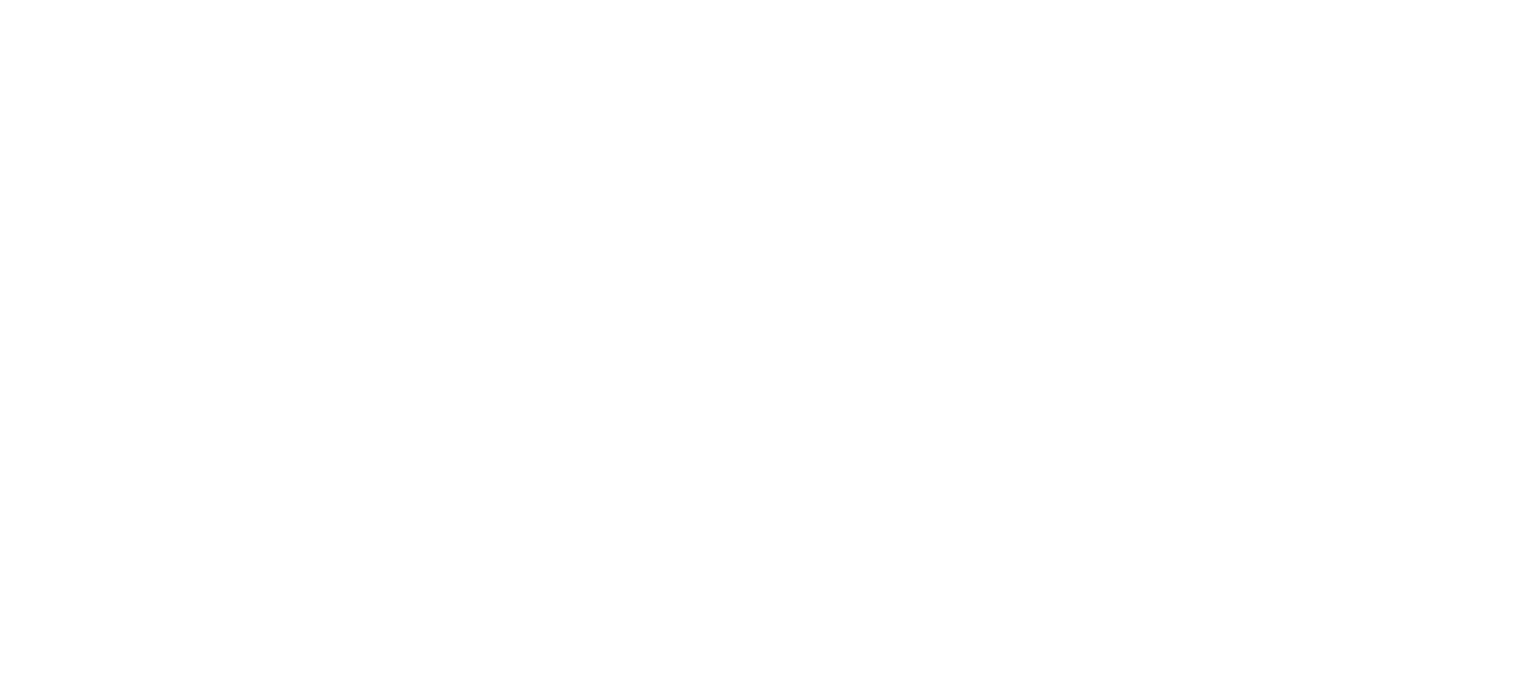 scroll, scrollTop: 0, scrollLeft: 0, axis: both 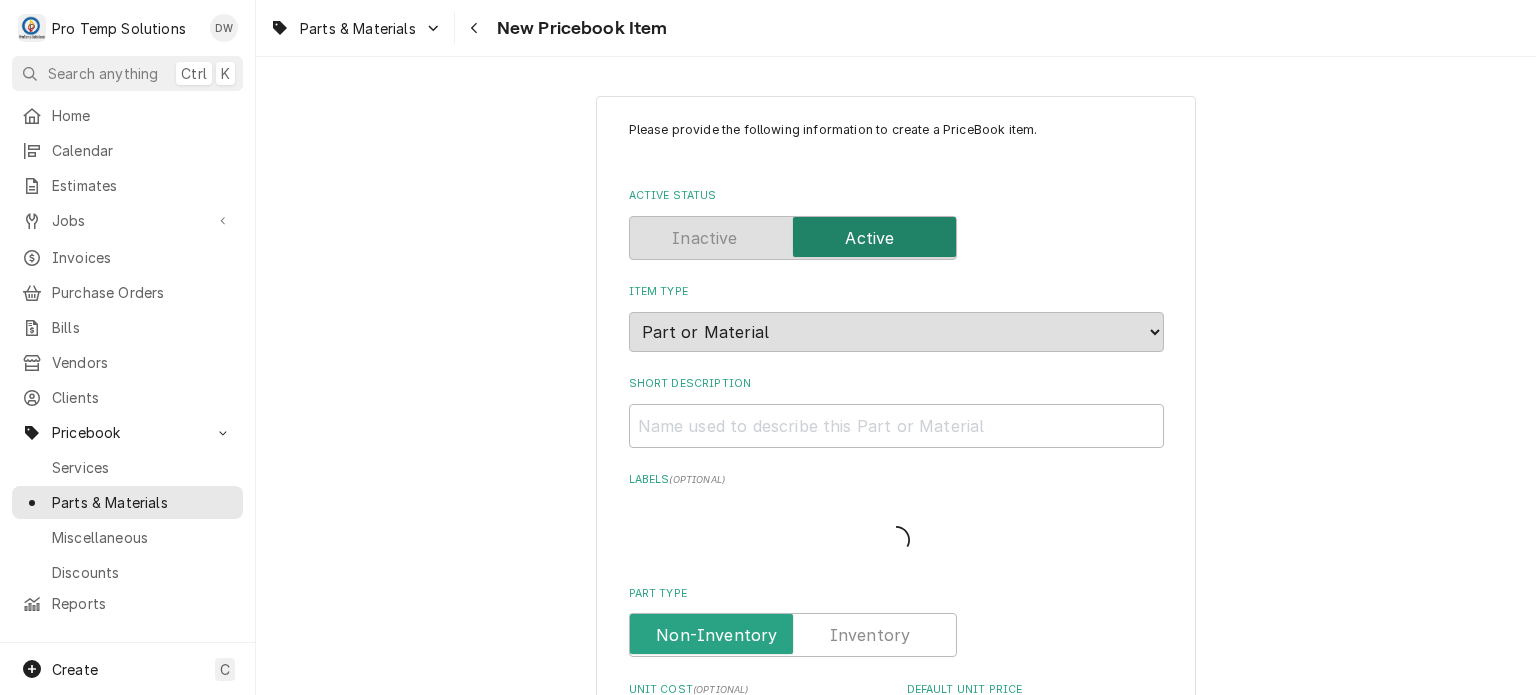 type on "x" 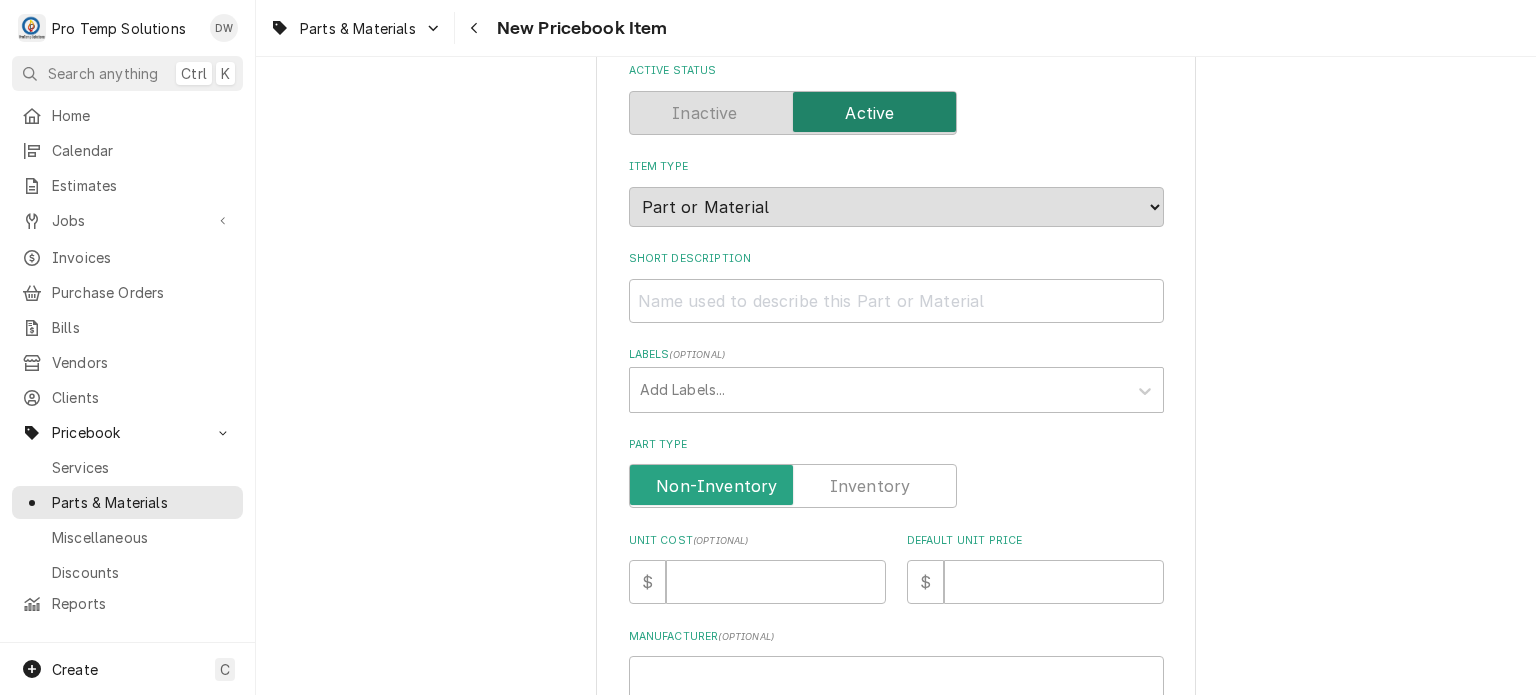 scroll, scrollTop: 154, scrollLeft: 0, axis: vertical 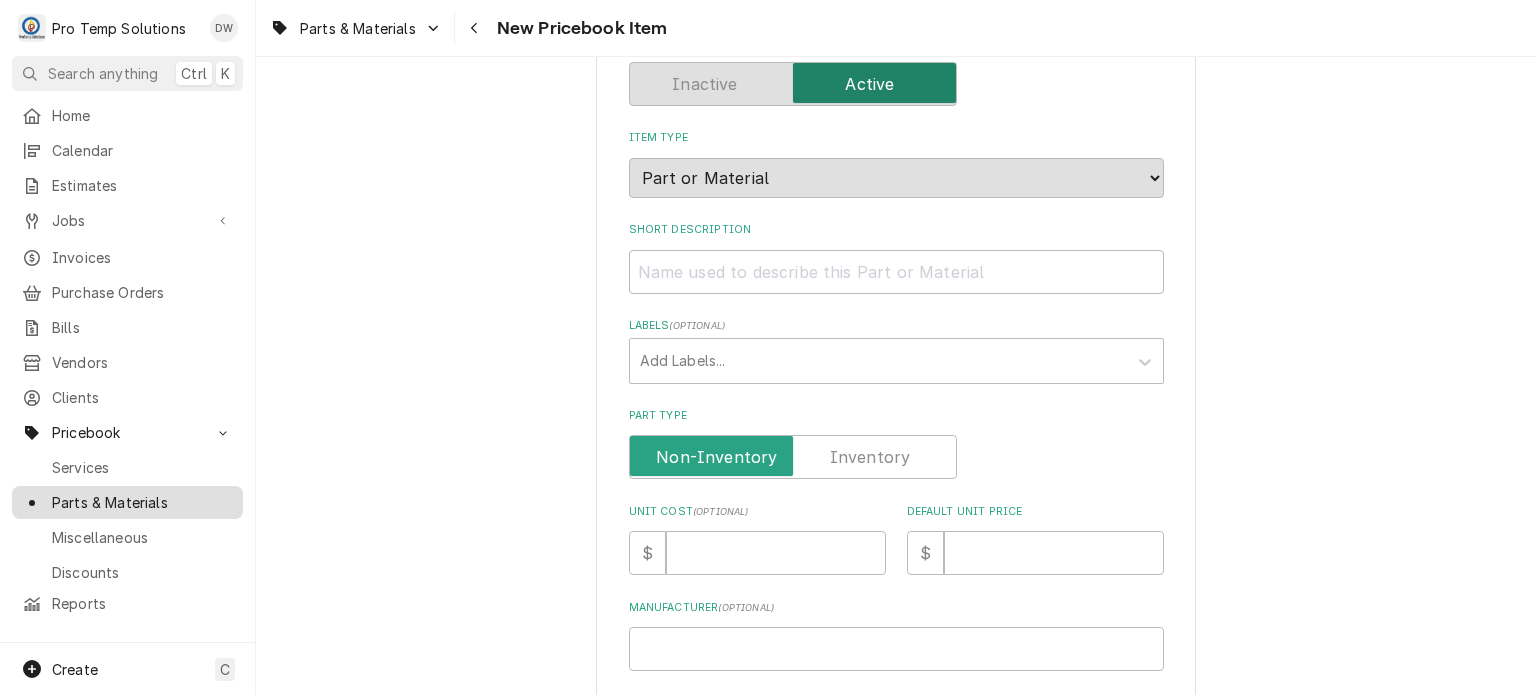 click on "Parts & Materials" at bounding box center (142, 502) 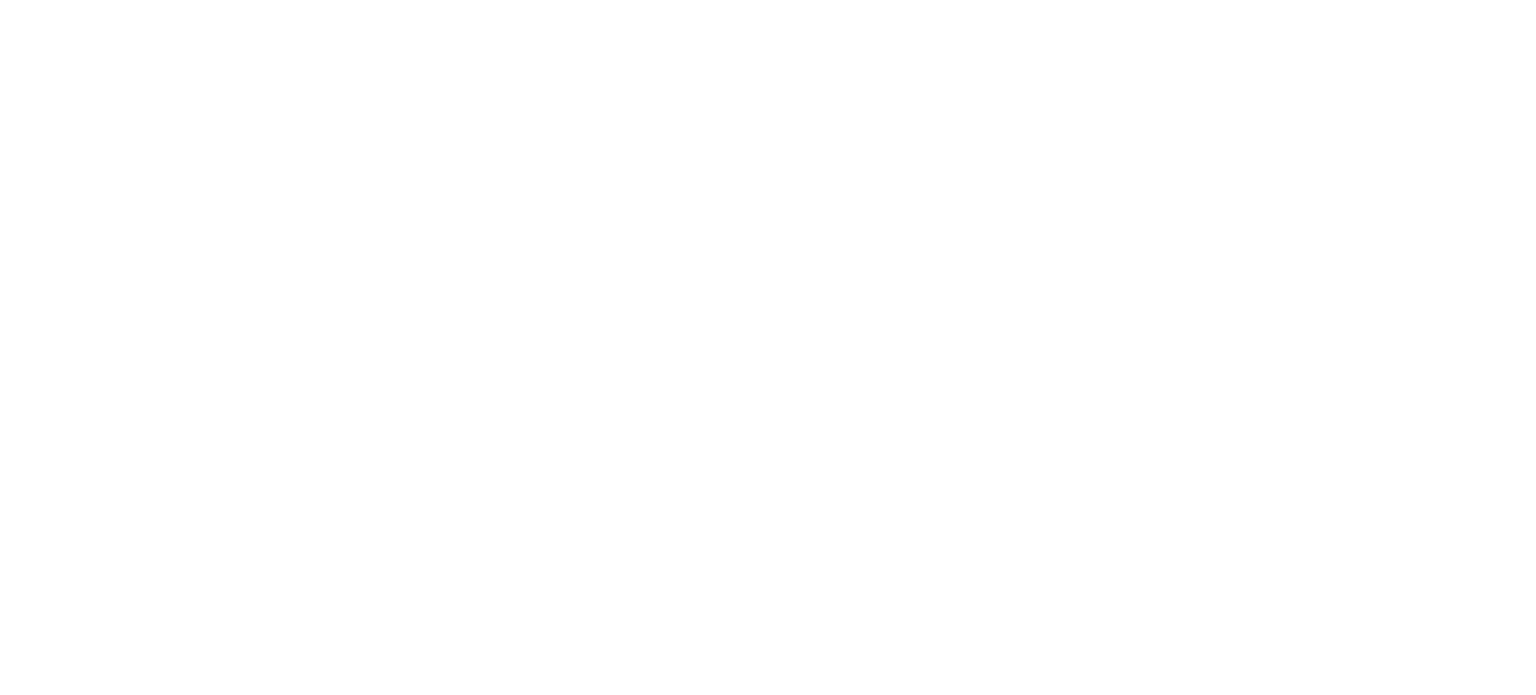 scroll, scrollTop: 0, scrollLeft: 0, axis: both 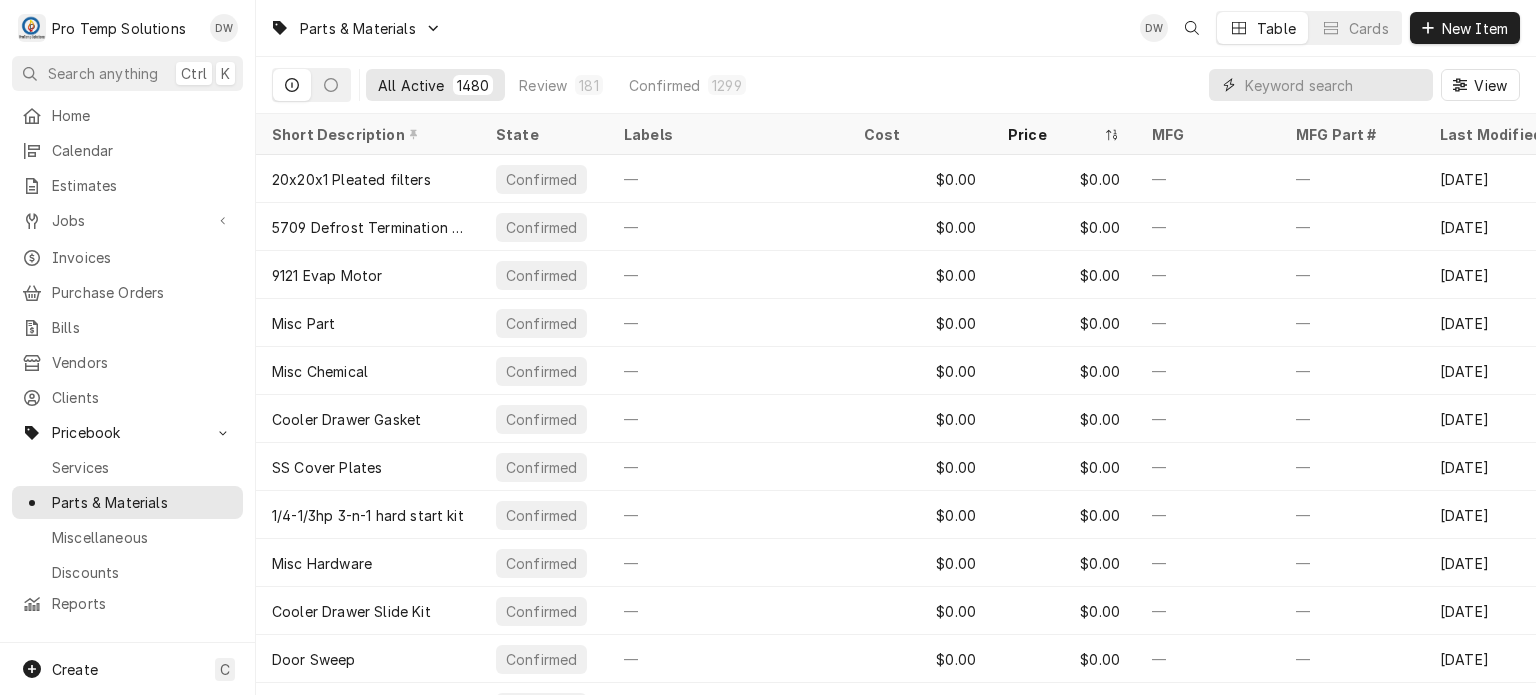click at bounding box center [1334, 85] 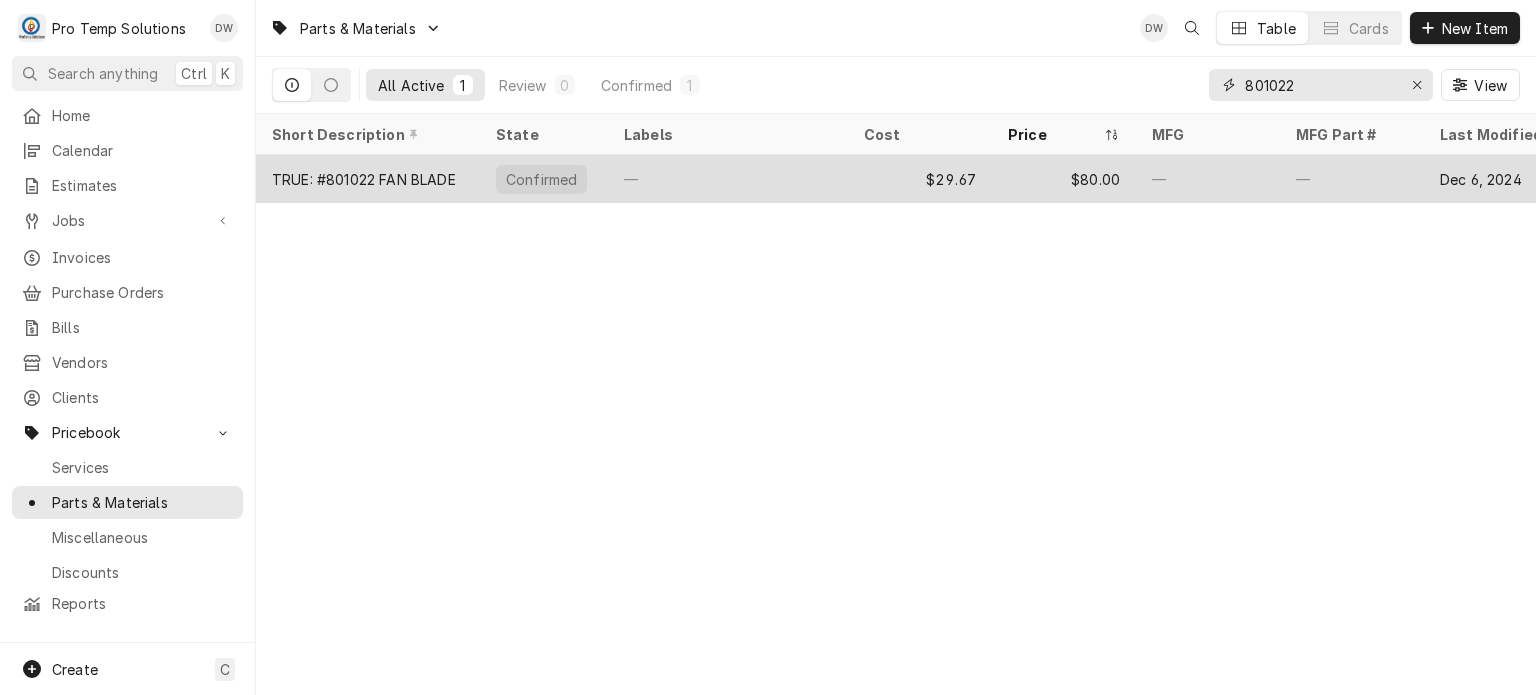type on "801022" 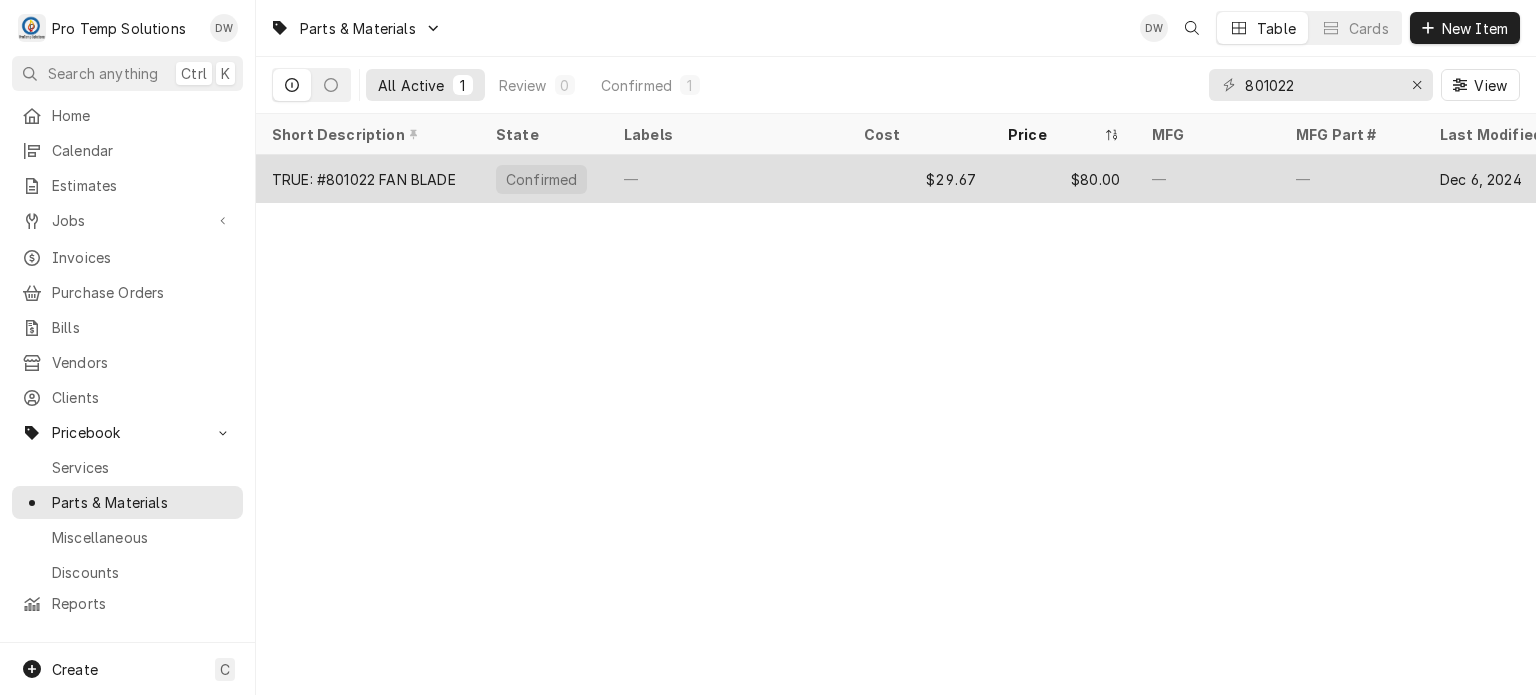 click on "$80.00" at bounding box center (1064, 179) 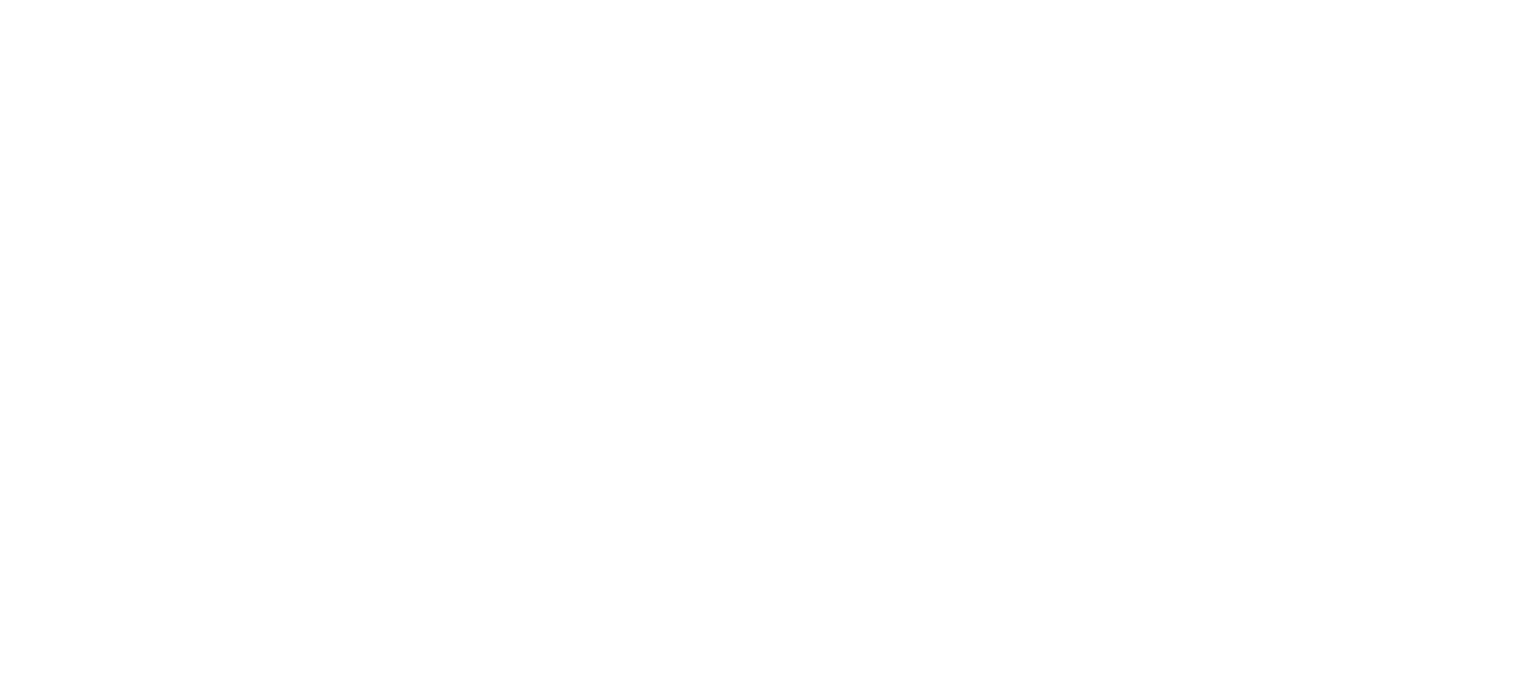 scroll, scrollTop: 0, scrollLeft: 0, axis: both 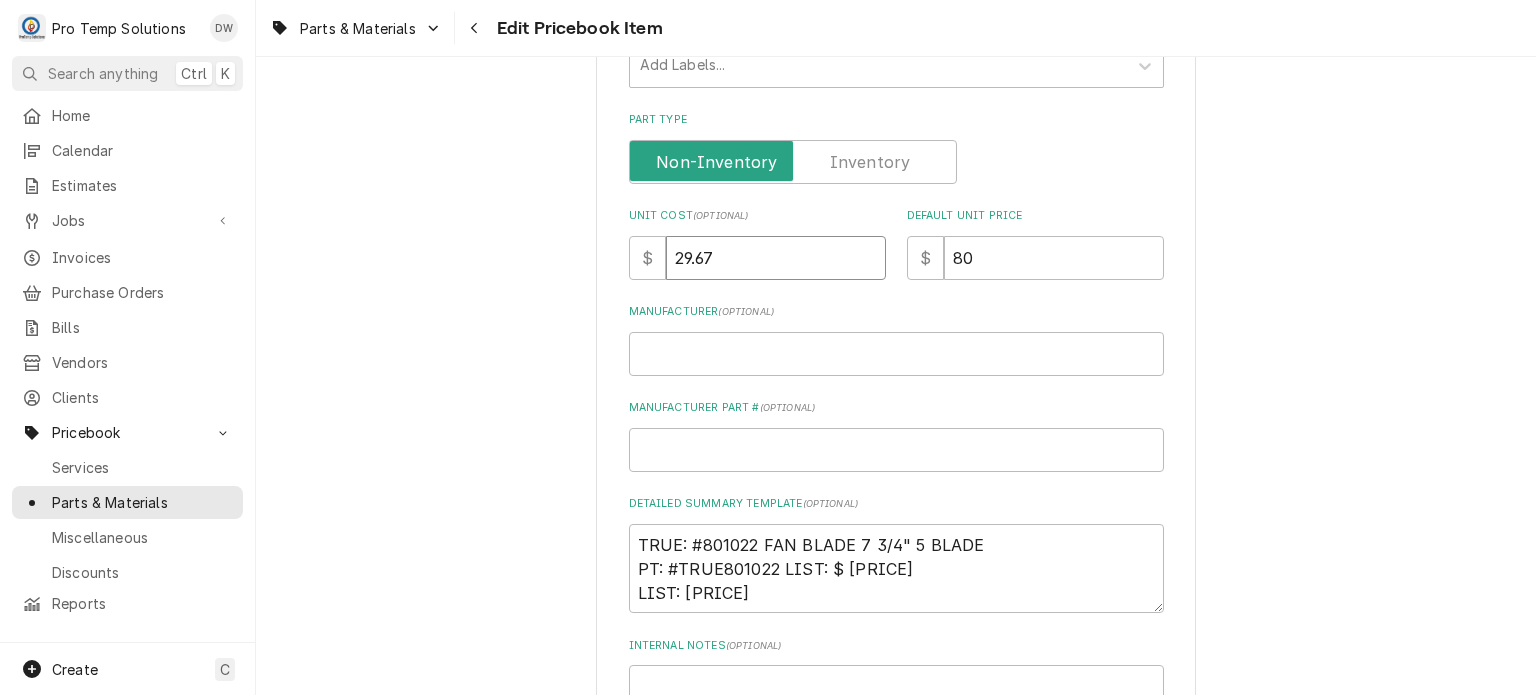 drag, startPoint x: 745, startPoint y: 264, endPoint x: 584, endPoint y: 242, distance: 162.49615 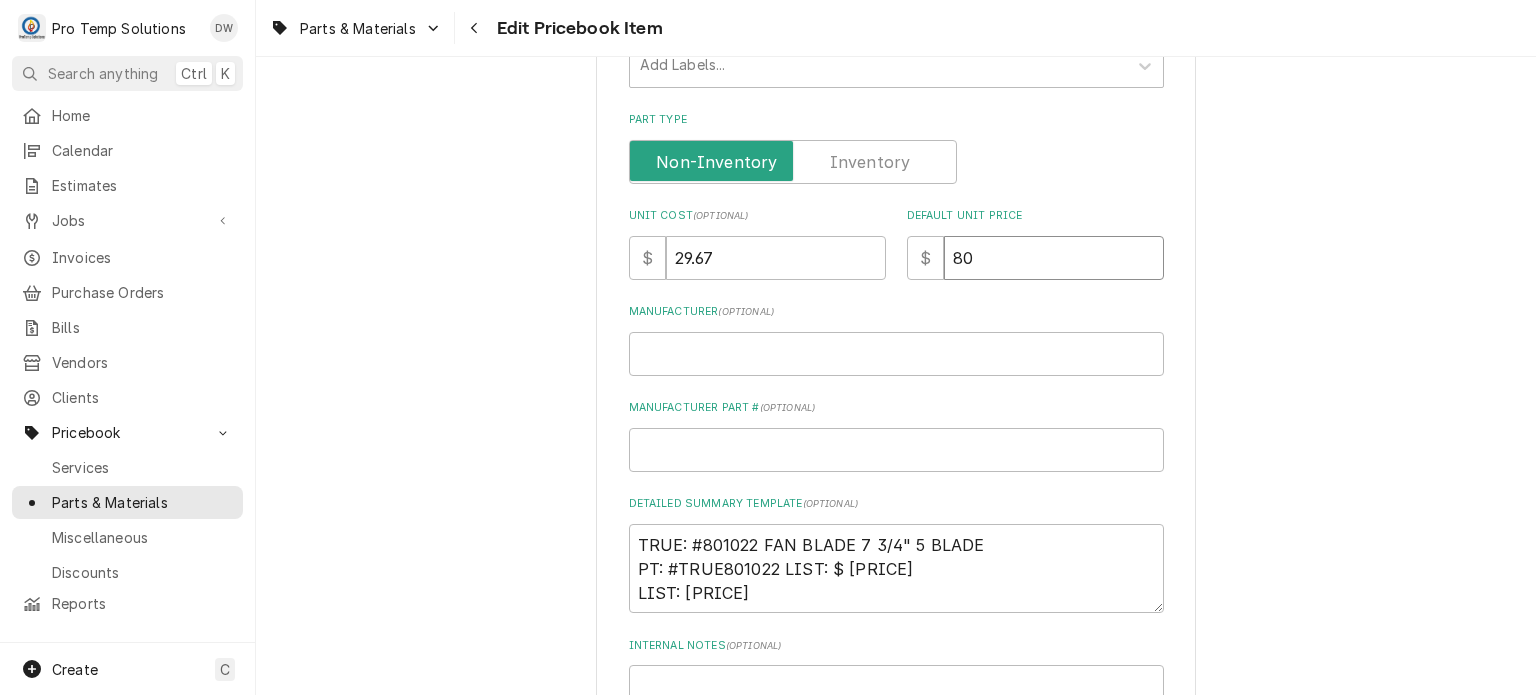 click on "80" at bounding box center [1054, 258] 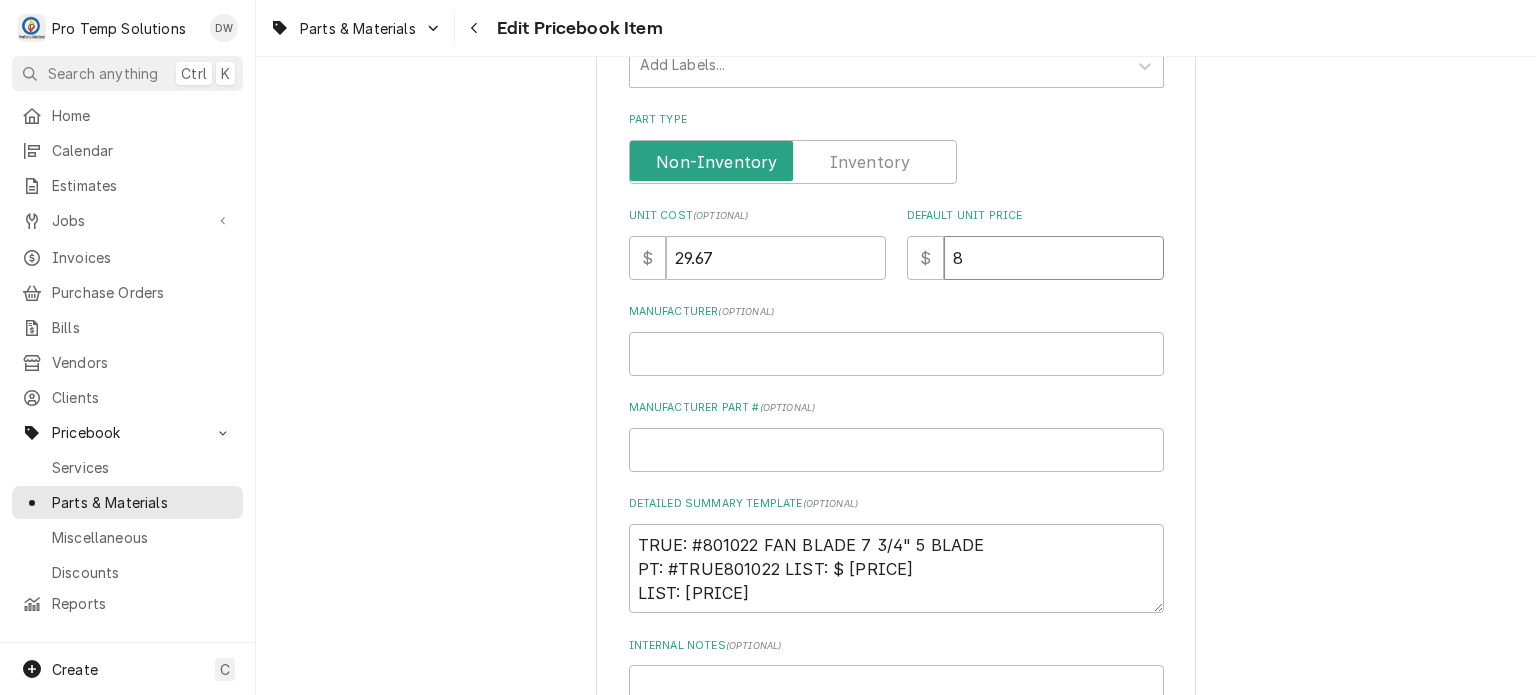 type on "x" 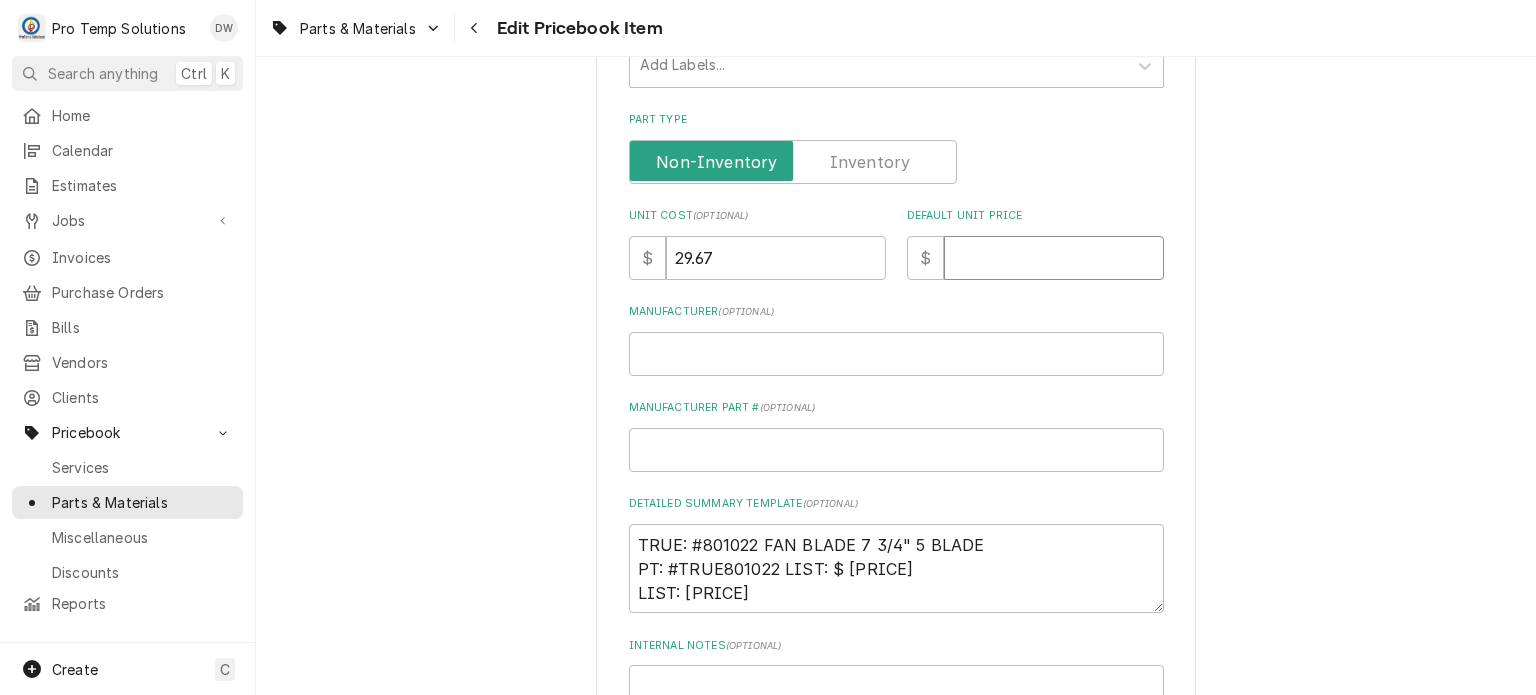 type on "x" 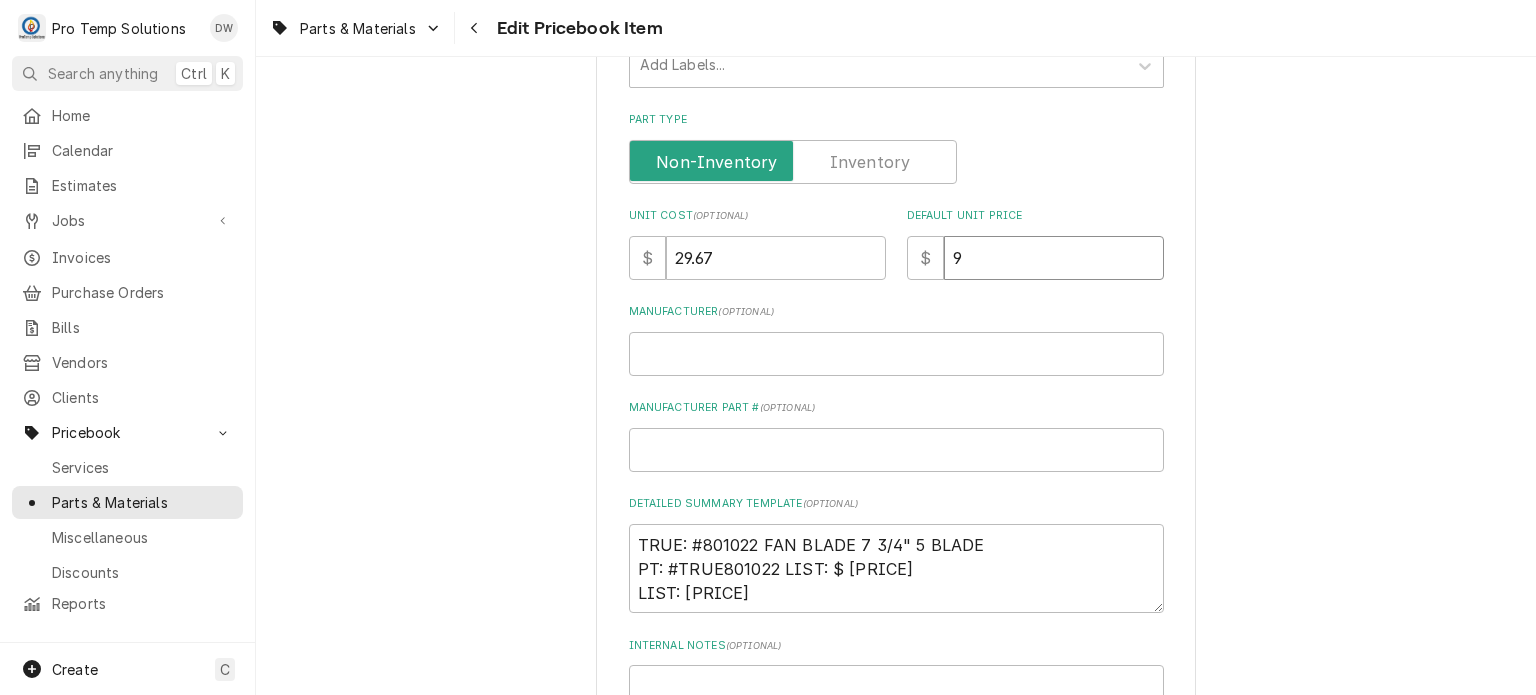 type on "x" 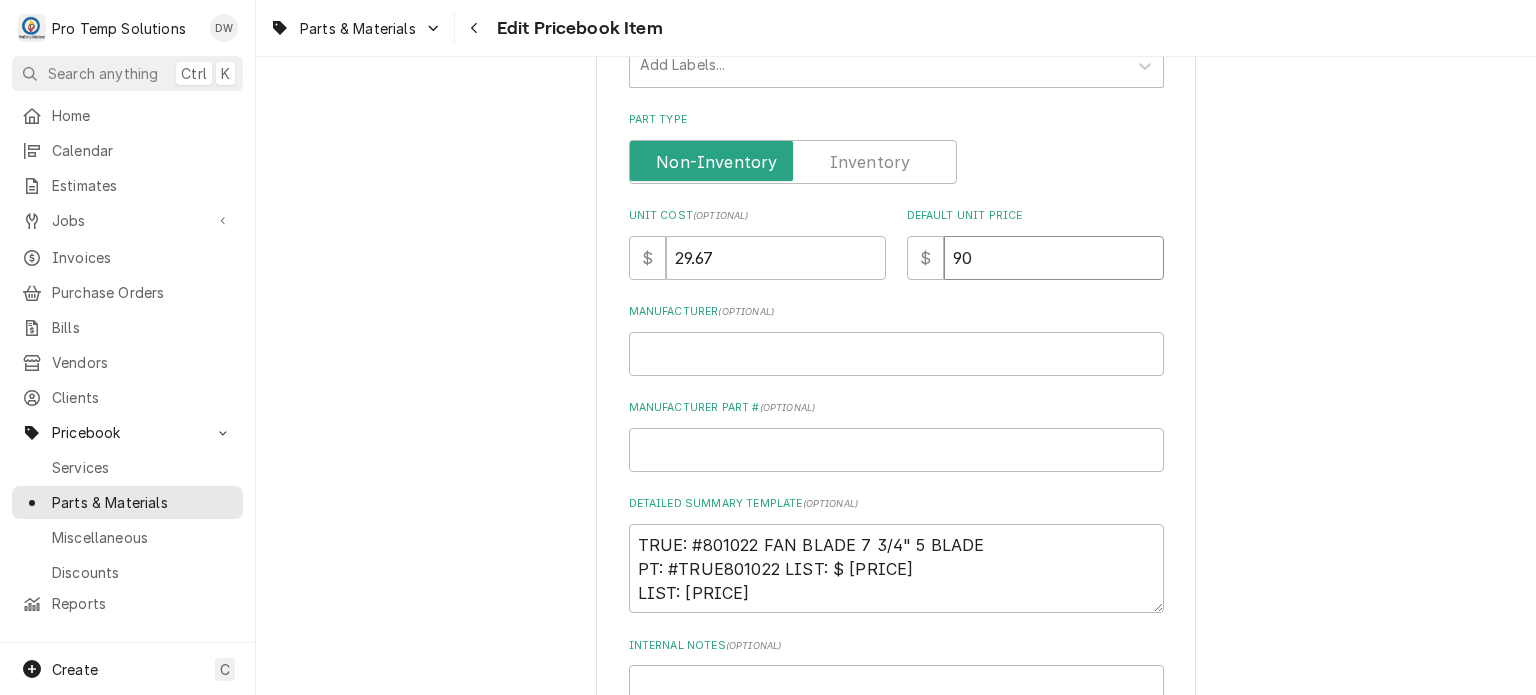 type on "x" 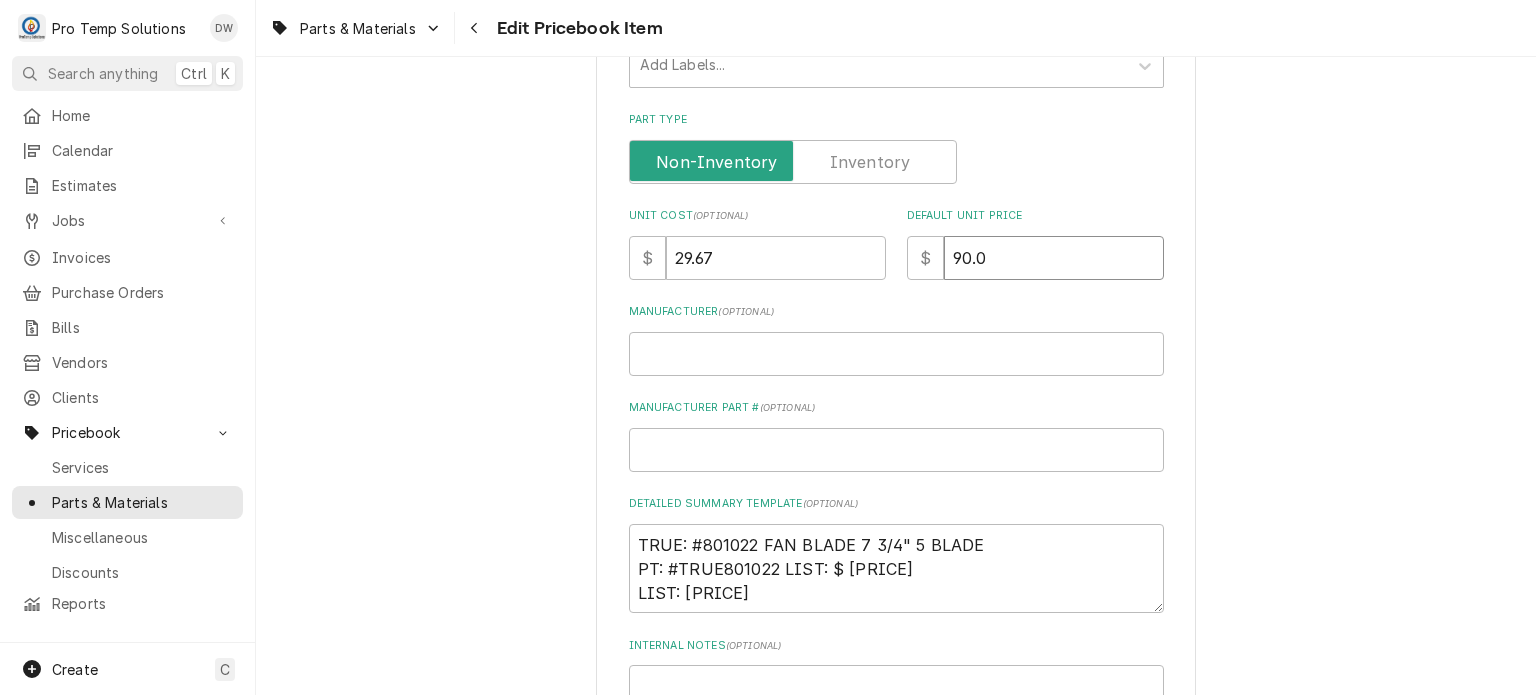 type on "x" 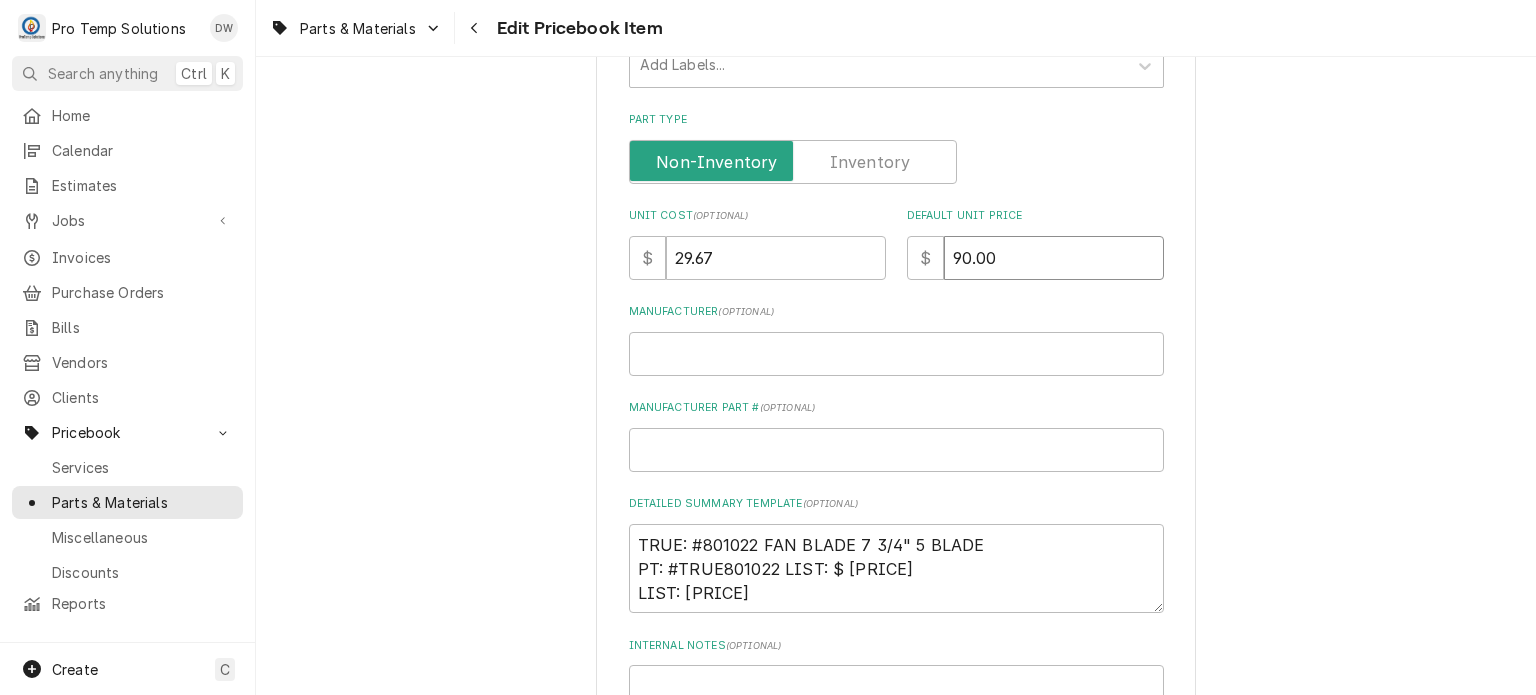 type on "90.00" 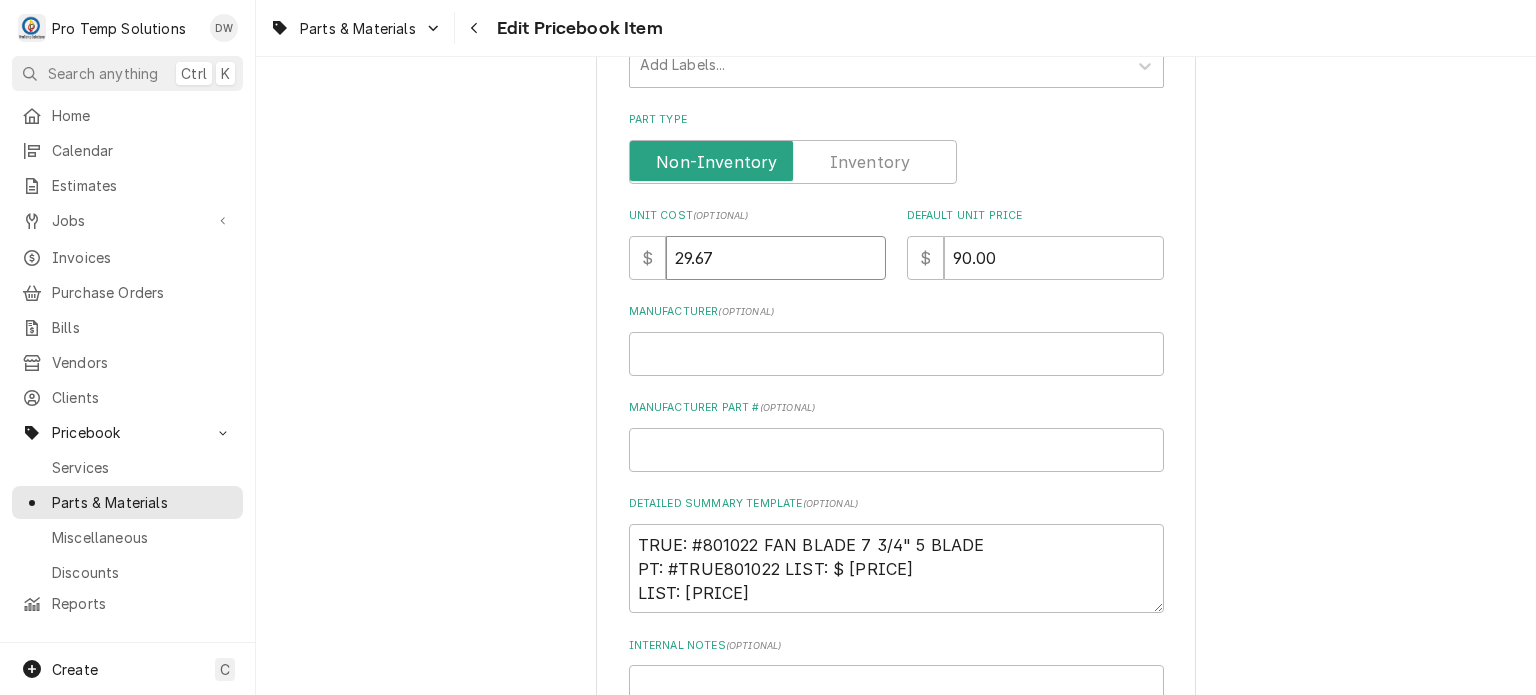 drag, startPoint x: 748, startPoint y: 255, endPoint x: 588, endPoint y: 245, distance: 160.3122 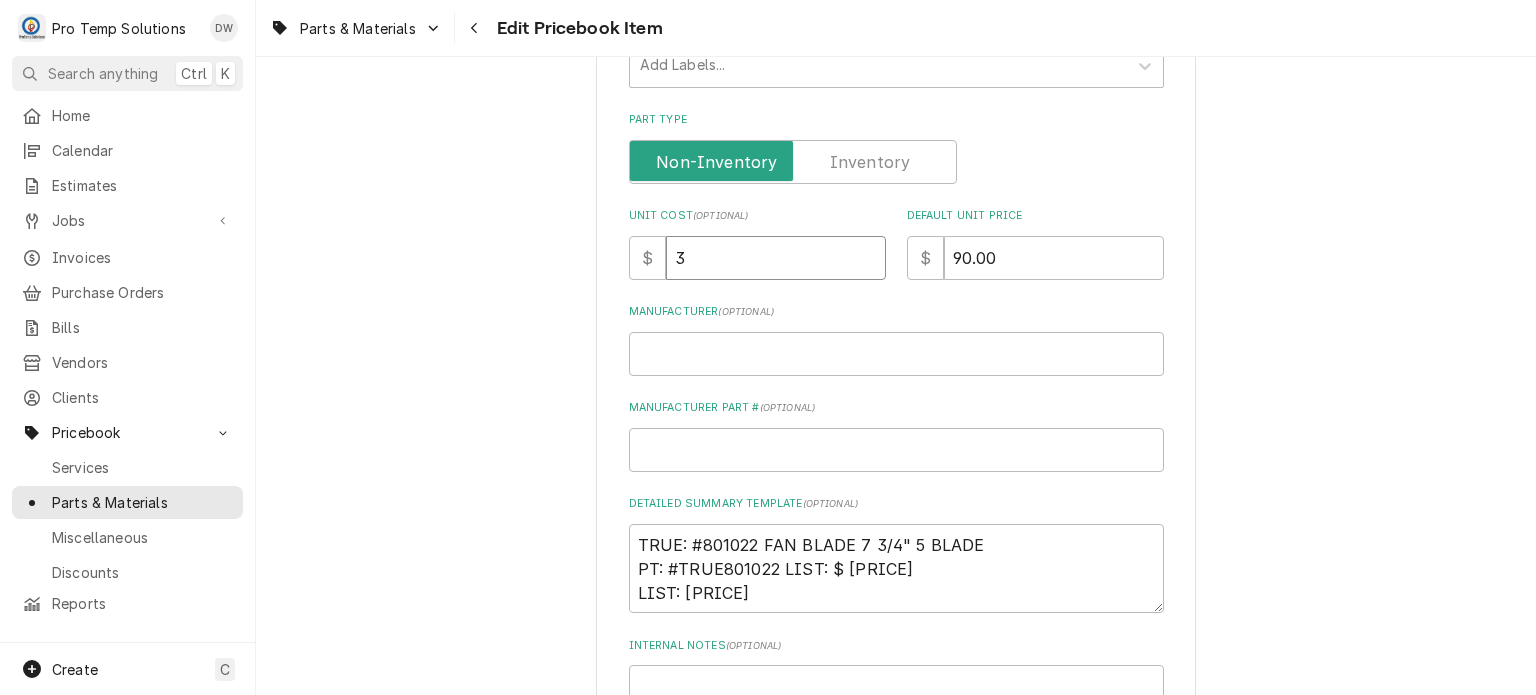 type on "x" 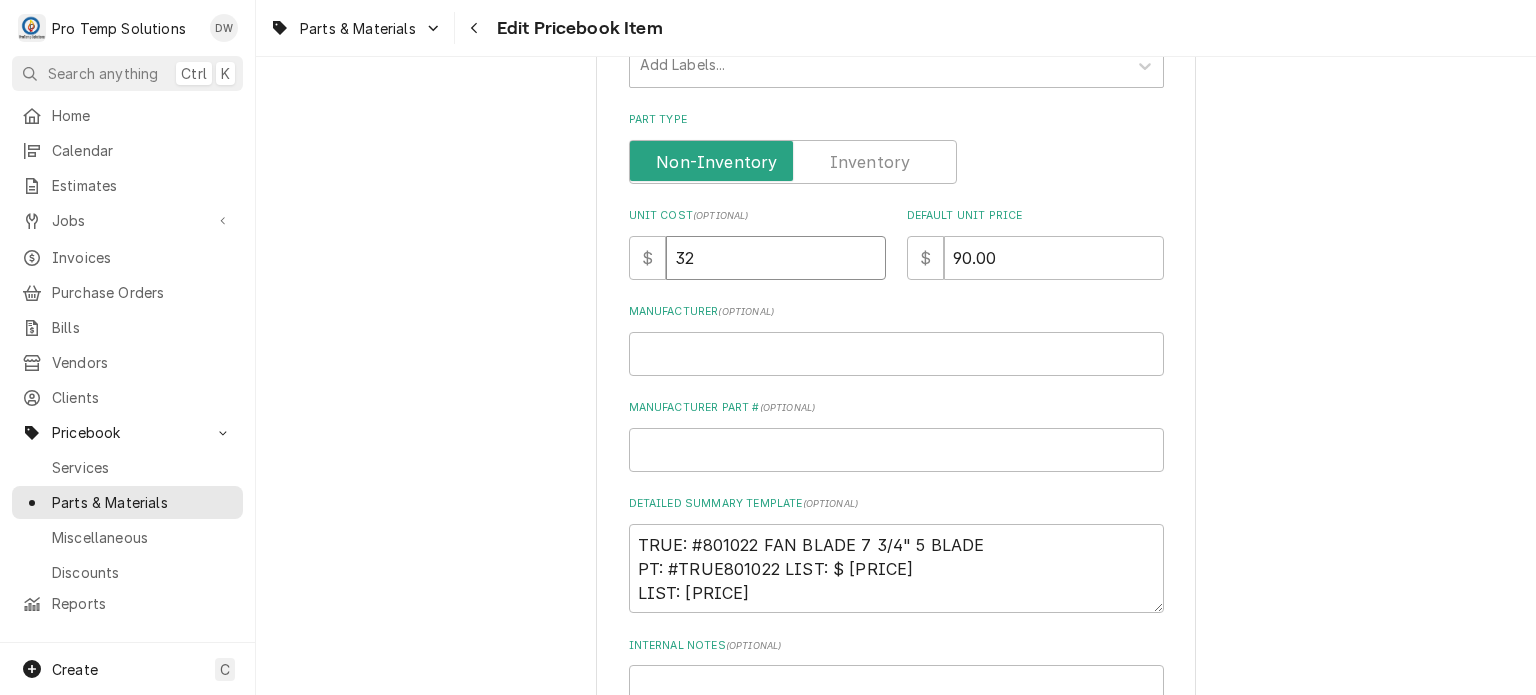 type on "x" 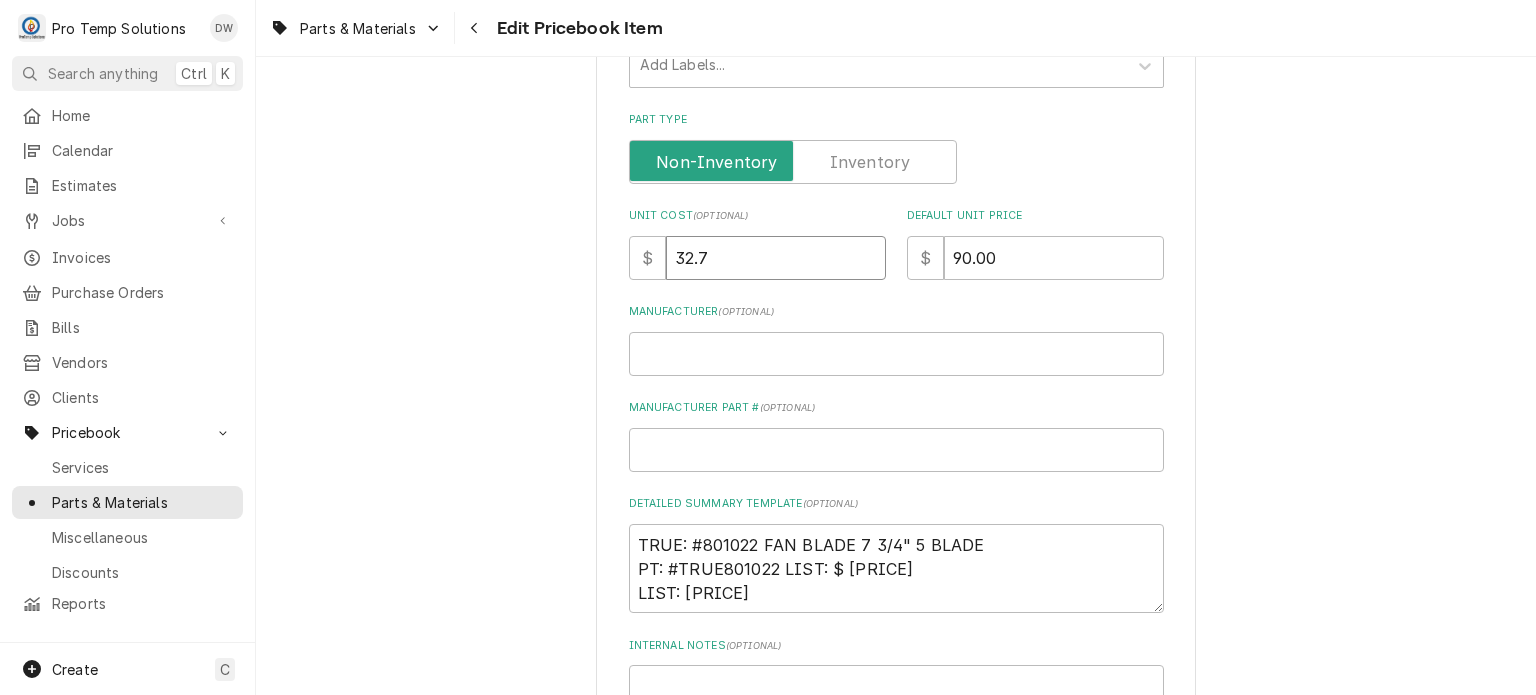 type on "x" 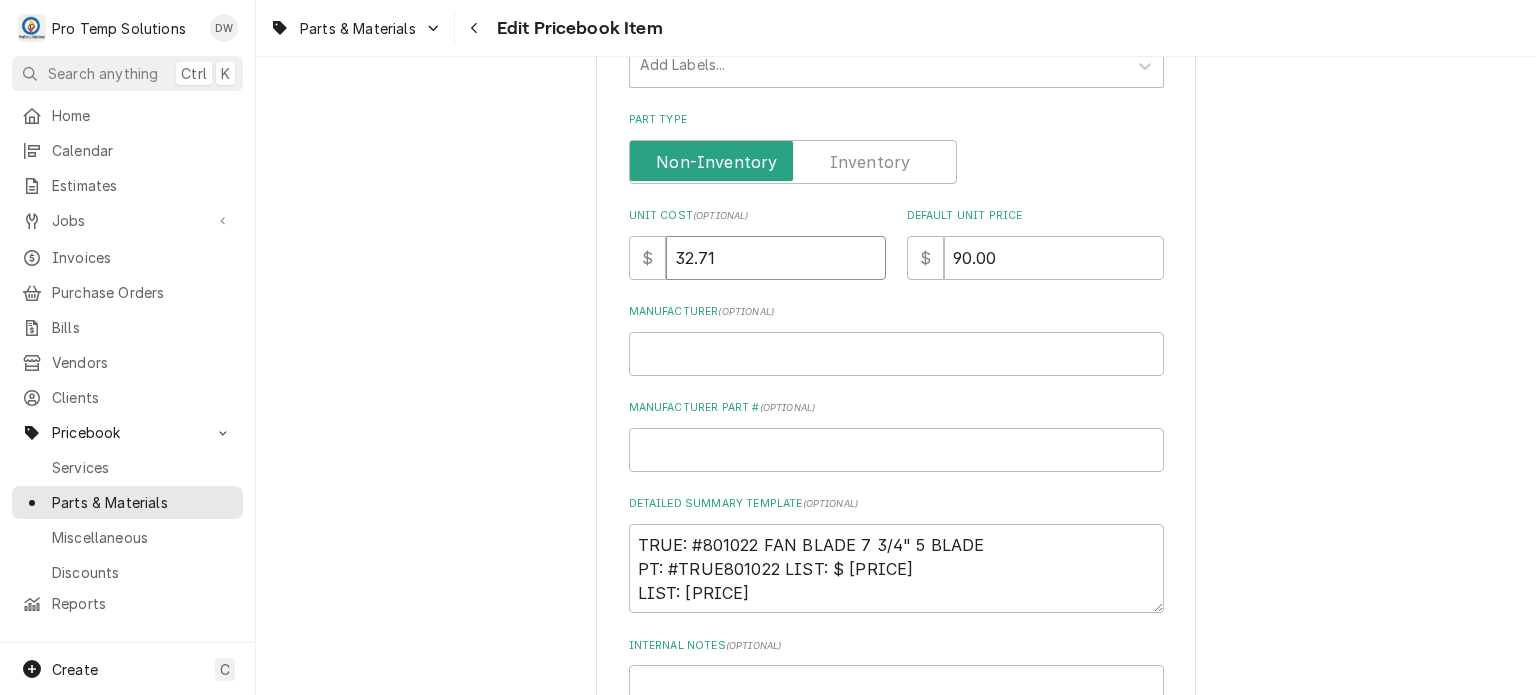 type on "32.71" 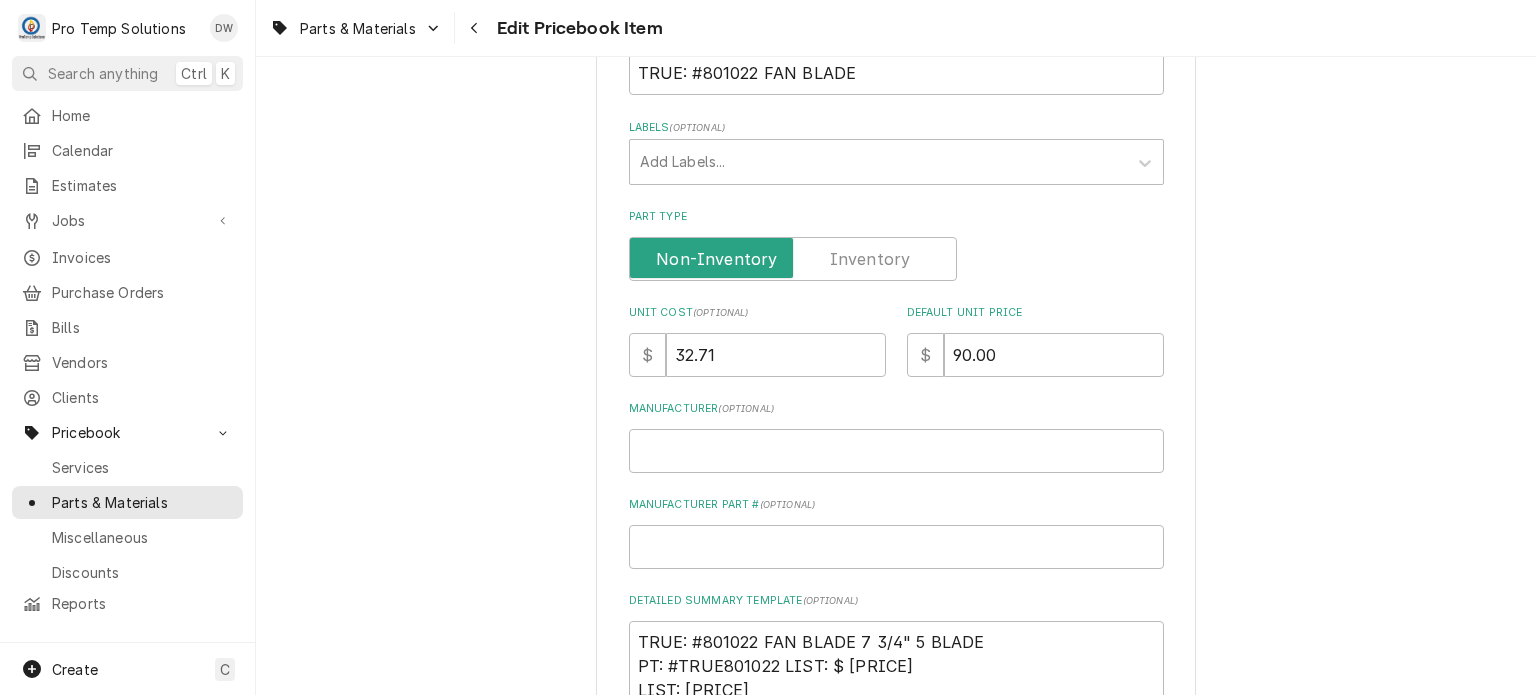 scroll, scrollTop: 881, scrollLeft: 0, axis: vertical 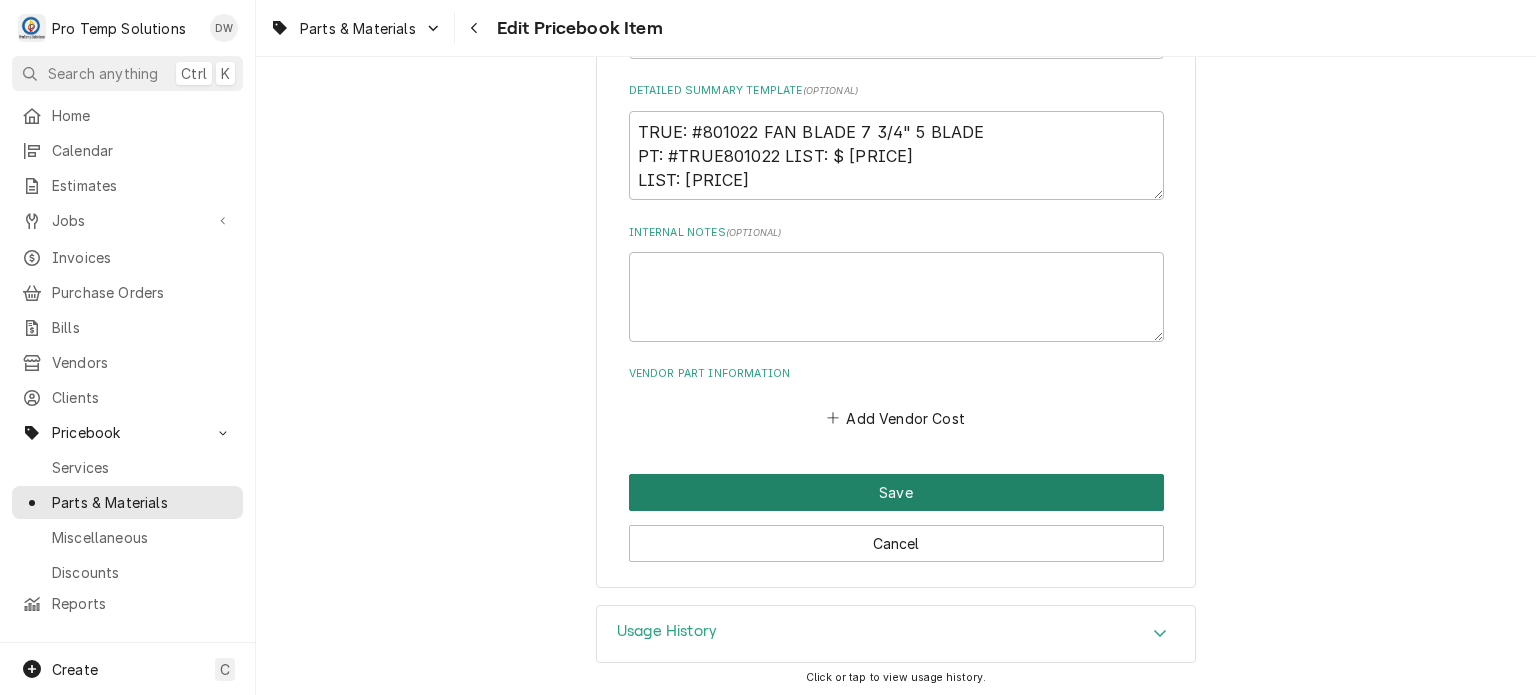 click on "Save" at bounding box center [896, 492] 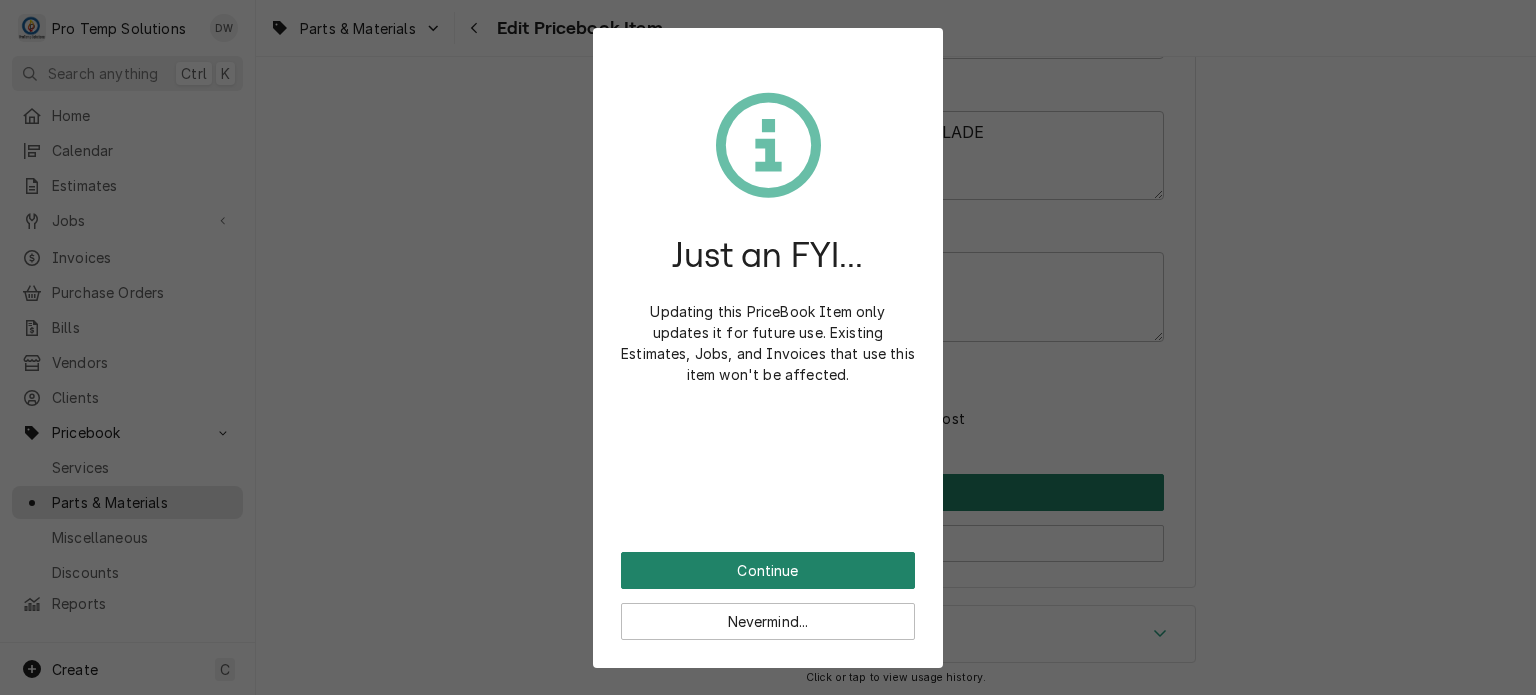 click on "Continue" at bounding box center [768, 570] 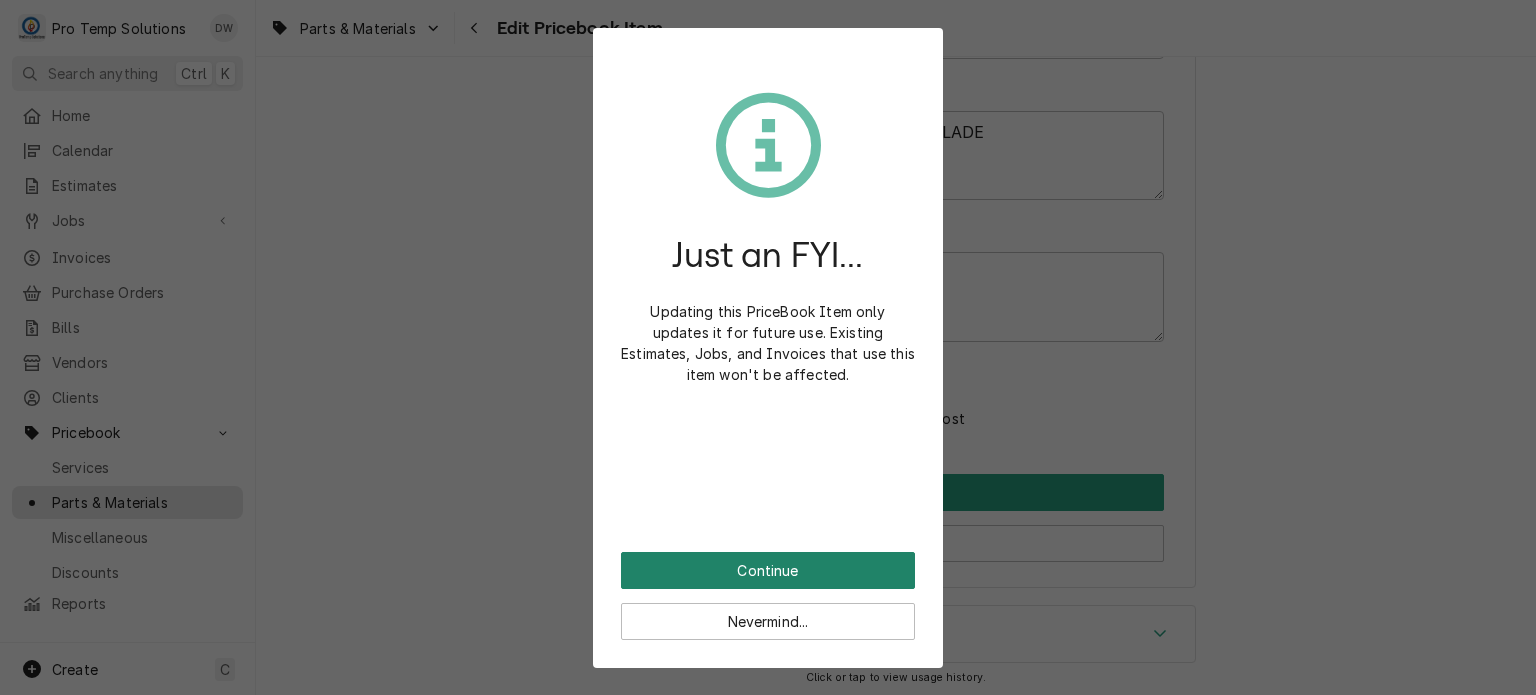 scroll, scrollTop: 871, scrollLeft: 0, axis: vertical 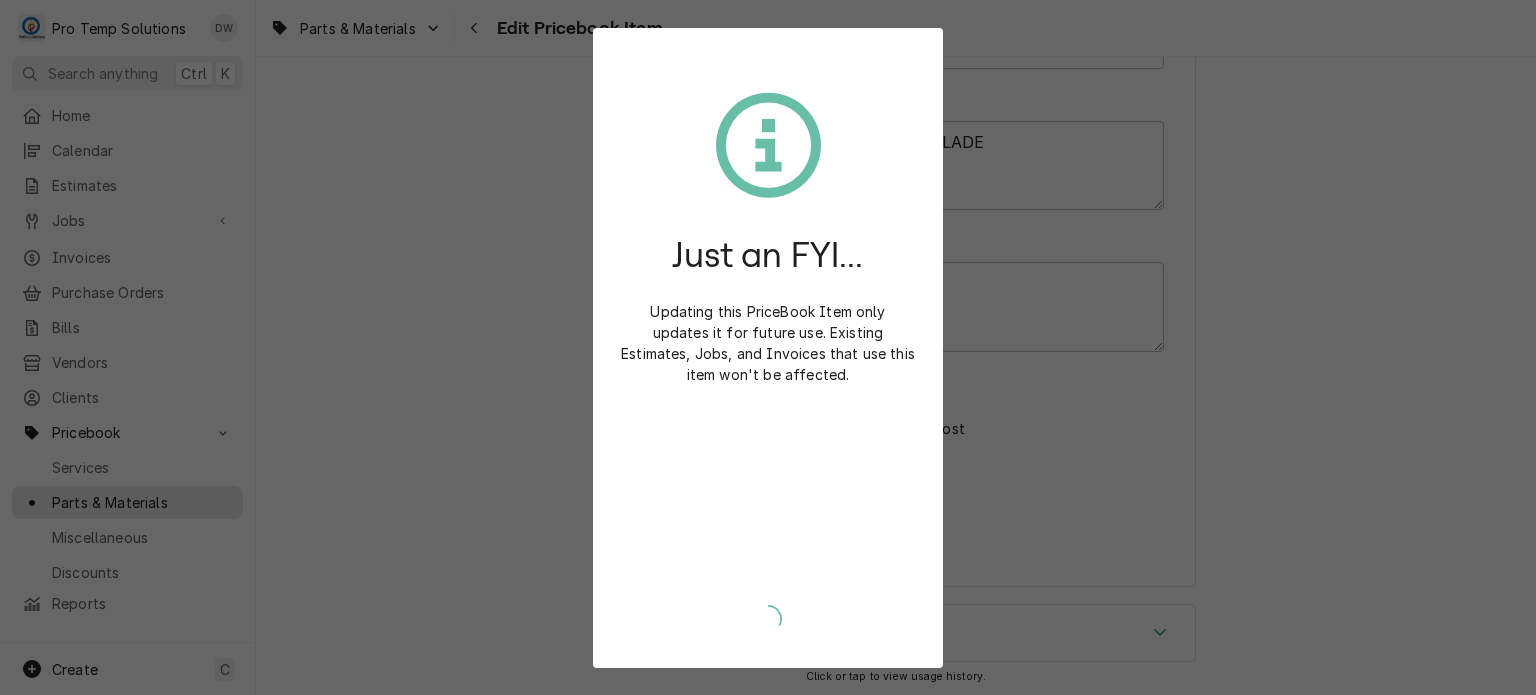 type on "x" 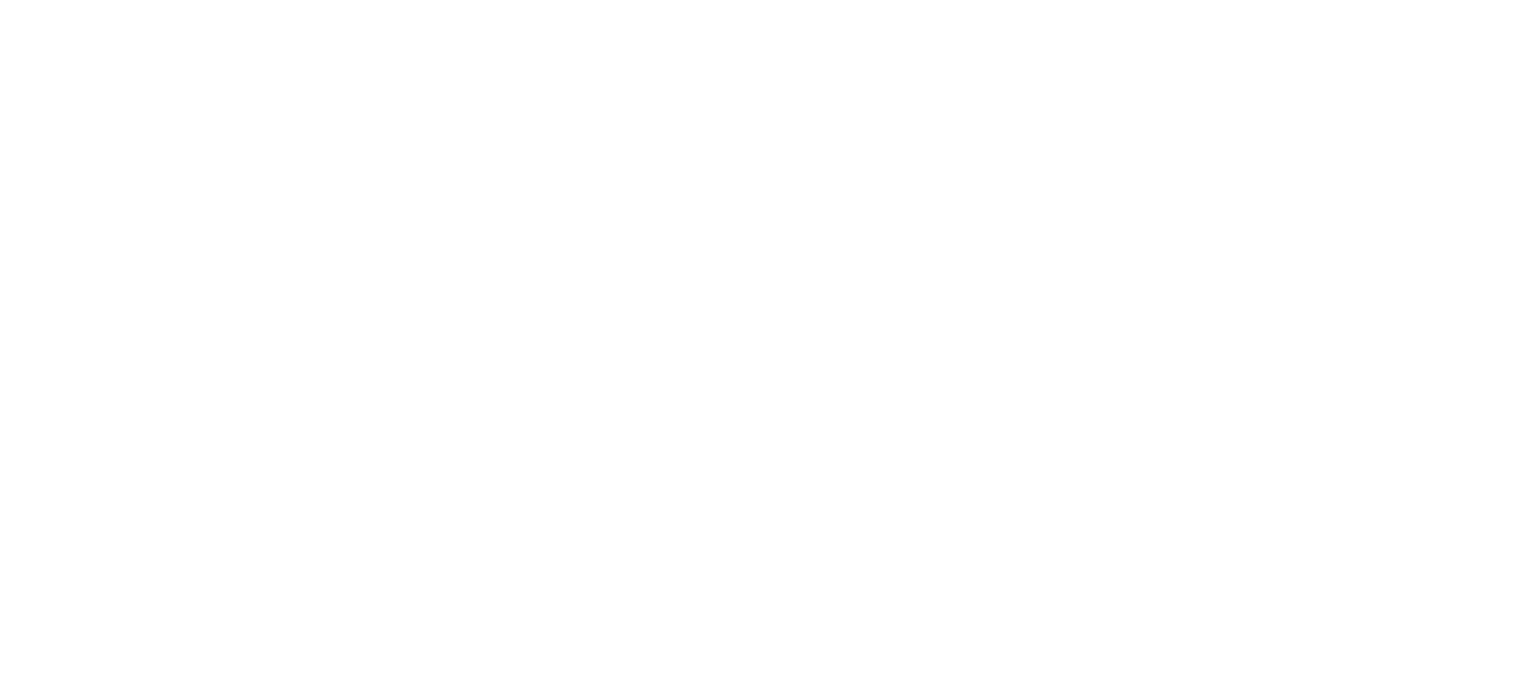 scroll, scrollTop: 0, scrollLeft: 0, axis: both 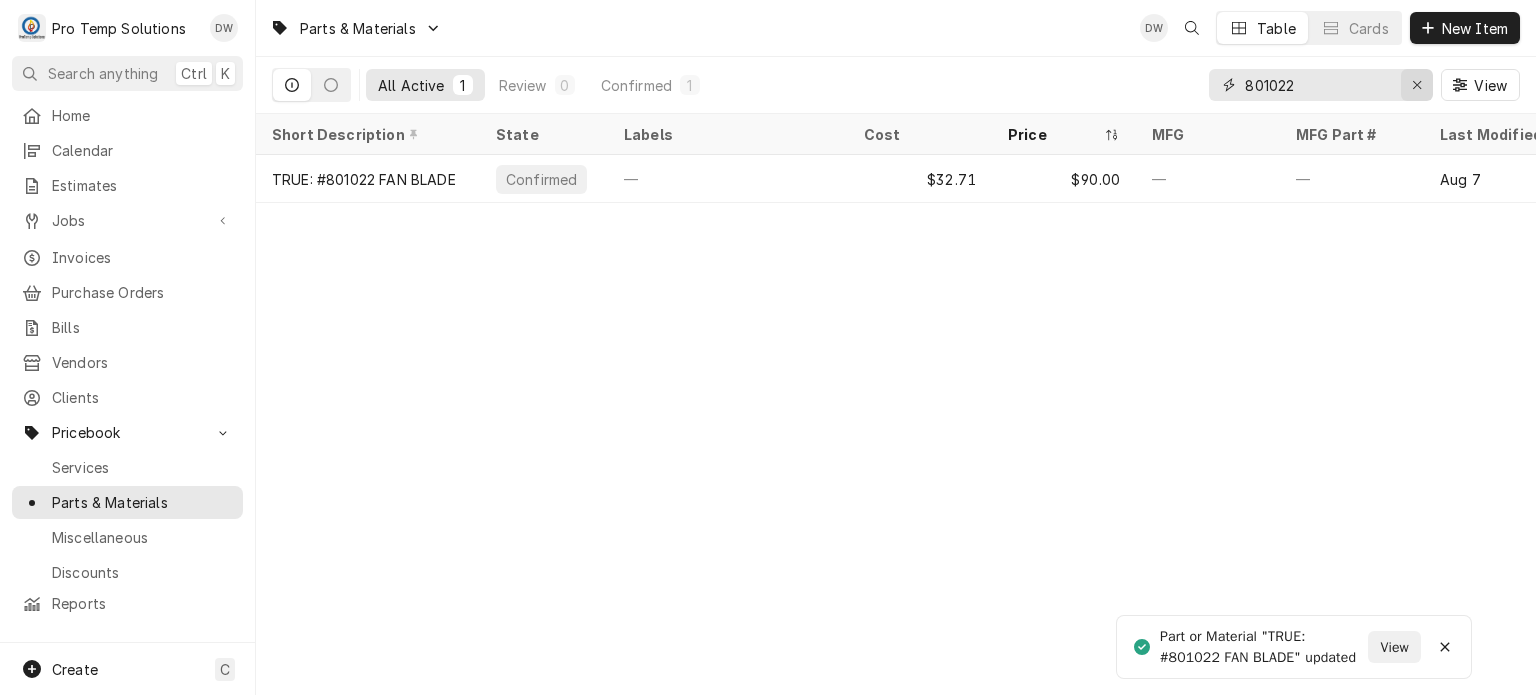 click 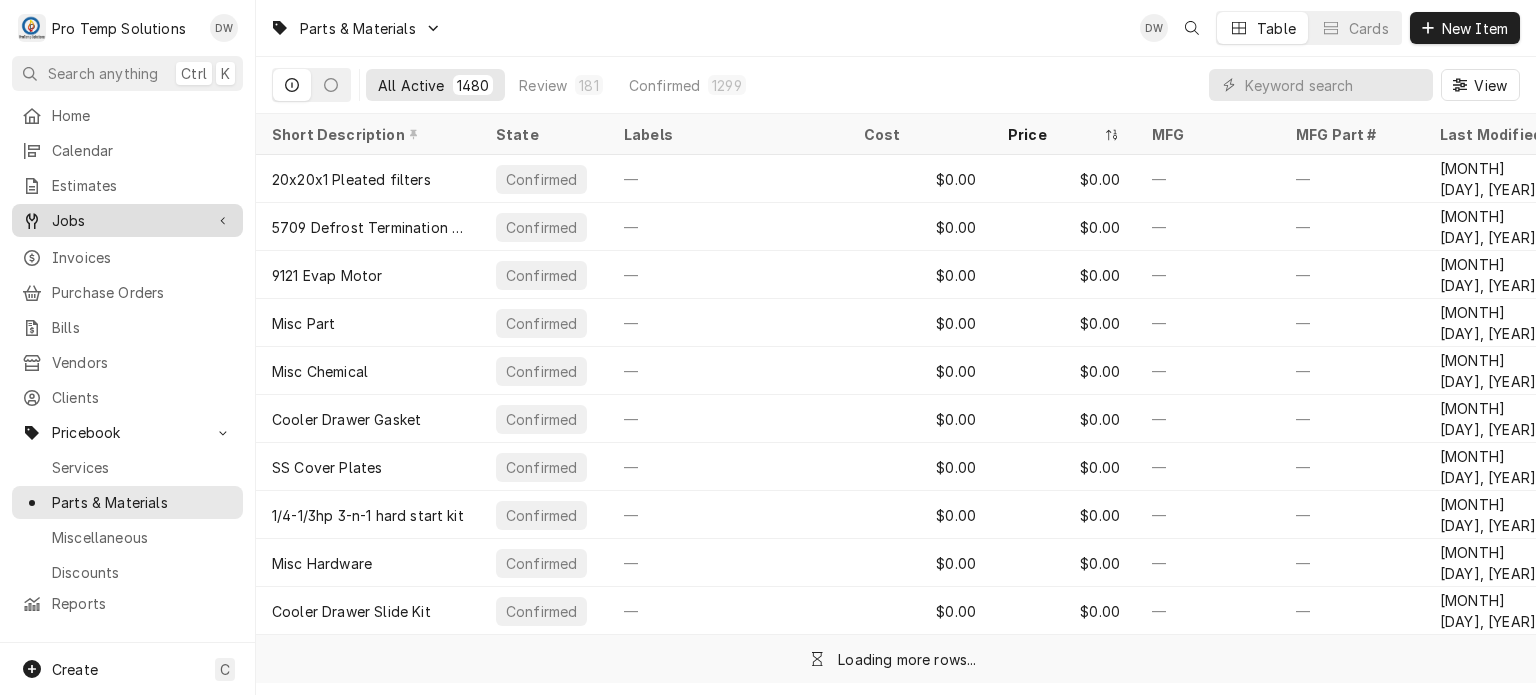 click on "Jobs" at bounding box center [127, 220] 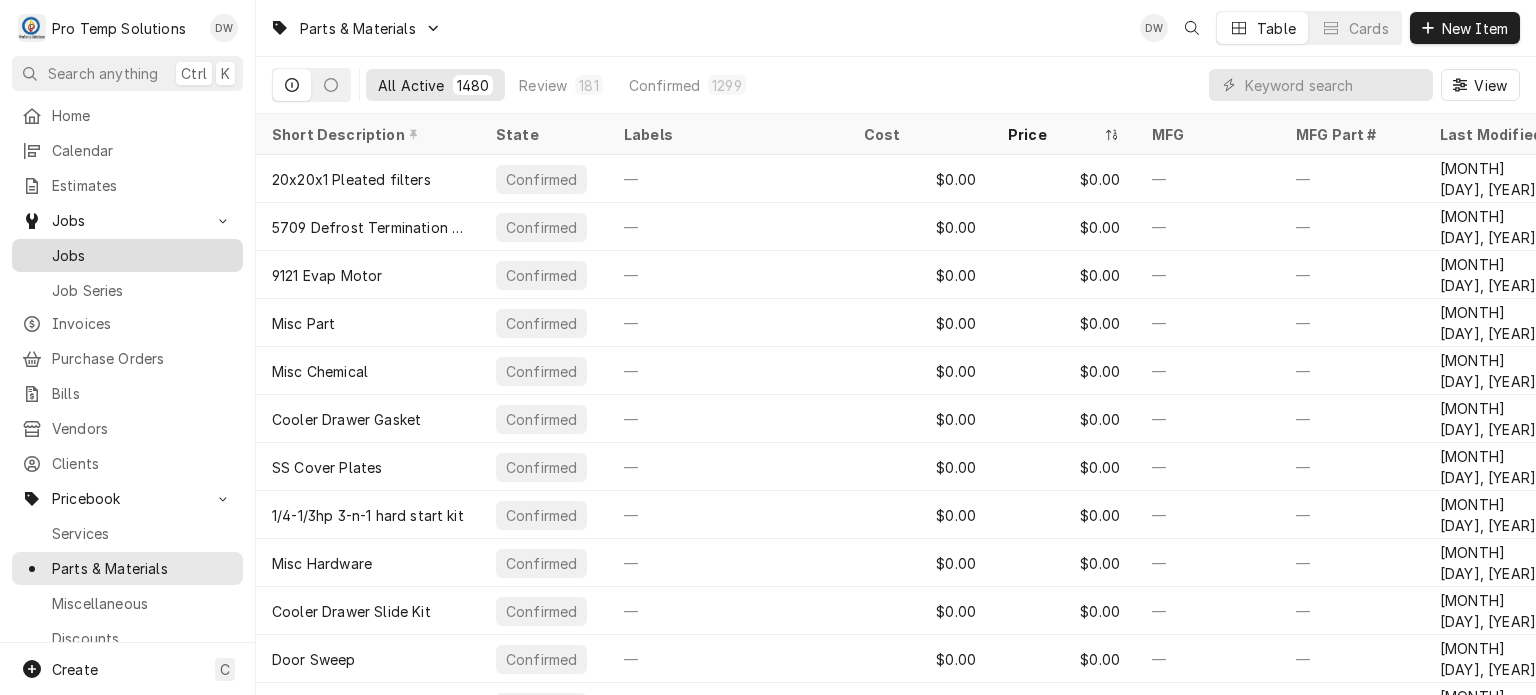 click on "Jobs" at bounding box center [142, 255] 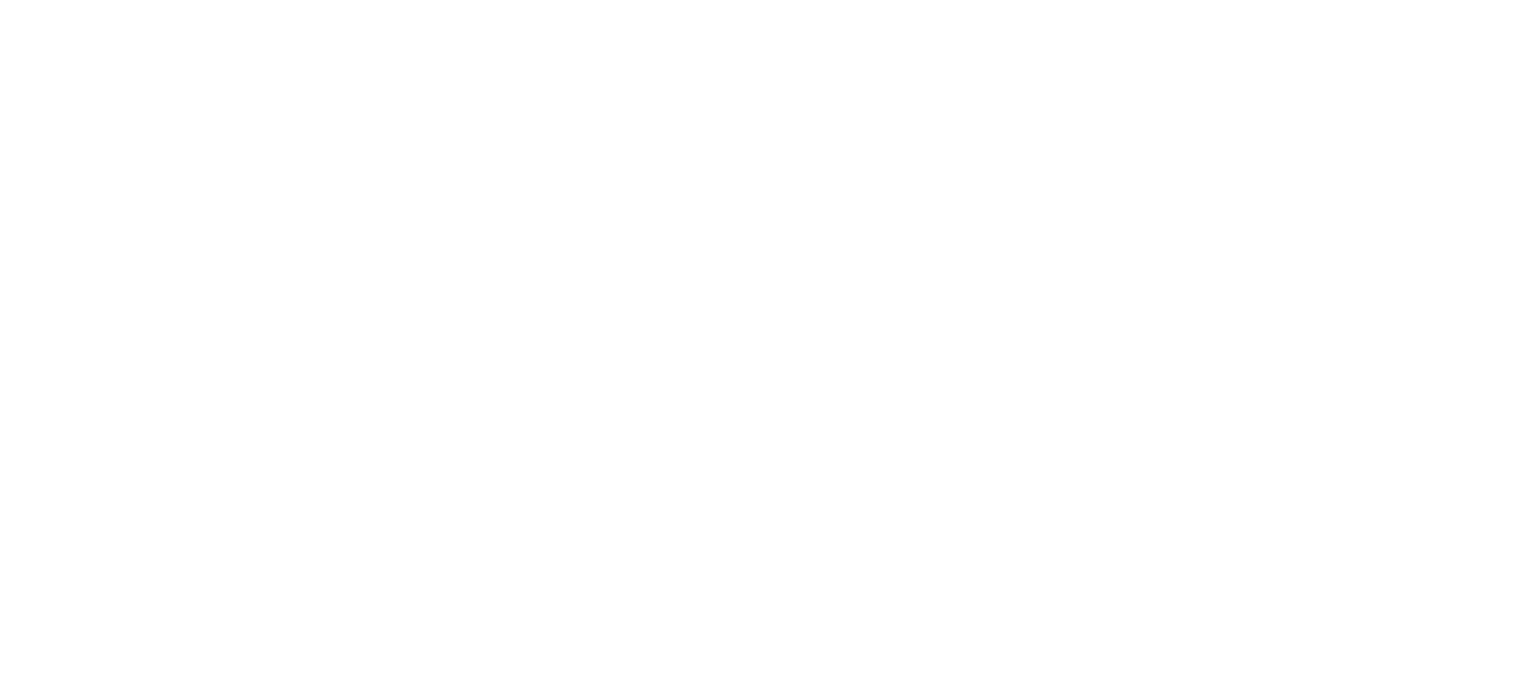 scroll, scrollTop: 0, scrollLeft: 0, axis: both 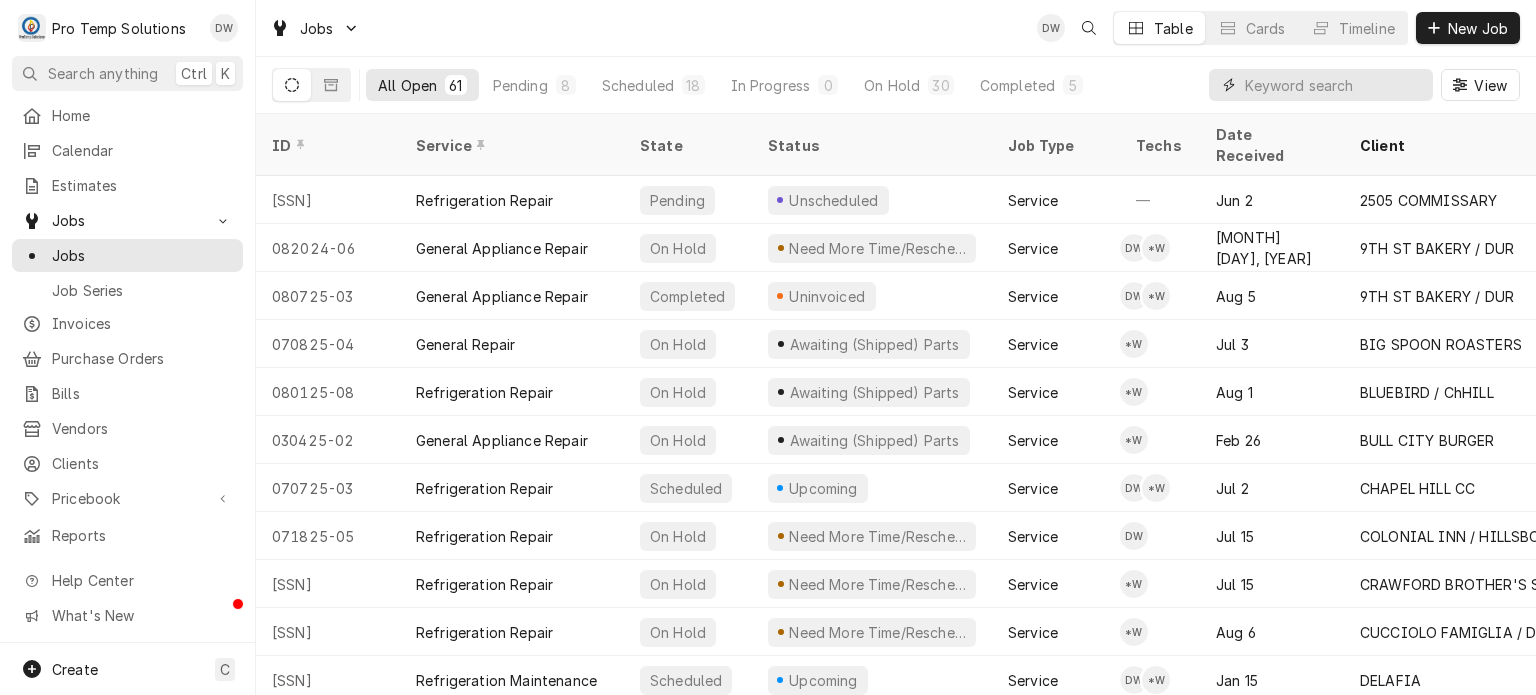 click at bounding box center [1334, 85] 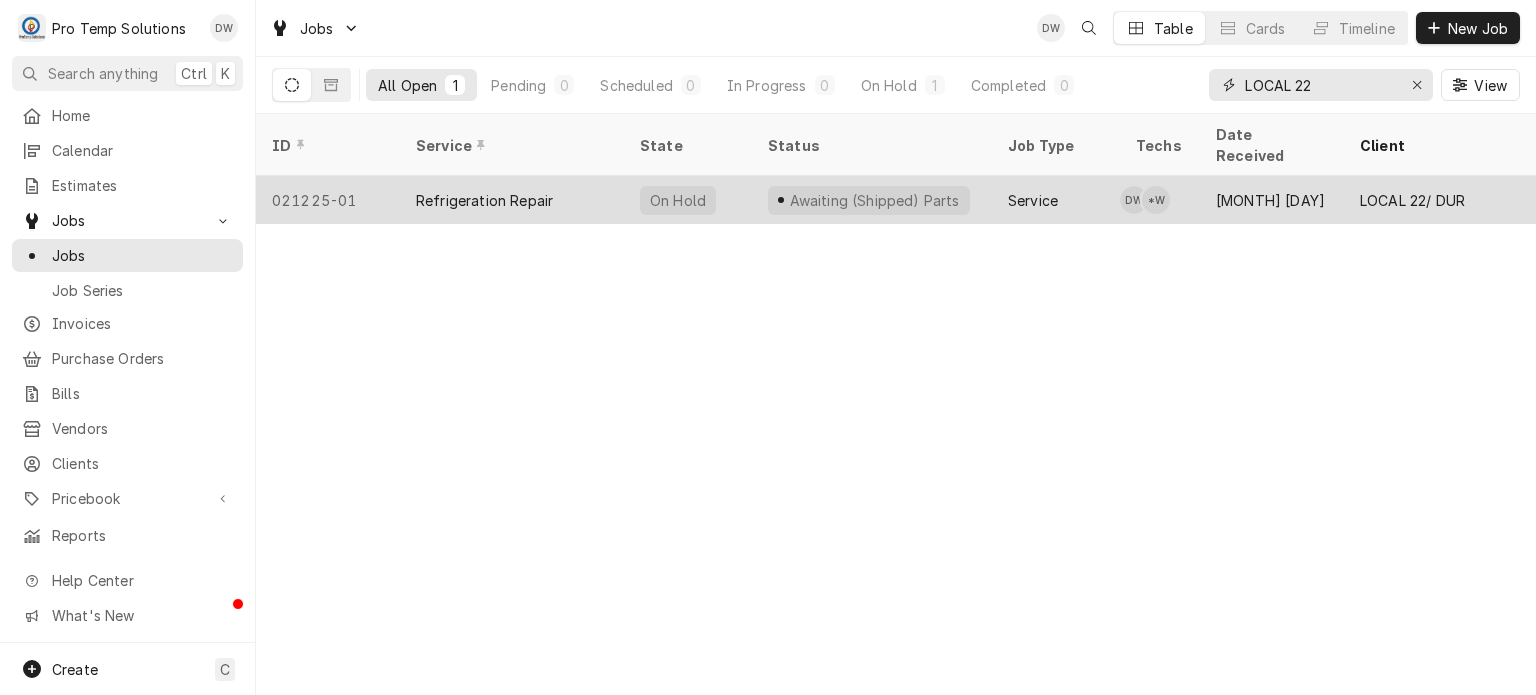 type on "LOCAL 22" 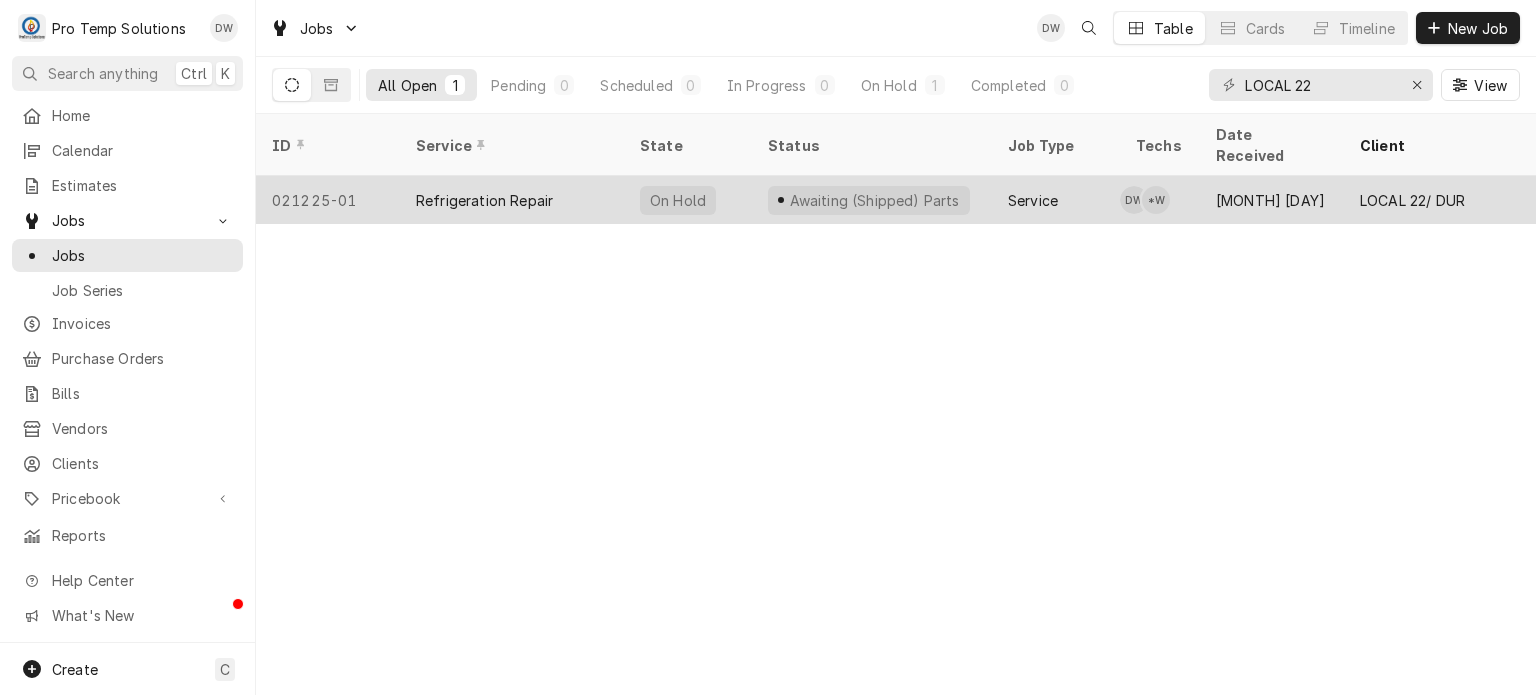 click on "Awaiting (Shipped) Parts" at bounding box center (872, 200) 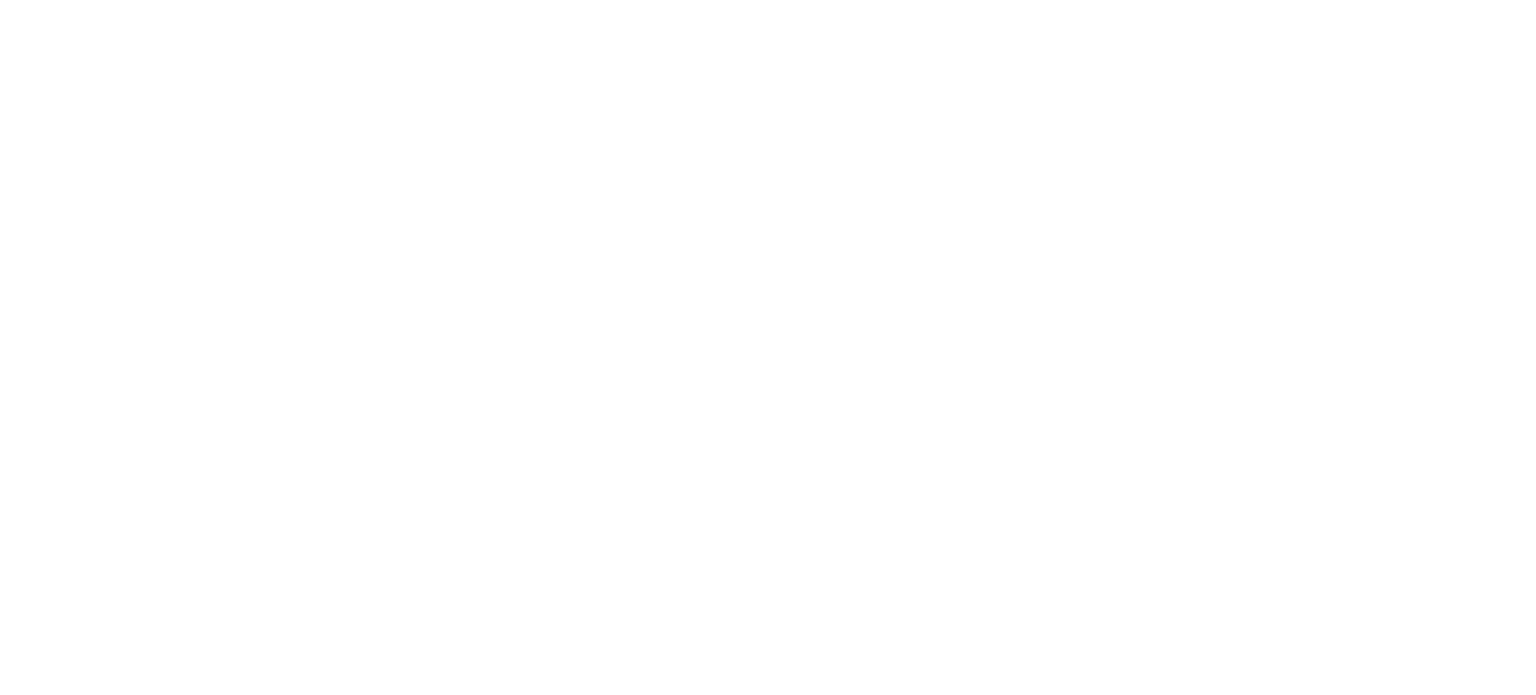 scroll, scrollTop: 0, scrollLeft: 0, axis: both 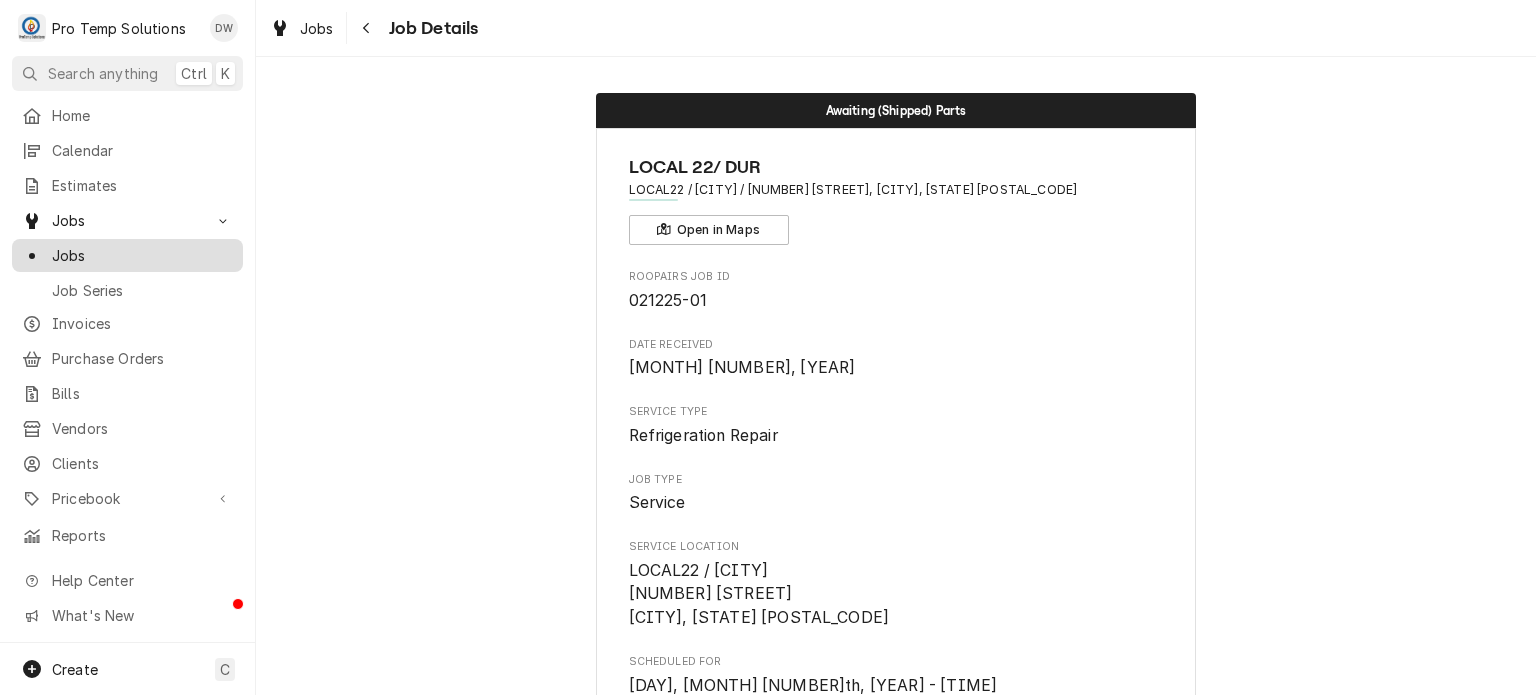 click on "Jobs" at bounding box center (142, 255) 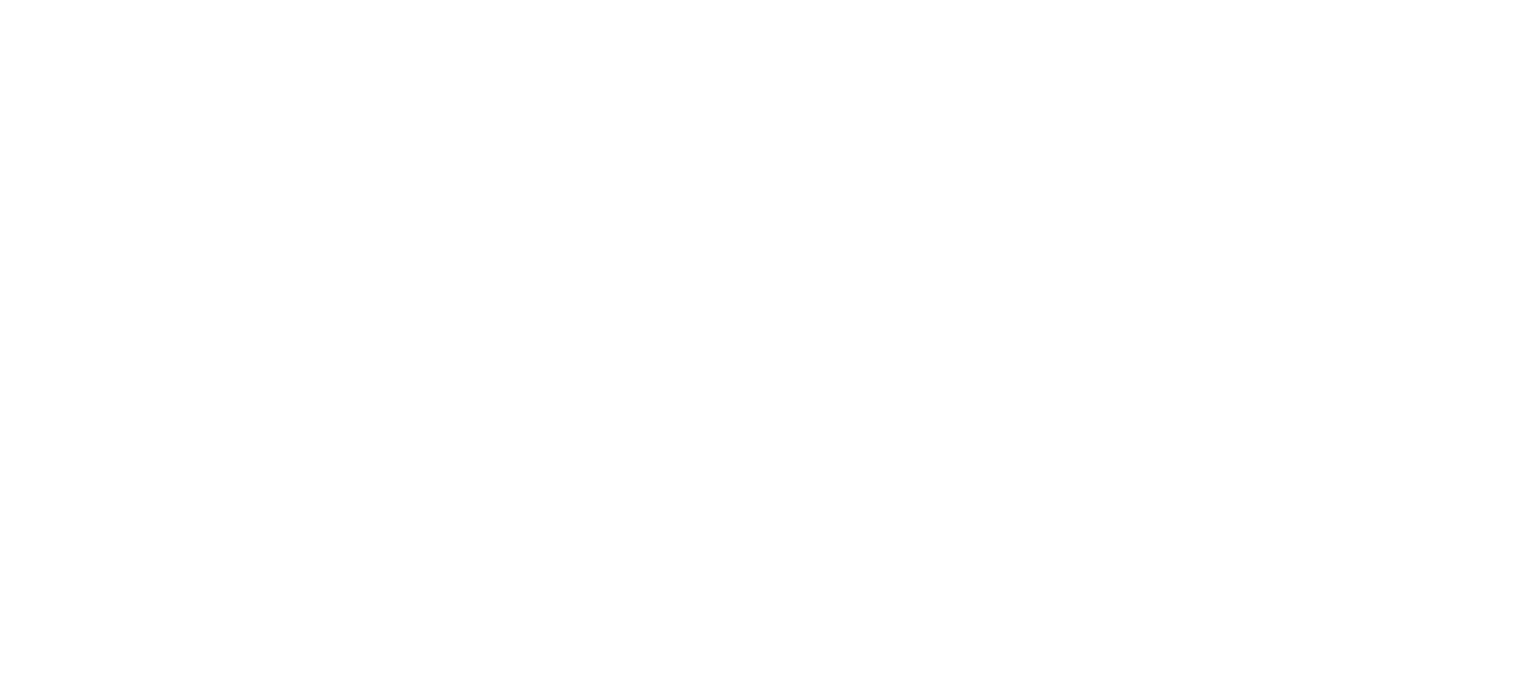 scroll, scrollTop: 0, scrollLeft: 0, axis: both 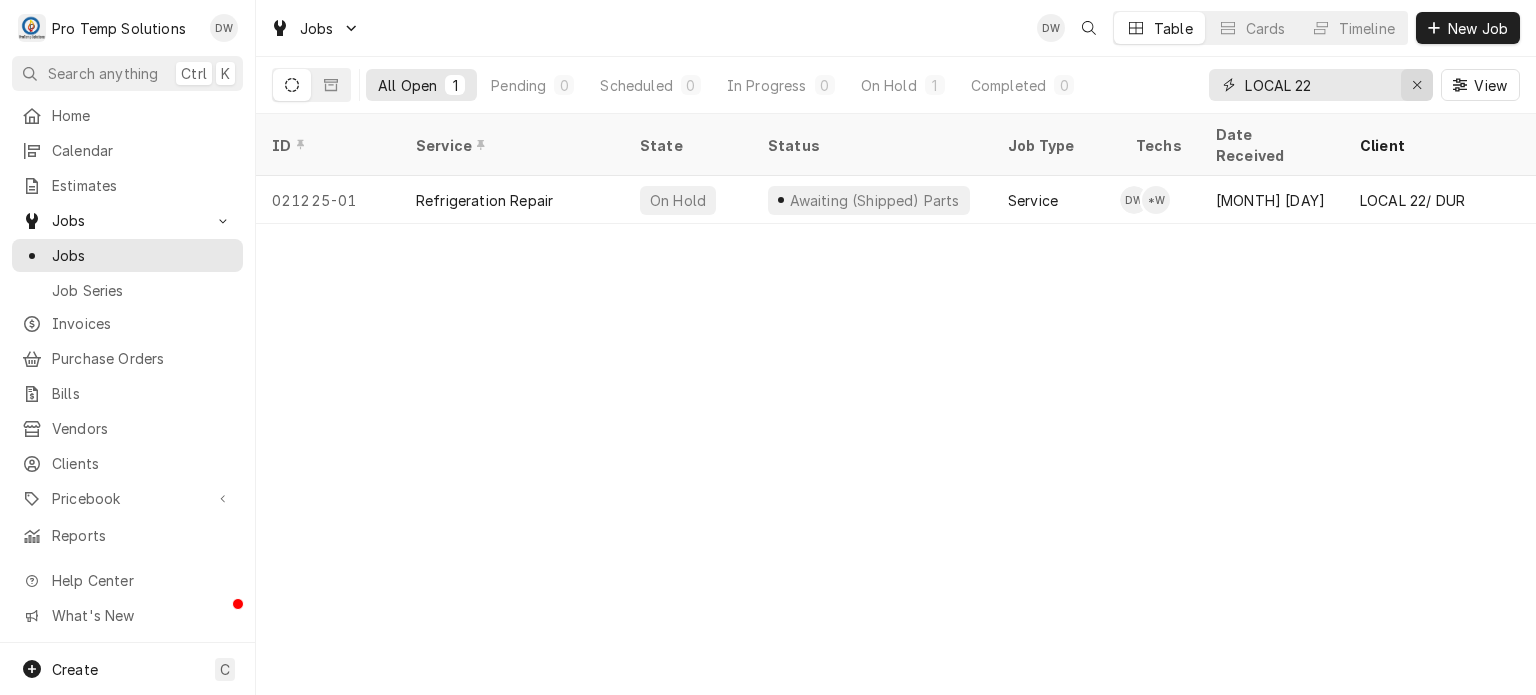 click 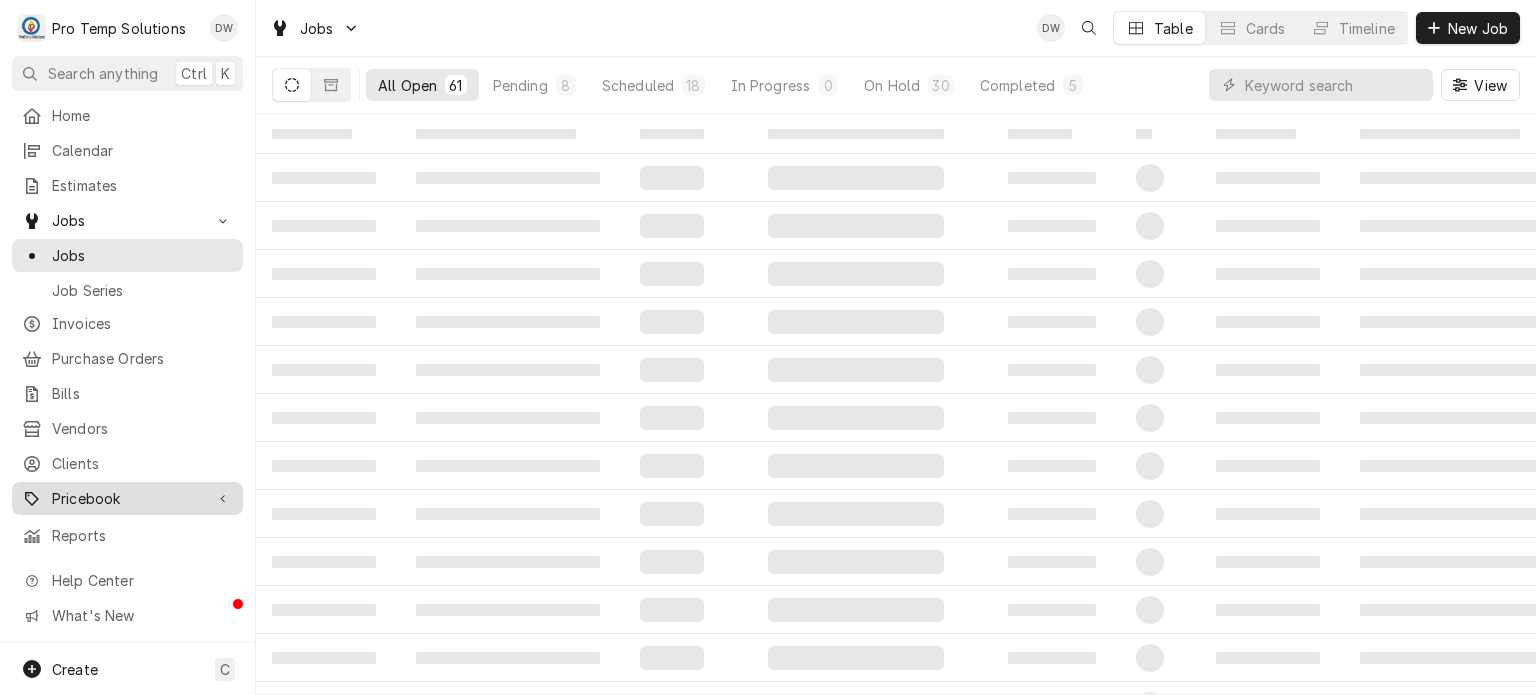 click on "Pricebook" at bounding box center (127, 498) 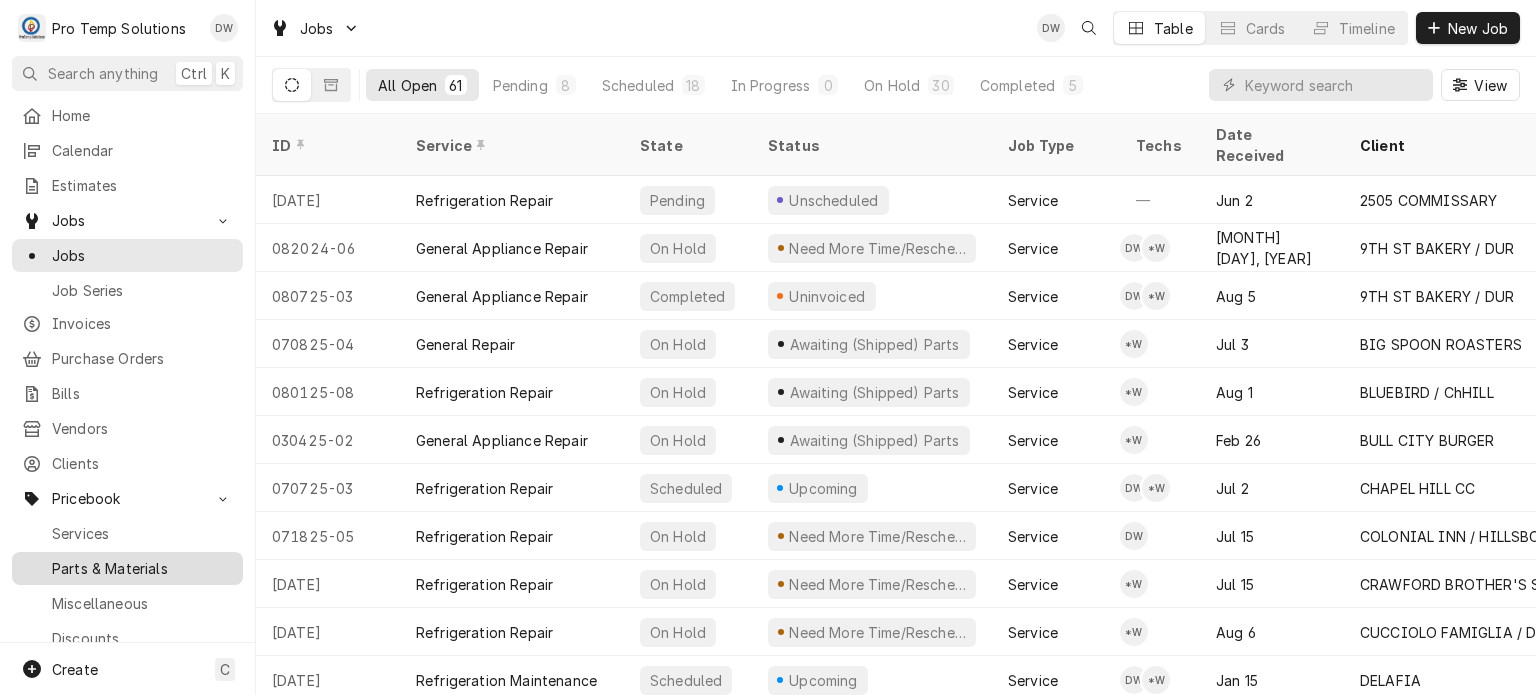 click on "Parts & Materials" at bounding box center (142, 568) 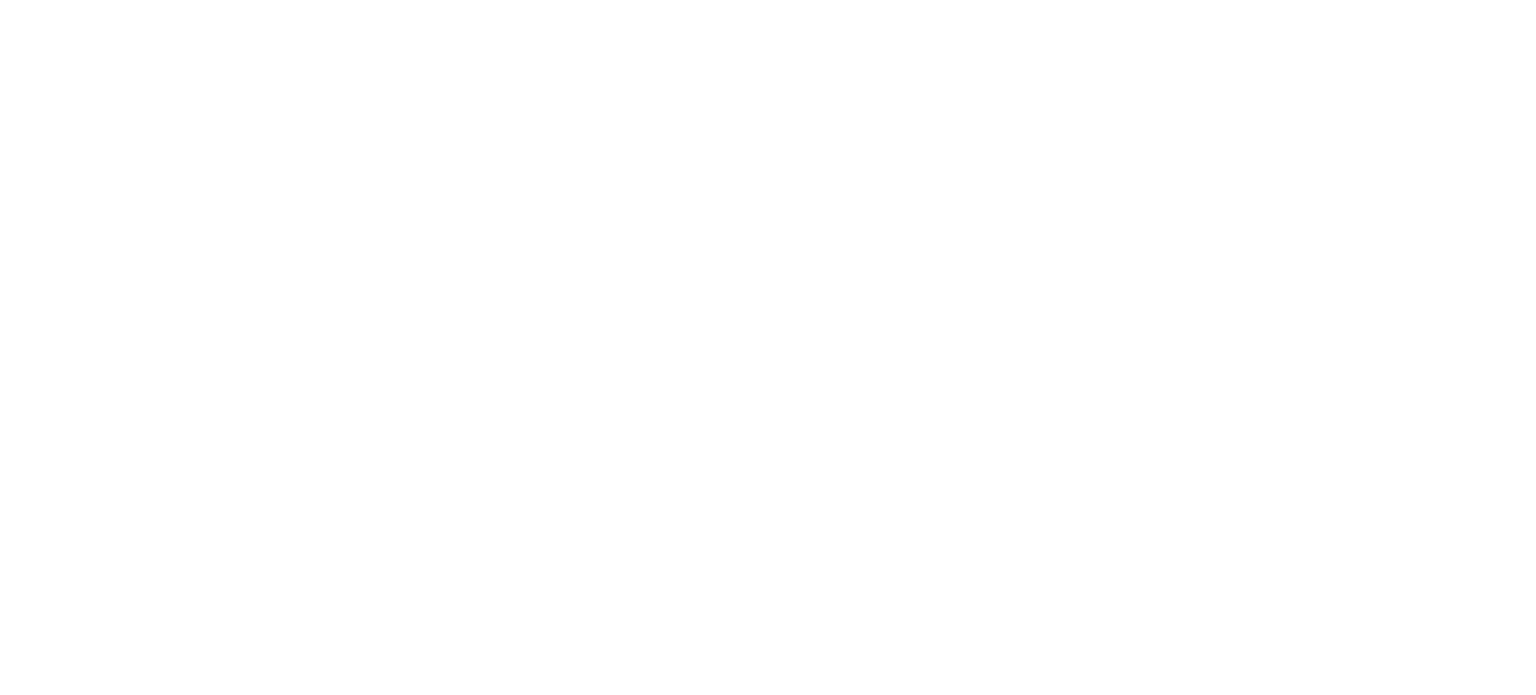 scroll, scrollTop: 0, scrollLeft: 0, axis: both 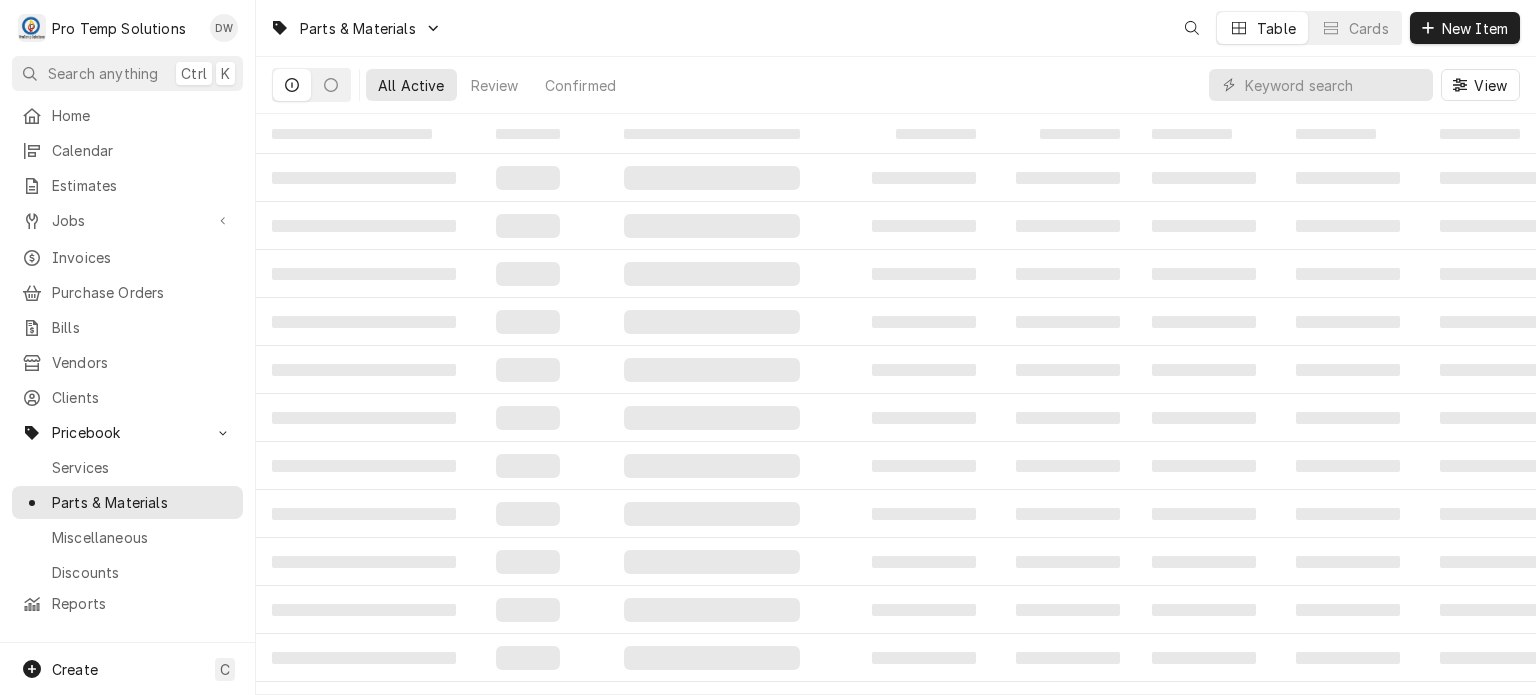click on "New Item" at bounding box center (1475, 28) 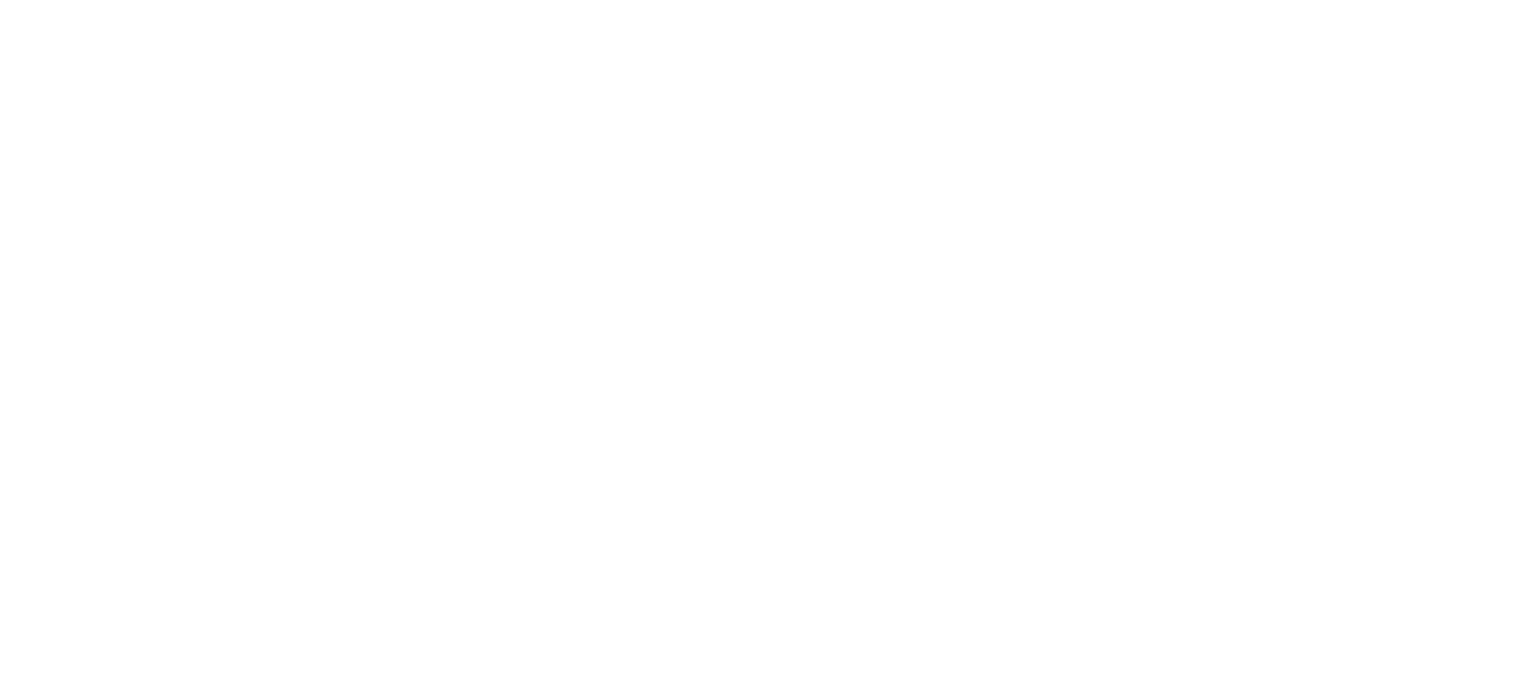 scroll, scrollTop: 0, scrollLeft: 0, axis: both 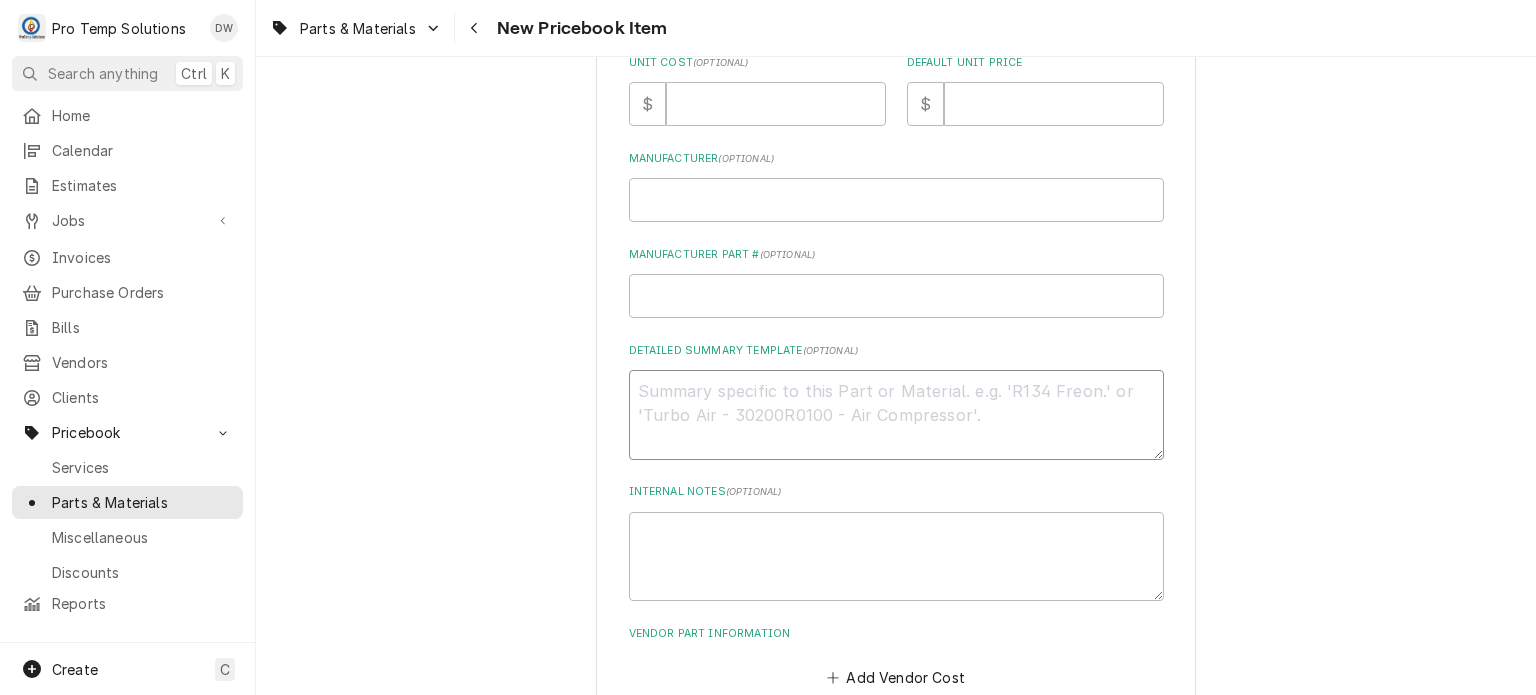 click on "Detailed Summary Template  ( optional )" at bounding box center [896, 415] 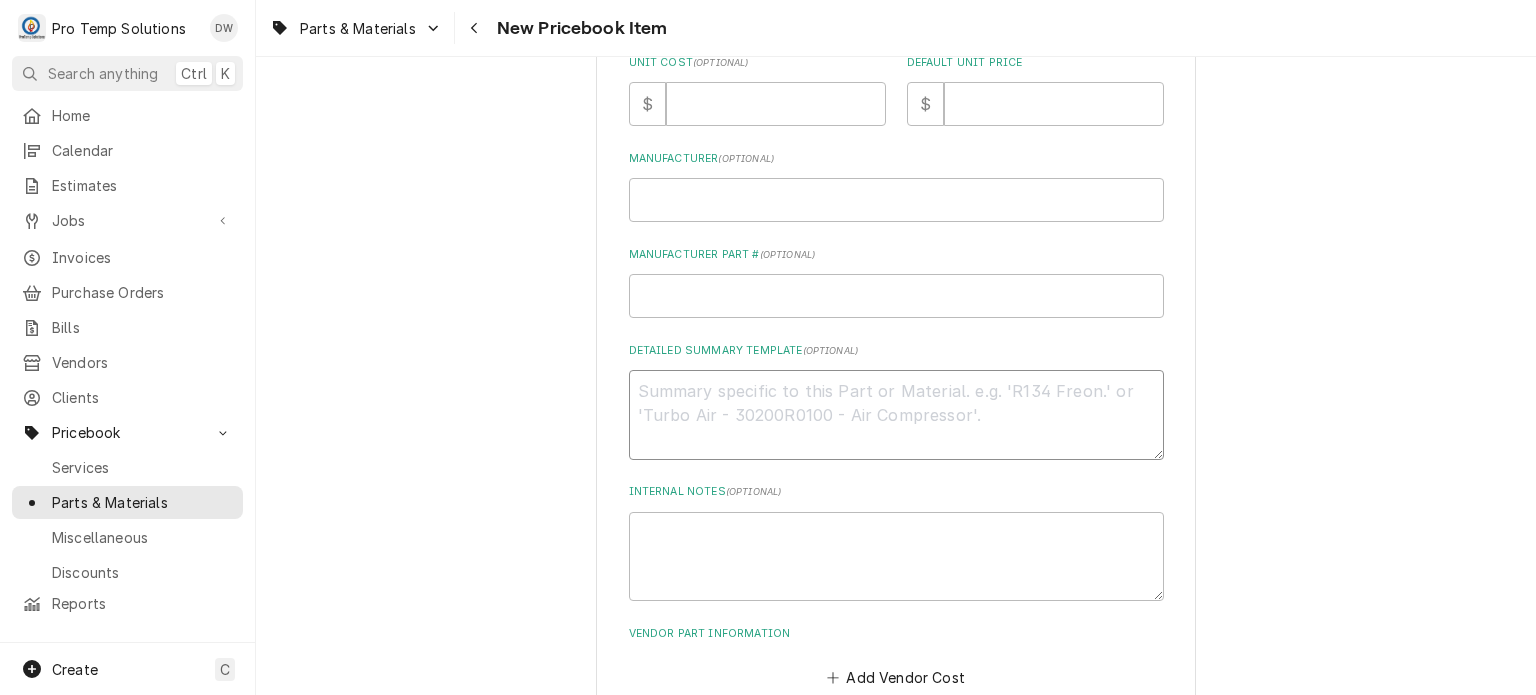 scroll, scrollTop: 603, scrollLeft: 0, axis: vertical 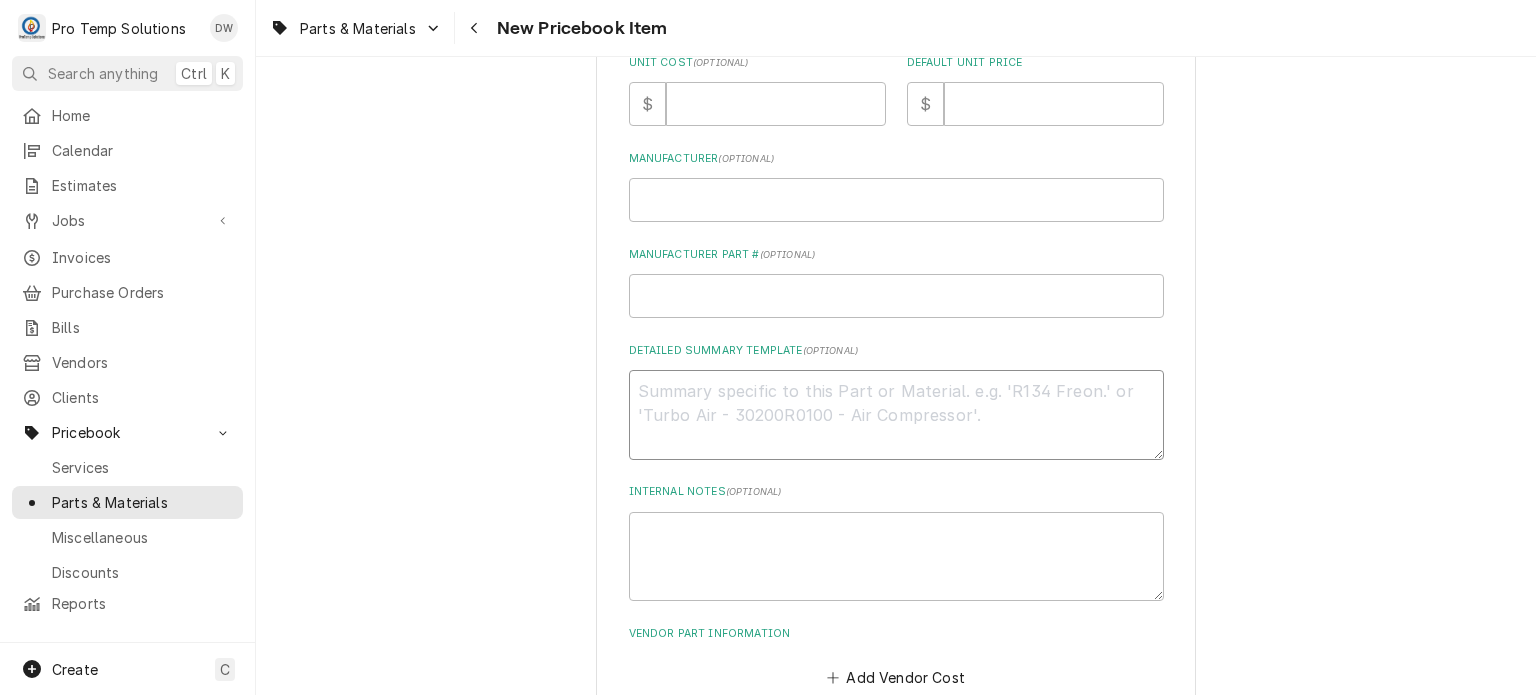paste on "ACR #60-8375-01 FAN BLADE
LIST: $30.00" 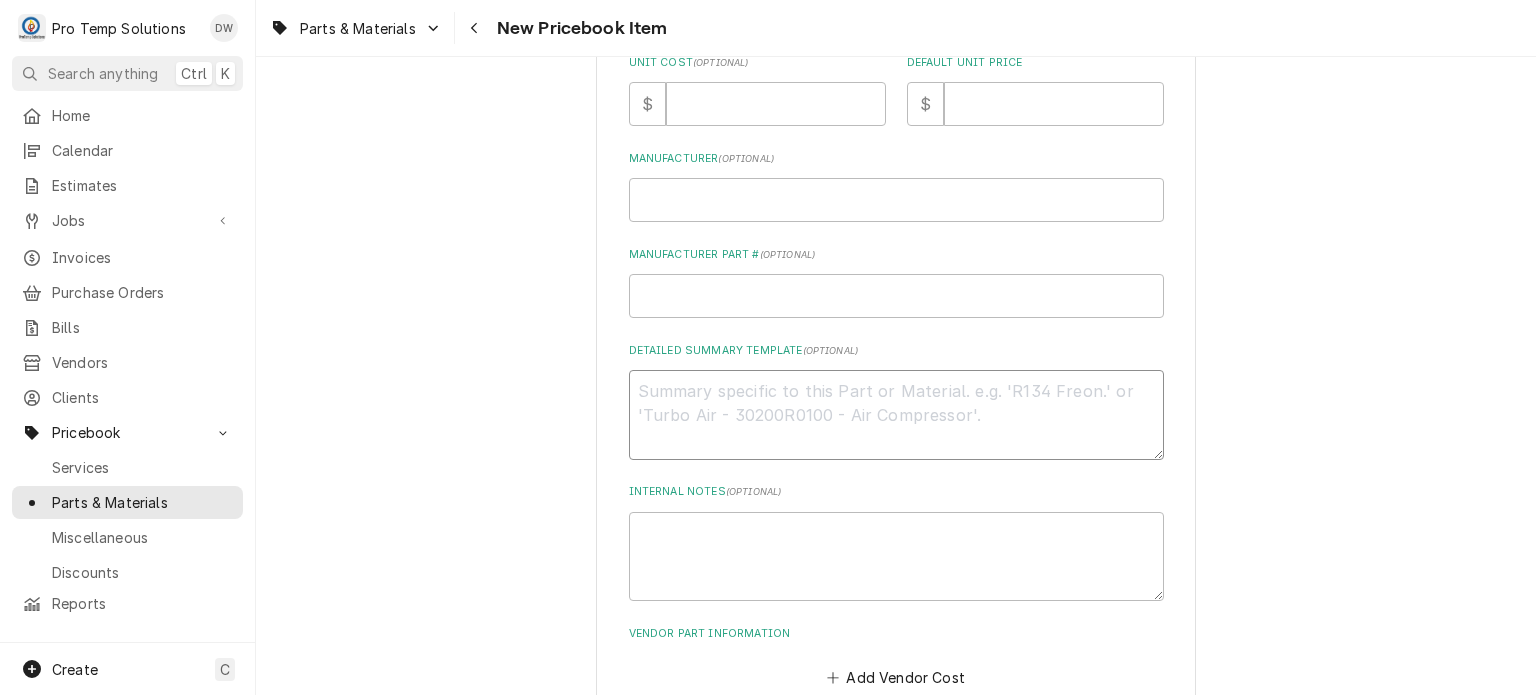 type on "x" 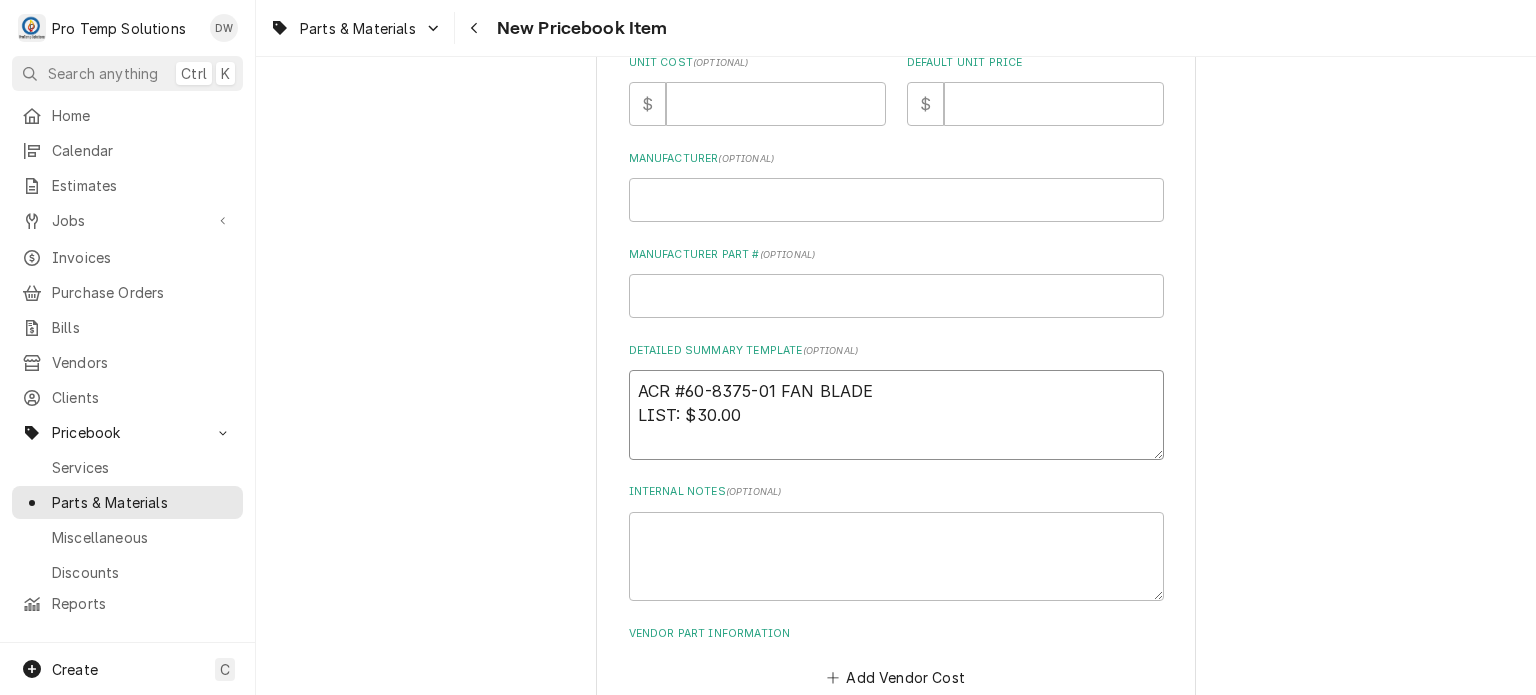 drag, startPoint x: 675, startPoint y: 380, endPoint x: 884, endPoint y: 357, distance: 210.26175 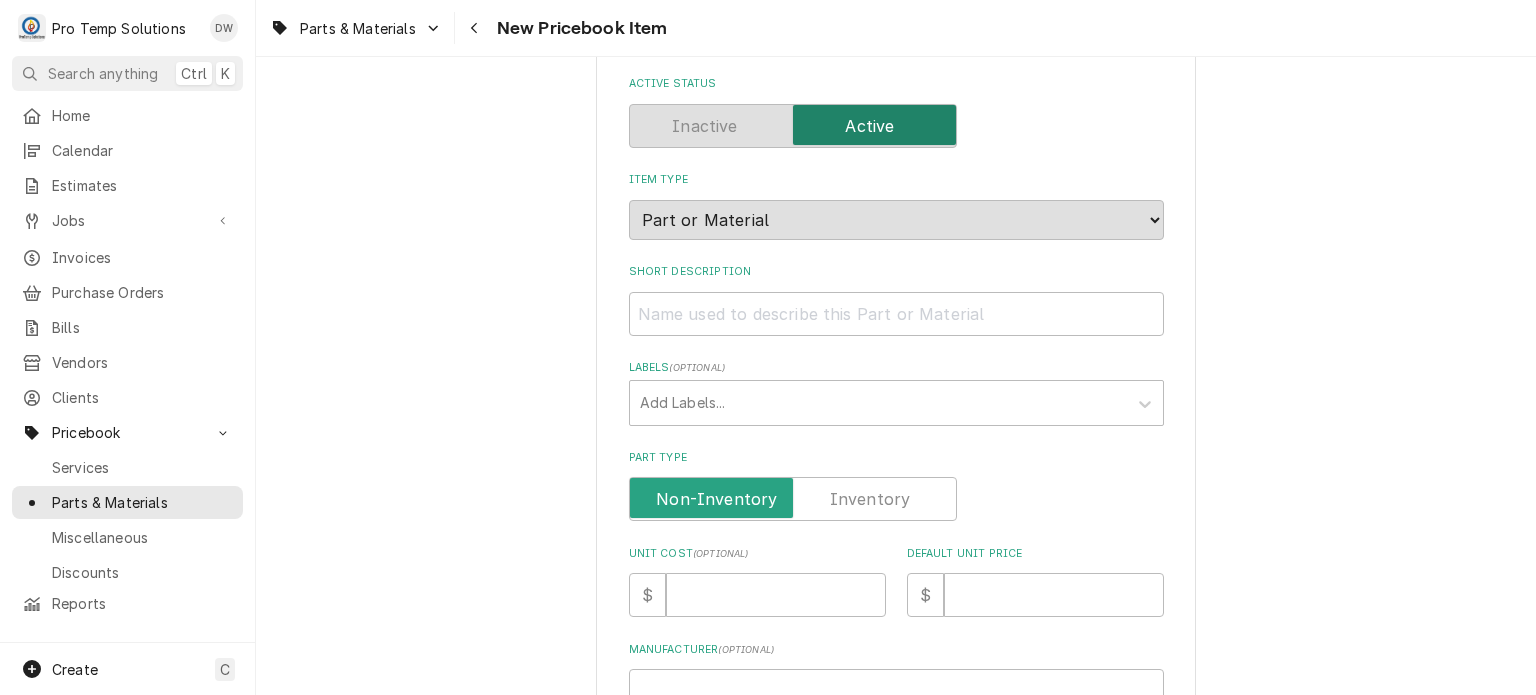 scroll, scrollTop: 83, scrollLeft: 0, axis: vertical 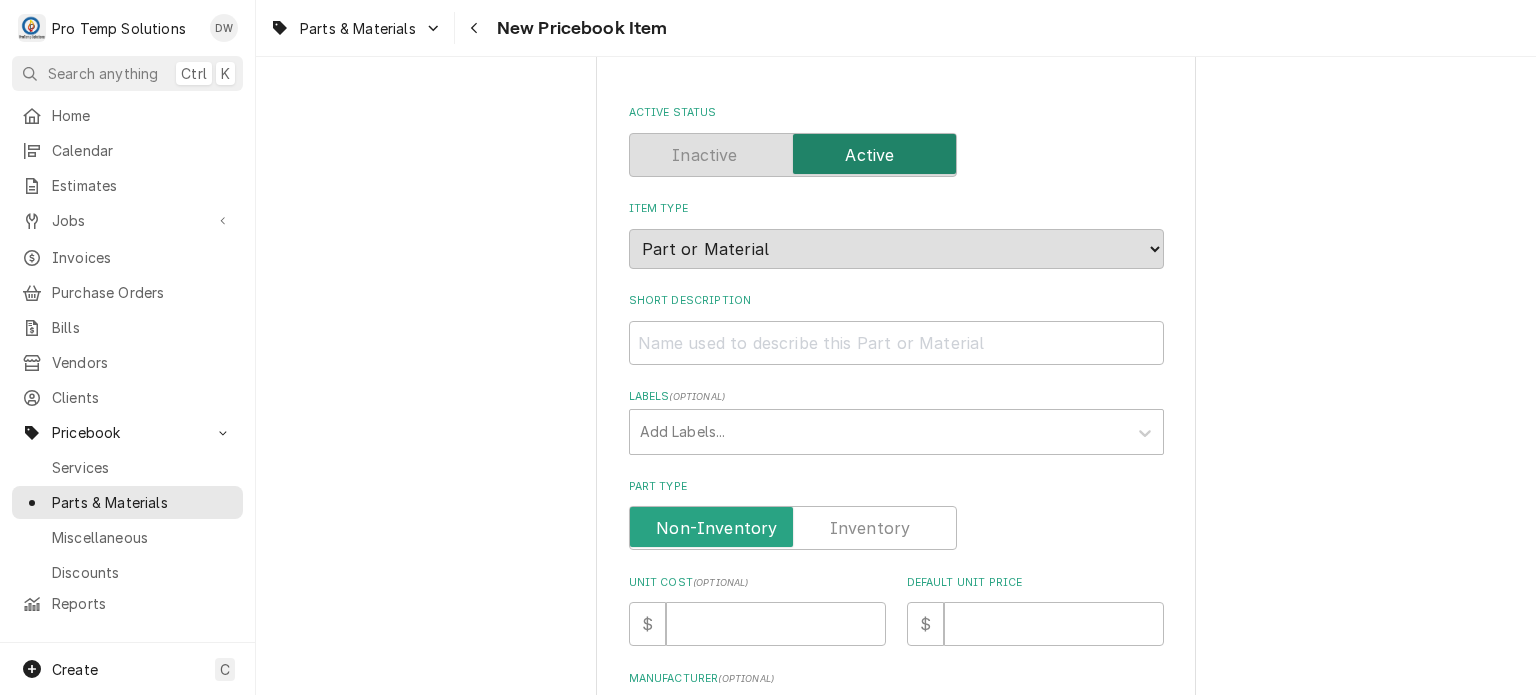 type on "ACR #60-8375-01 FAN BLADE
LIST: $30.00" 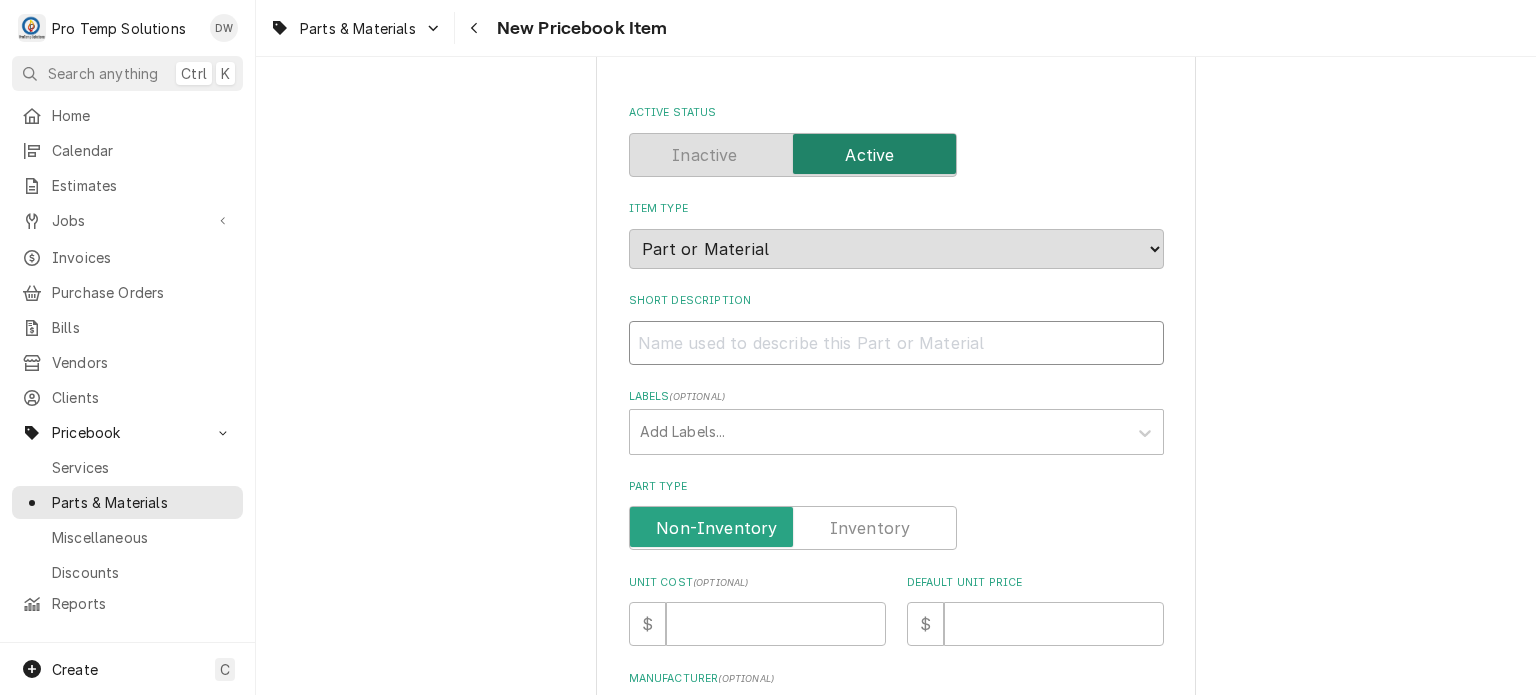 click on "Short Description" at bounding box center [896, 343] 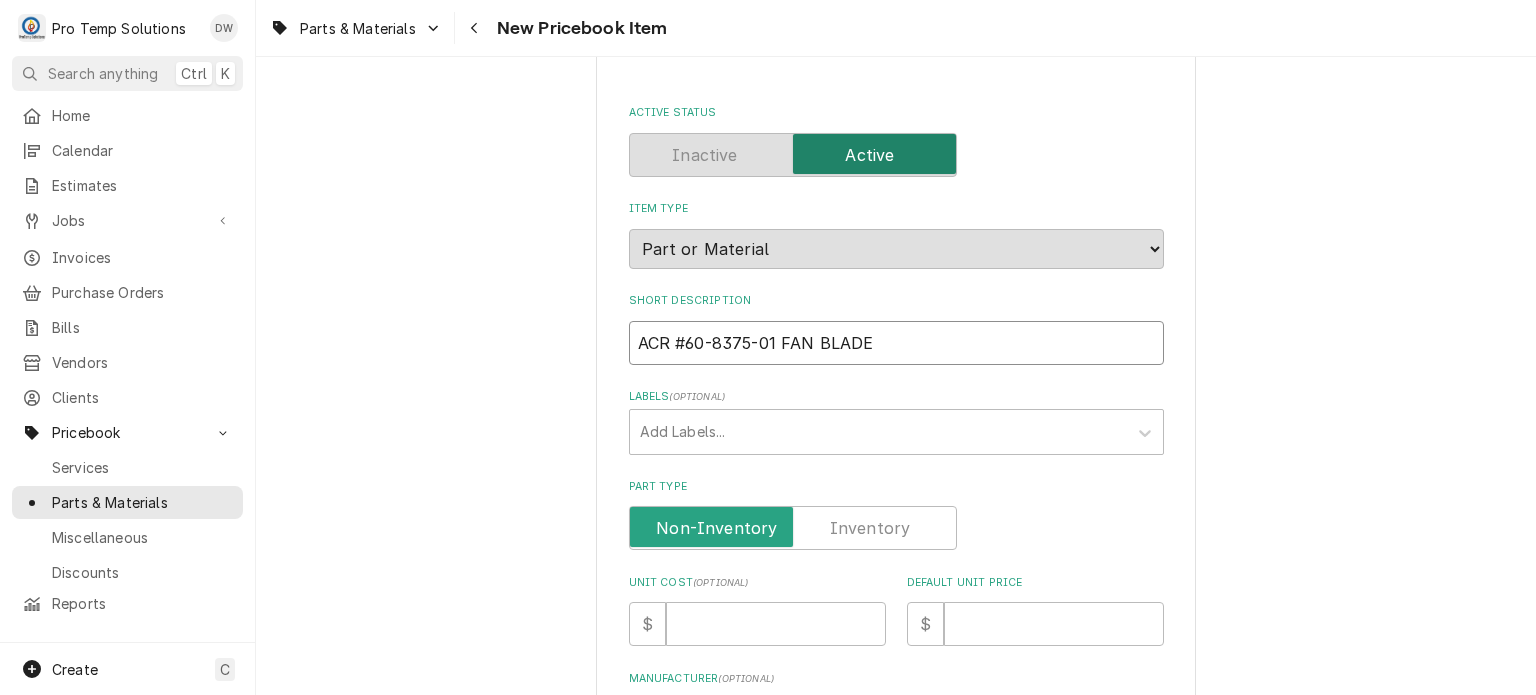 scroll, scrollTop: 488, scrollLeft: 0, axis: vertical 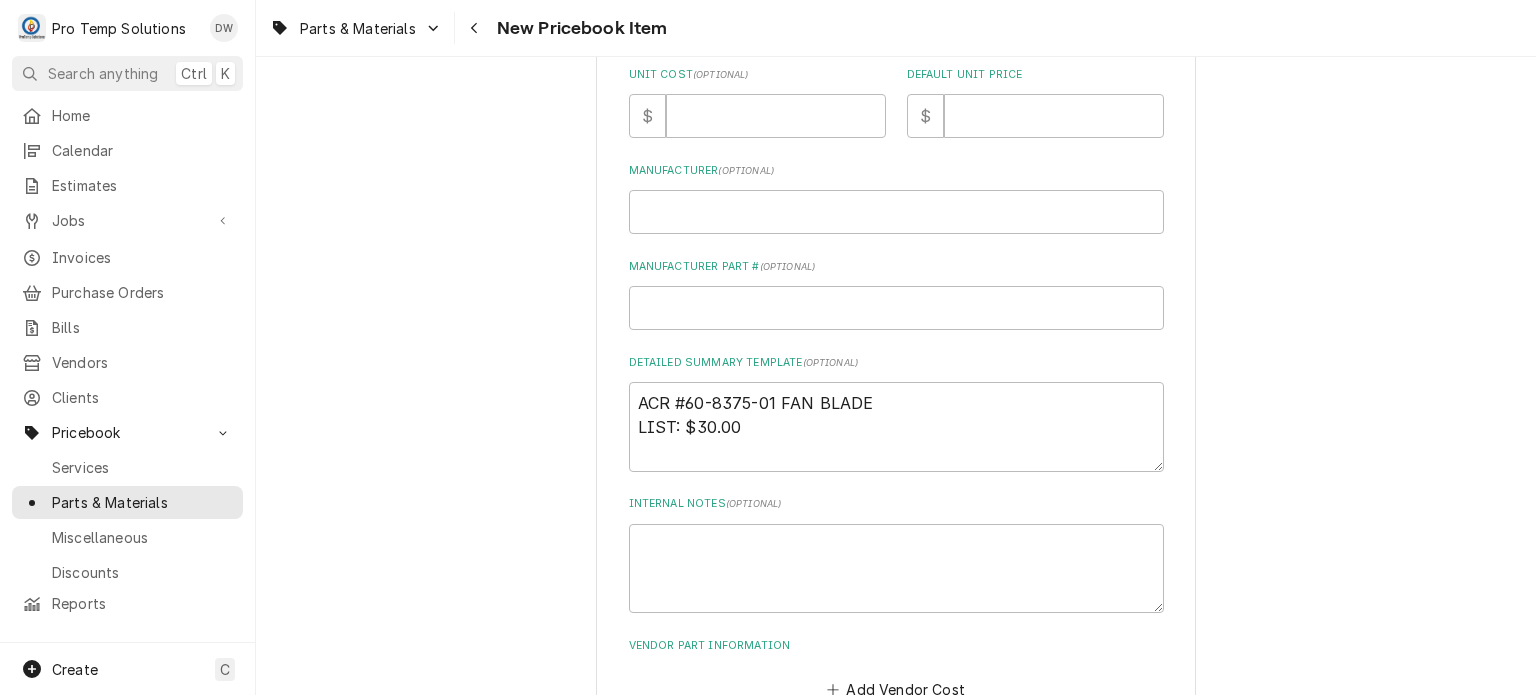 type on "ACR #60-8375-01 FAN BLADE" 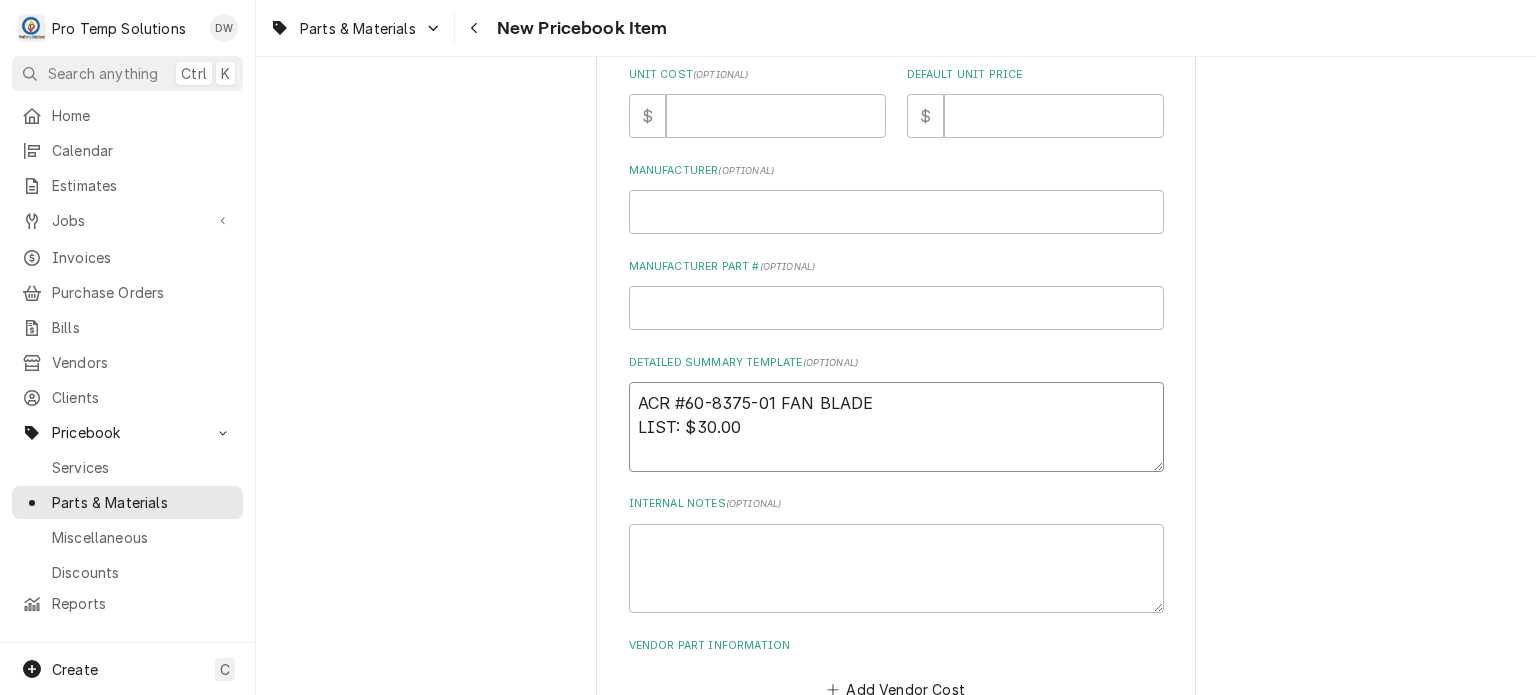 drag, startPoint x: 737, startPoint y: 435, endPoint x: 686, endPoint y: 431, distance: 51.156624 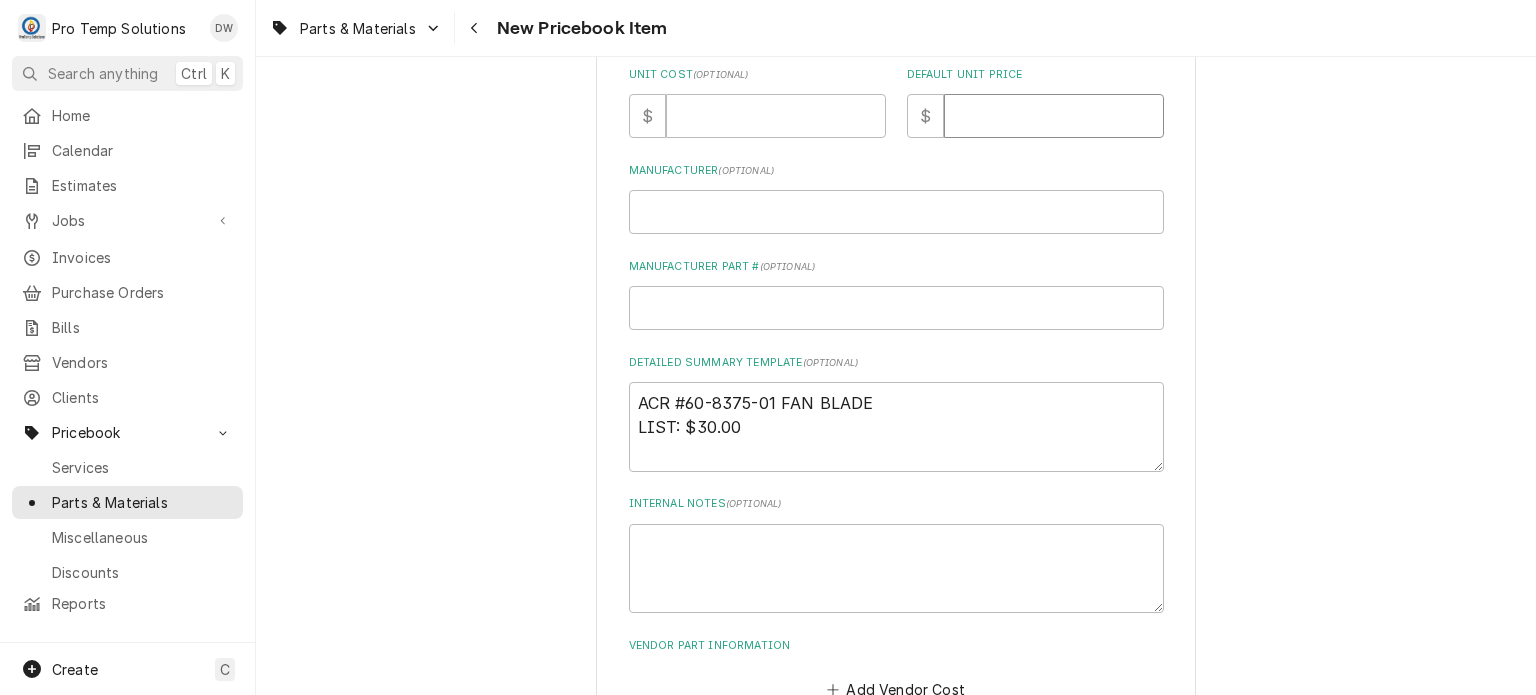click on "Default Unit Price" at bounding box center [1054, 116] 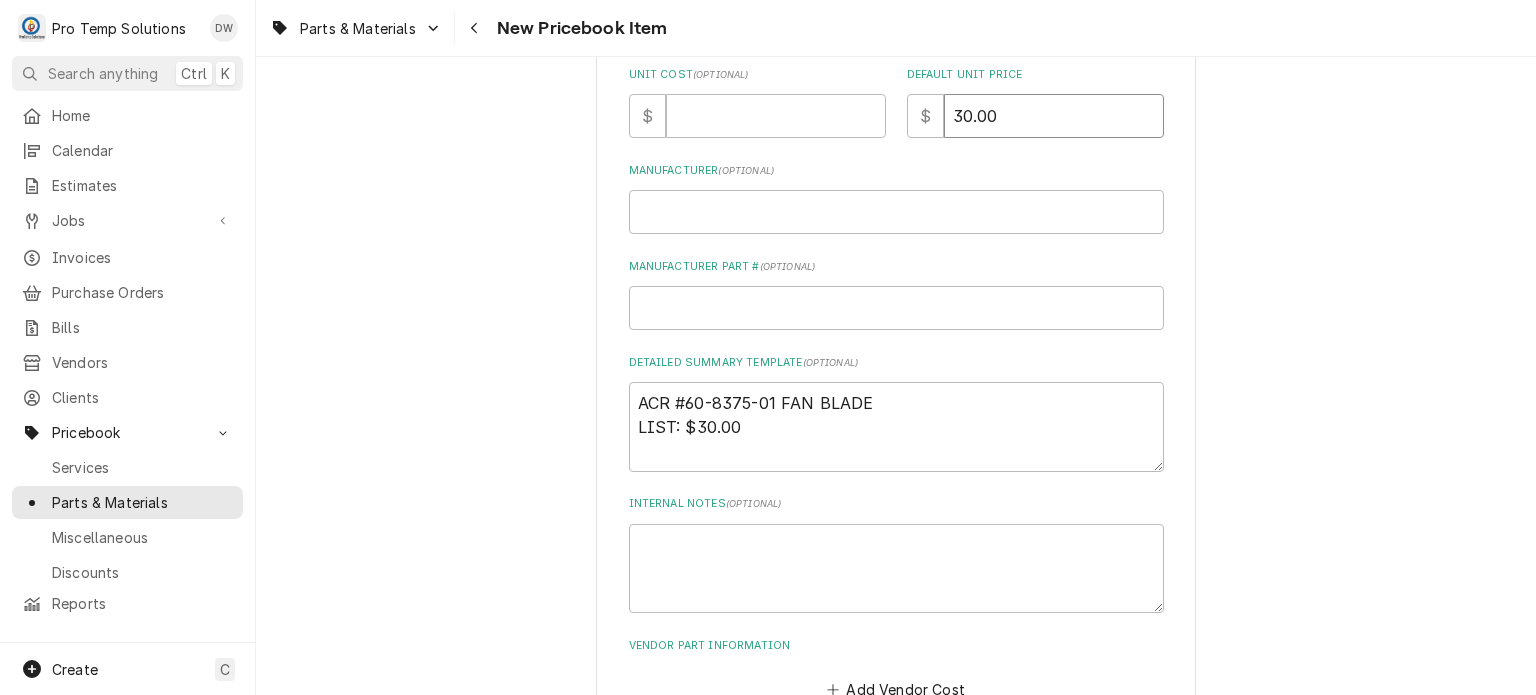 type on "30.00" 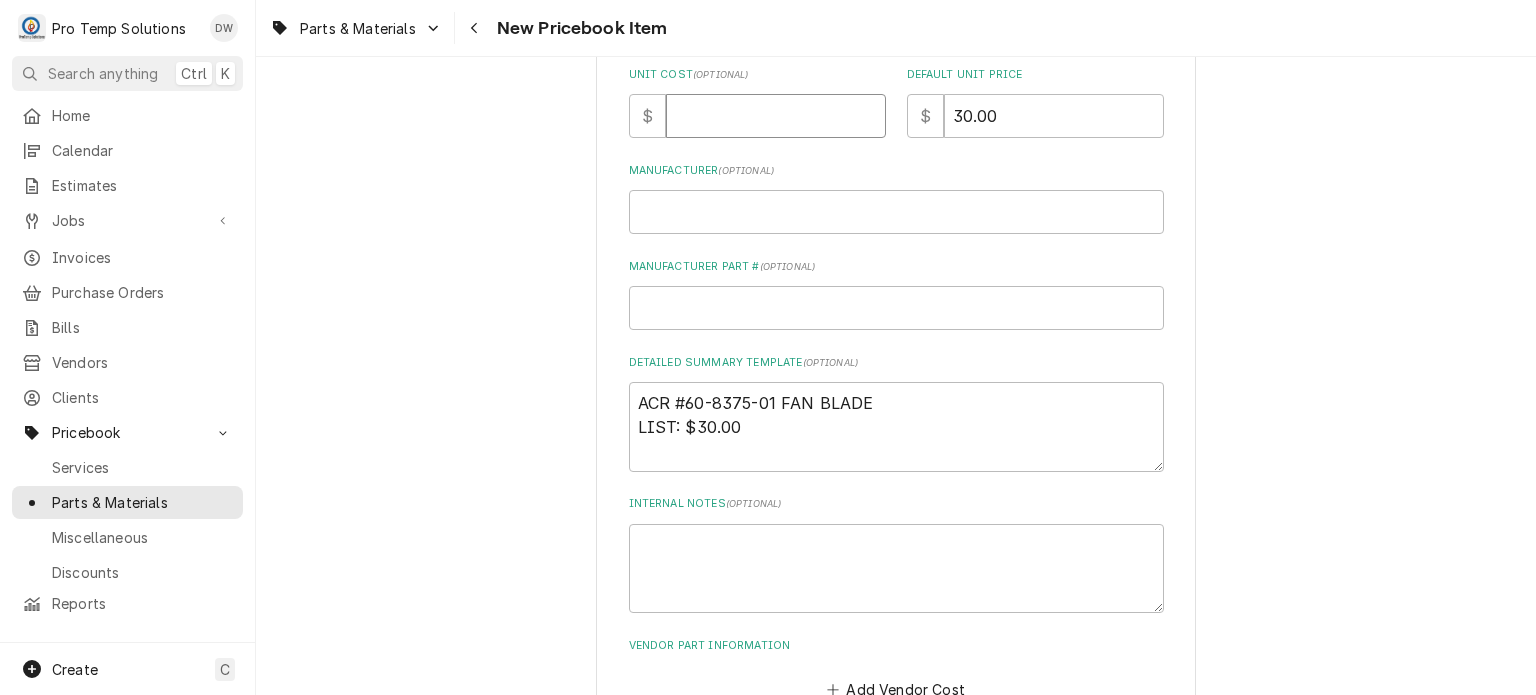 click on "Unit Cost  ( optional )" at bounding box center [776, 116] 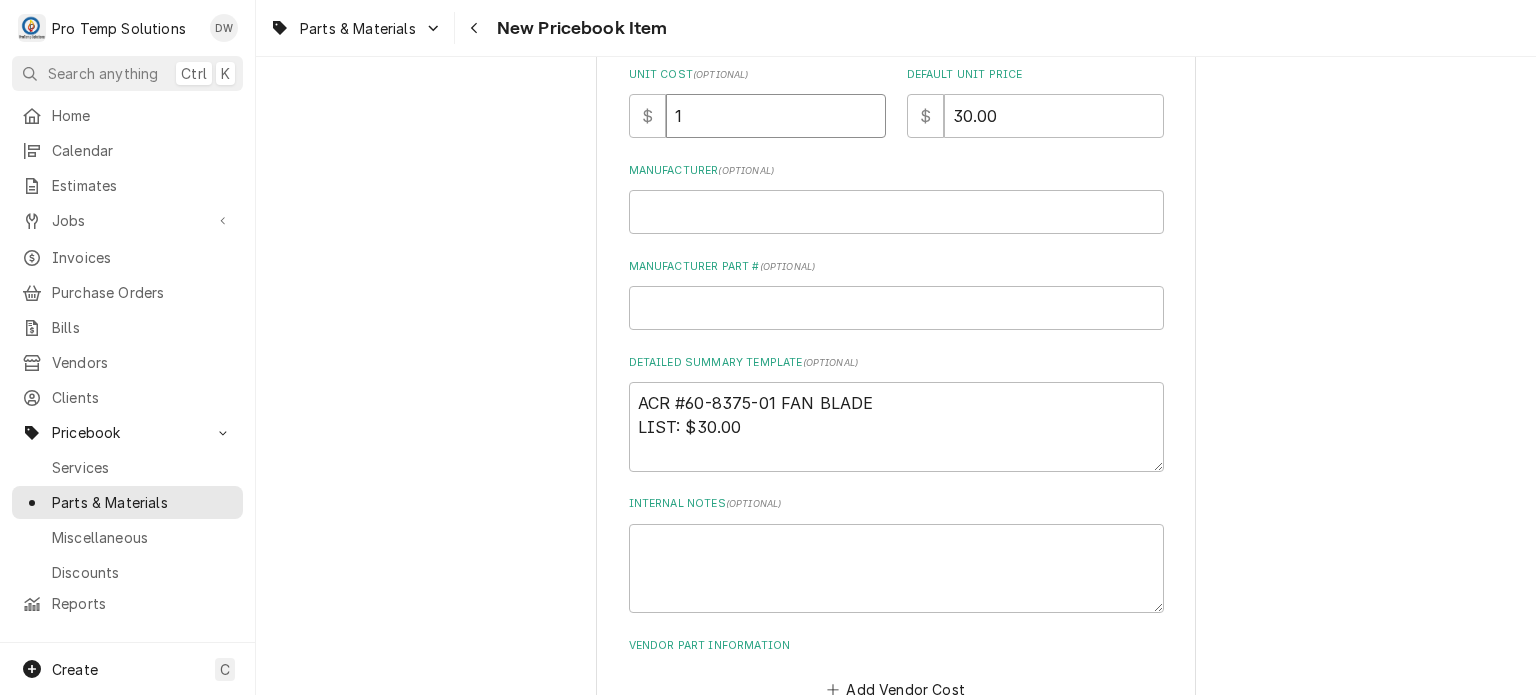 type on "x" 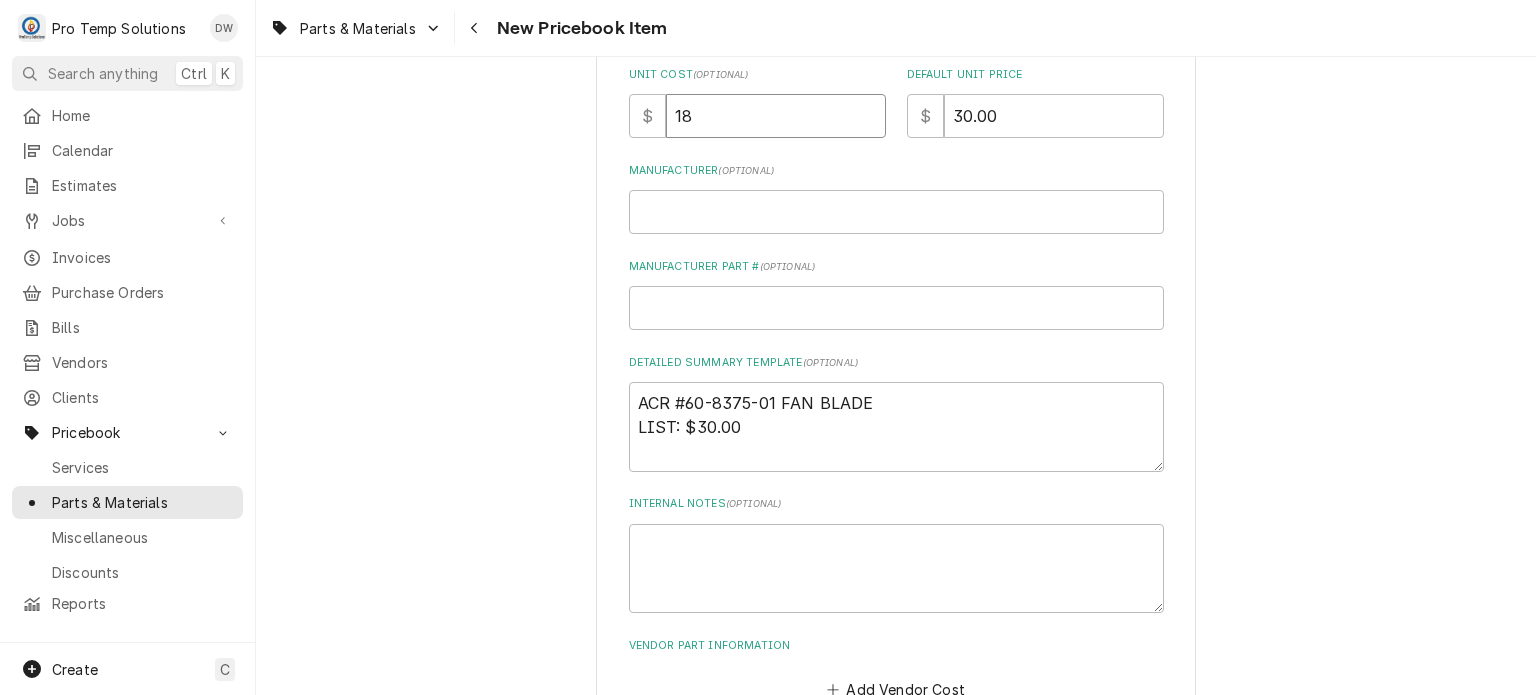 type on "x" 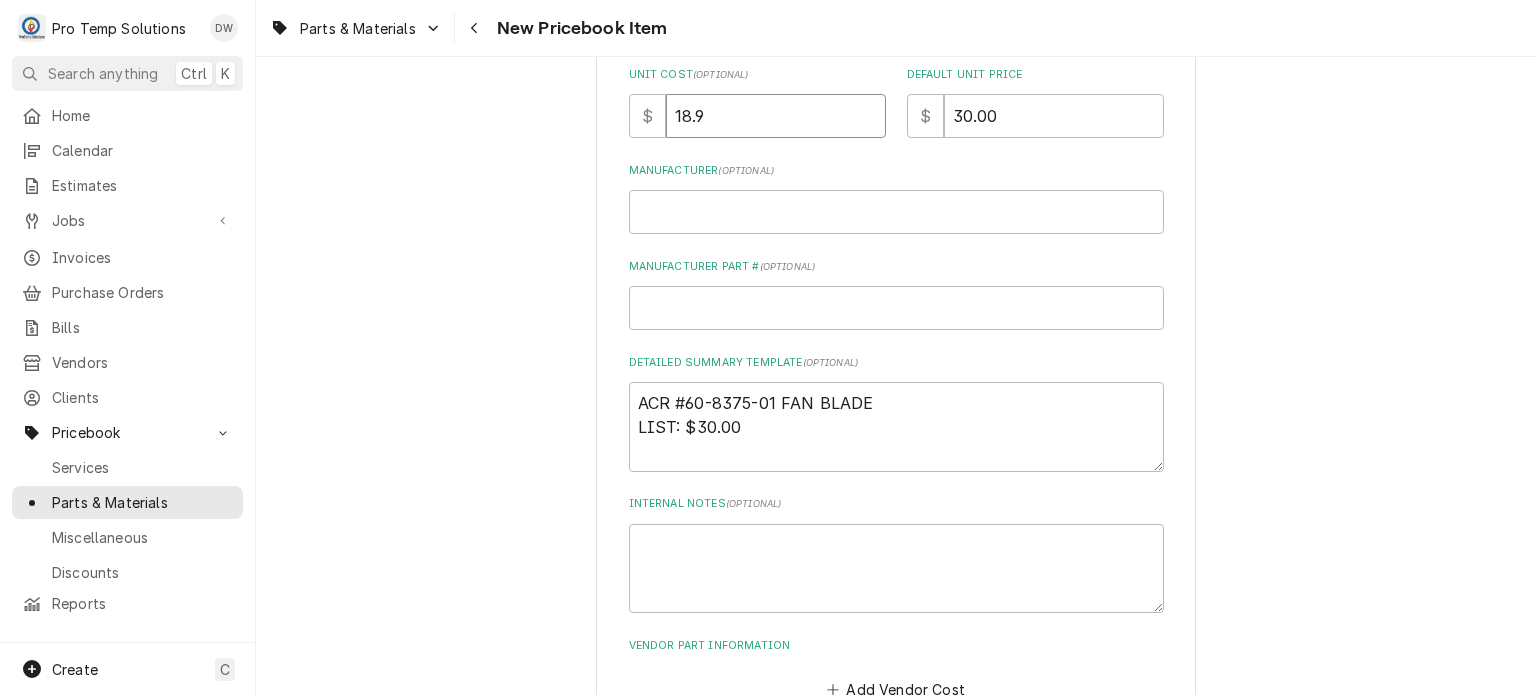 type on "x" 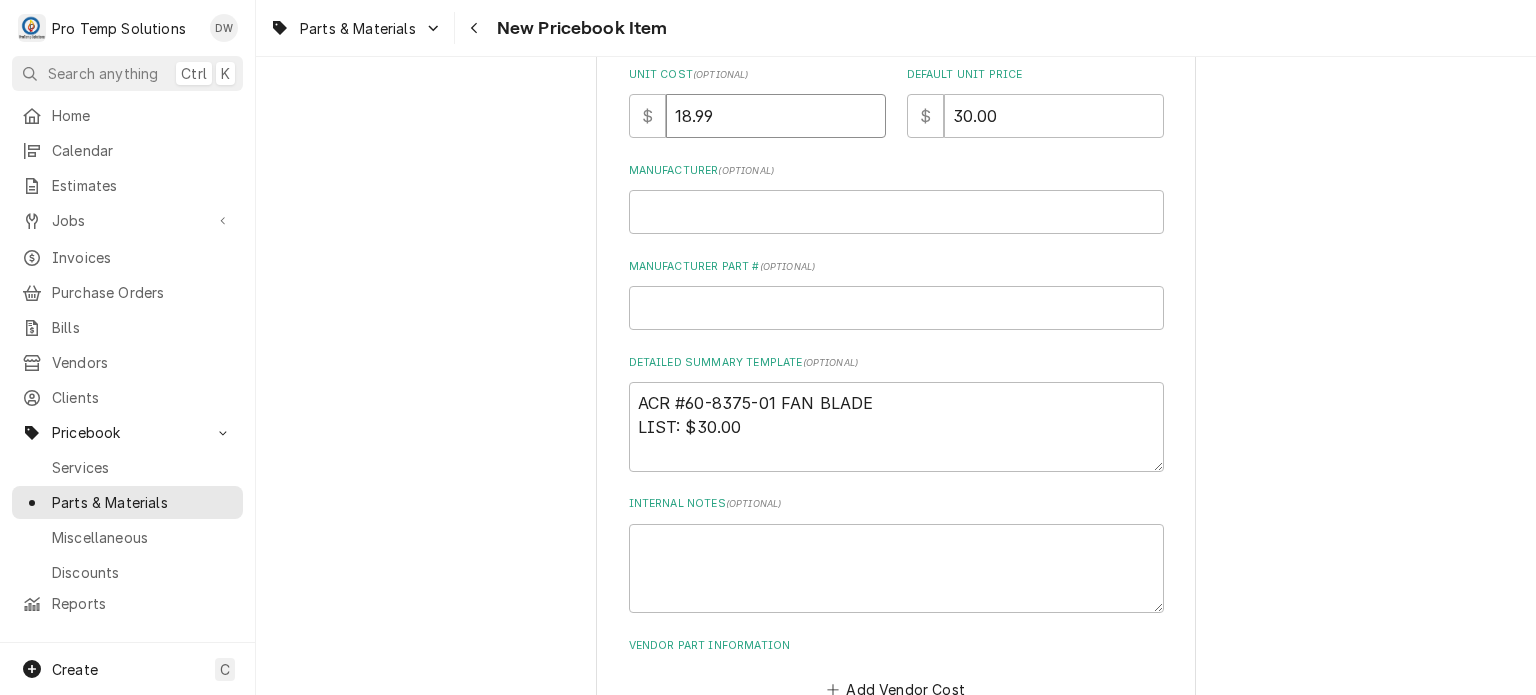 type on "18.99" 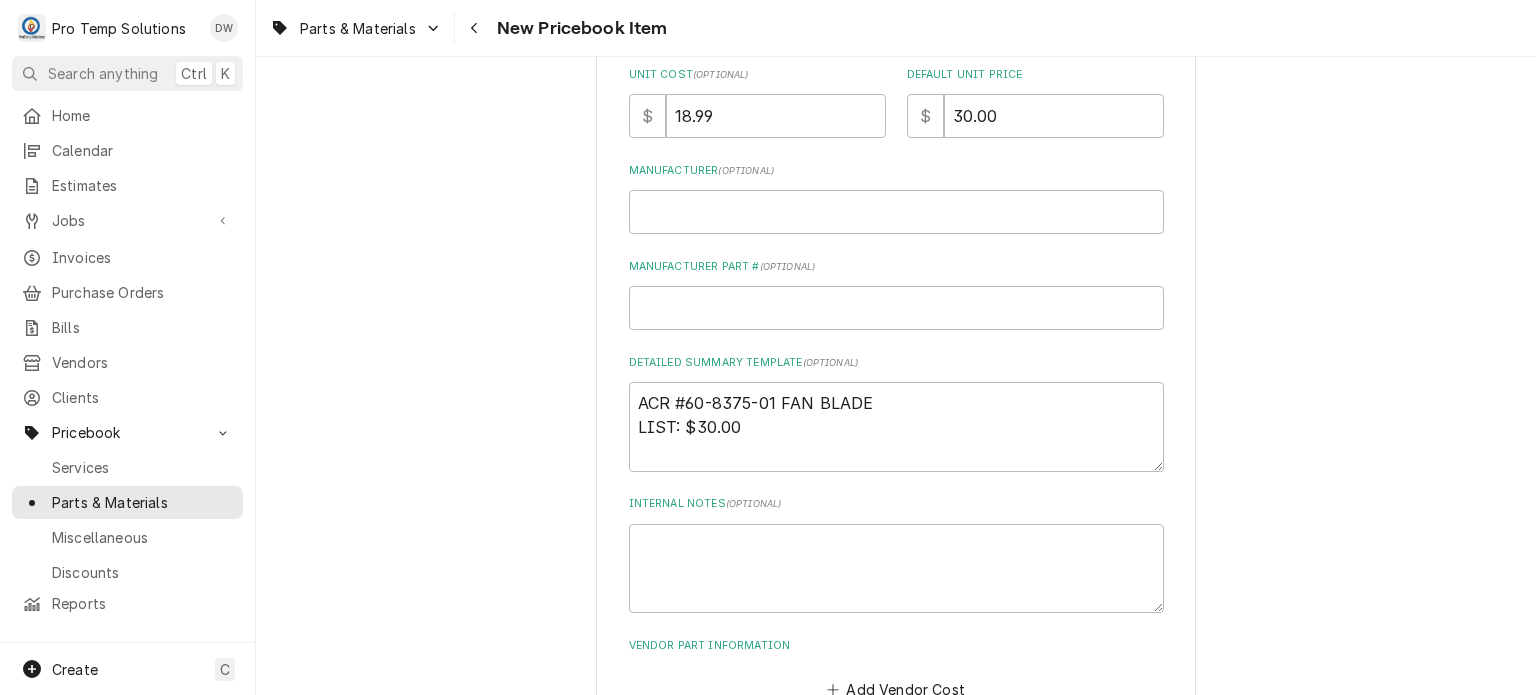 scroll, scrollTop: 0, scrollLeft: 0, axis: both 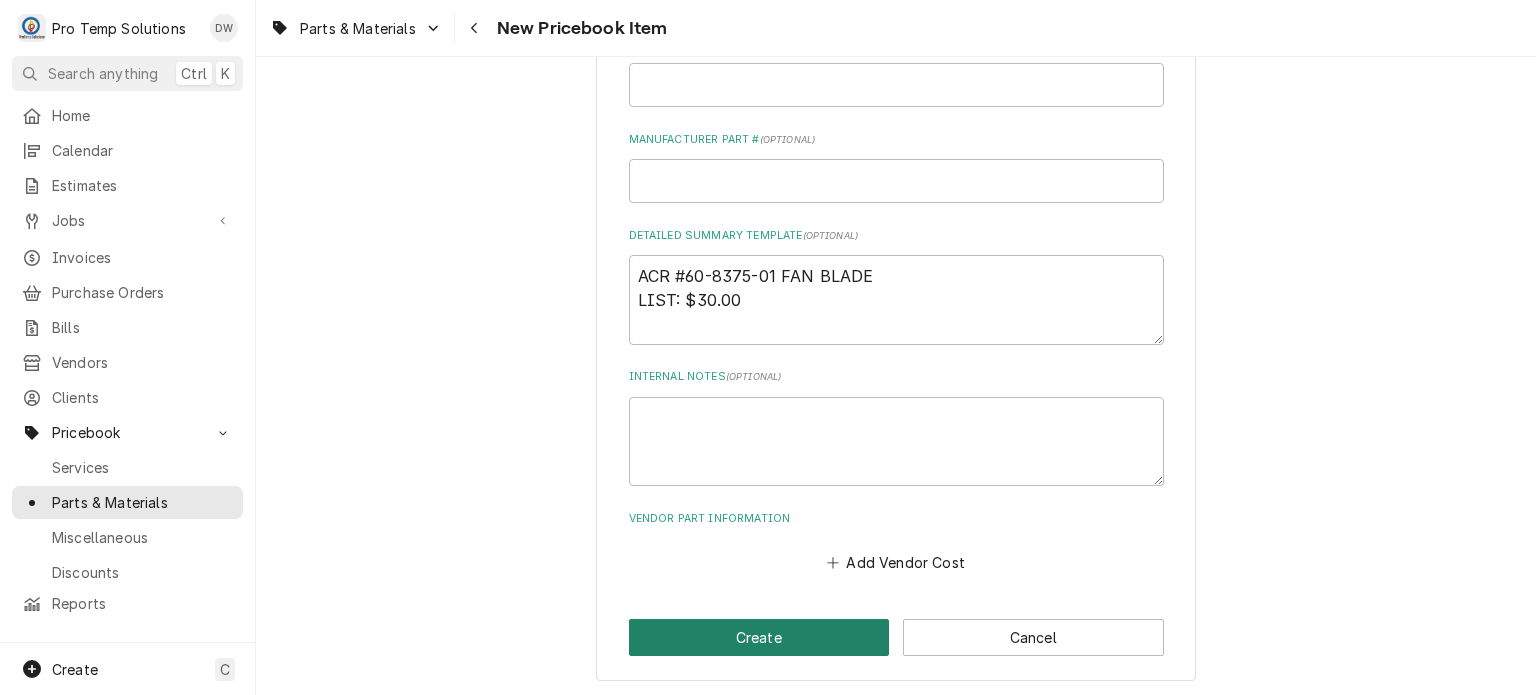click on "Create" at bounding box center (759, 637) 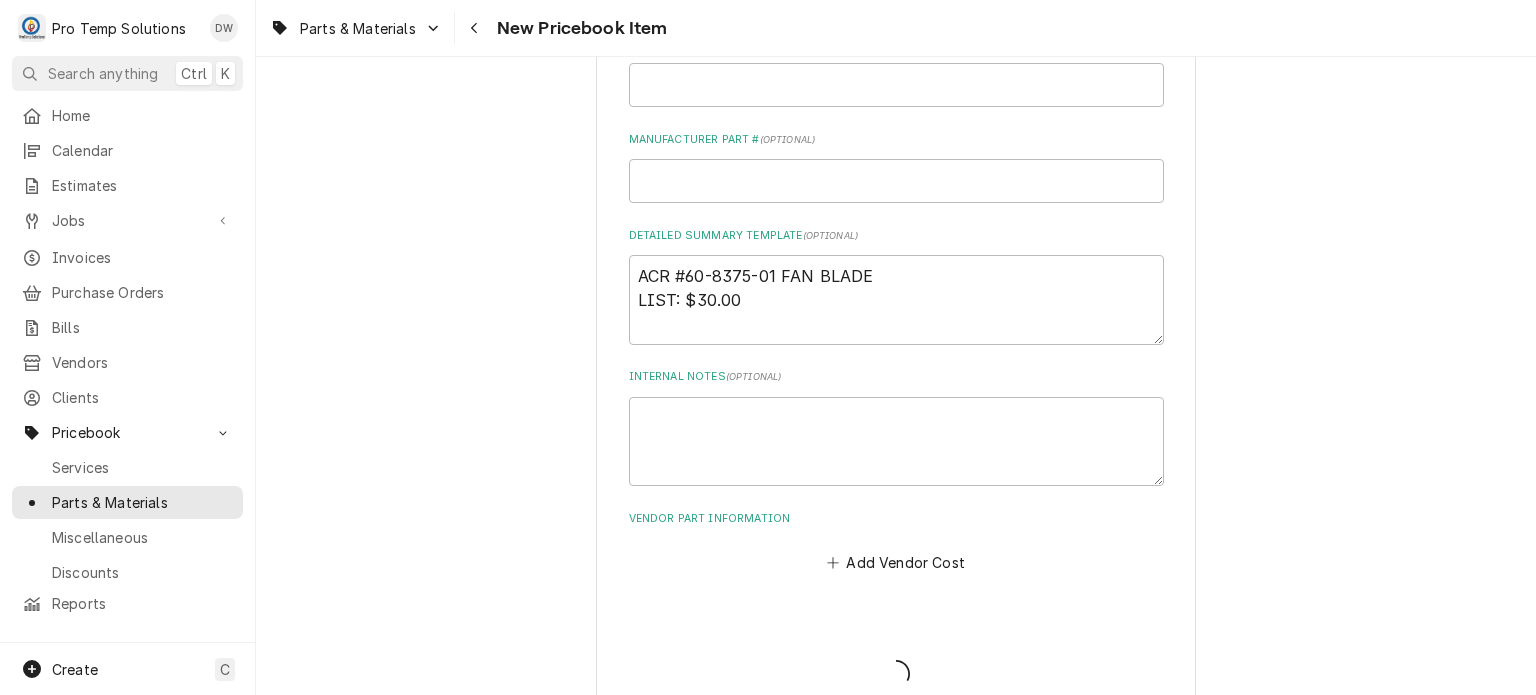 type on "x" 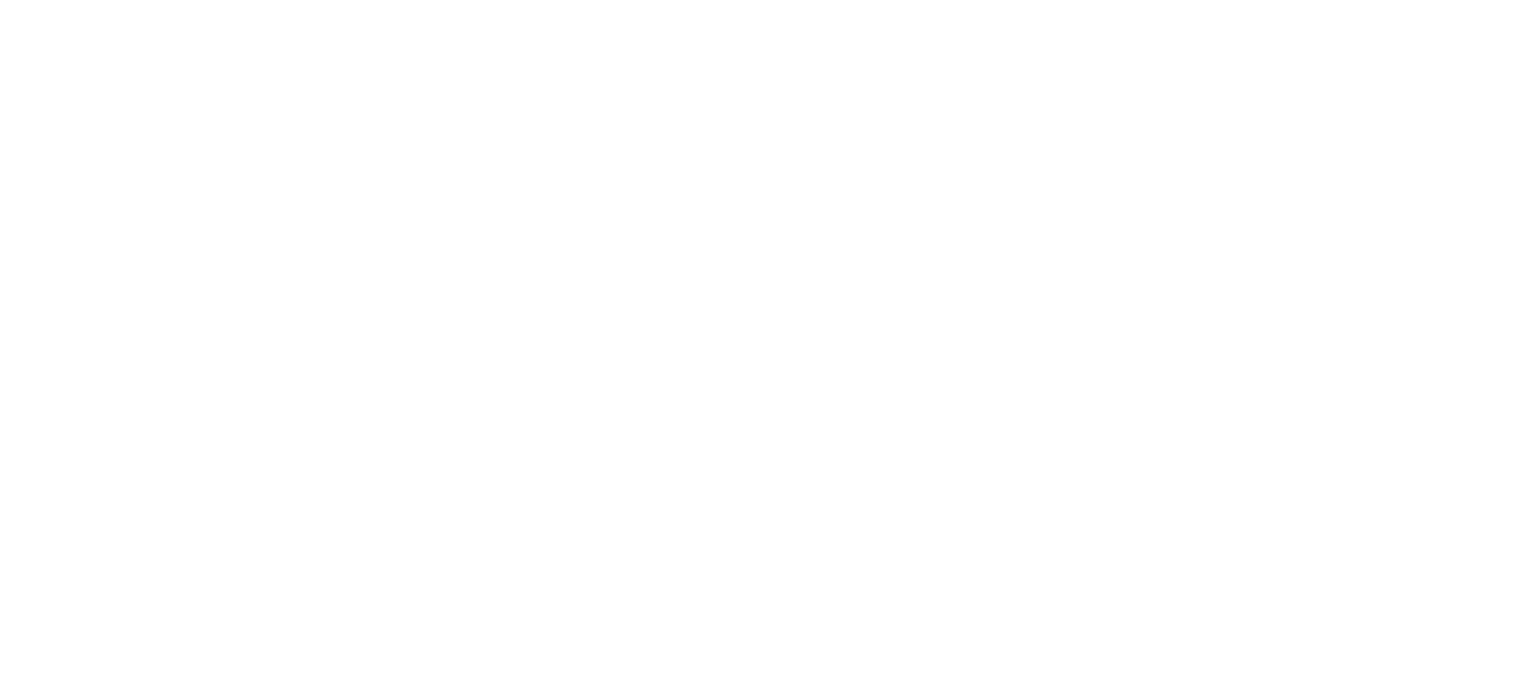 scroll, scrollTop: 0, scrollLeft: 0, axis: both 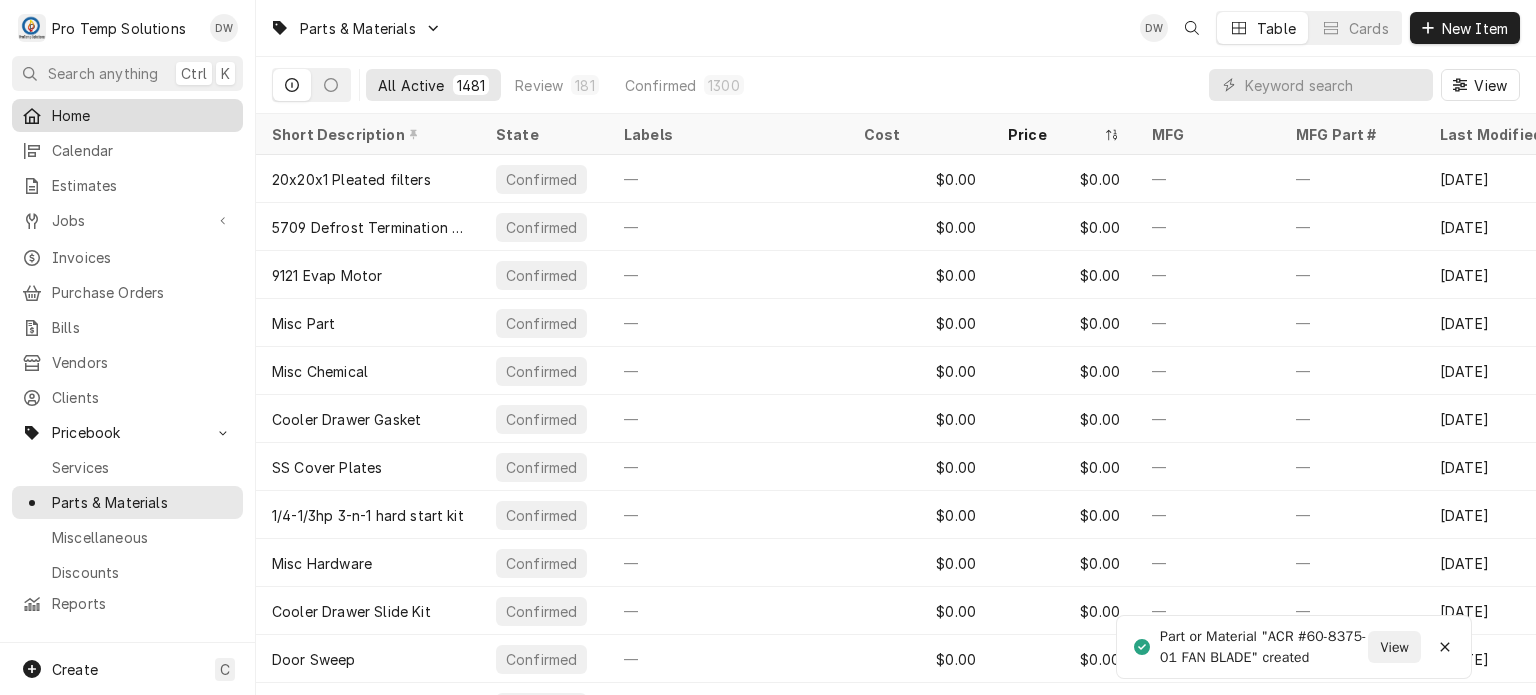 click on "Home" at bounding box center [142, 115] 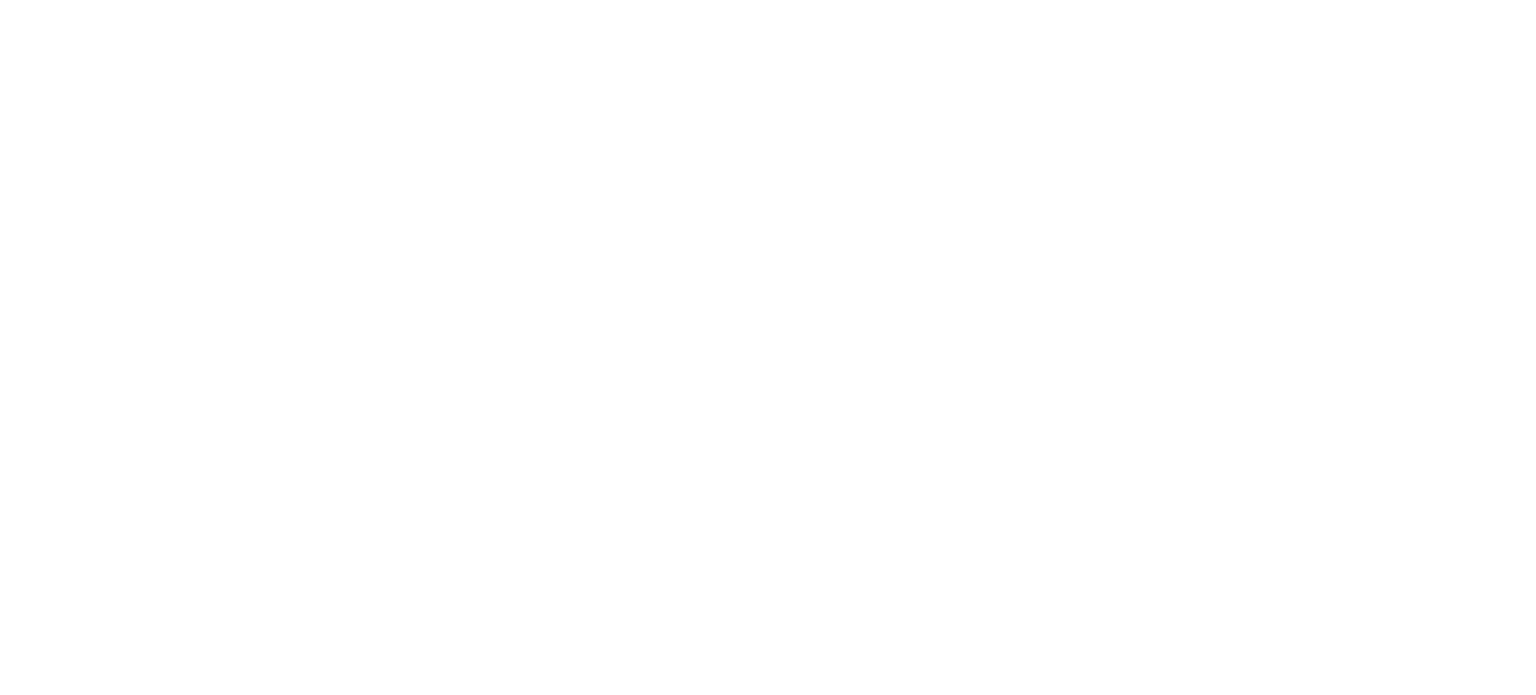 scroll, scrollTop: 0, scrollLeft: 0, axis: both 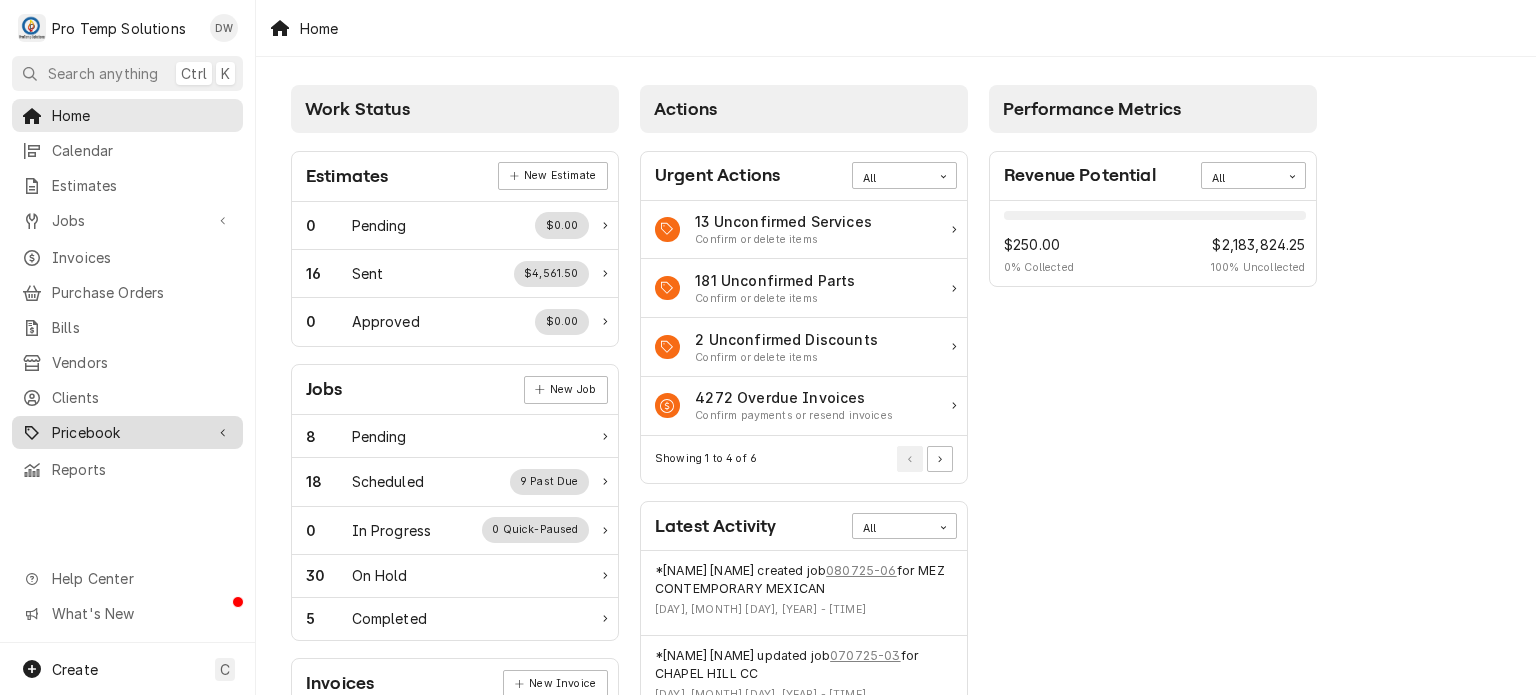 click on "Pricebook" at bounding box center [127, 432] 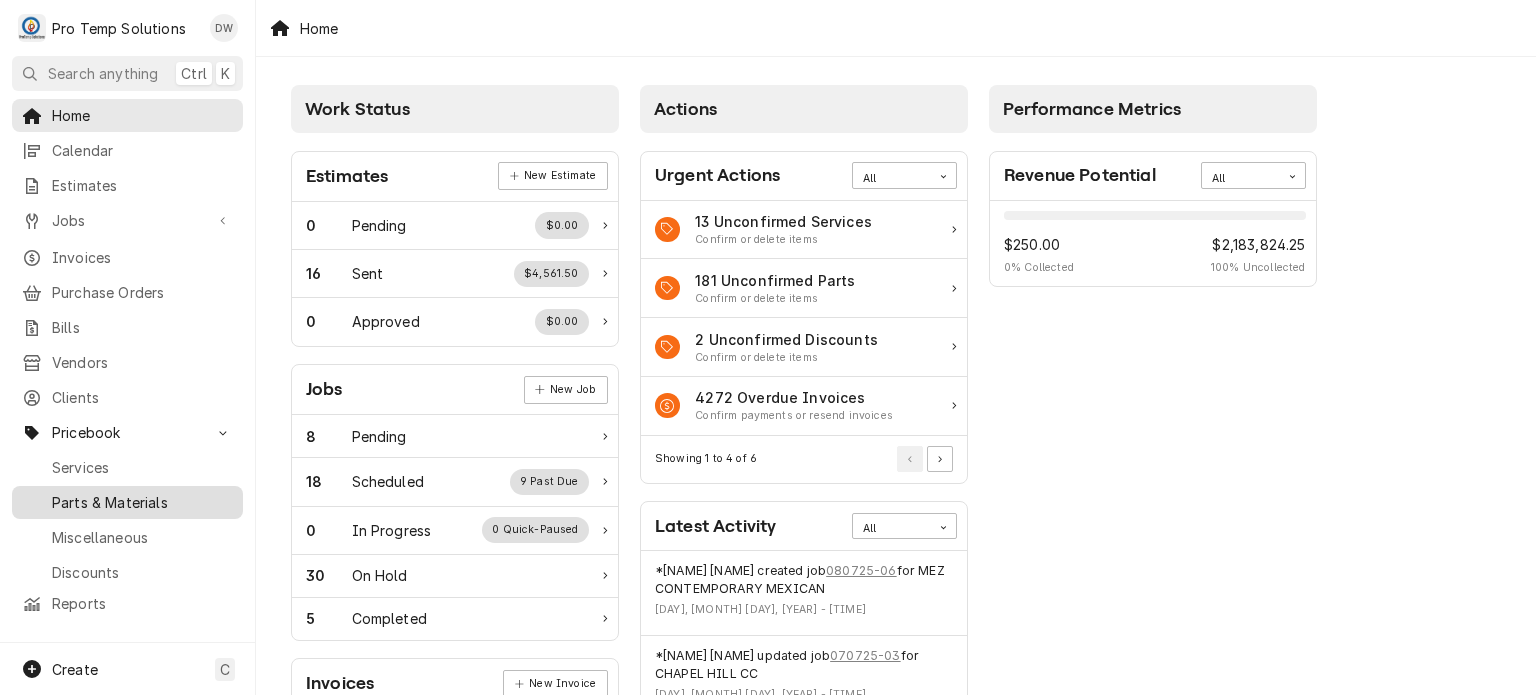 click on "Parts & Materials" at bounding box center [142, 502] 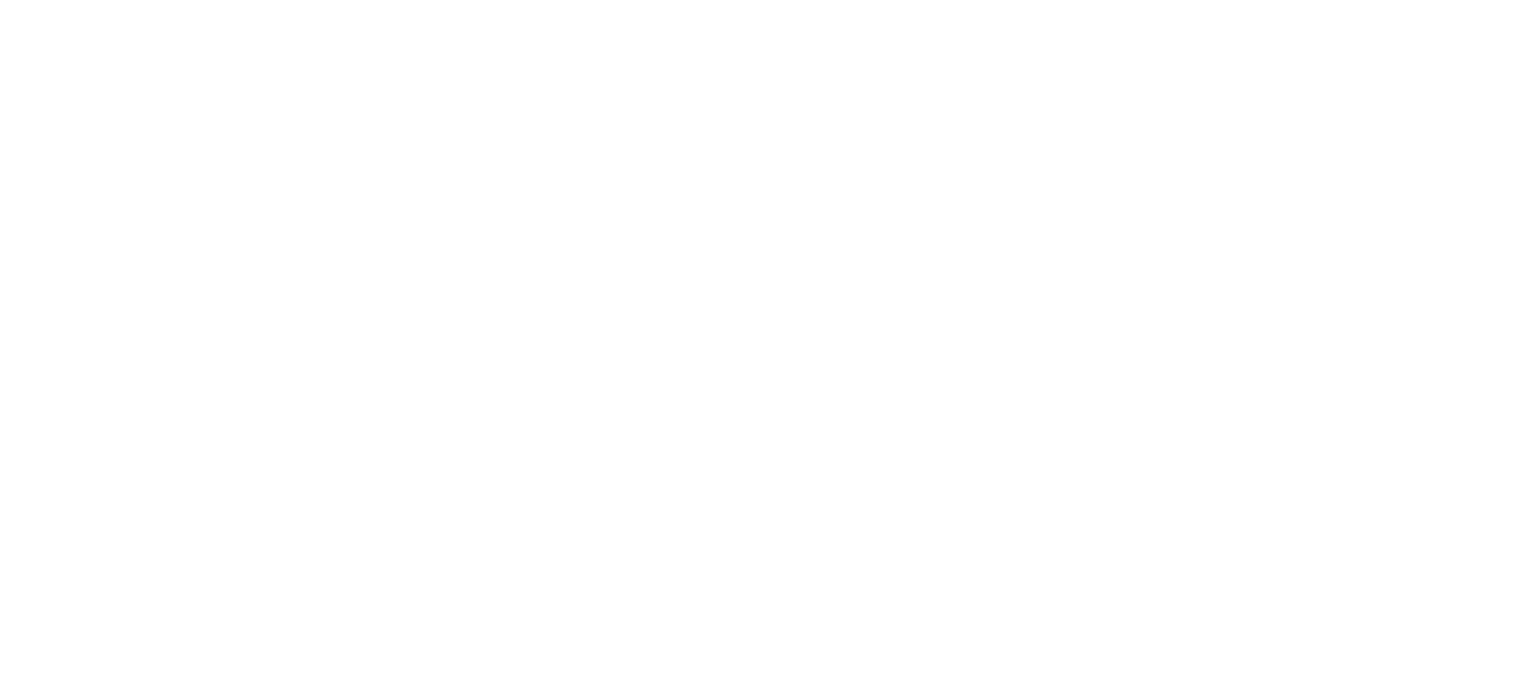 scroll, scrollTop: 0, scrollLeft: 0, axis: both 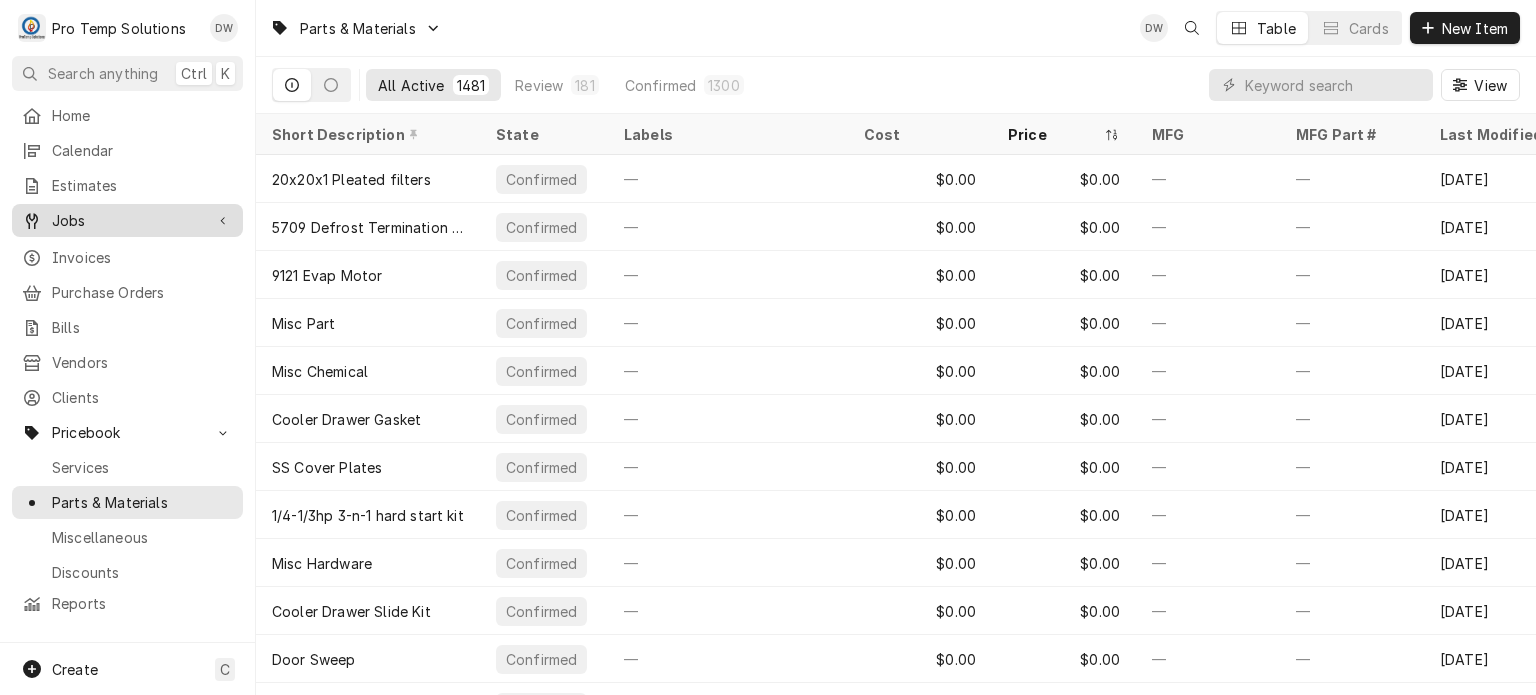 click on "Jobs" at bounding box center [127, 220] 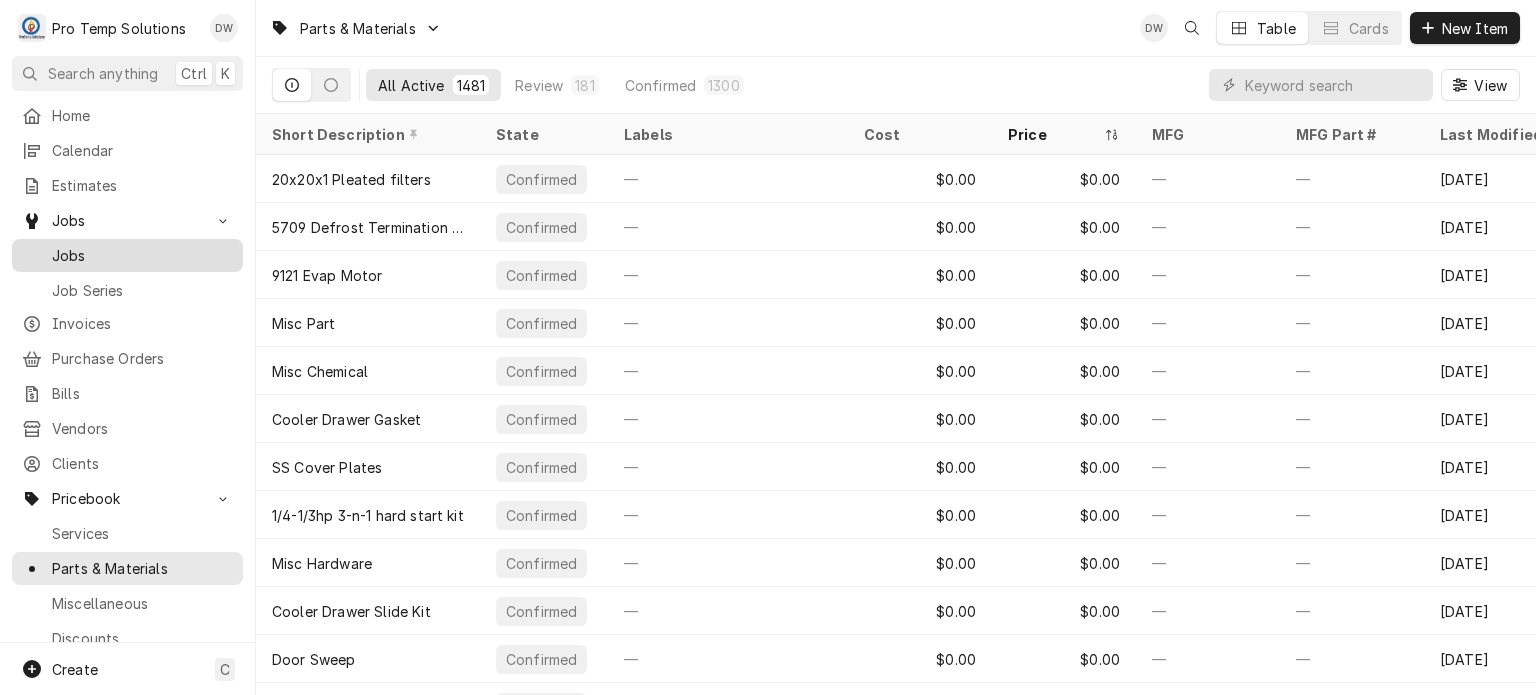 click on "Jobs" at bounding box center [142, 255] 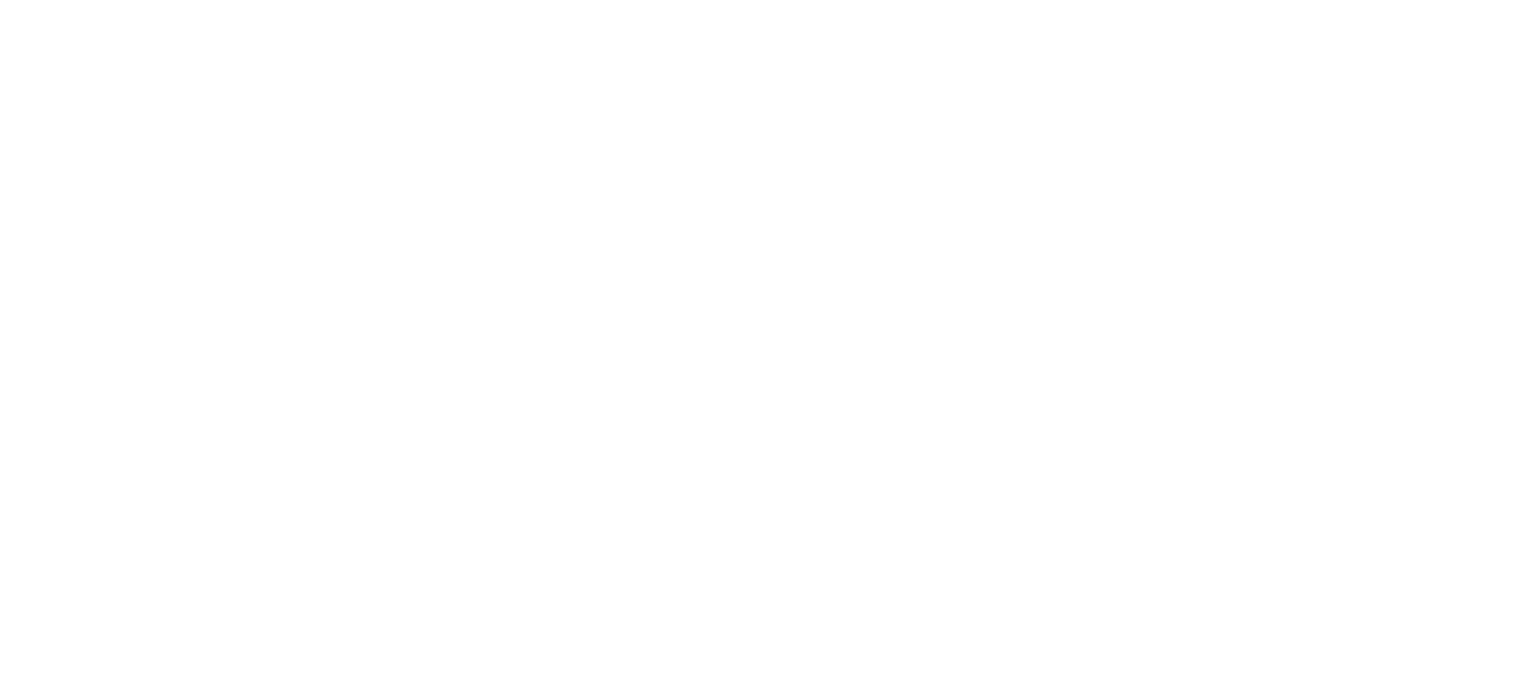 scroll, scrollTop: 0, scrollLeft: 0, axis: both 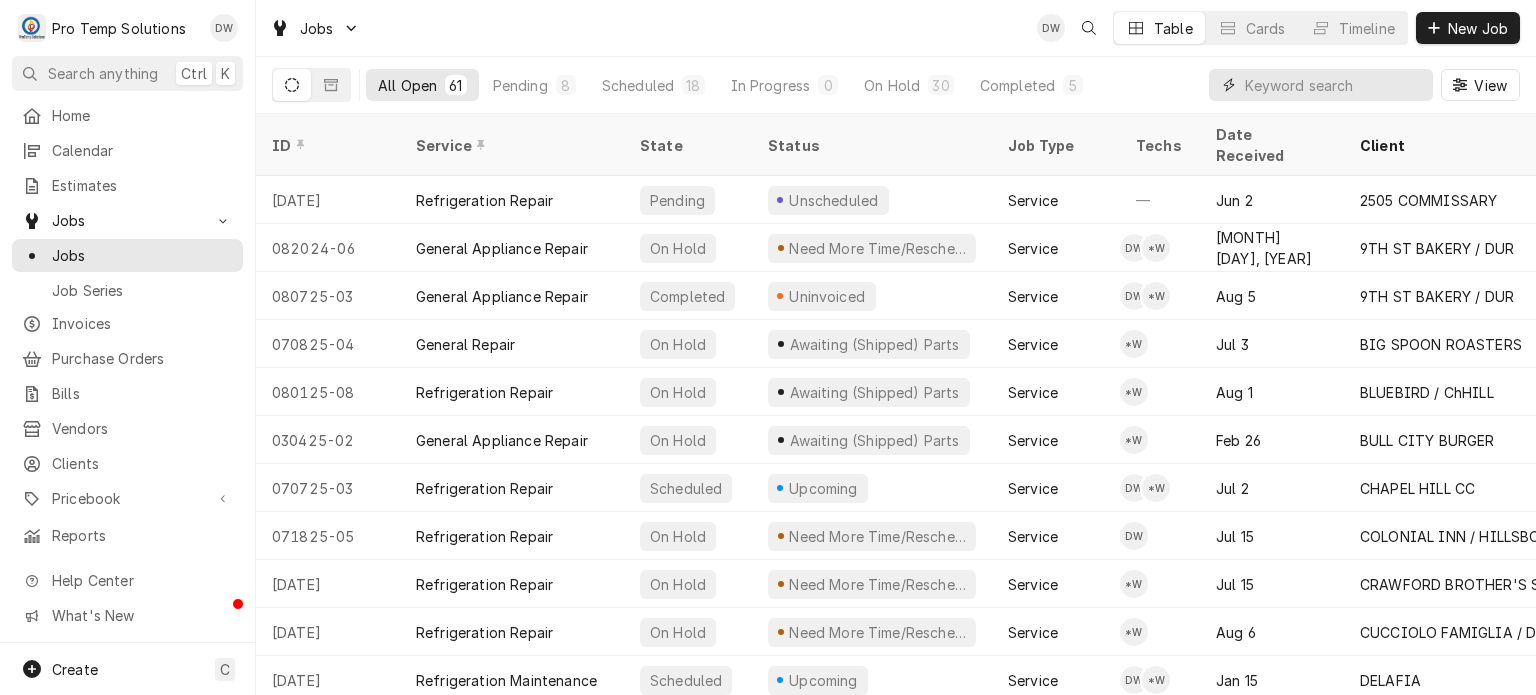 click at bounding box center (1334, 85) 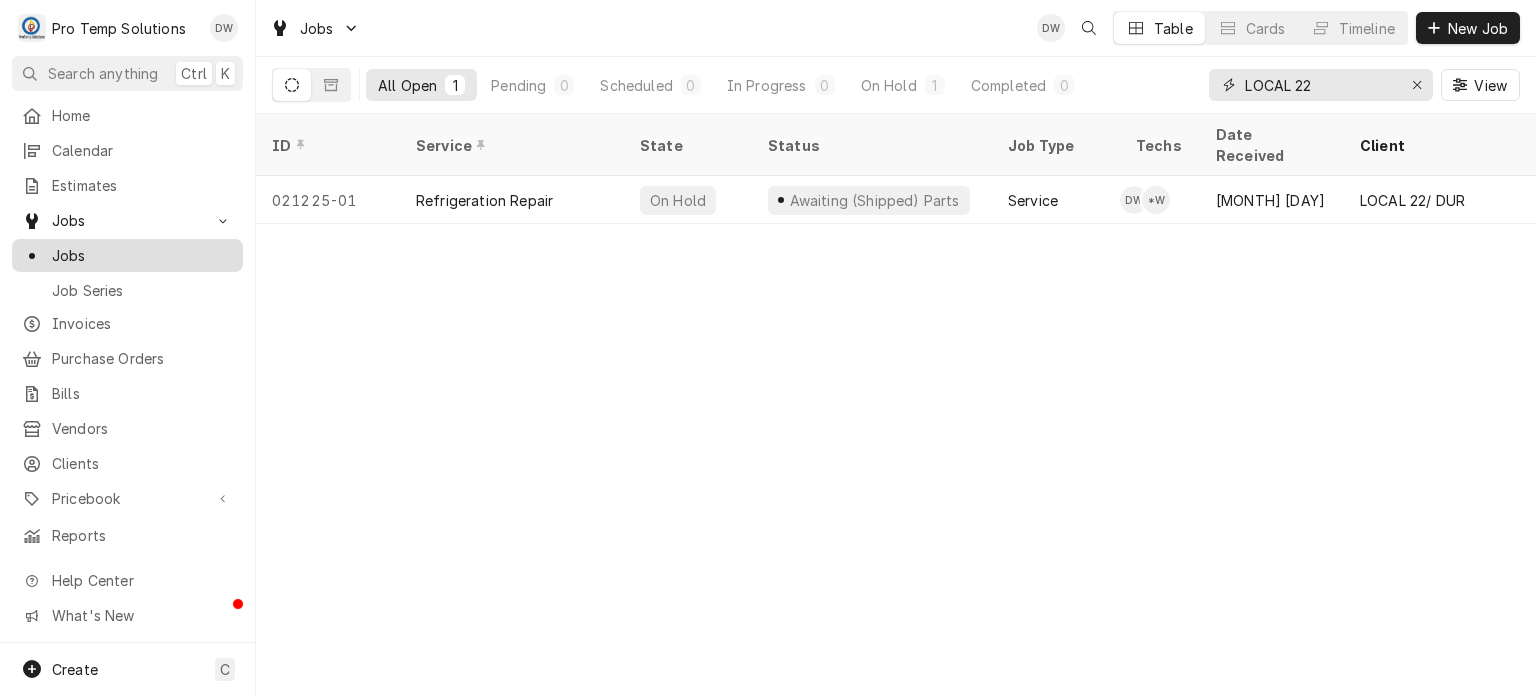 type on "LOCAL 22" 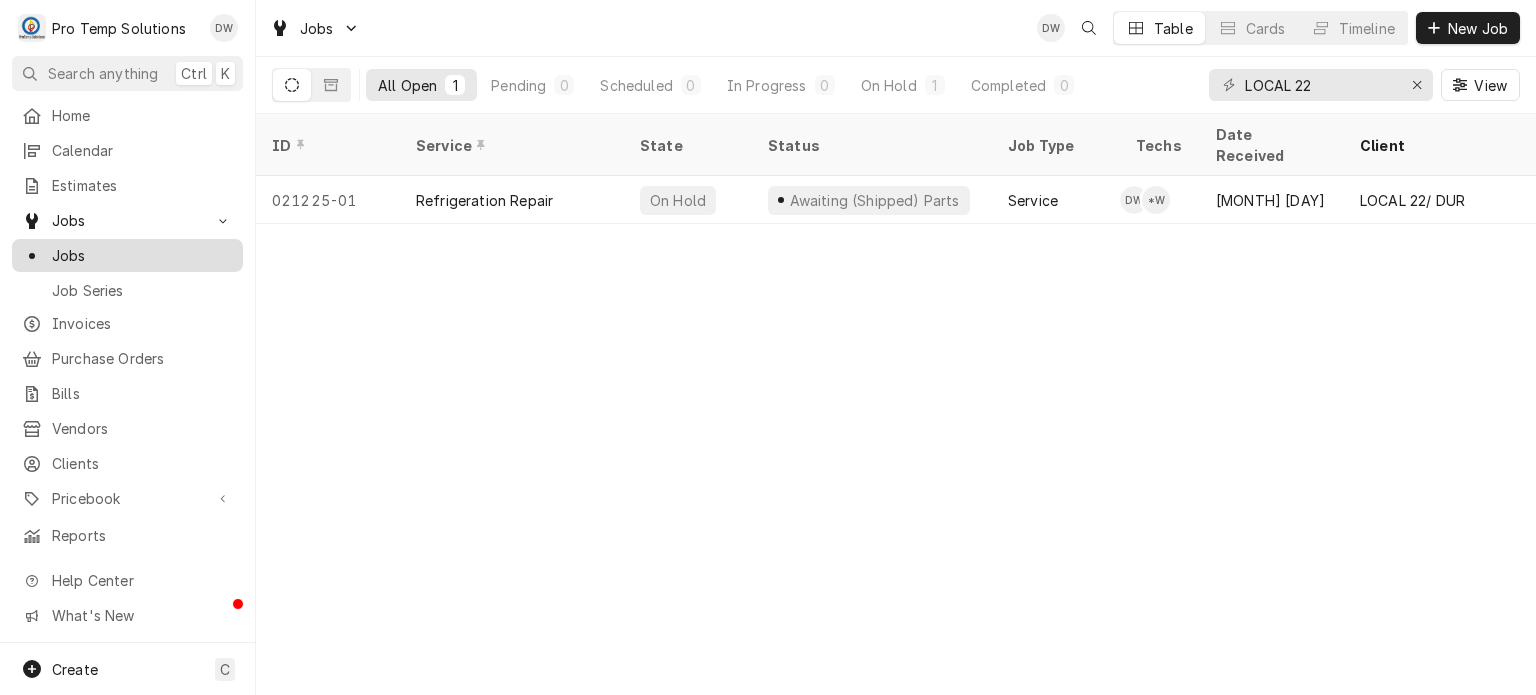 click on "Jobs" at bounding box center [142, 255] 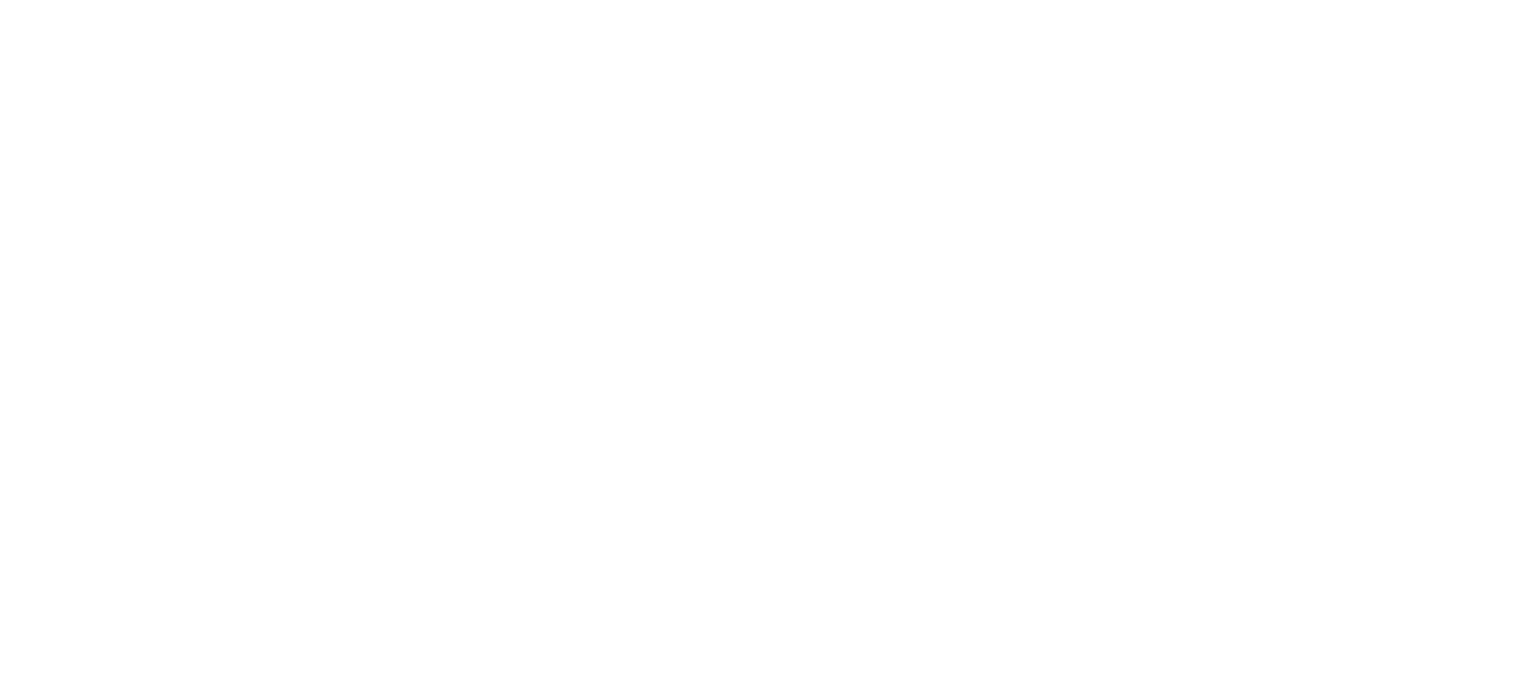 scroll, scrollTop: 0, scrollLeft: 0, axis: both 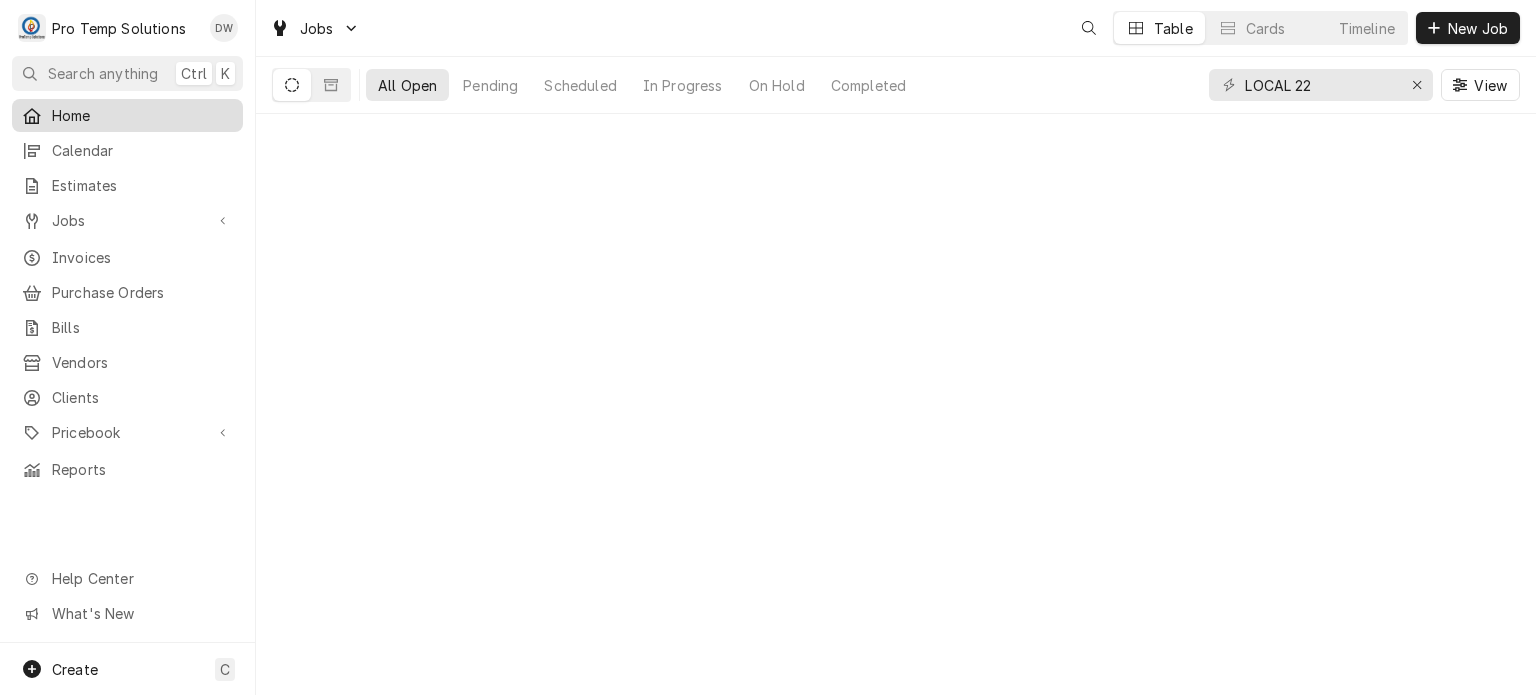 click on "Home" at bounding box center [142, 115] 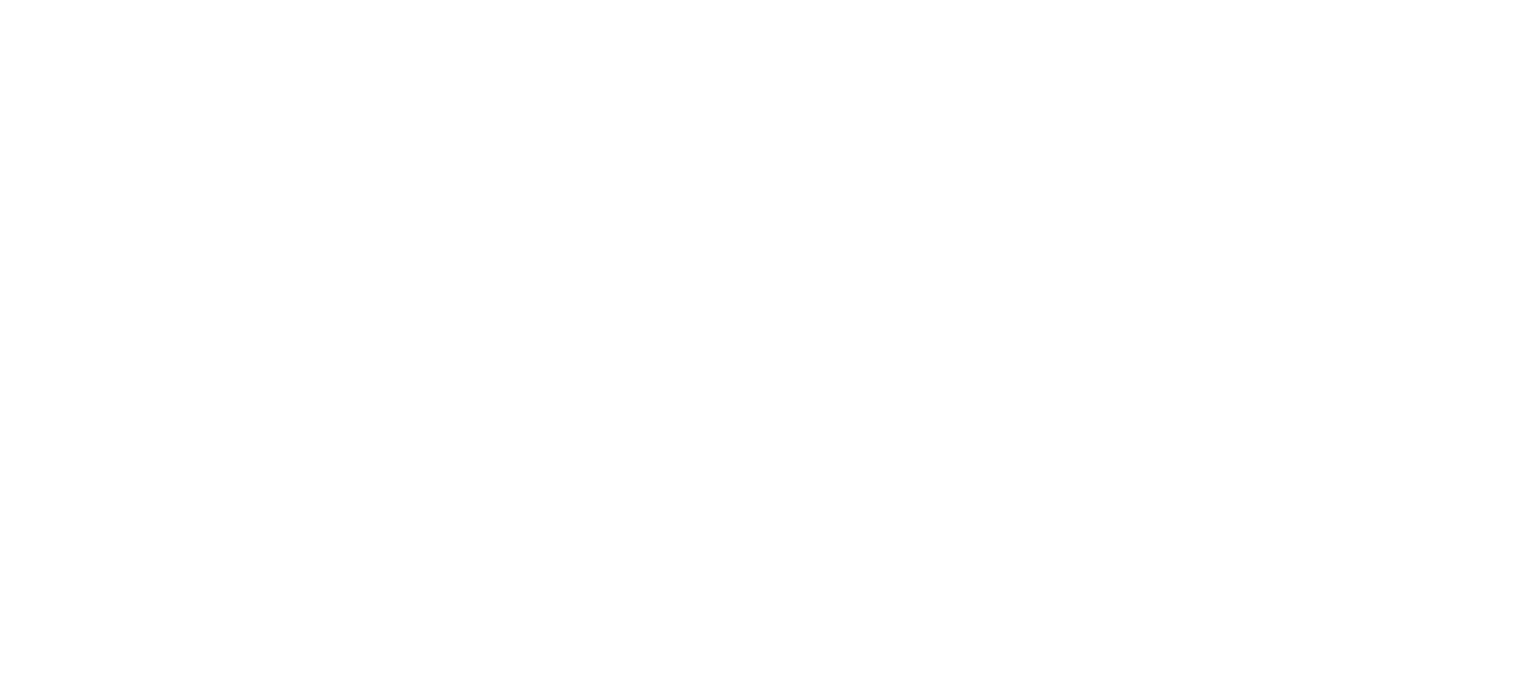 scroll, scrollTop: 0, scrollLeft: 0, axis: both 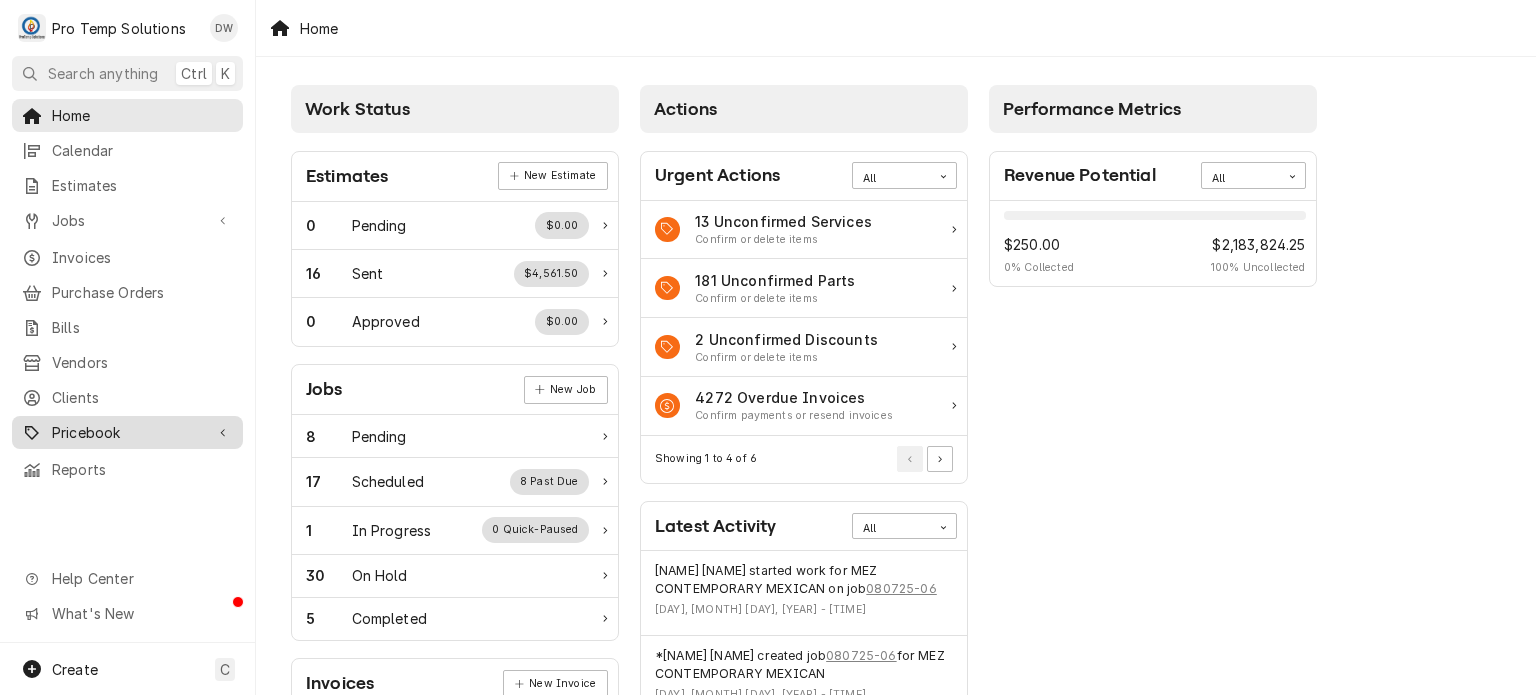 click on "Pricebook" at bounding box center (127, 432) 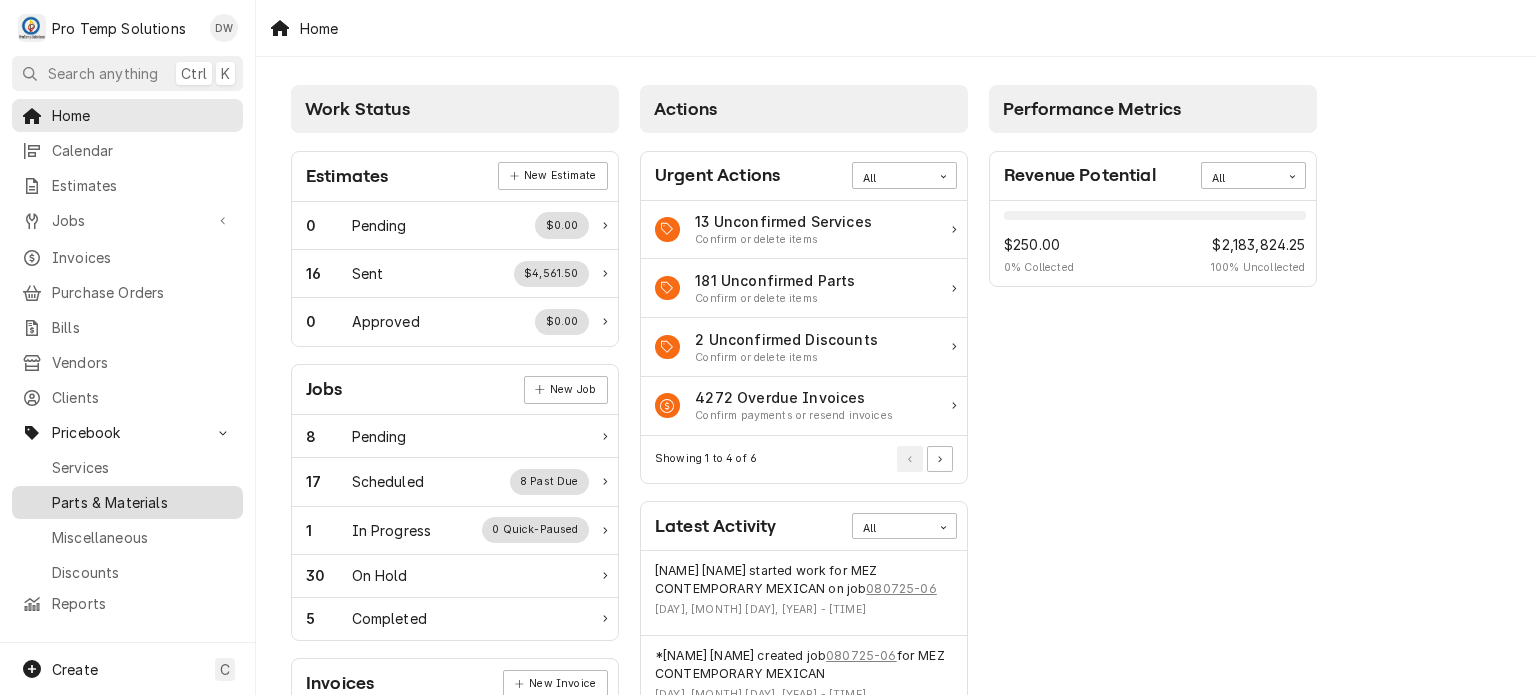 click on "Parts & Materials" at bounding box center (142, 502) 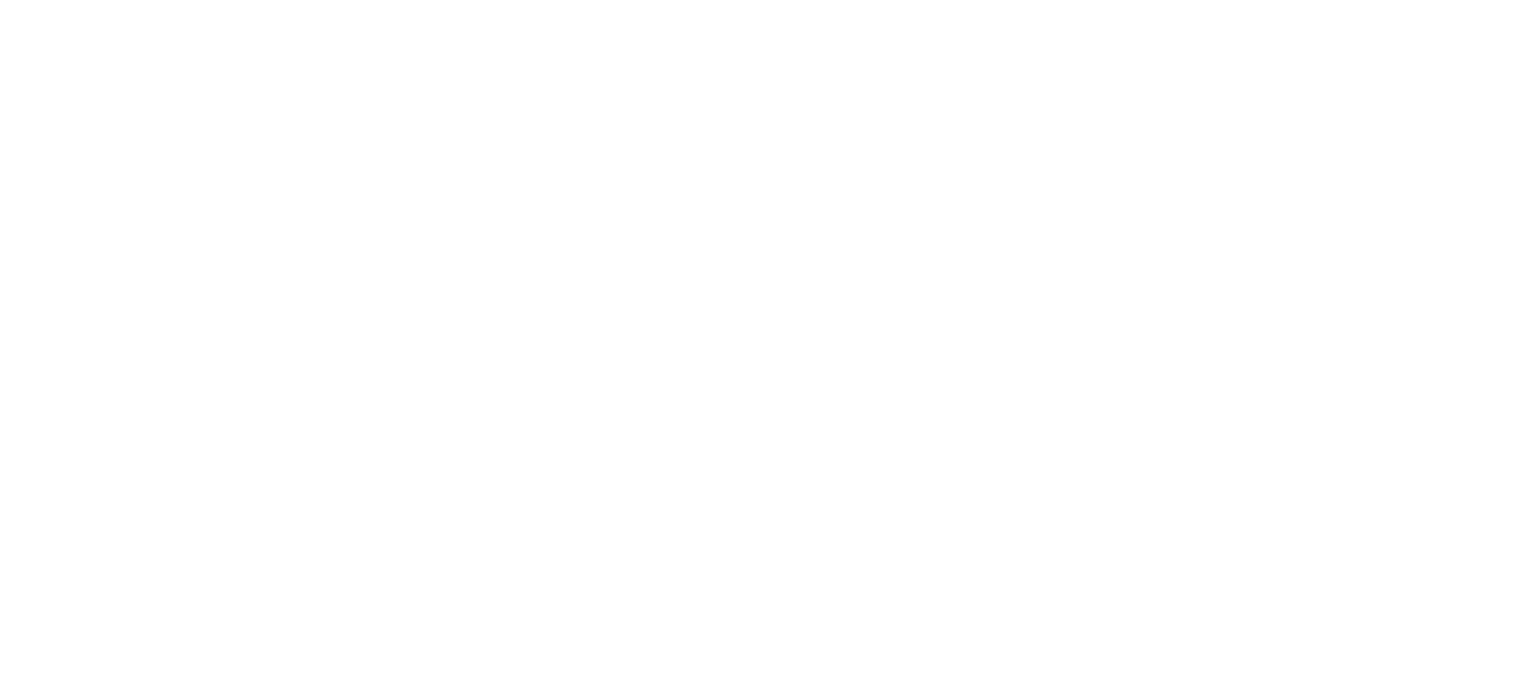 scroll, scrollTop: 0, scrollLeft: 0, axis: both 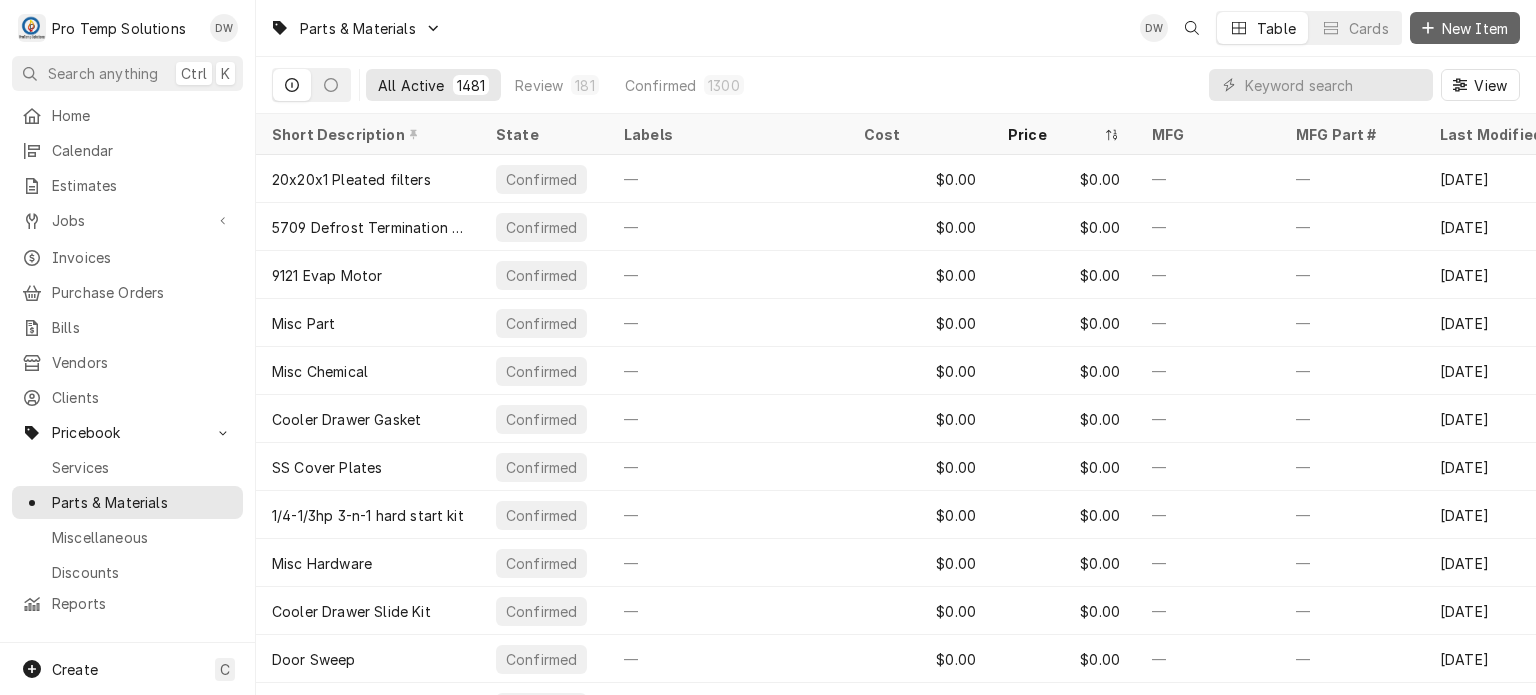 click on "New Item" at bounding box center [1475, 28] 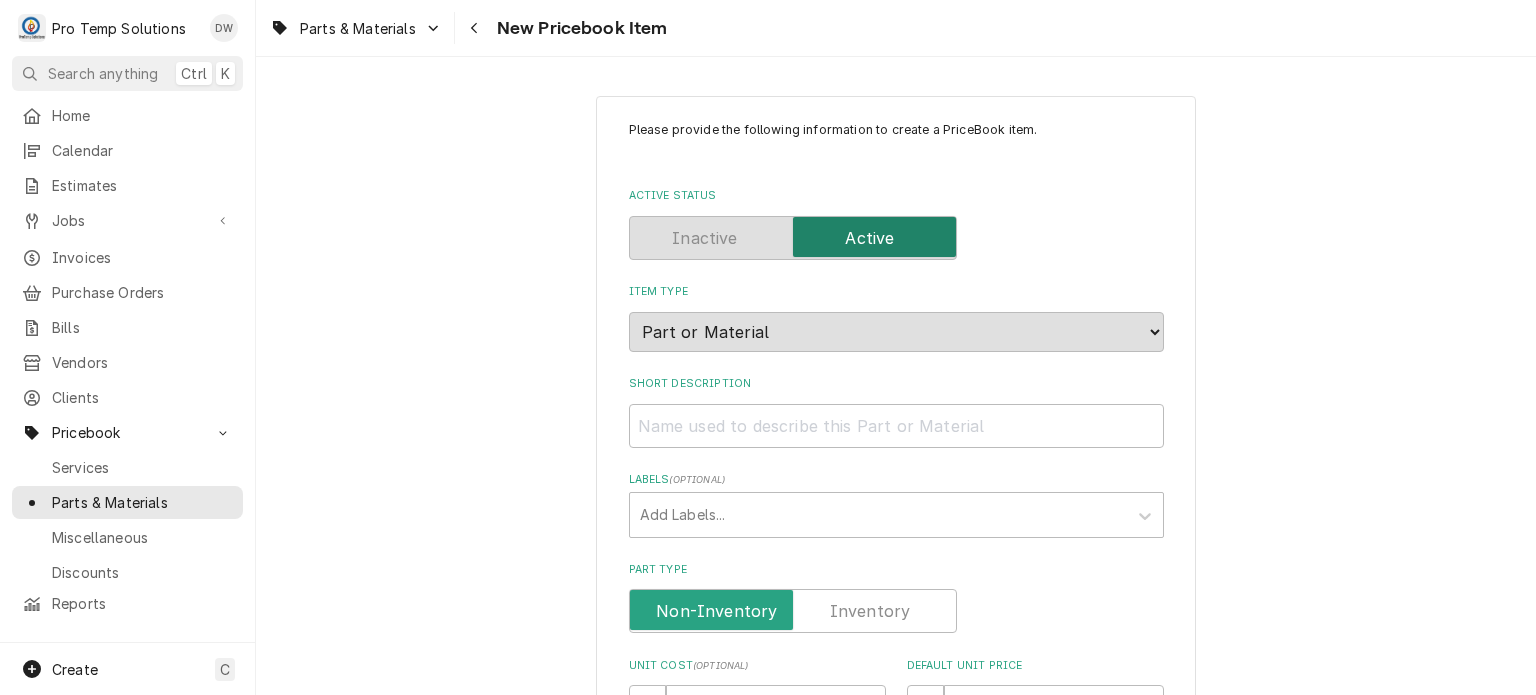 scroll, scrollTop: 0, scrollLeft: 0, axis: both 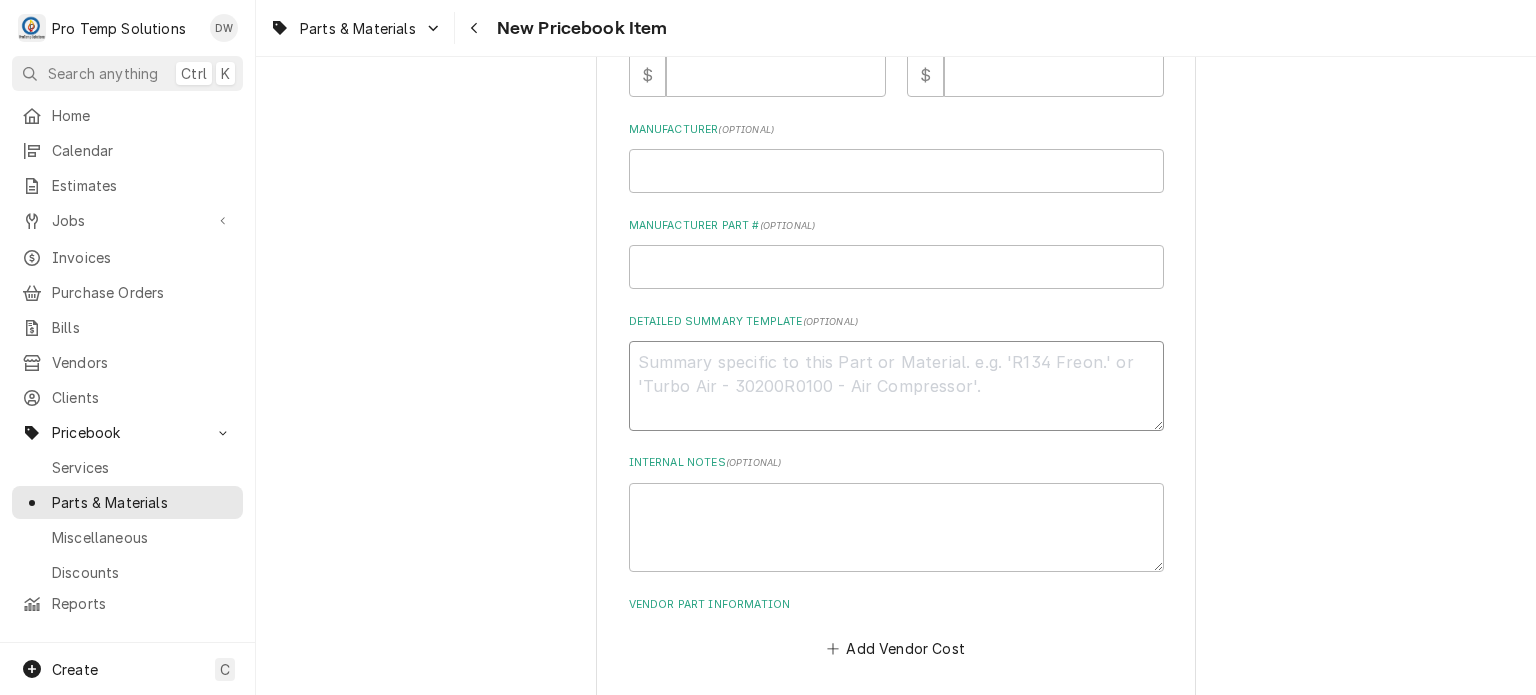 click on "Detailed Summary Template  ( optional )" at bounding box center [896, 386] 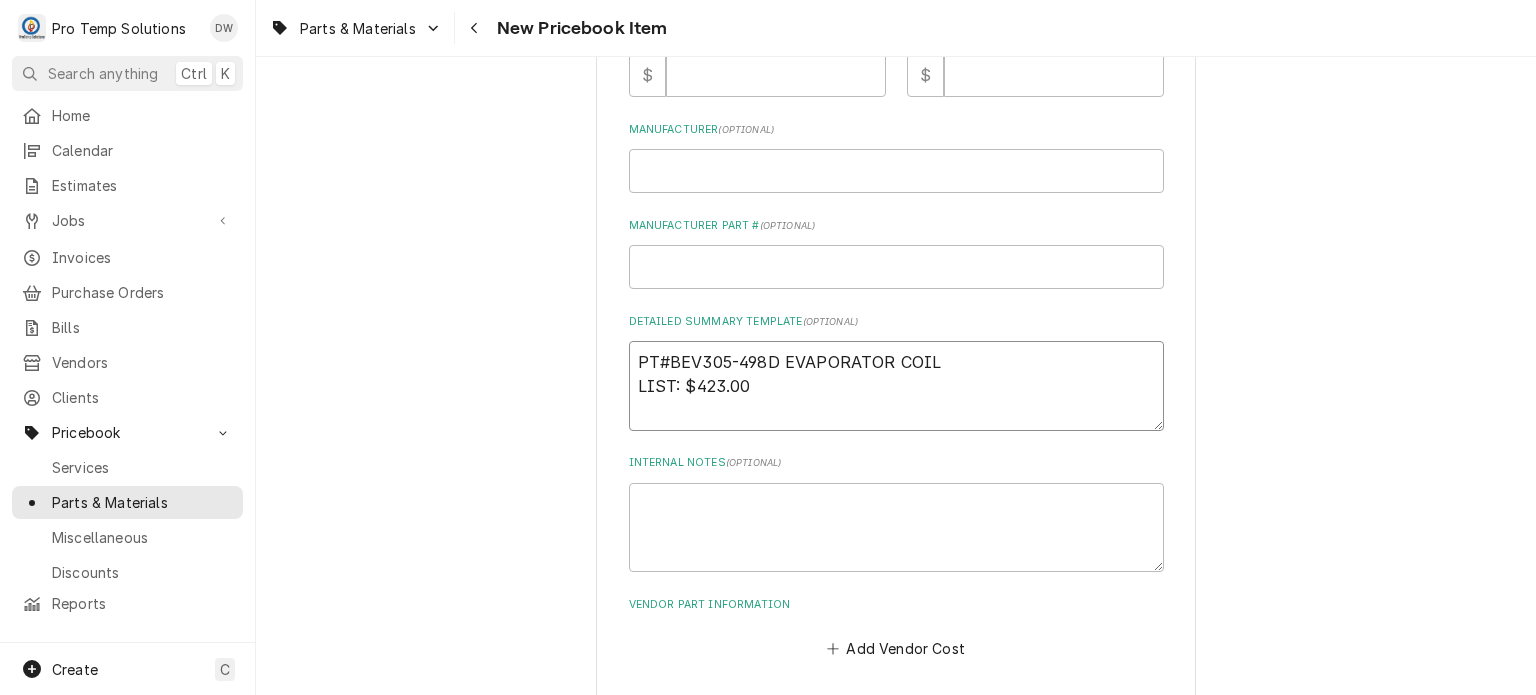 type on "x" 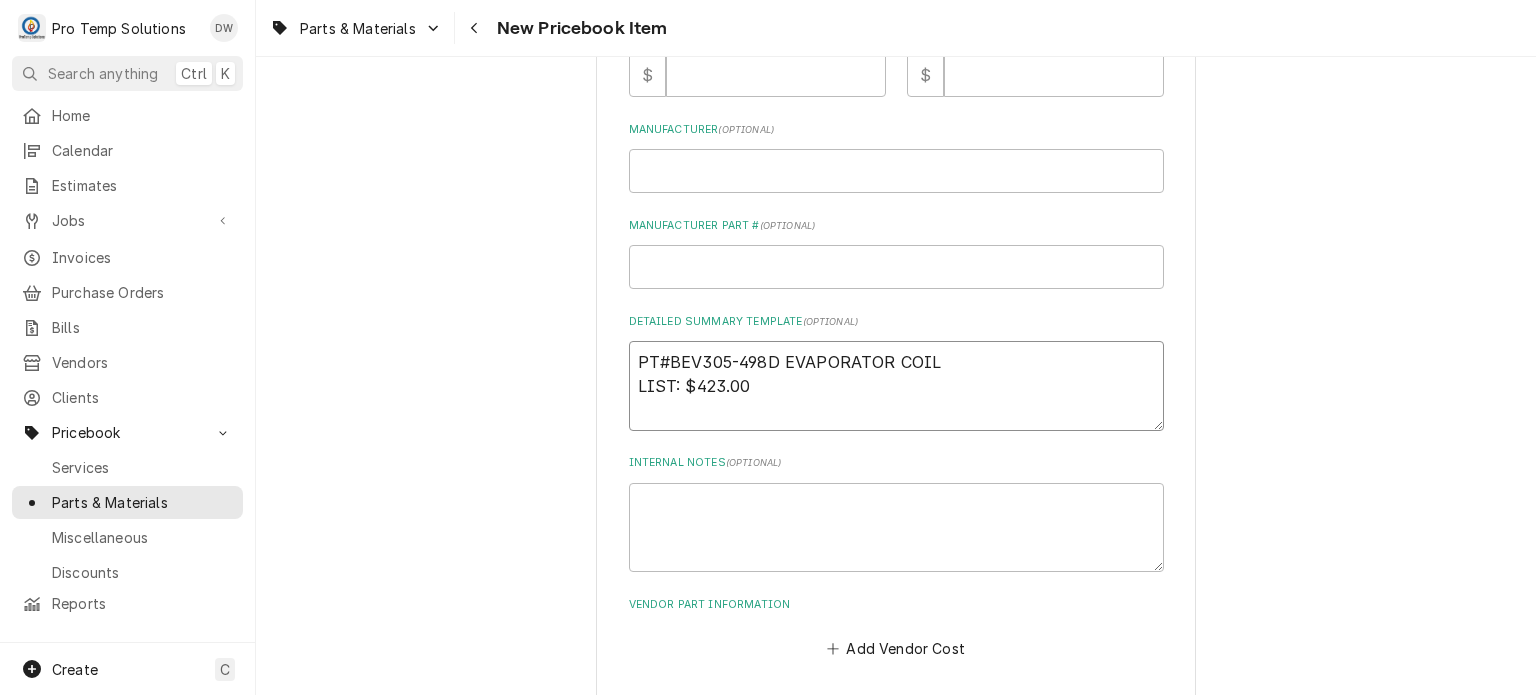drag, startPoint x: 692, startPoint y: 385, endPoint x: 772, endPoint y: 385, distance: 80 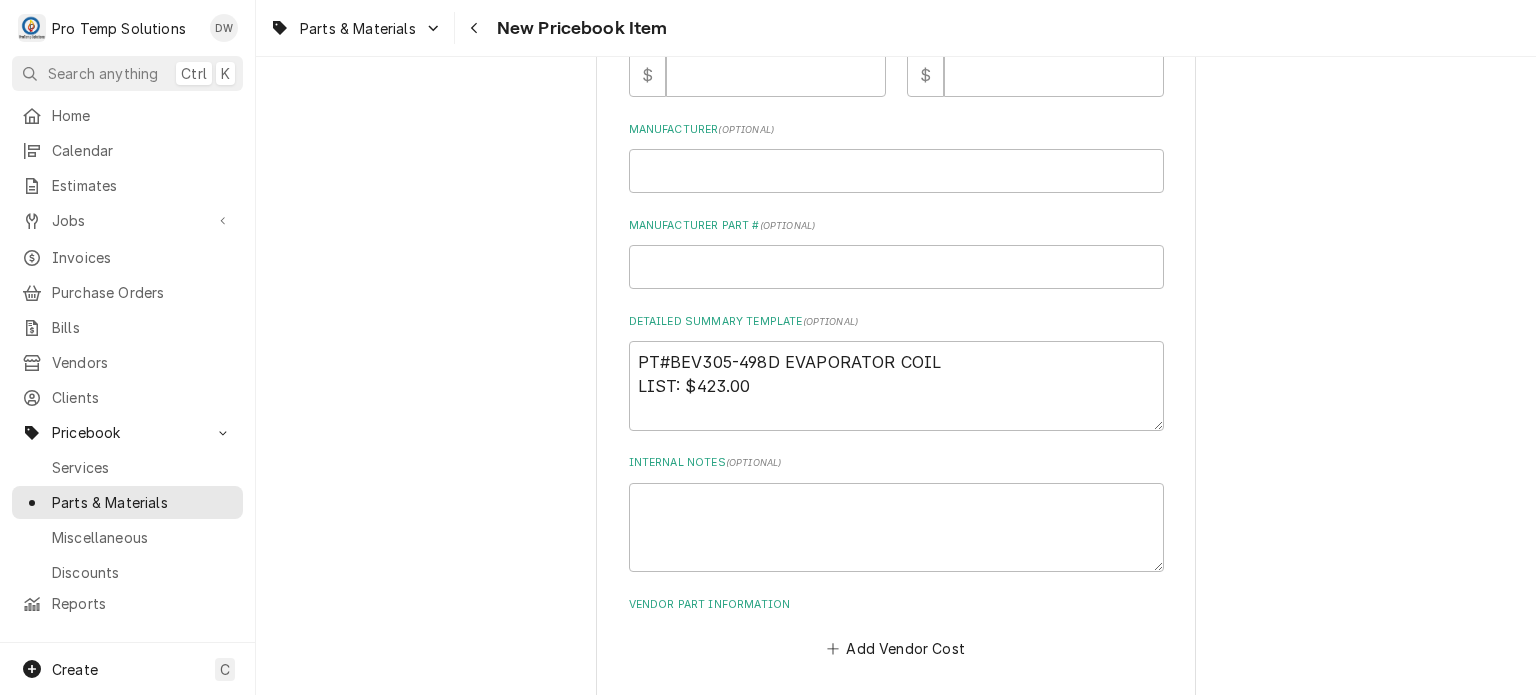 click on "Please provide the following information to create a PriceBook item. Active Status Item Type Choose PriceBook item type... Service Charge Part or Material Miscellaneous Charge Discount Short Description Labels  ( optional ) Add Labels... Part Type Unit Cost  ( optional ) $ Default Unit Price $ Manufacturer  ( optional ) Manufacturer Part #  ( optional ) Detailed Summary Template  ( optional ) PT#BEV305-498D EVAPORATOR COIL
LIST: $423.00 Internal Notes  ( optional ) Vendor Part Information Add Vendor Cost" at bounding box center [896, 76] 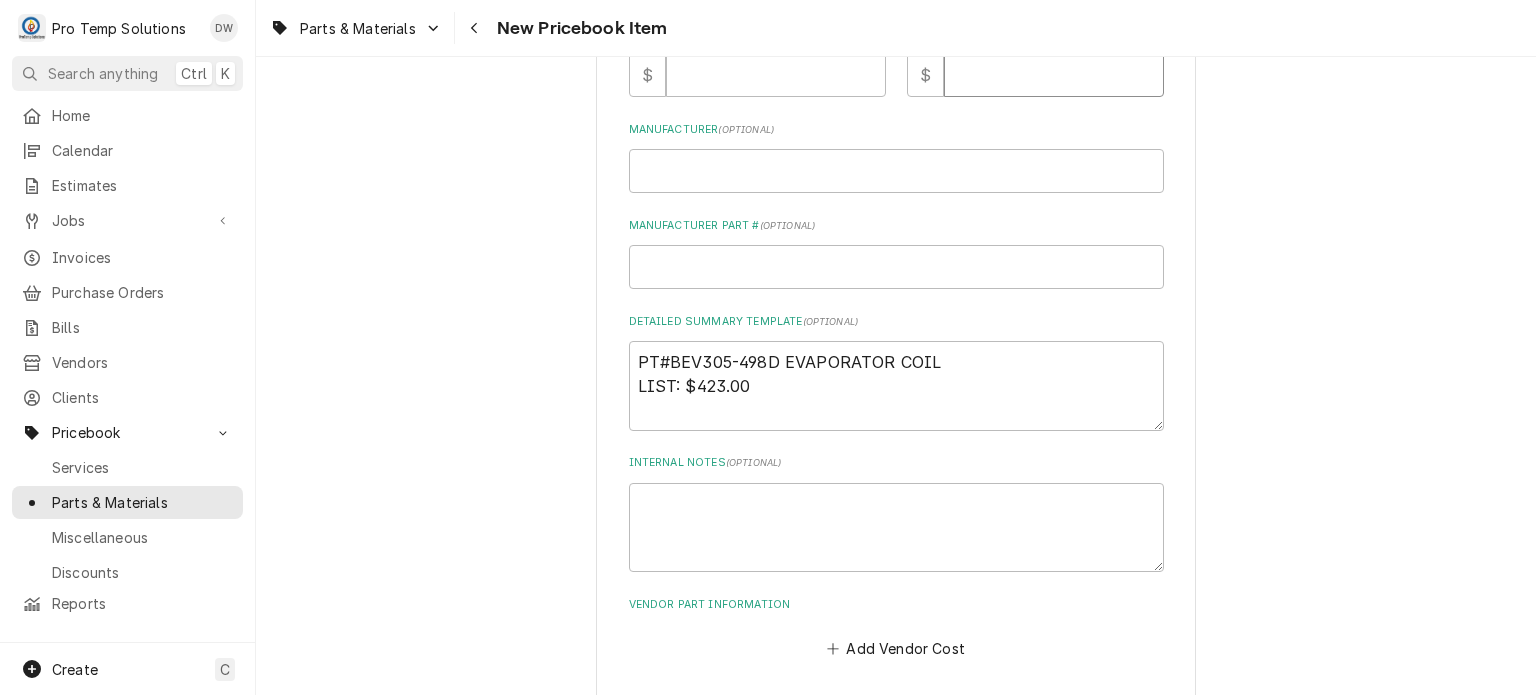 click on "Default Unit Price" at bounding box center [1054, 75] 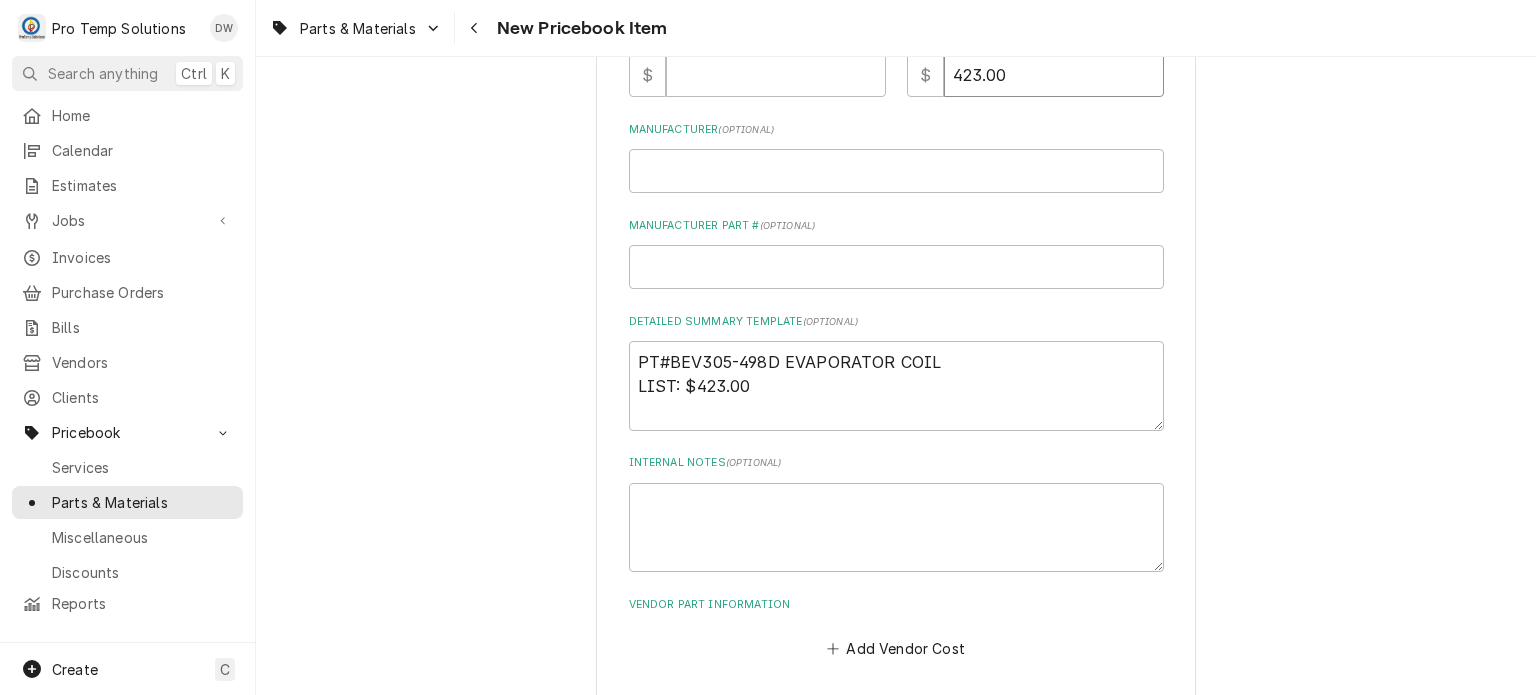 type on "423.00" 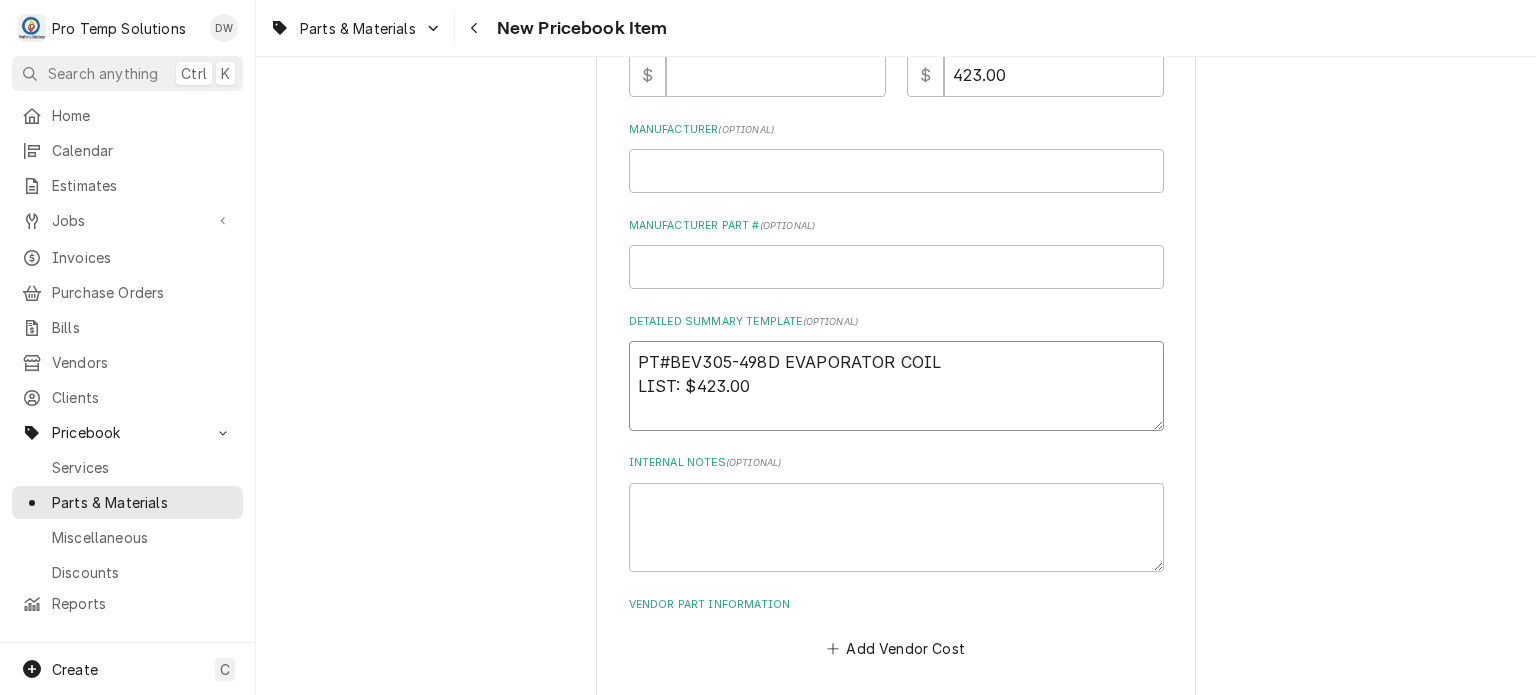 drag, startPoint x: 951, startPoint y: 349, endPoint x: 469, endPoint y: 300, distance: 484.48425 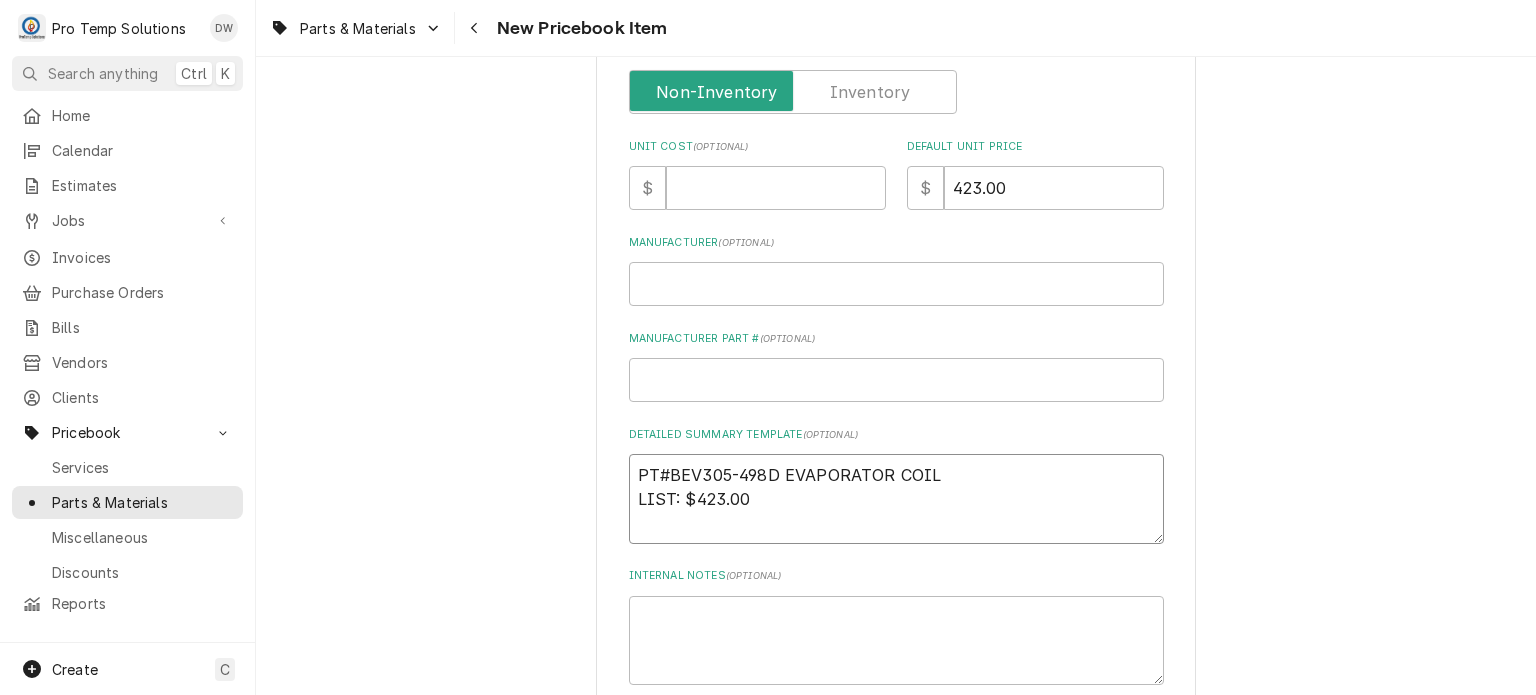 scroll, scrollTop: 519, scrollLeft: 0, axis: vertical 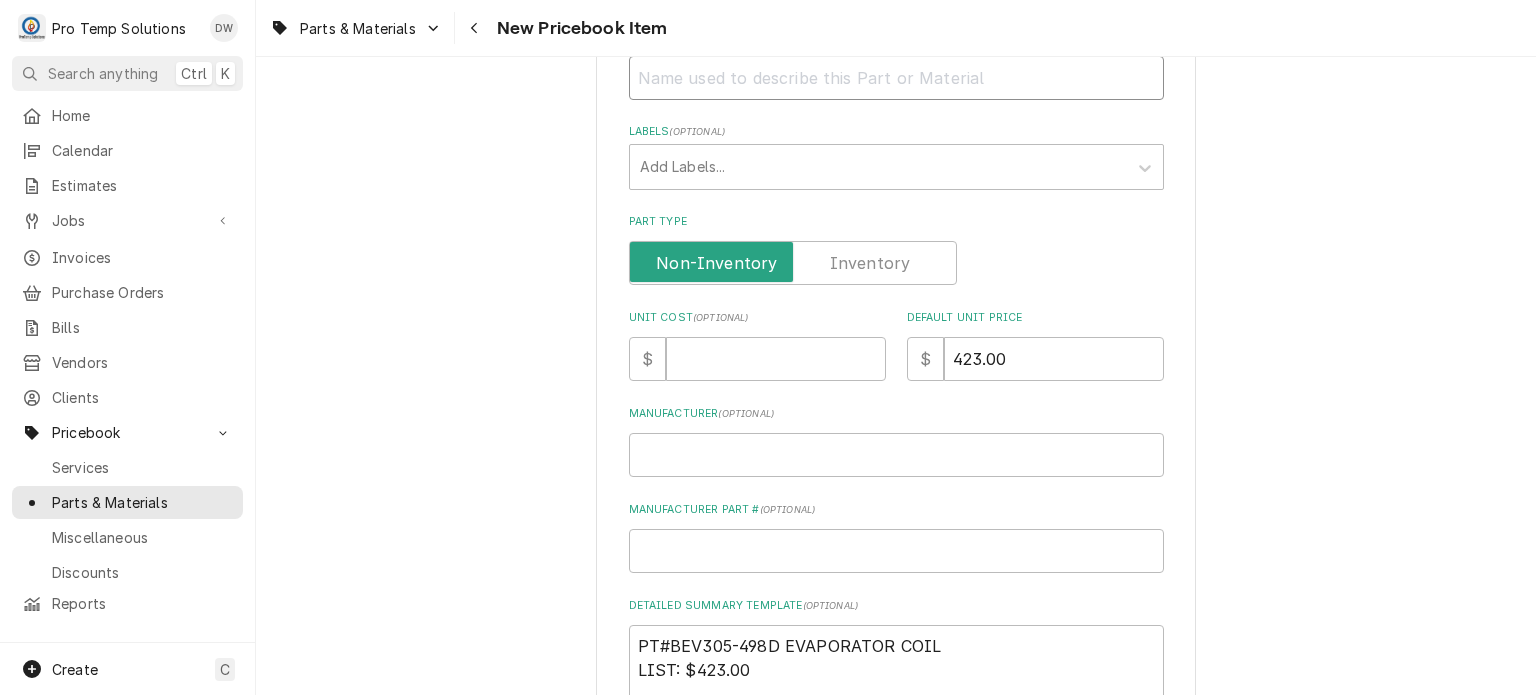 click on "Short Description" at bounding box center (896, 78) 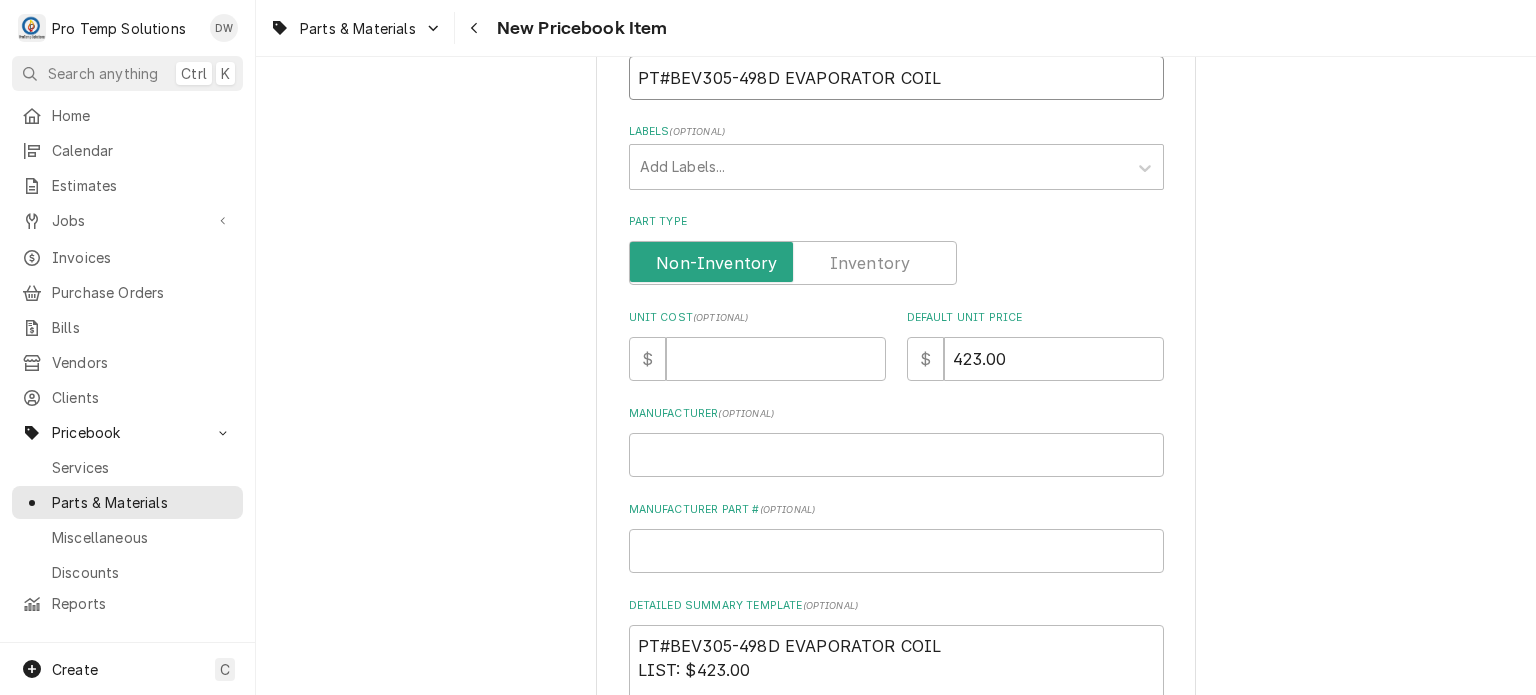 type on "PT#BEV305-498D EVAPORATOR COIL" 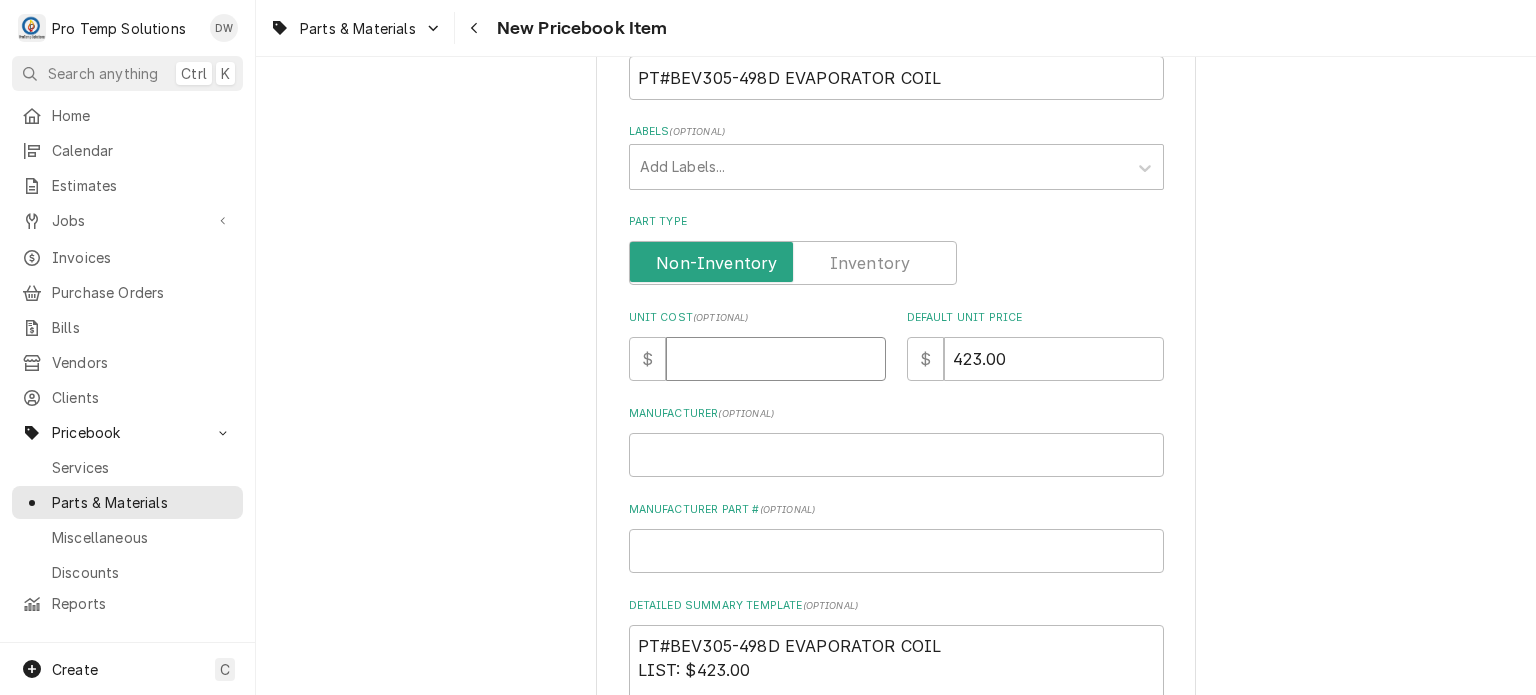 click on "Unit Cost  ( optional )" at bounding box center [776, 359] 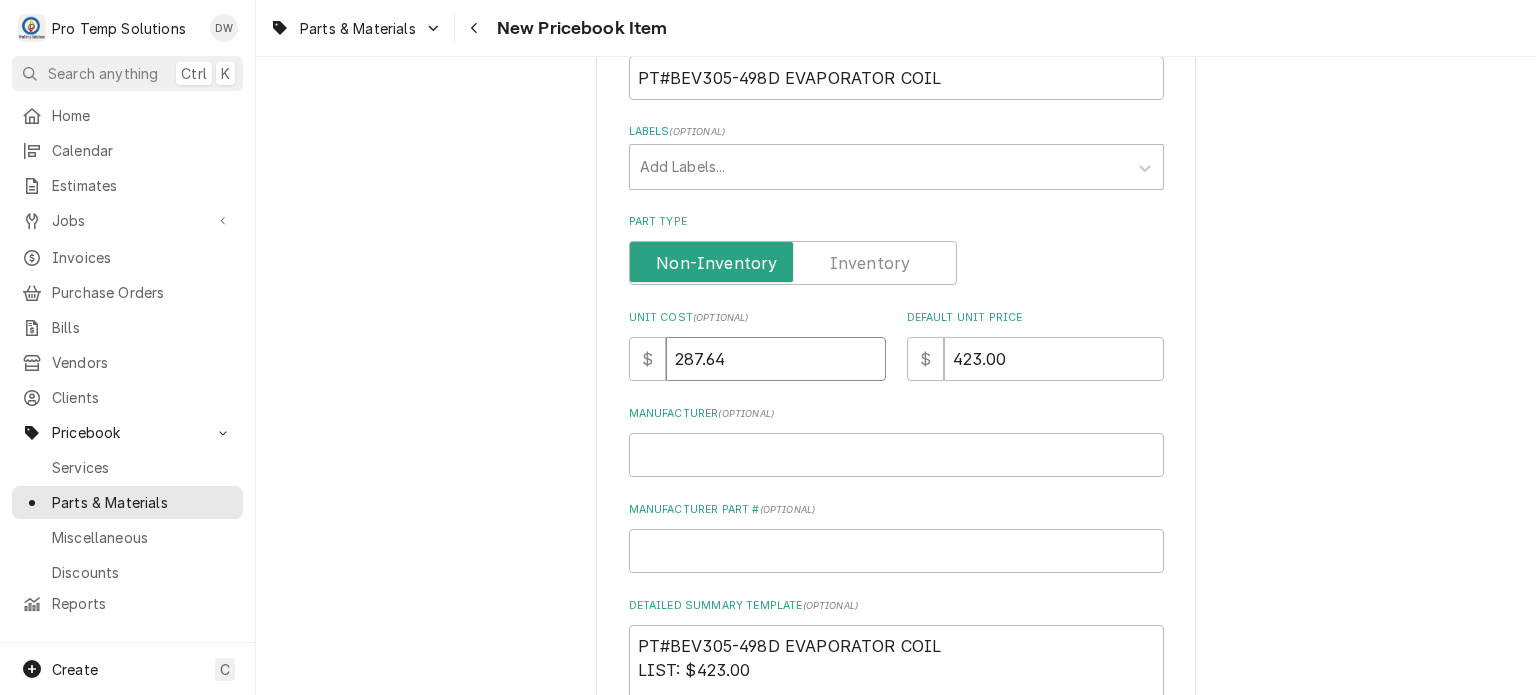 type on "287.64" 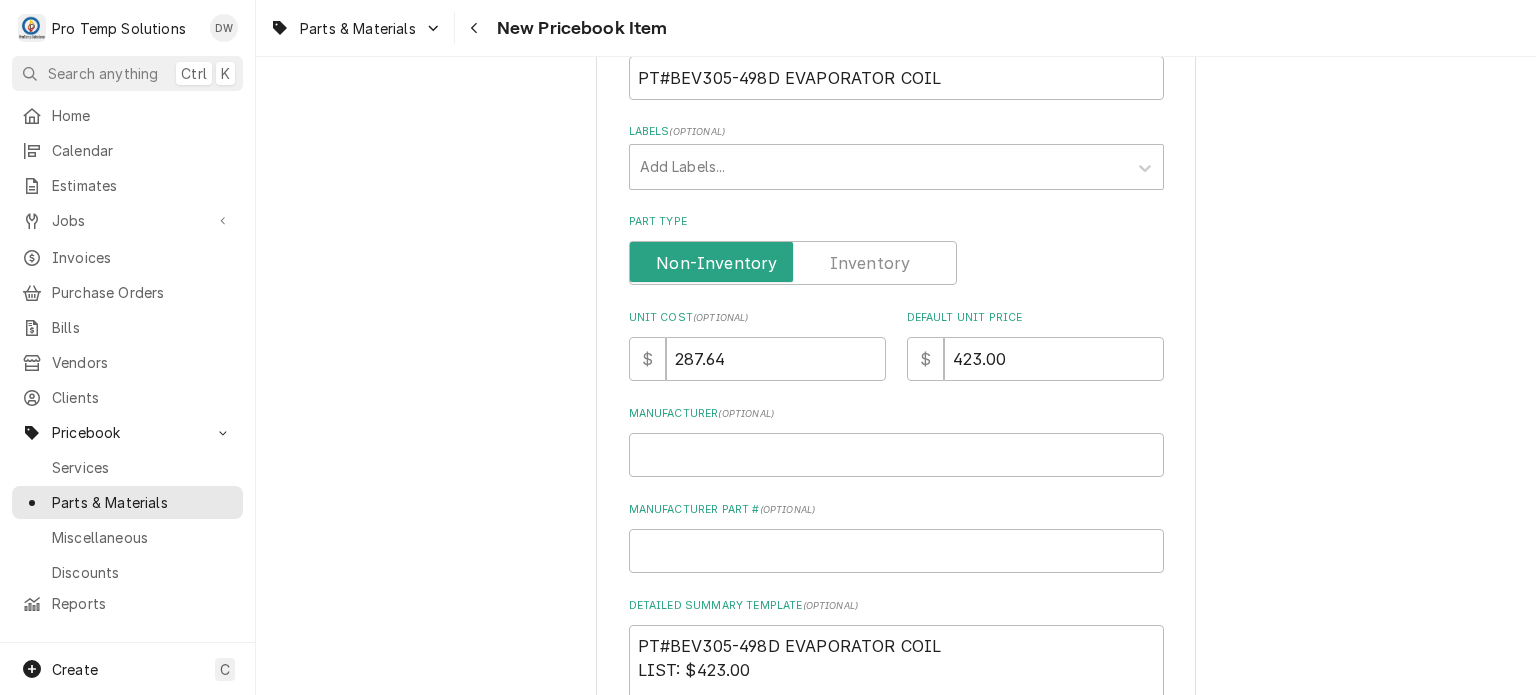 scroll, scrollTop: 55, scrollLeft: 0, axis: vertical 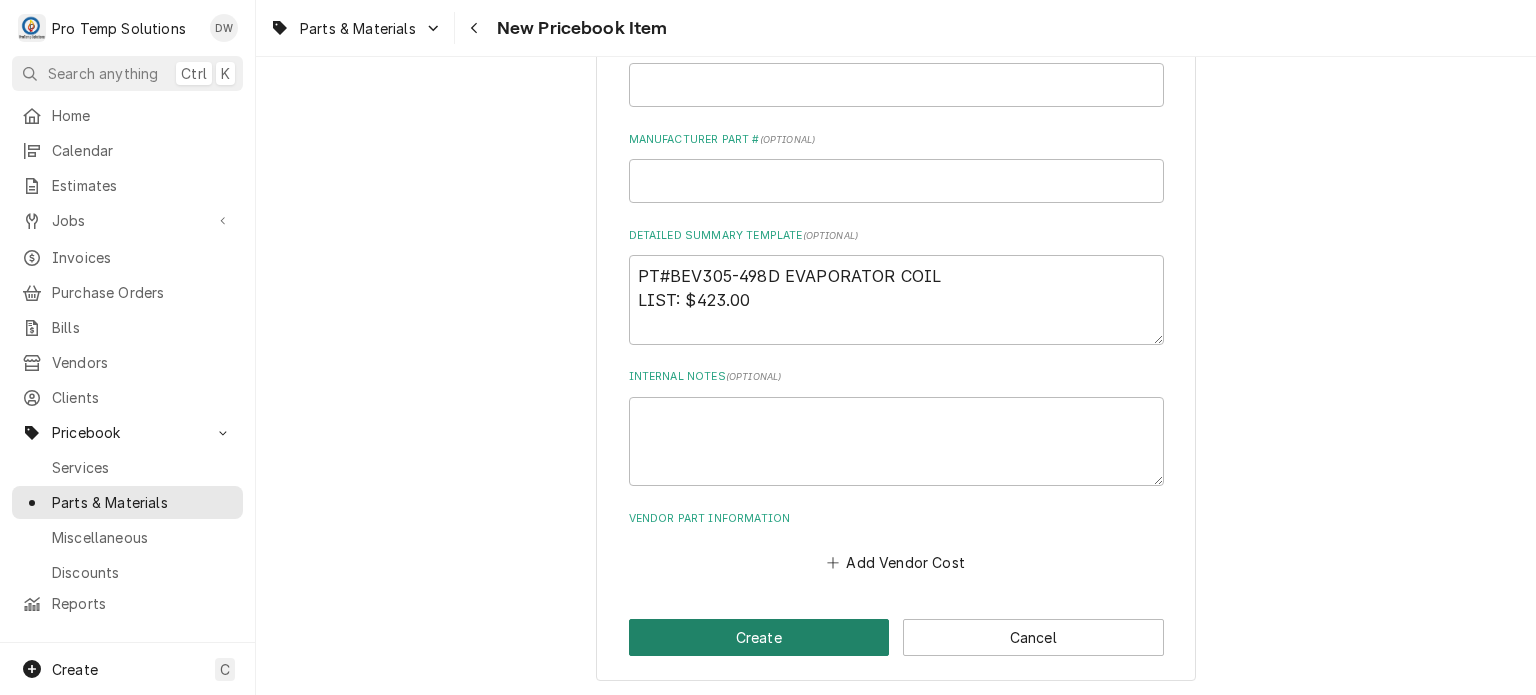 click on "Create" at bounding box center (759, 637) 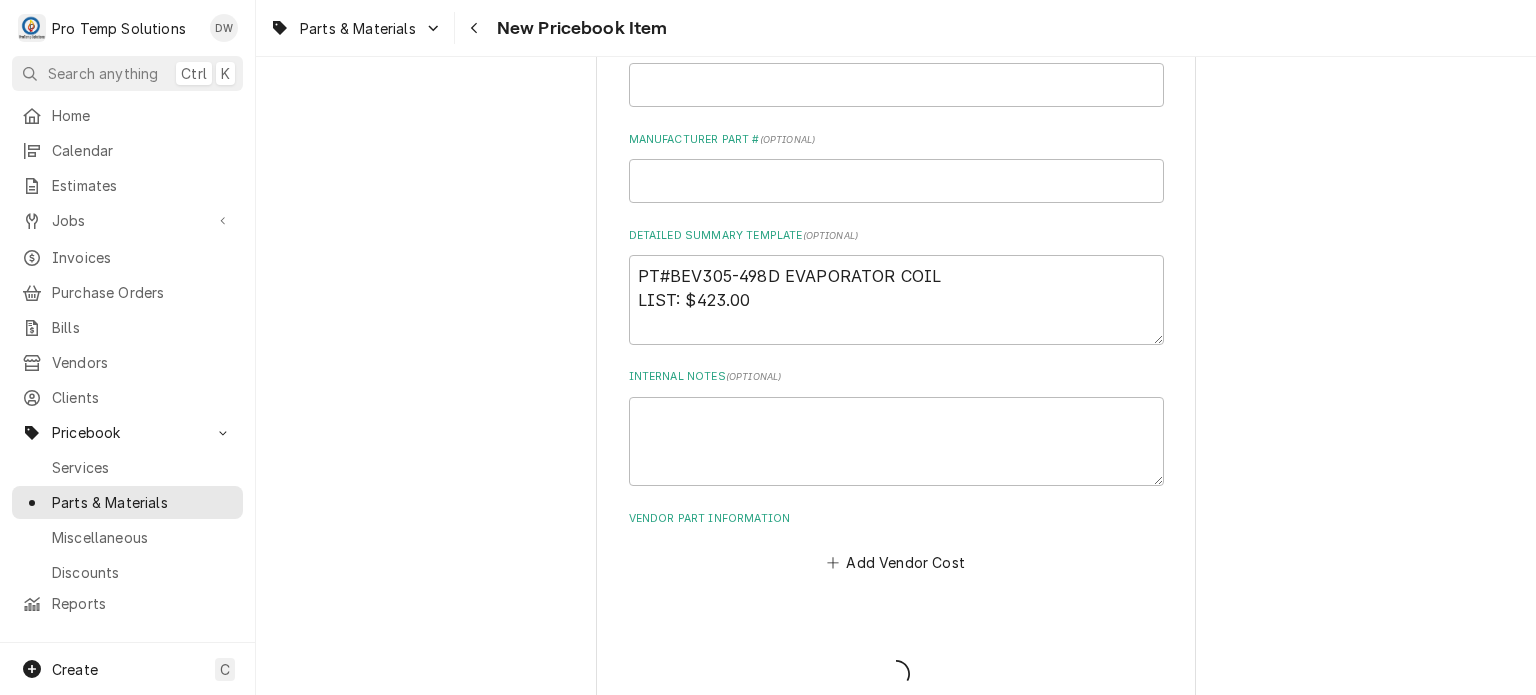 type on "x" 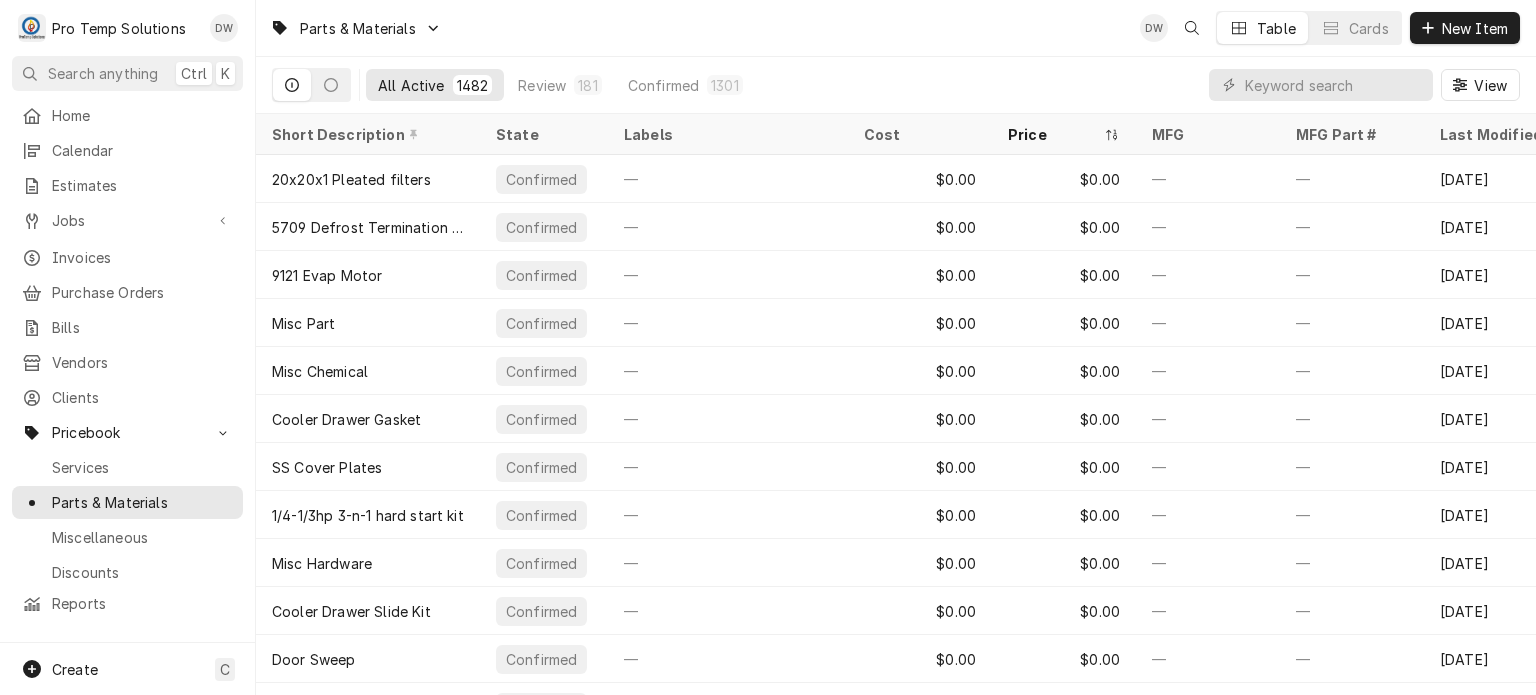 scroll, scrollTop: 0, scrollLeft: 0, axis: both 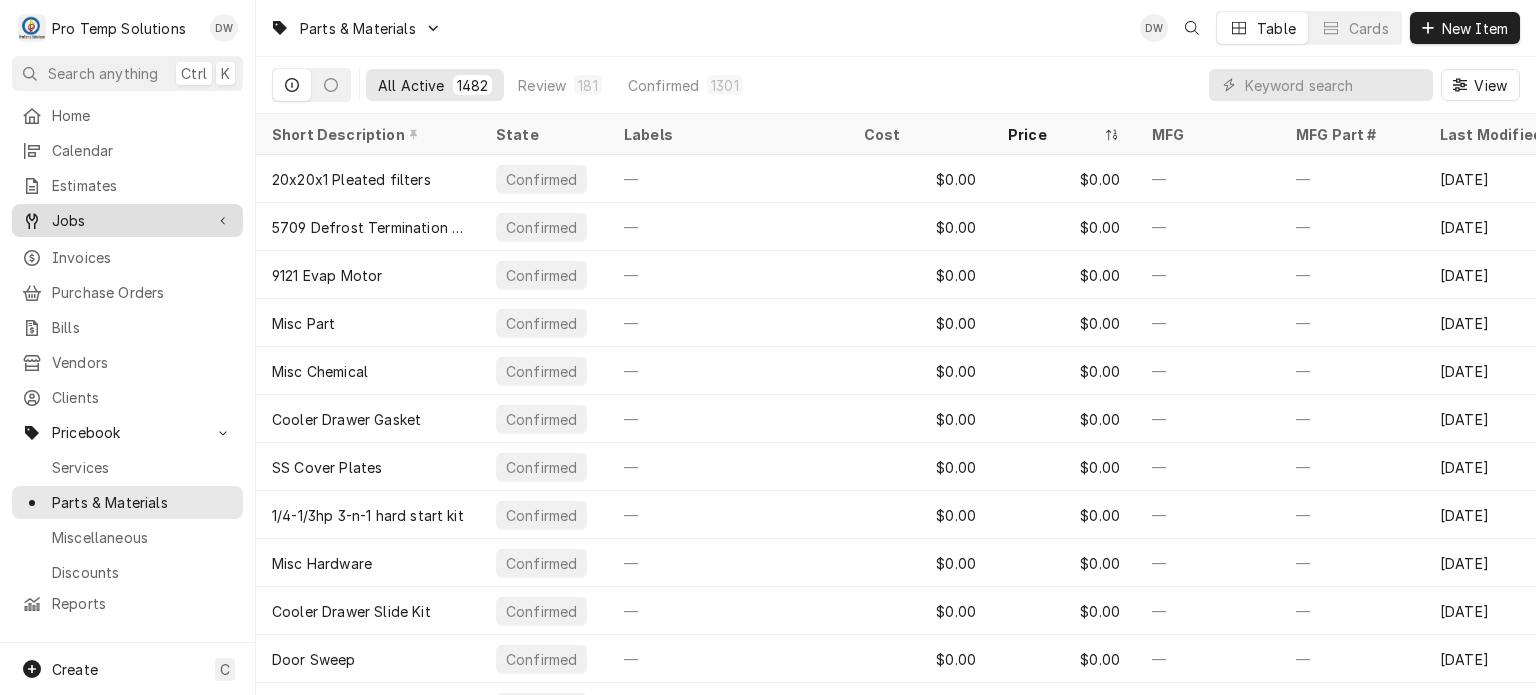 click on "Jobs" at bounding box center [127, 220] 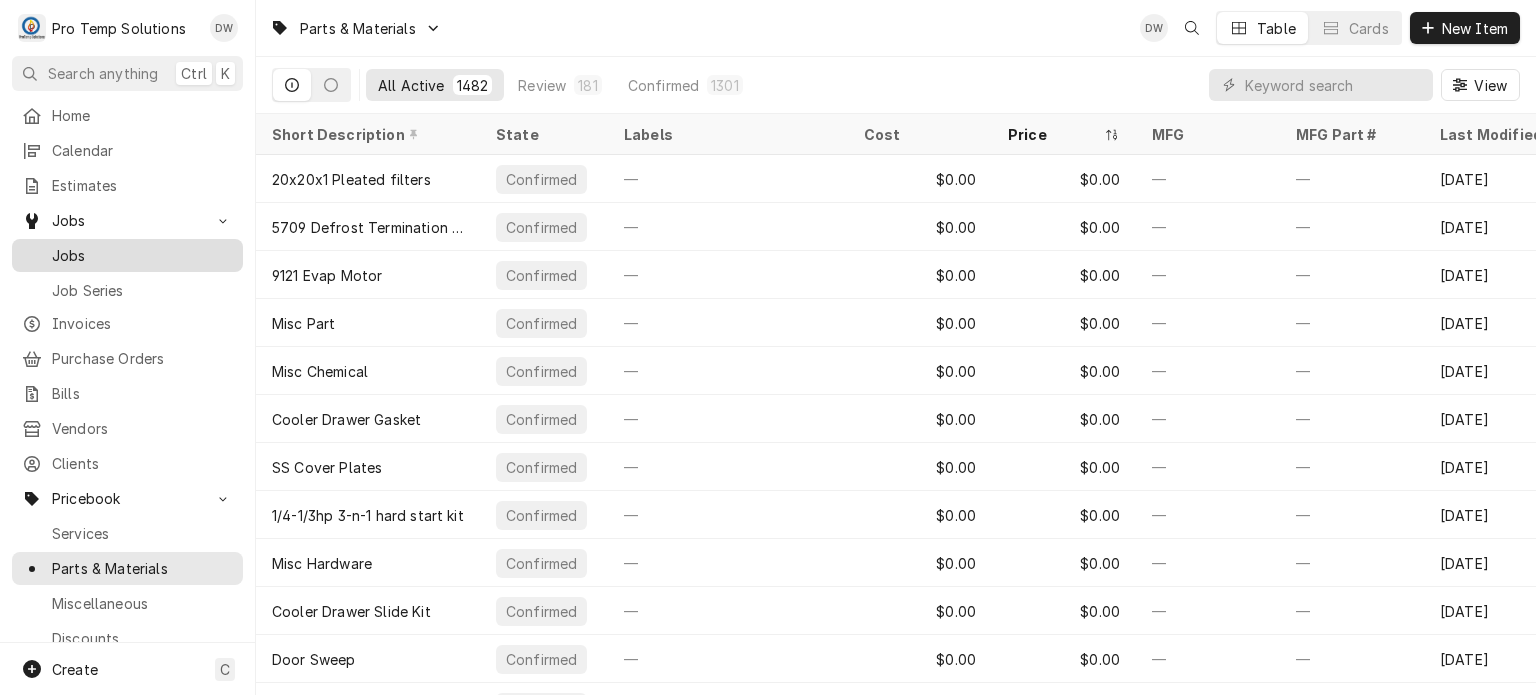 click on "Jobs" at bounding box center [127, 255] 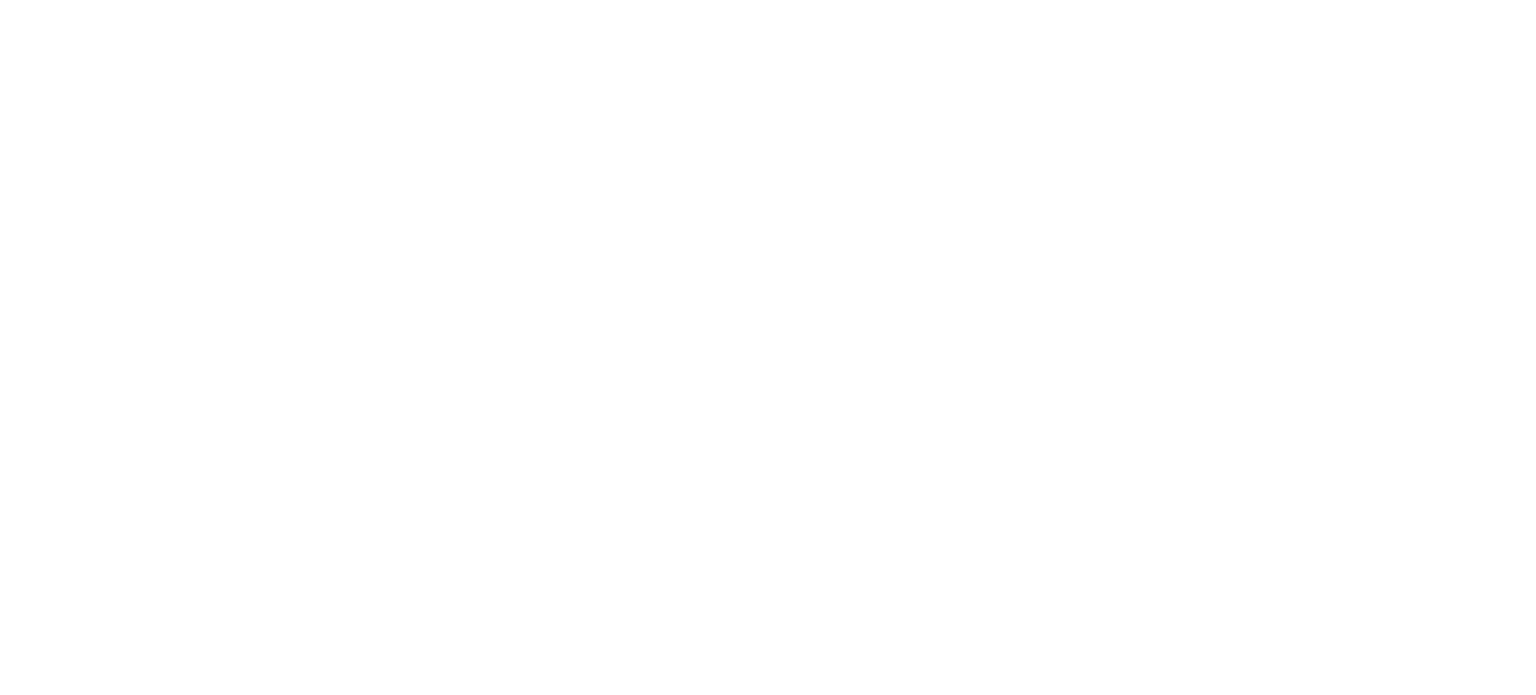 scroll, scrollTop: 0, scrollLeft: 0, axis: both 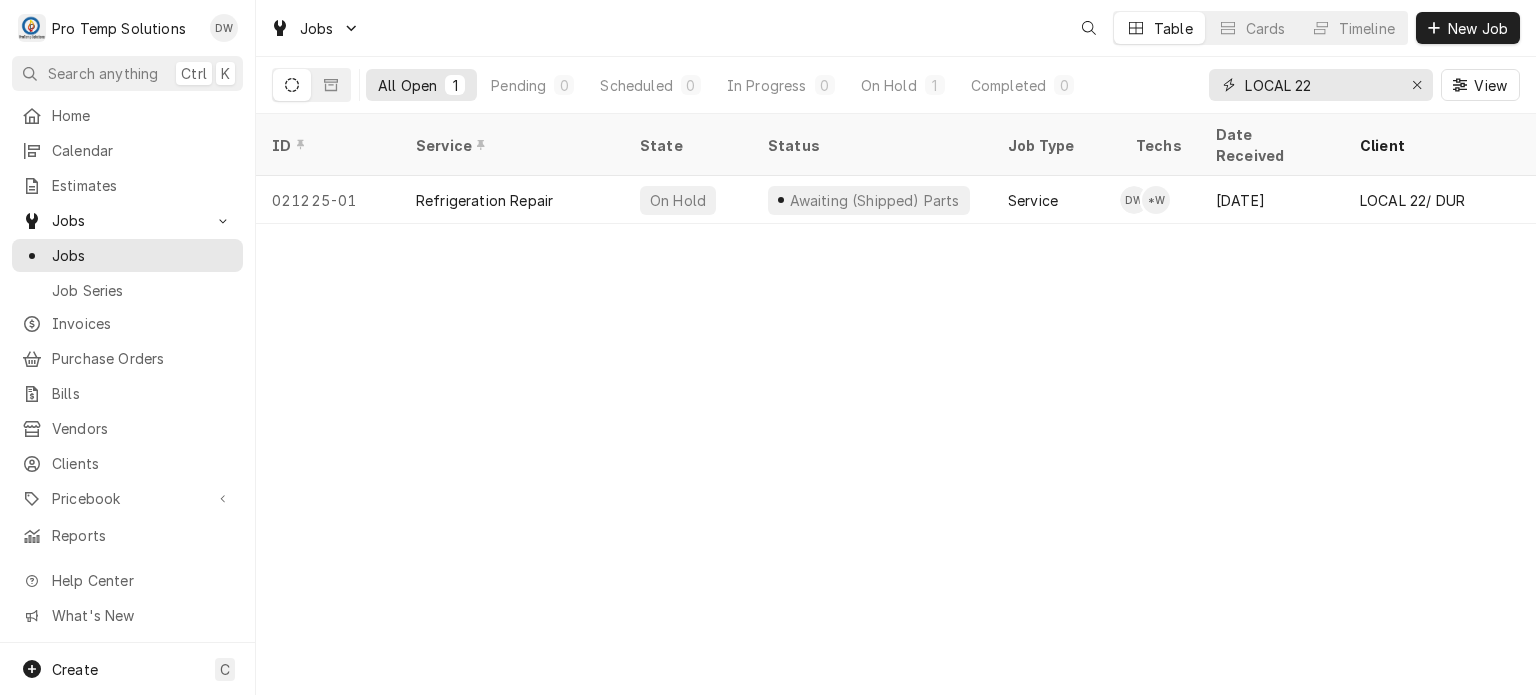 click on "LOCAL 22" at bounding box center [1320, 85] 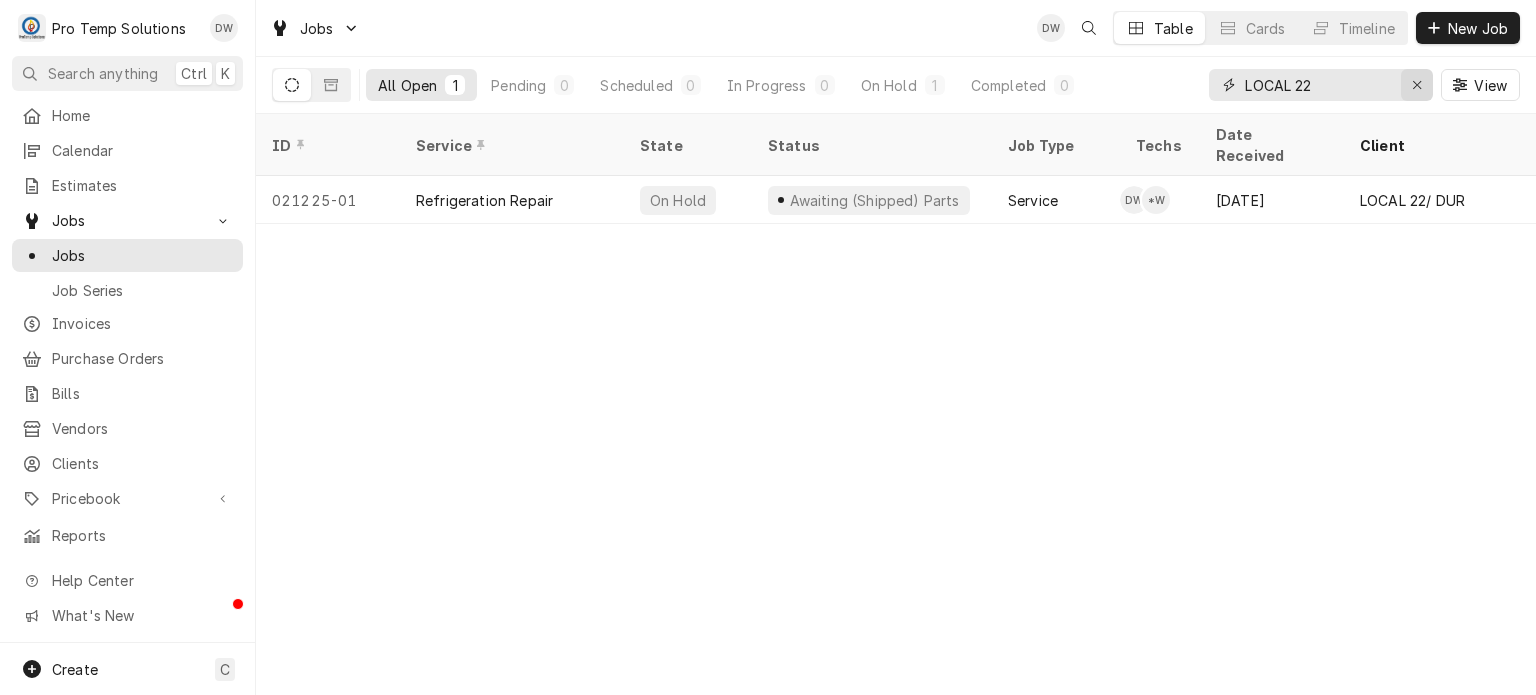 click at bounding box center [1417, 85] 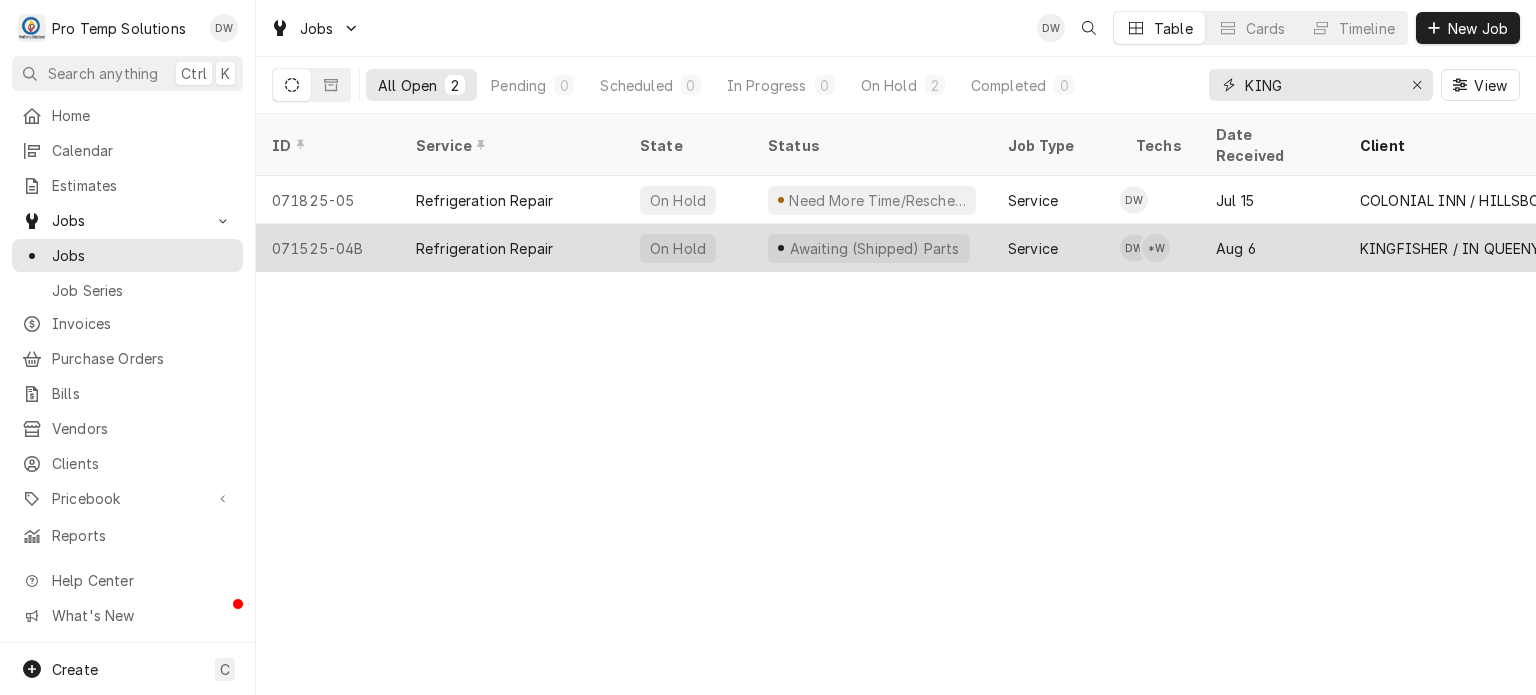 type on "KING" 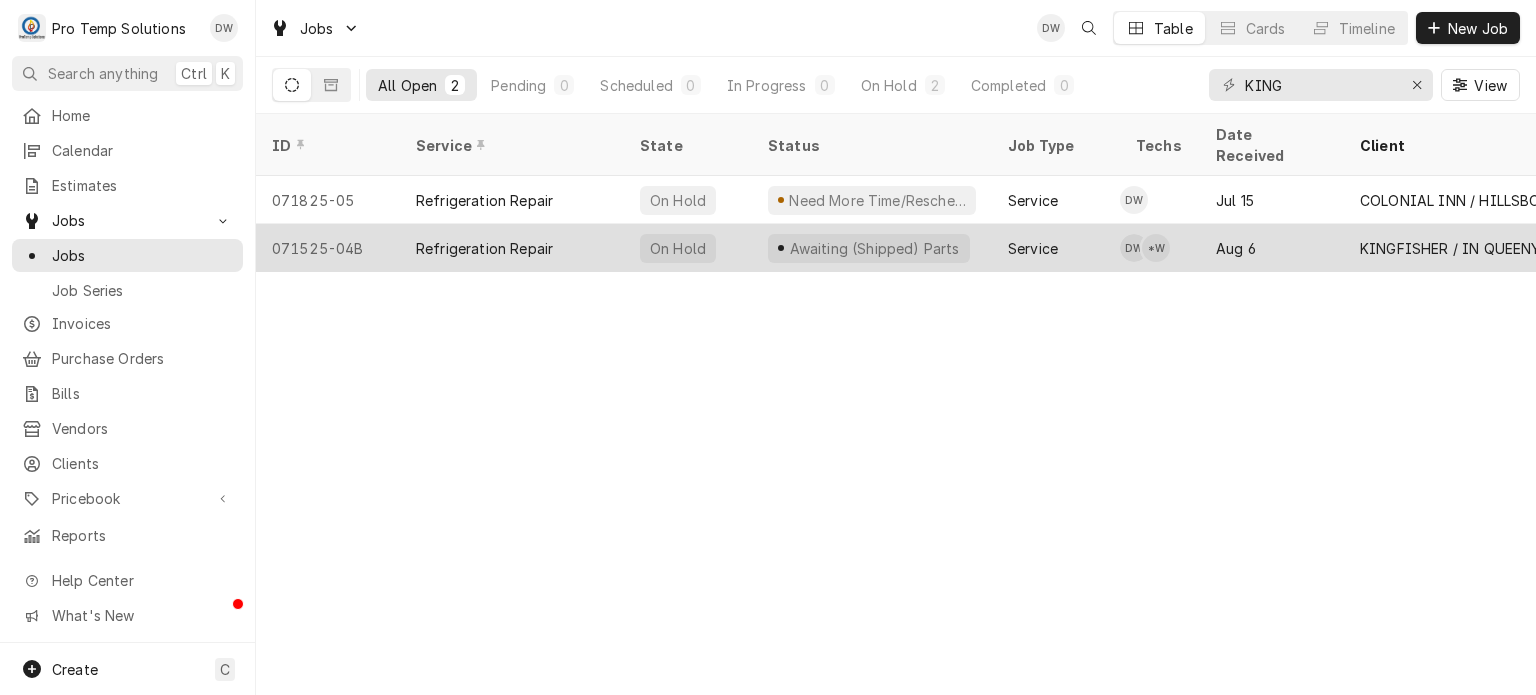 click on "071525-04B" at bounding box center (328, 248) 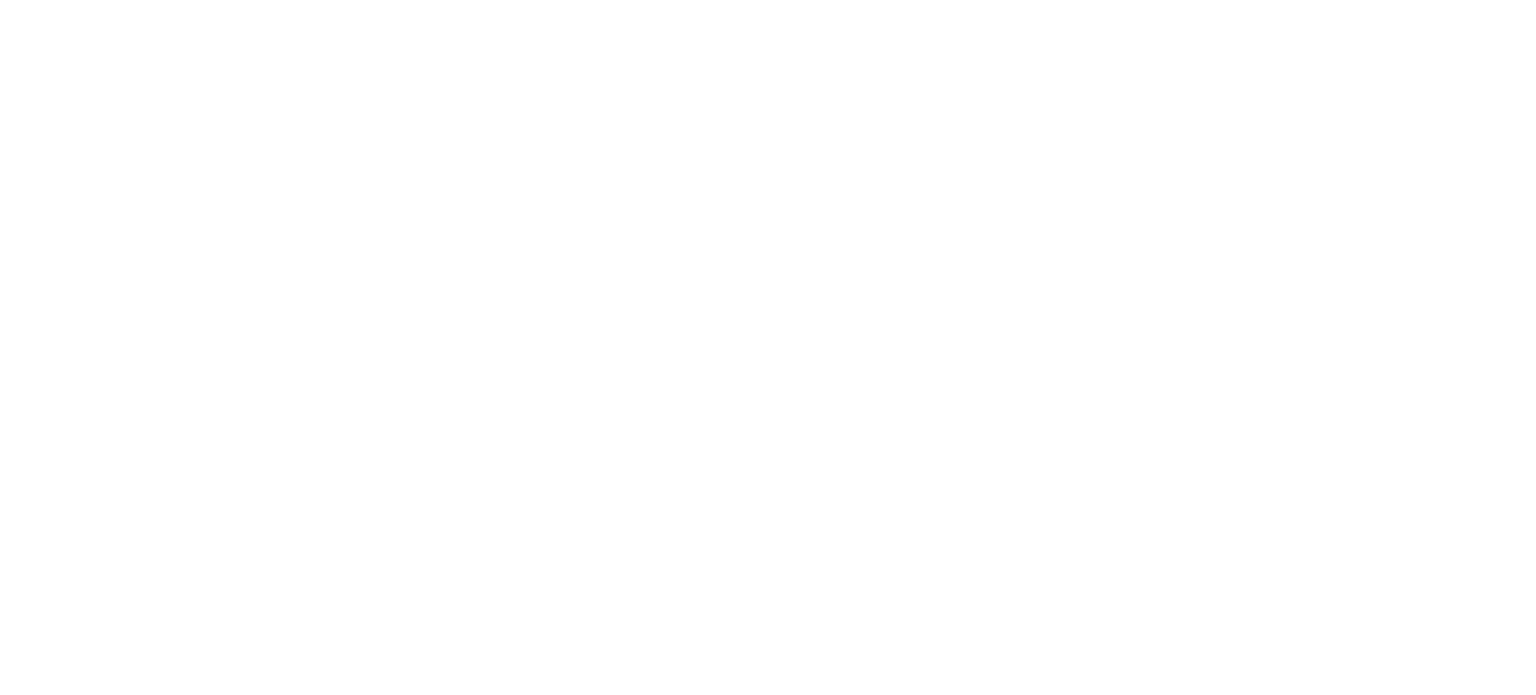 scroll, scrollTop: 0, scrollLeft: 0, axis: both 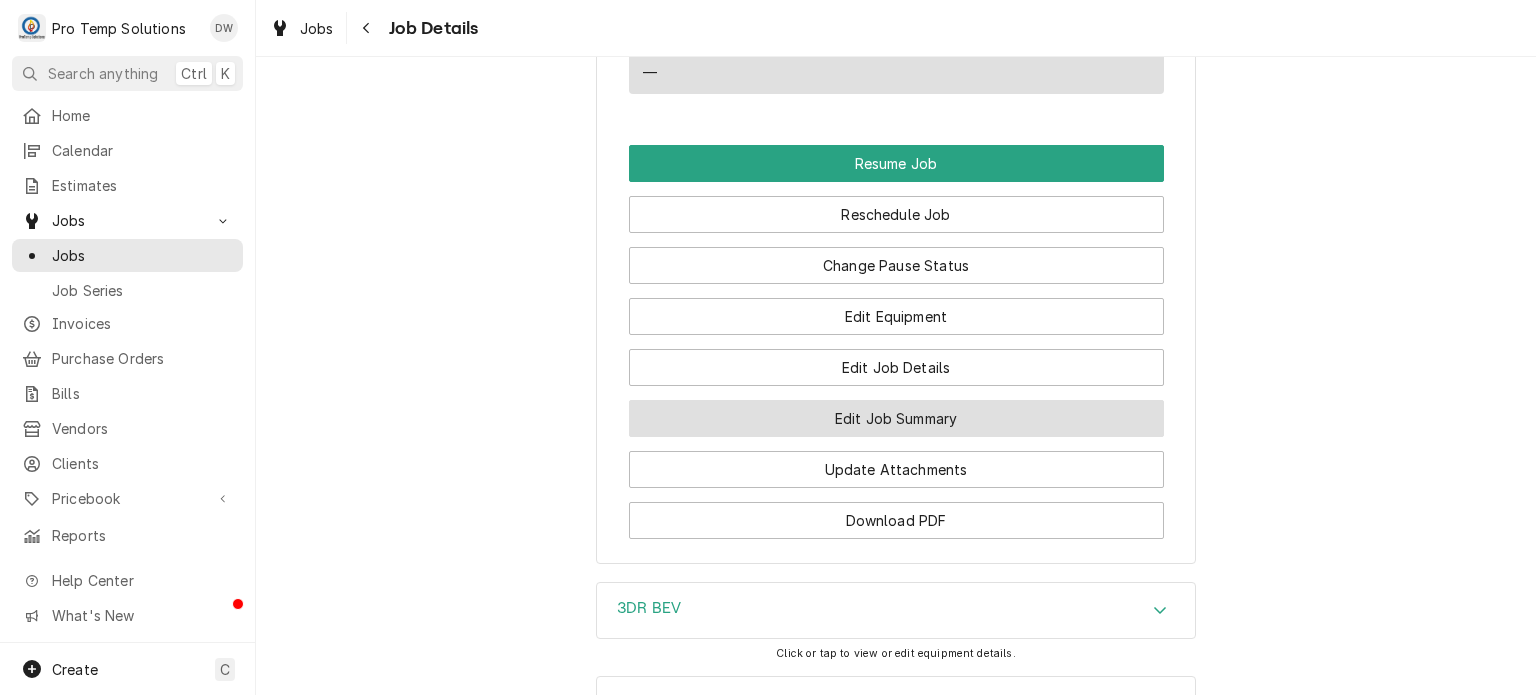 click on "Edit Job Summary" at bounding box center (896, 418) 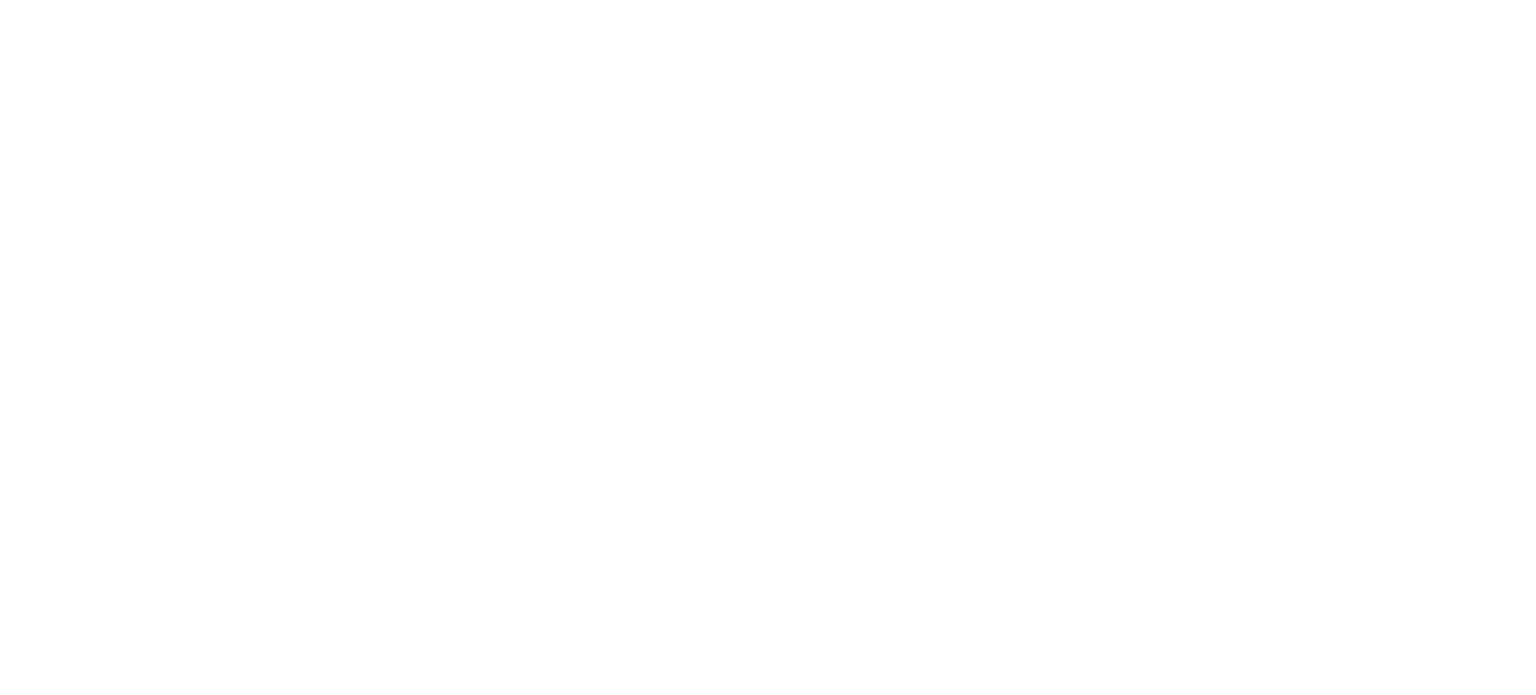 scroll, scrollTop: 0, scrollLeft: 0, axis: both 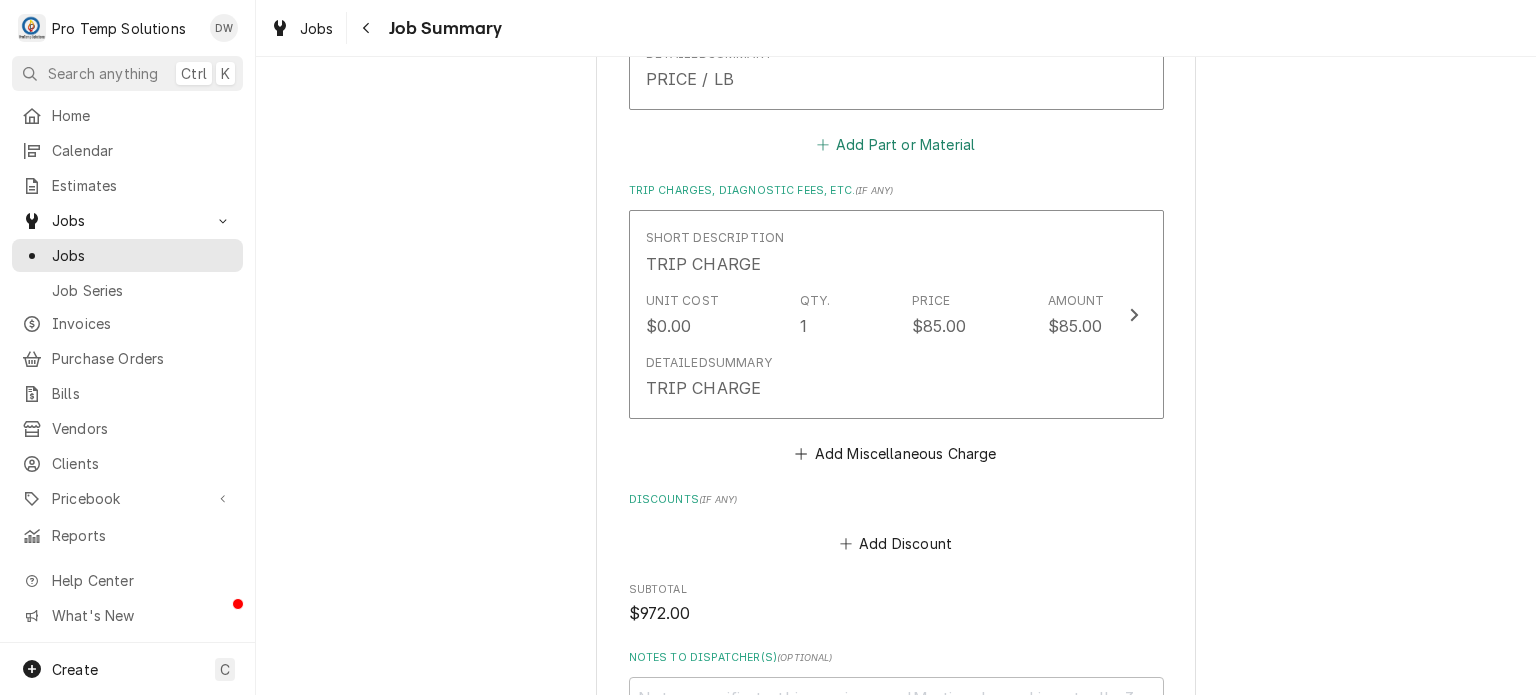 click on "Add Part or Material" at bounding box center (895, 144) 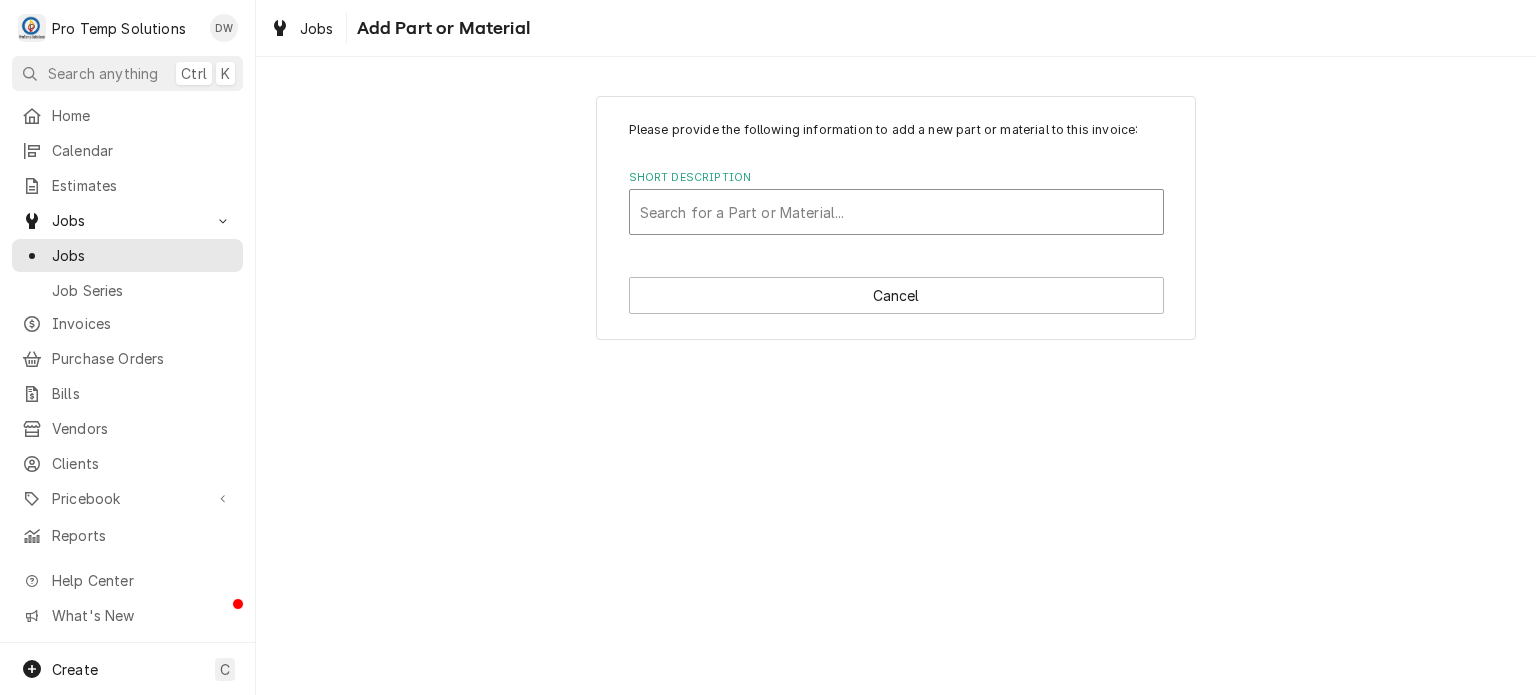 click at bounding box center (896, 212) 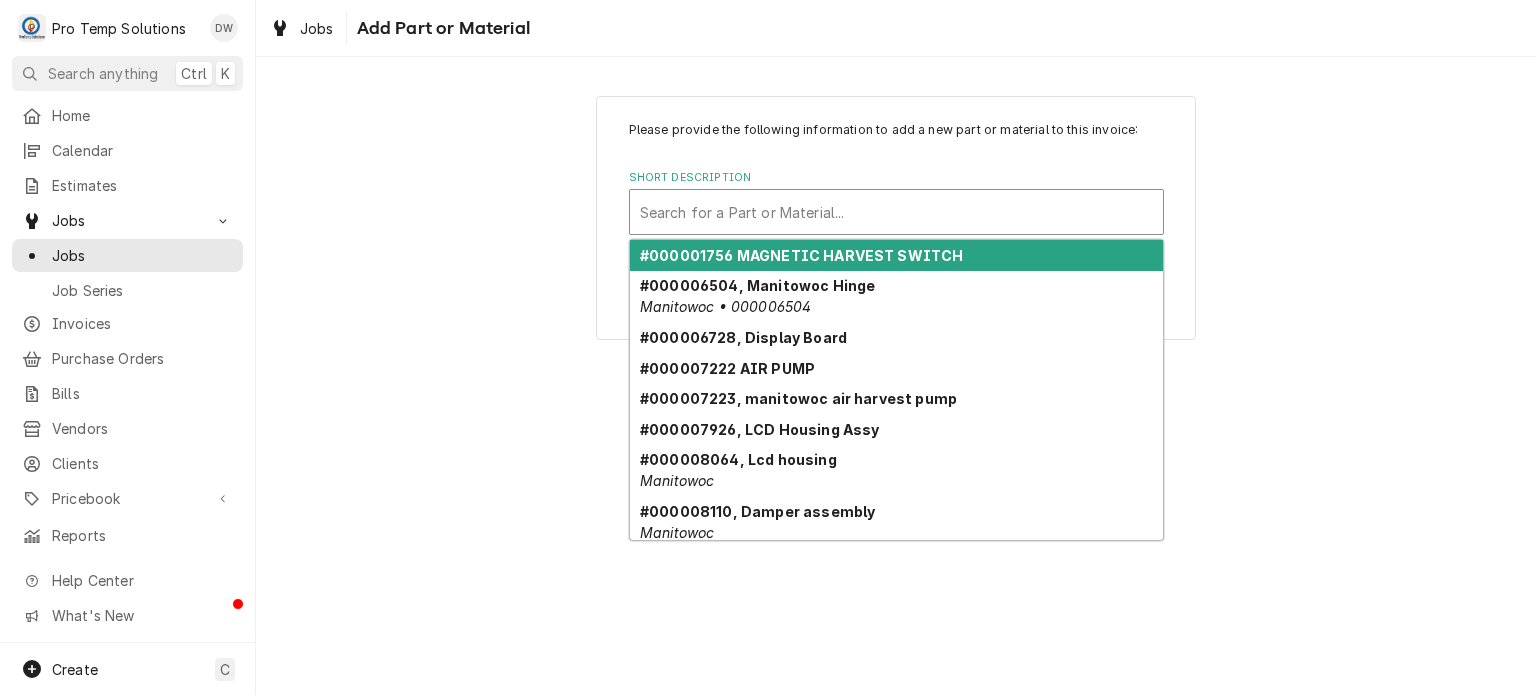 paste on "287.64" 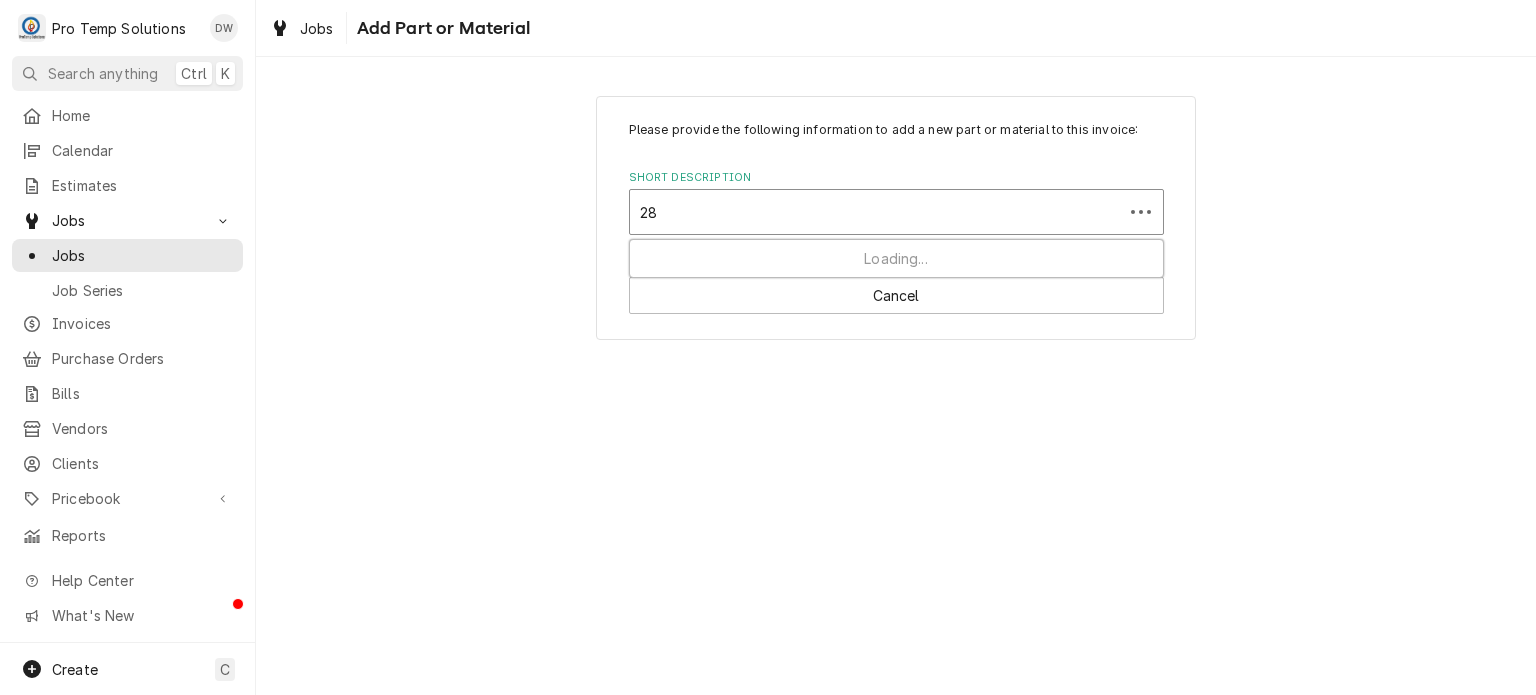 type on "2" 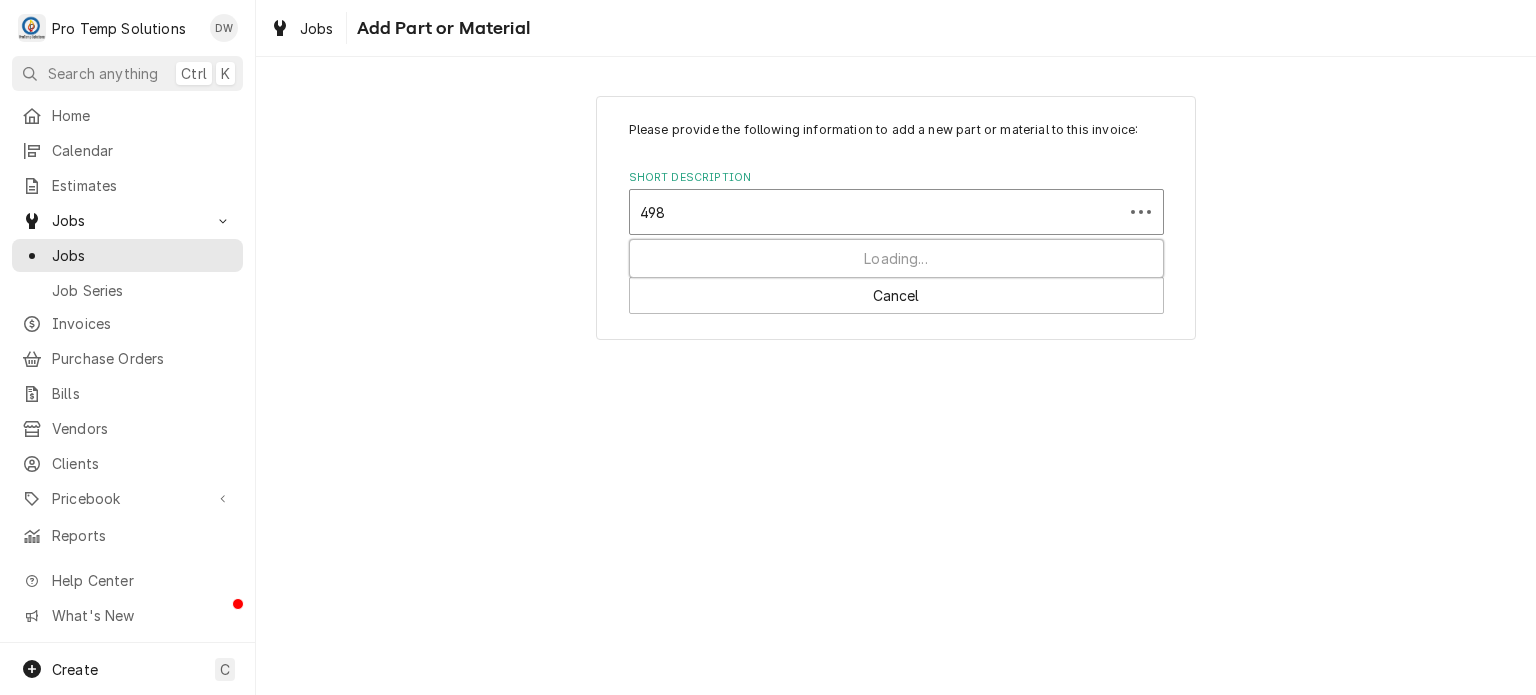 type on "498D" 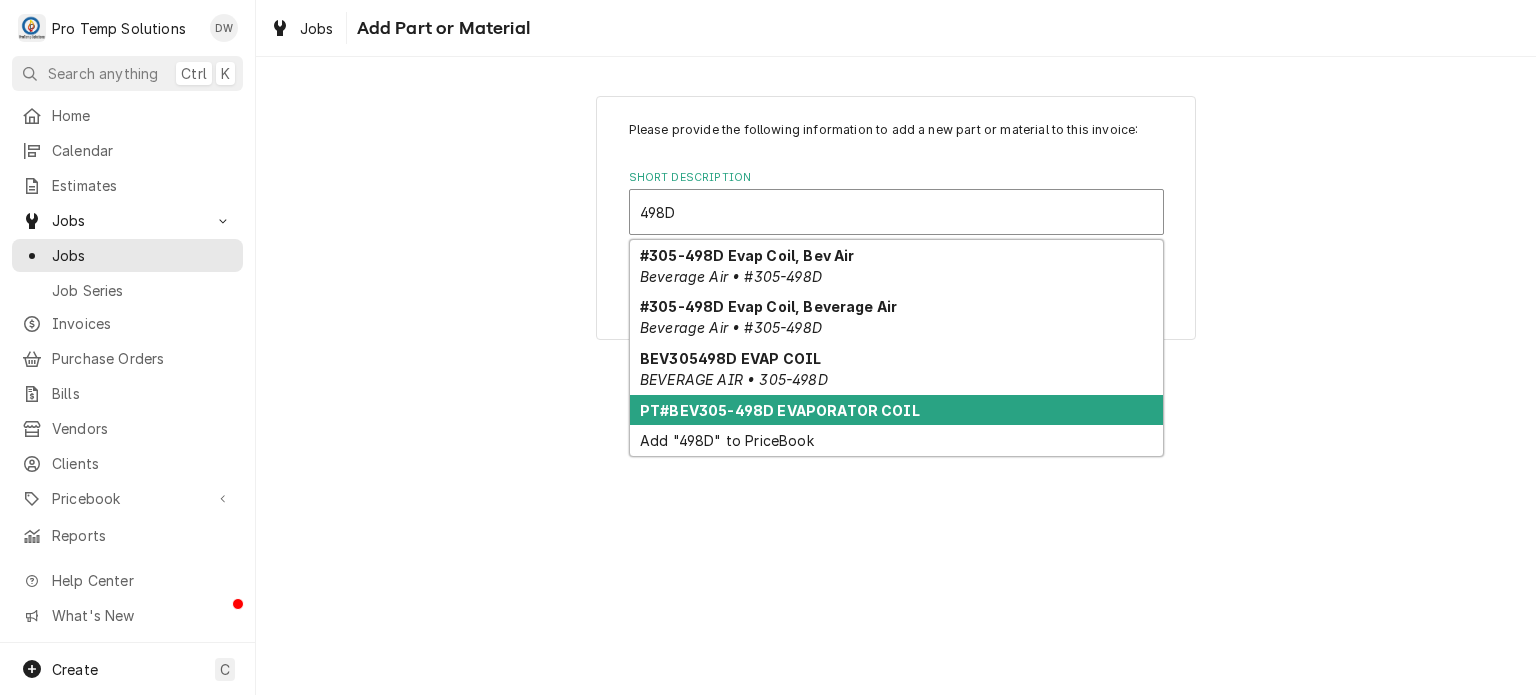 click on "PT#BEV305-498D EVAPORATOR COIL" at bounding box center (780, 410) 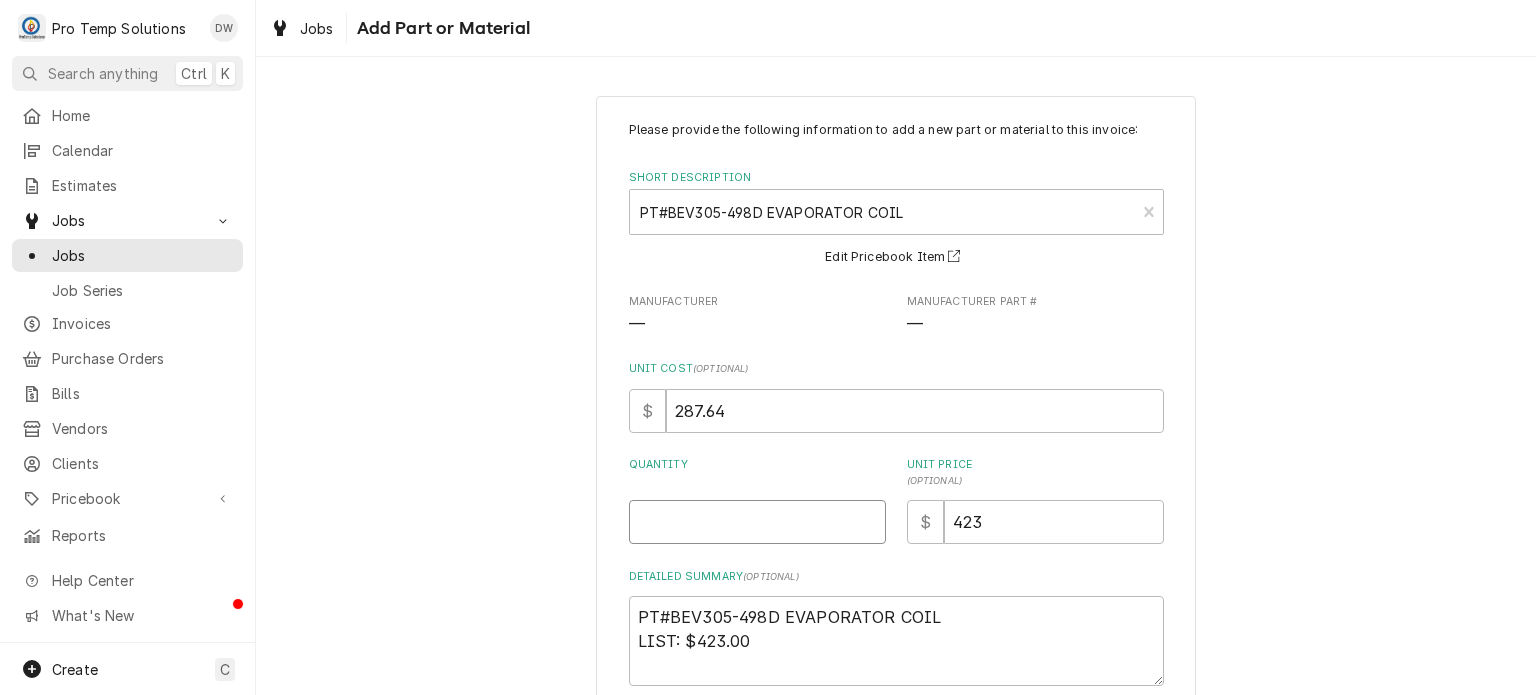 click on "Quantity" at bounding box center (757, 522) 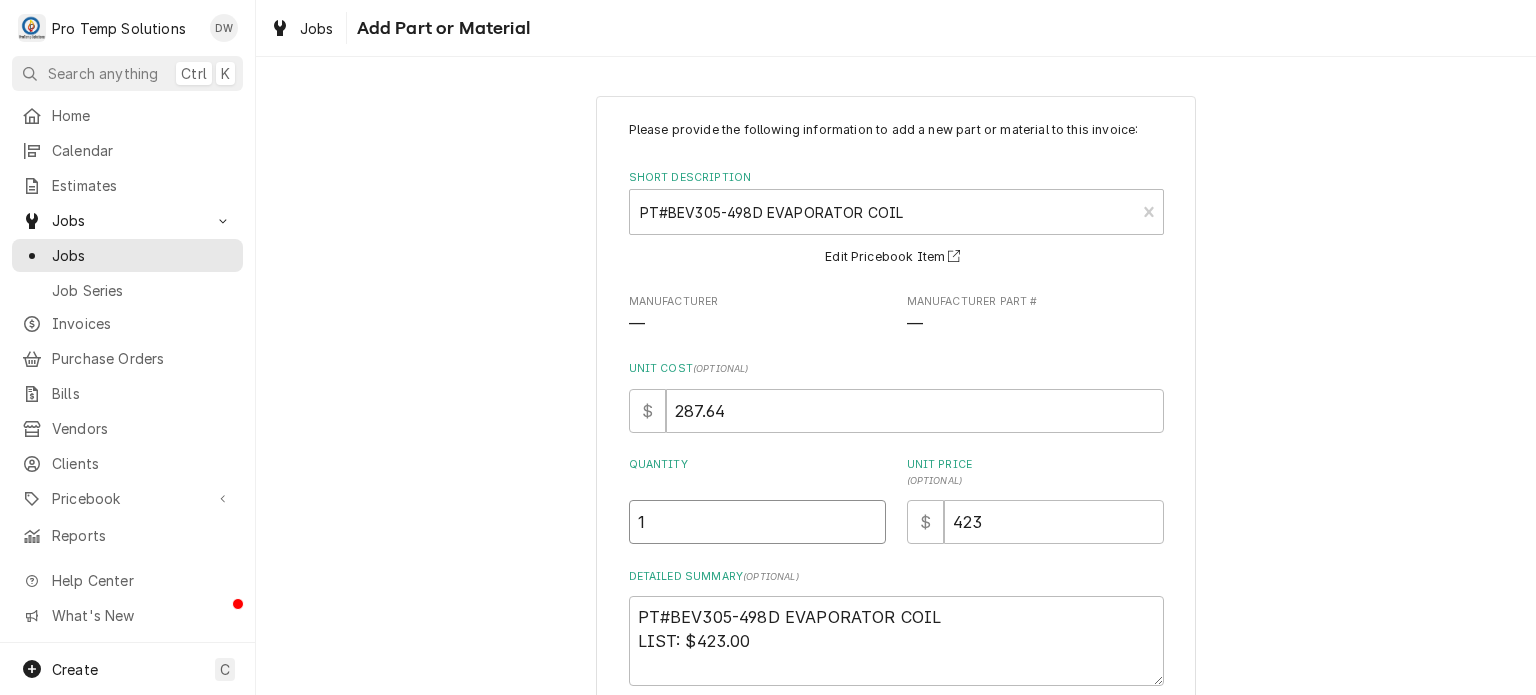 type on "1" 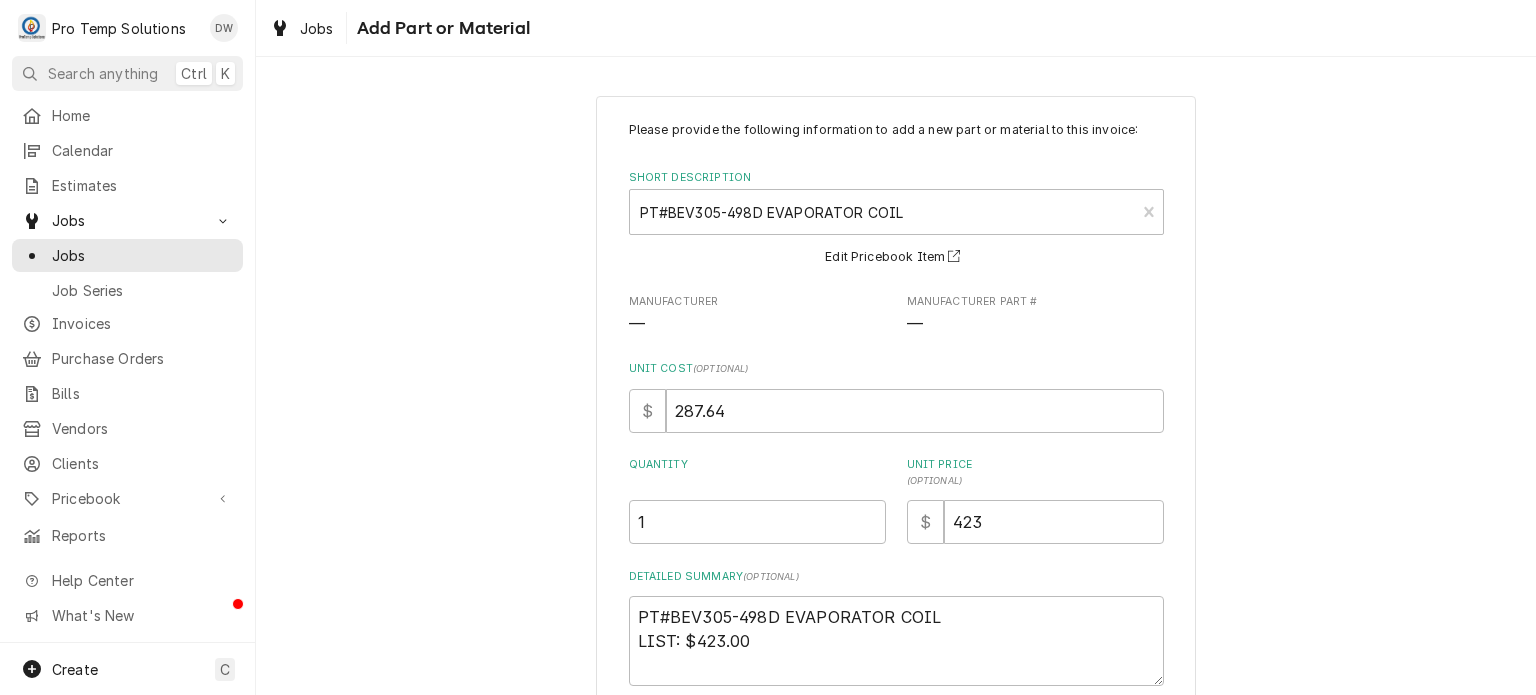 scroll, scrollTop: 111, scrollLeft: 0, axis: vertical 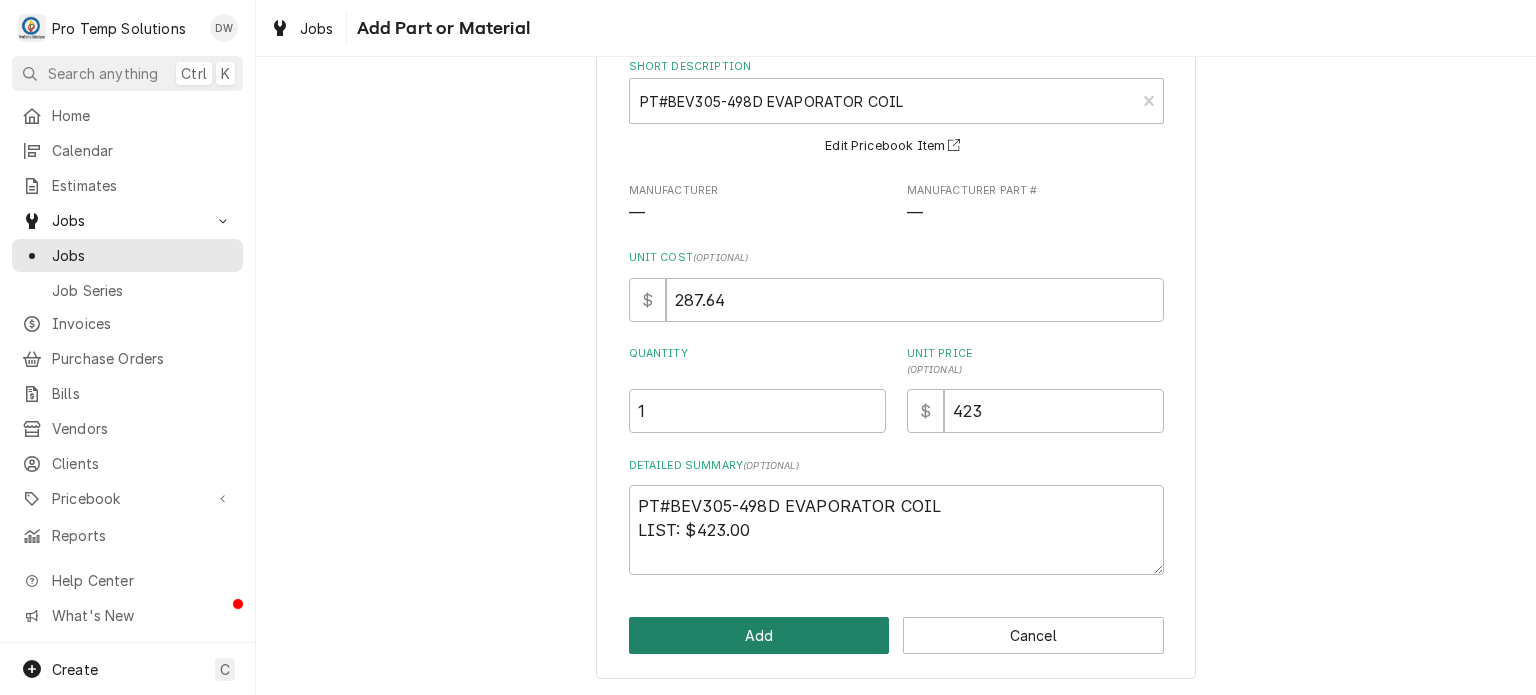 click on "Add" at bounding box center [759, 635] 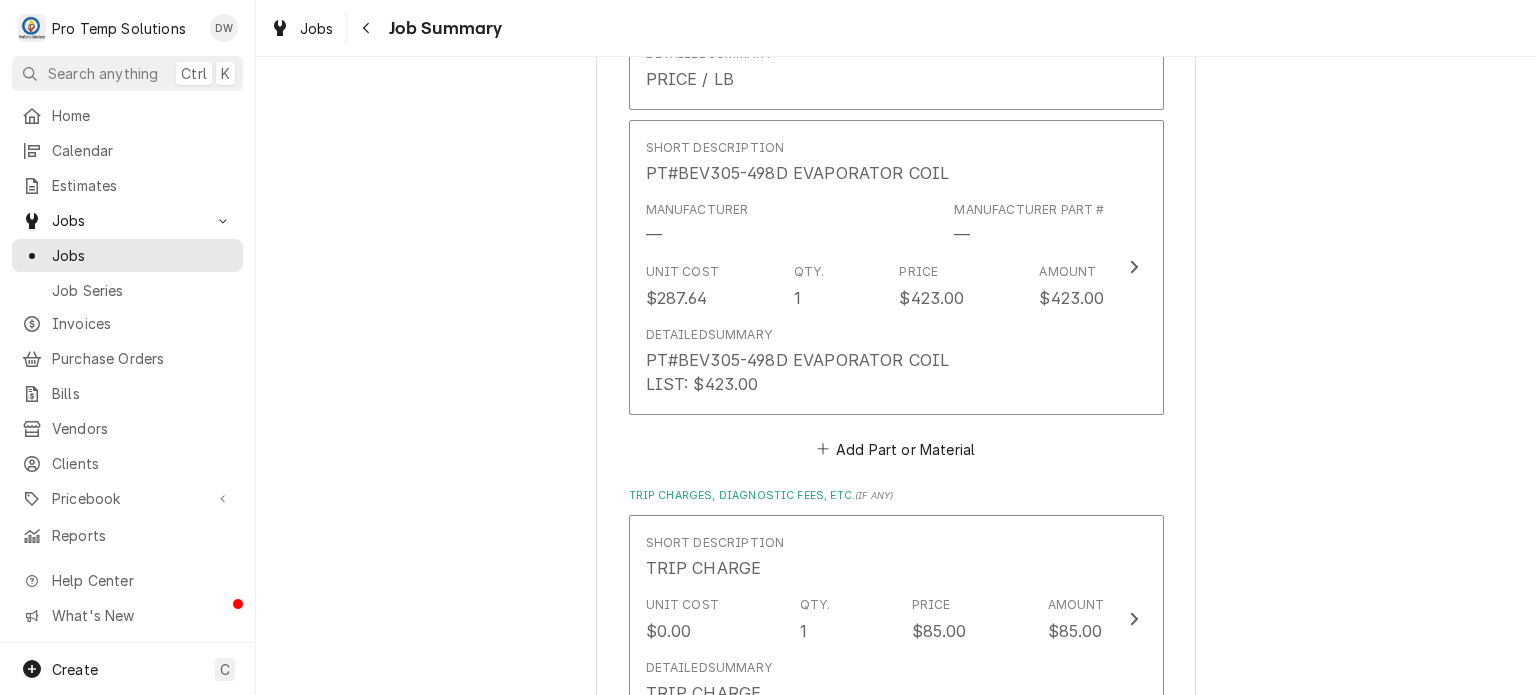 scroll, scrollTop: 3149, scrollLeft: 0, axis: vertical 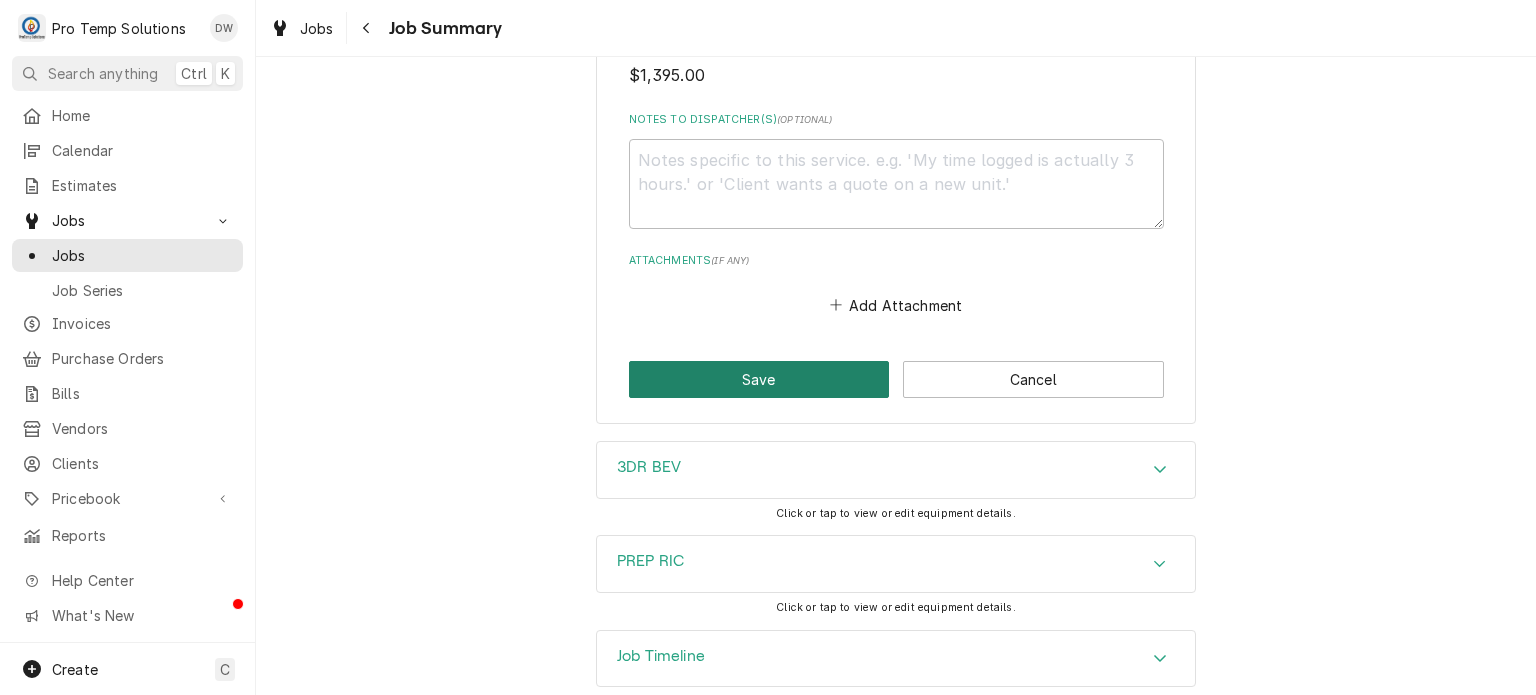 click on "Save" at bounding box center (759, 379) 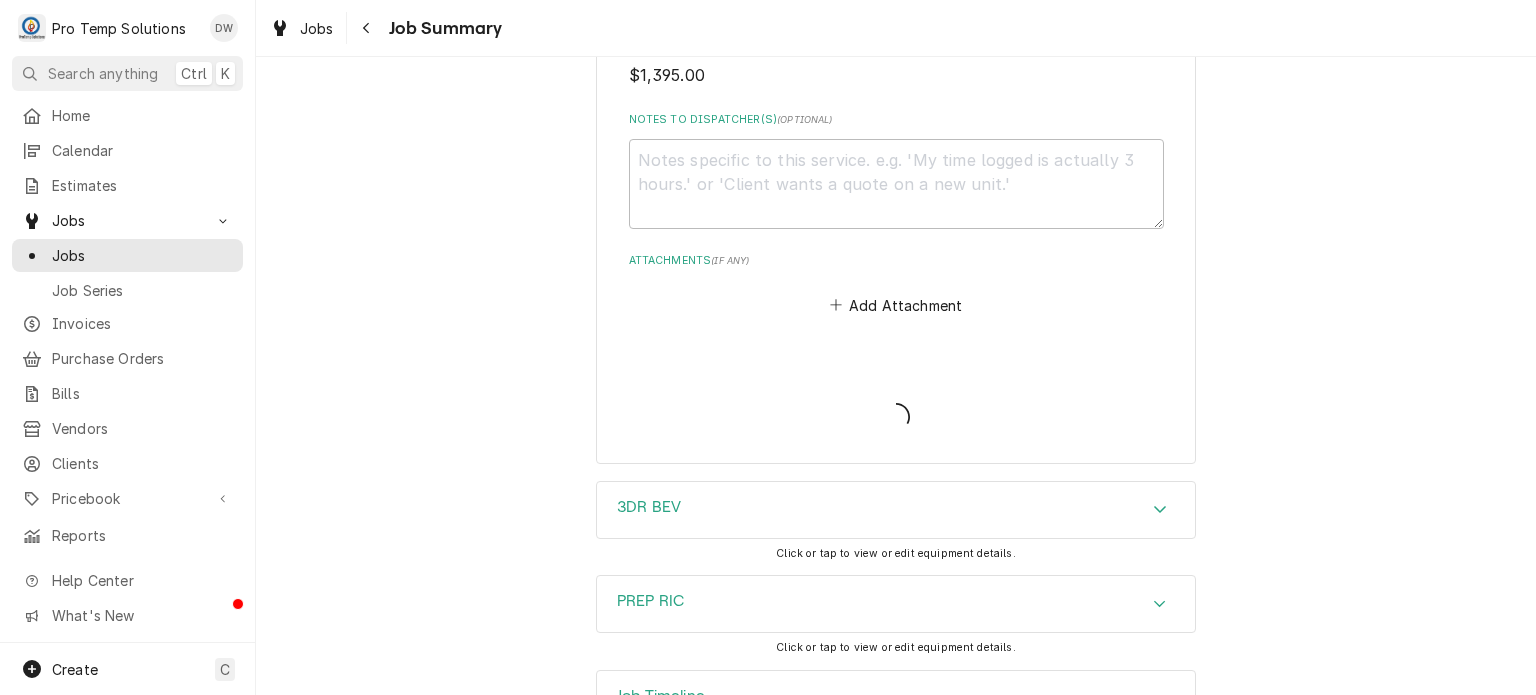 type on "x" 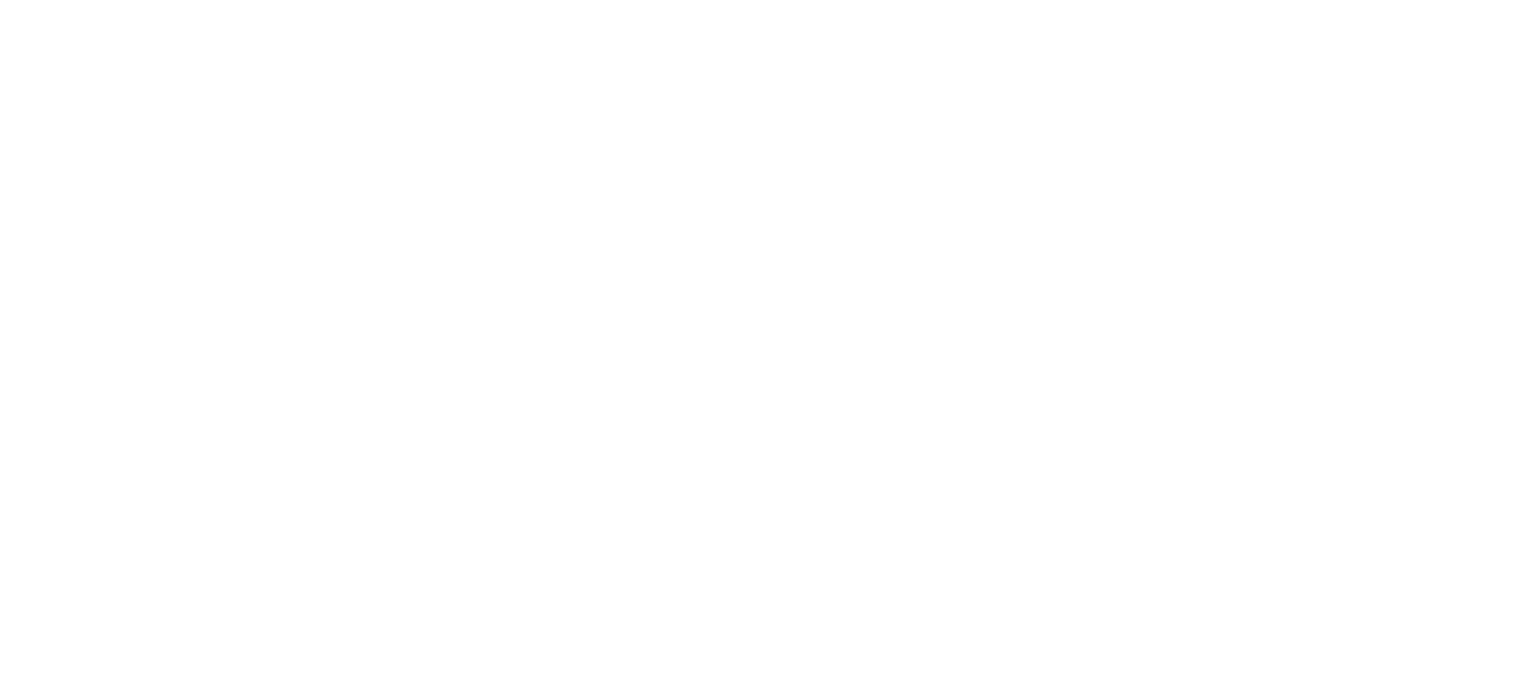 scroll, scrollTop: 0, scrollLeft: 0, axis: both 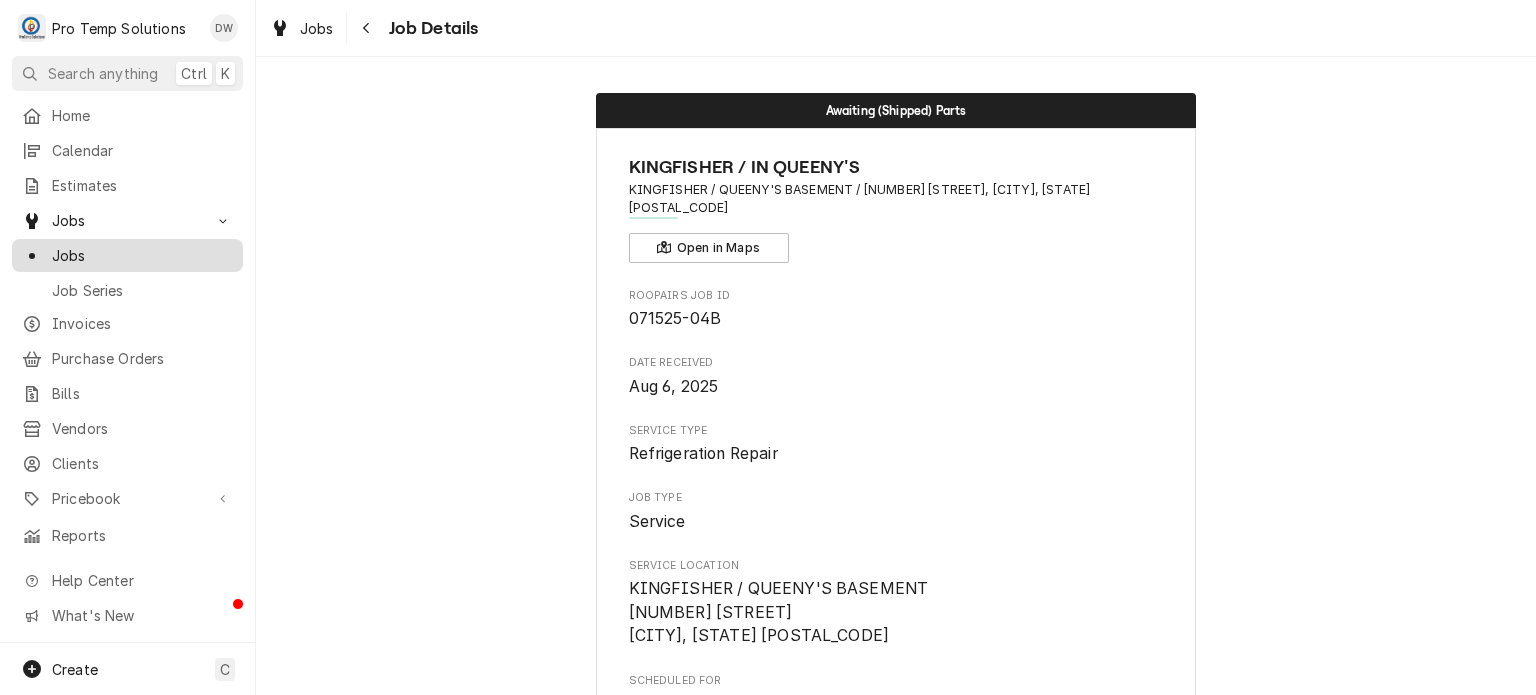 click on "Jobs" at bounding box center [142, 255] 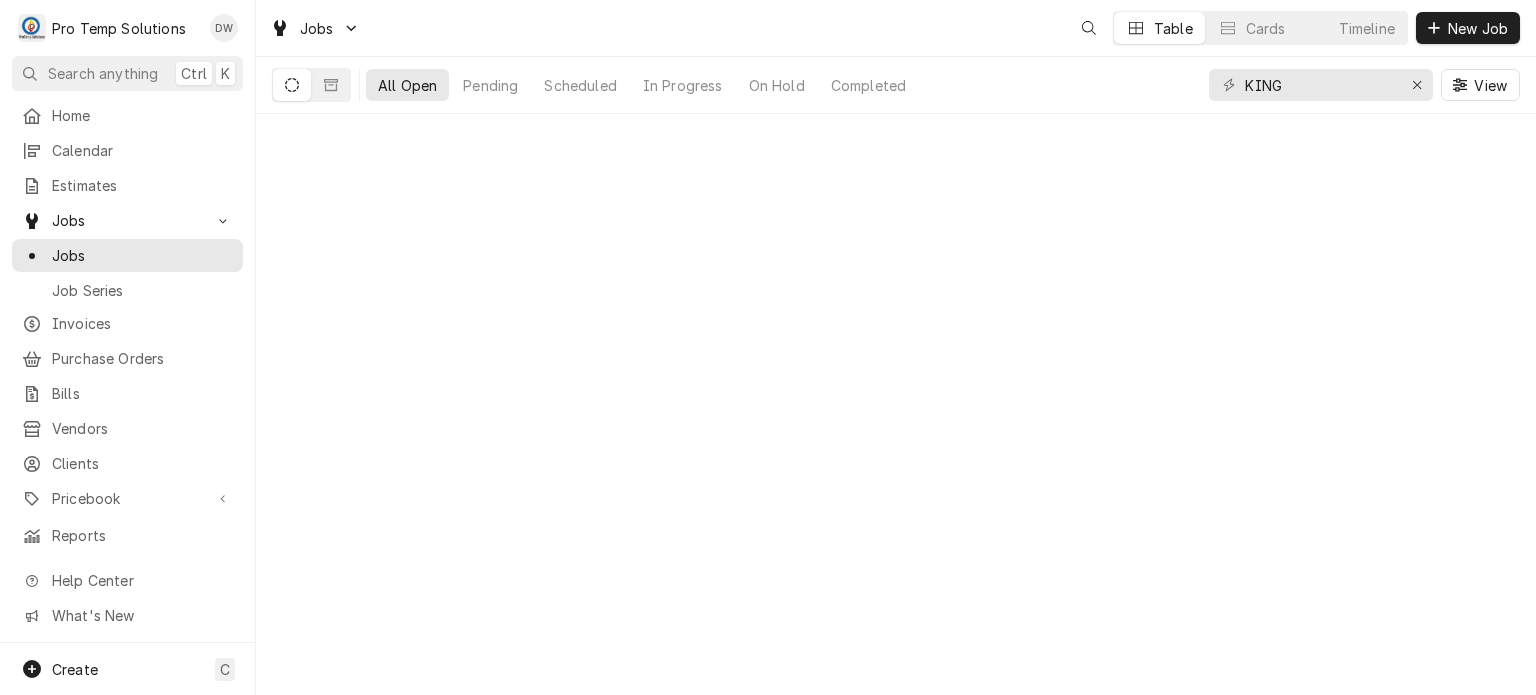 scroll, scrollTop: 0, scrollLeft: 0, axis: both 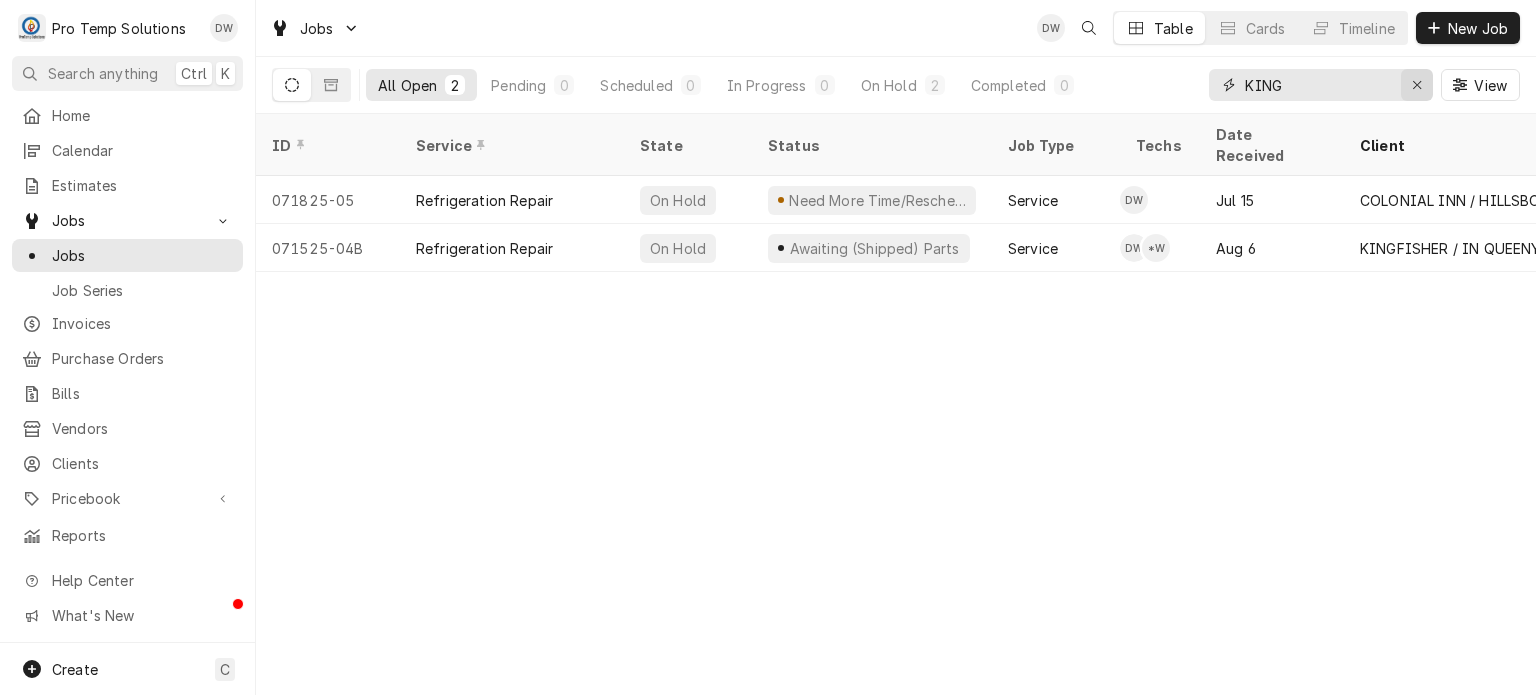 click 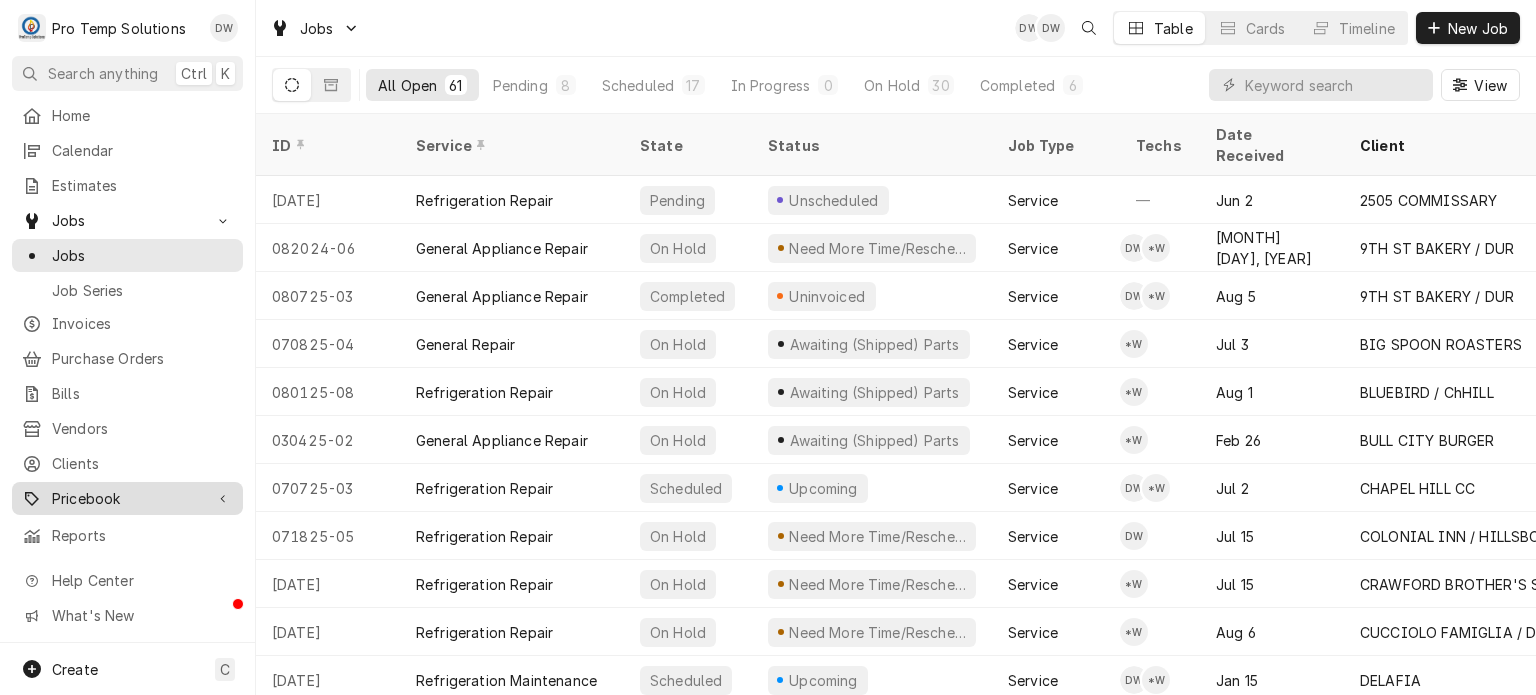 click on "Pricebook" at bounding box center (127, 498) 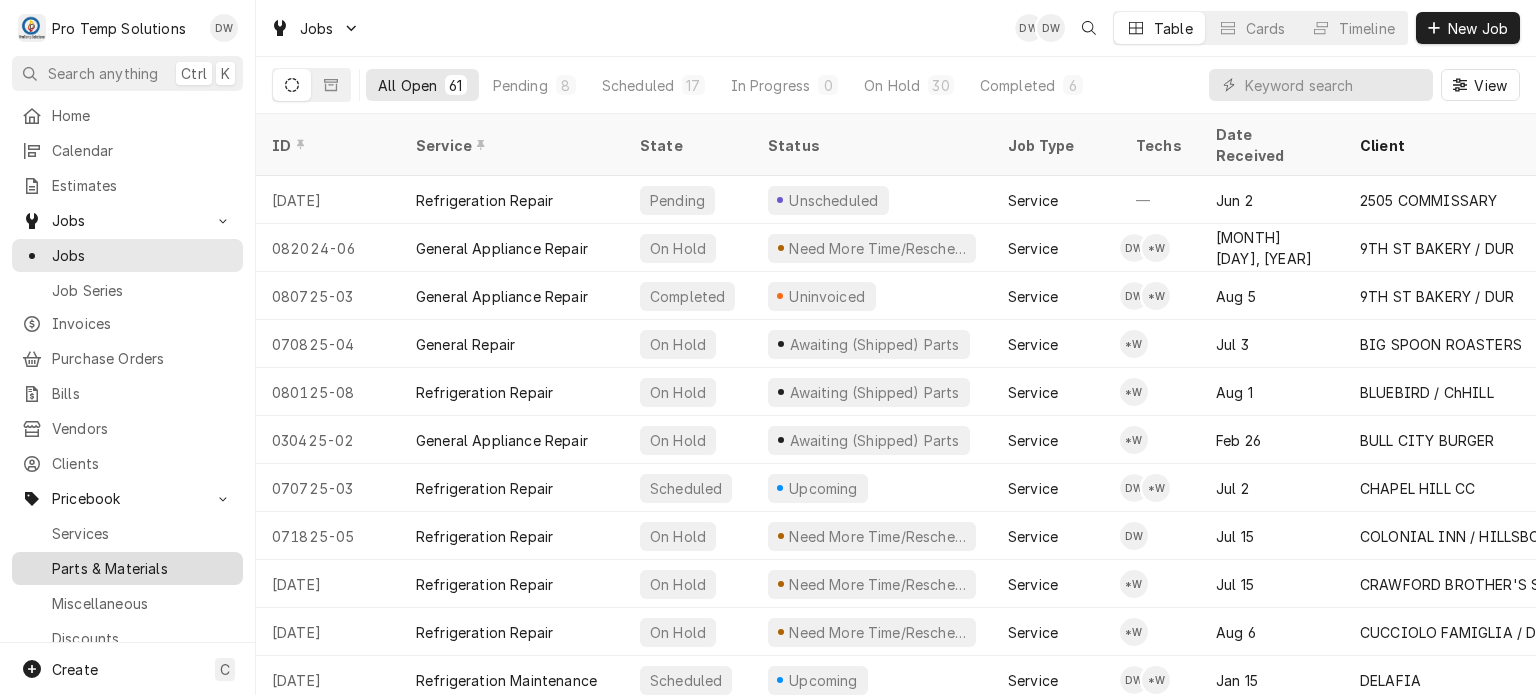 click on "Parts & Materials" at bounding box center (142, 568) 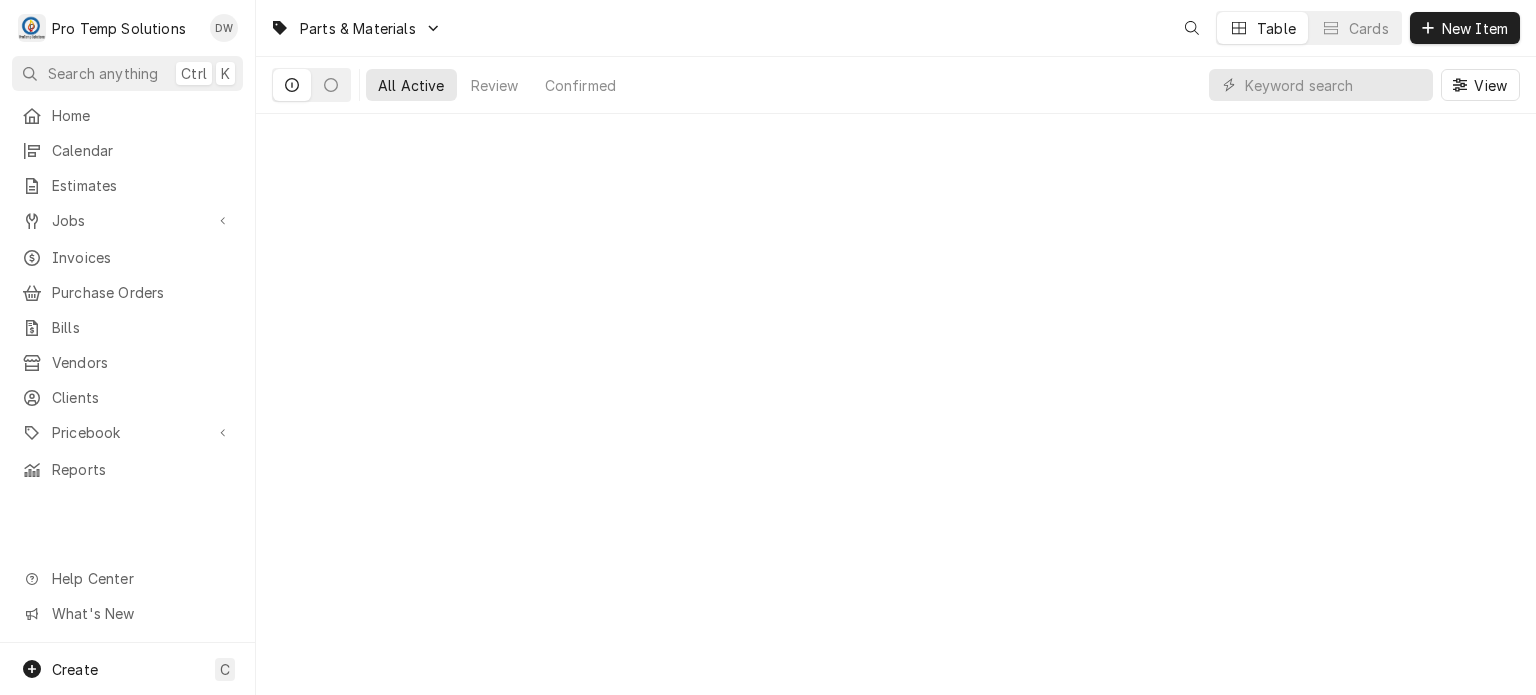 scroll, scrollTop: 0, scrollLeft: 0, axis: both 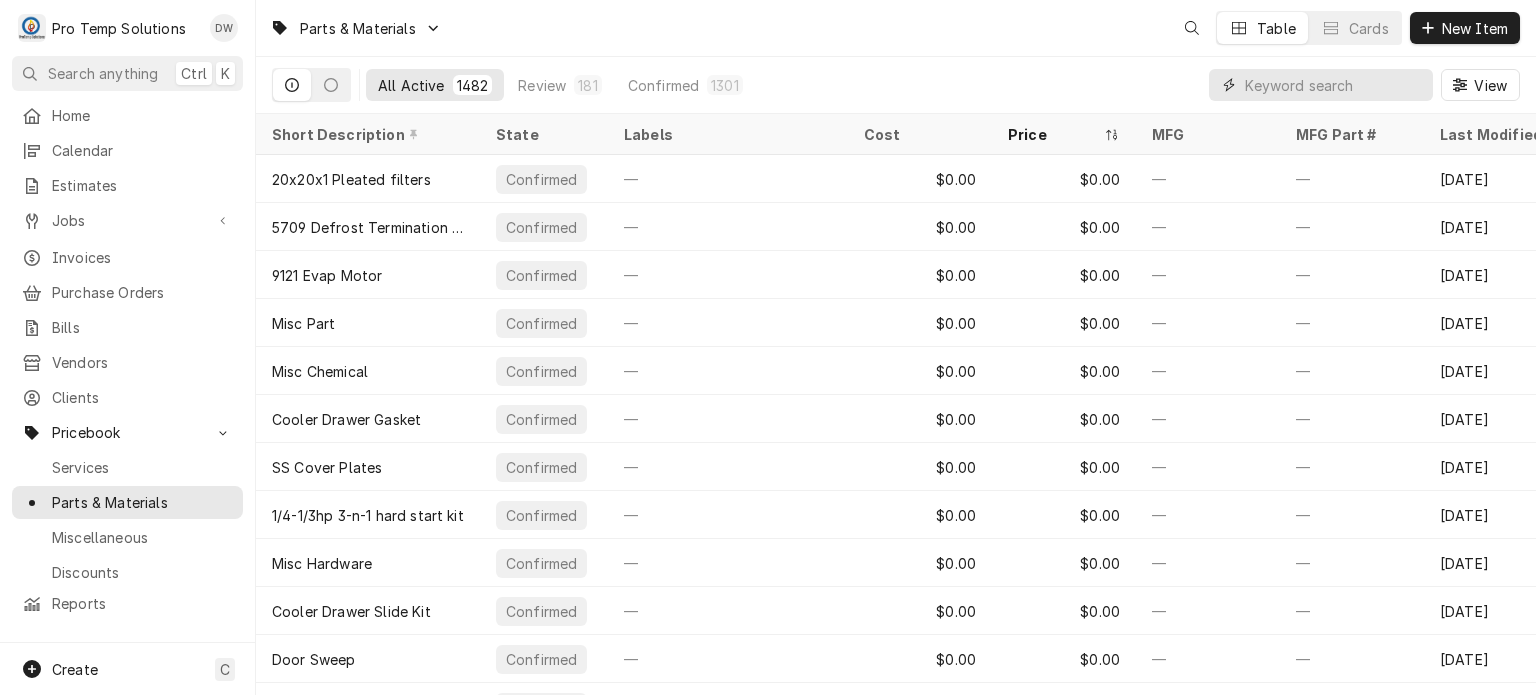 click at bounding box center [1334, 85] 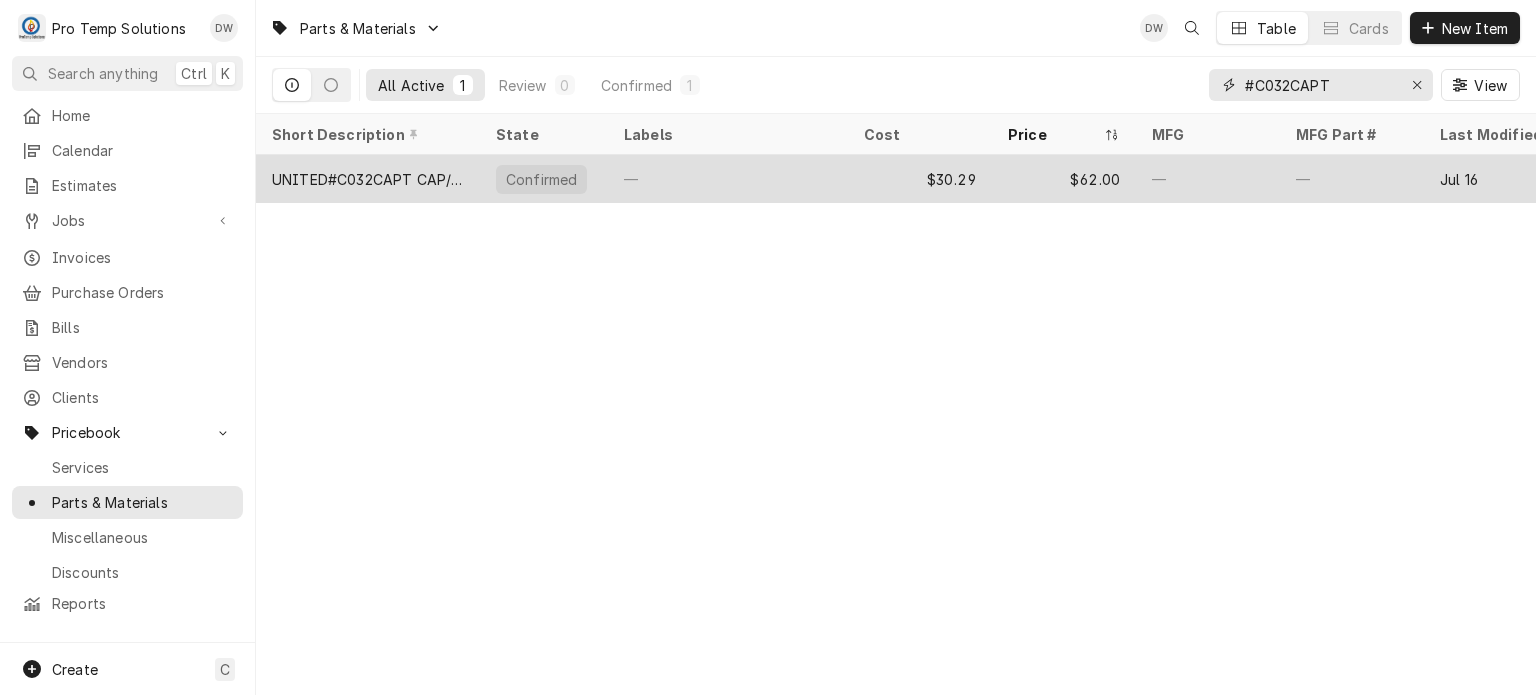 type on "#C032CAPT" 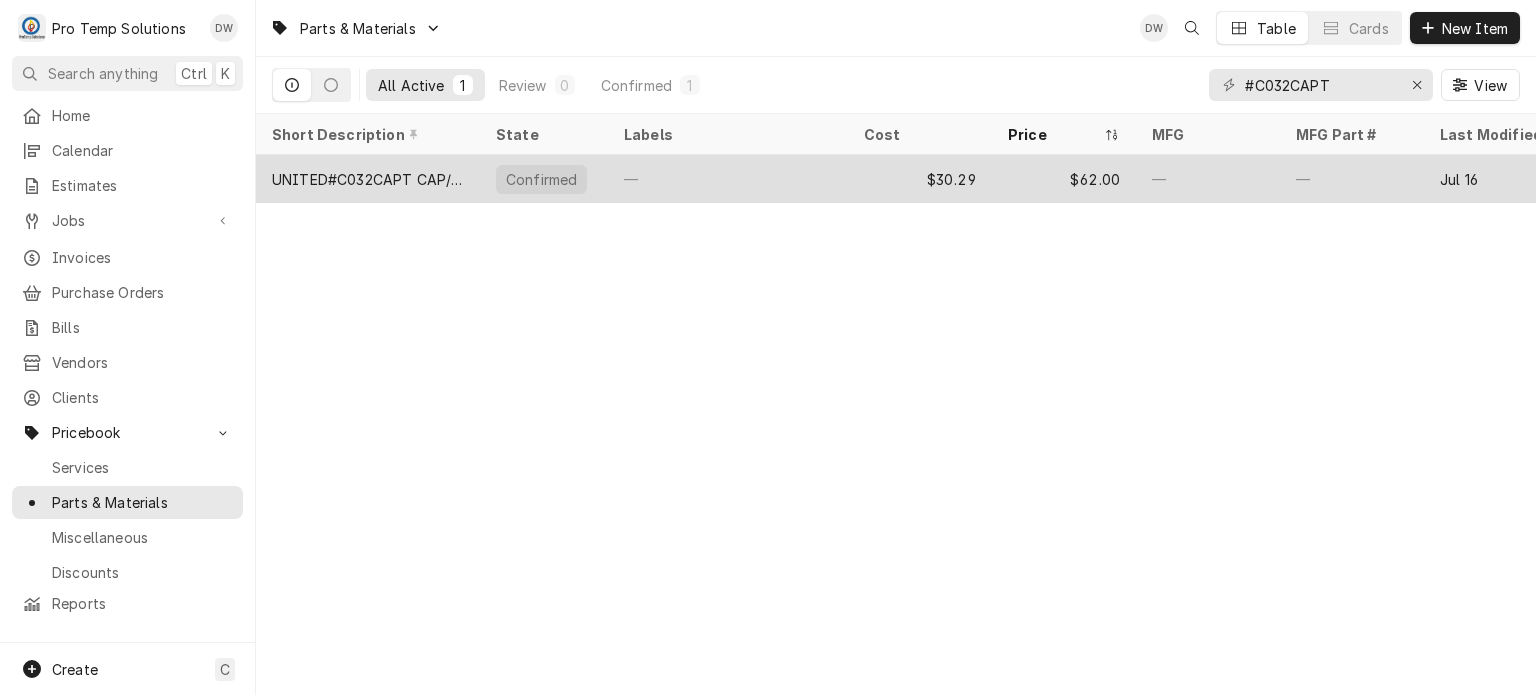 click on "$62.00" at bounding box center (1064, 179) 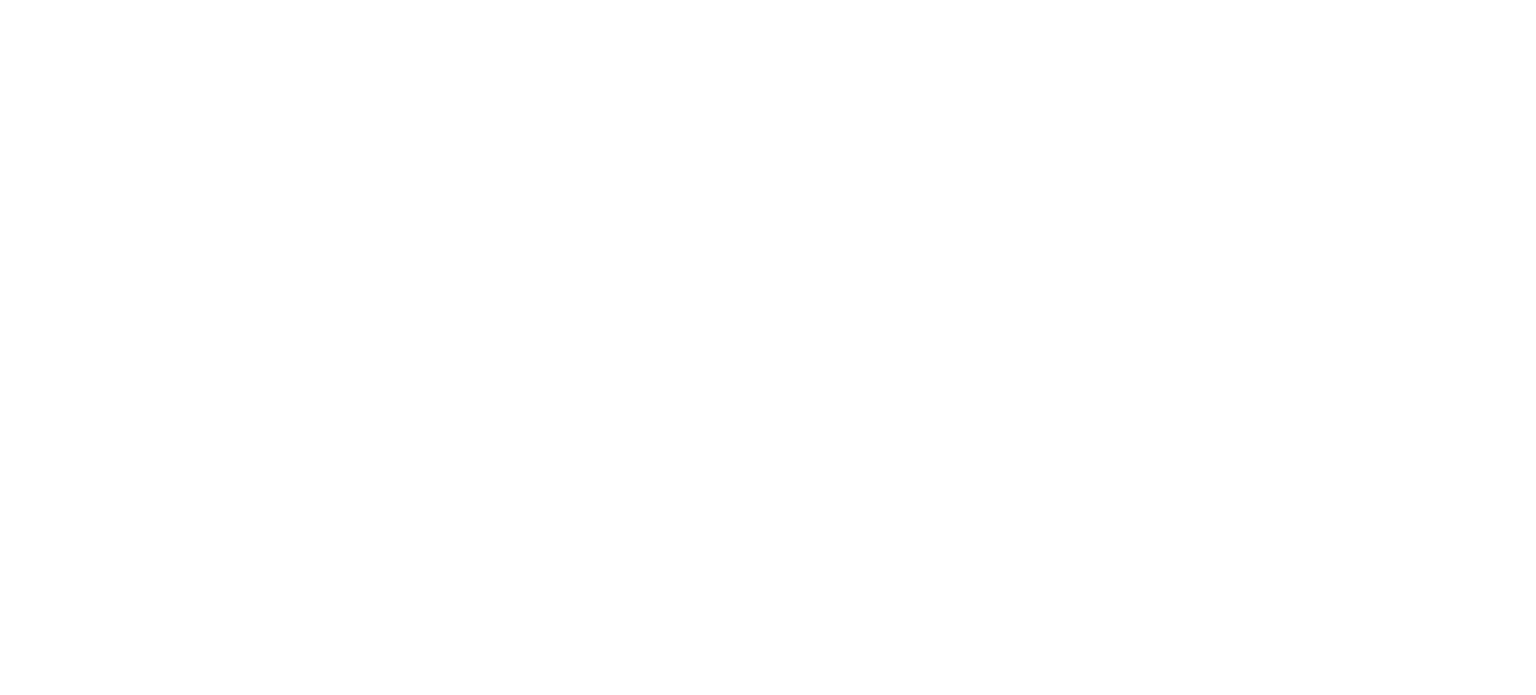 scroll, scrollTop: 0, scrollLeft: 0, axis: both 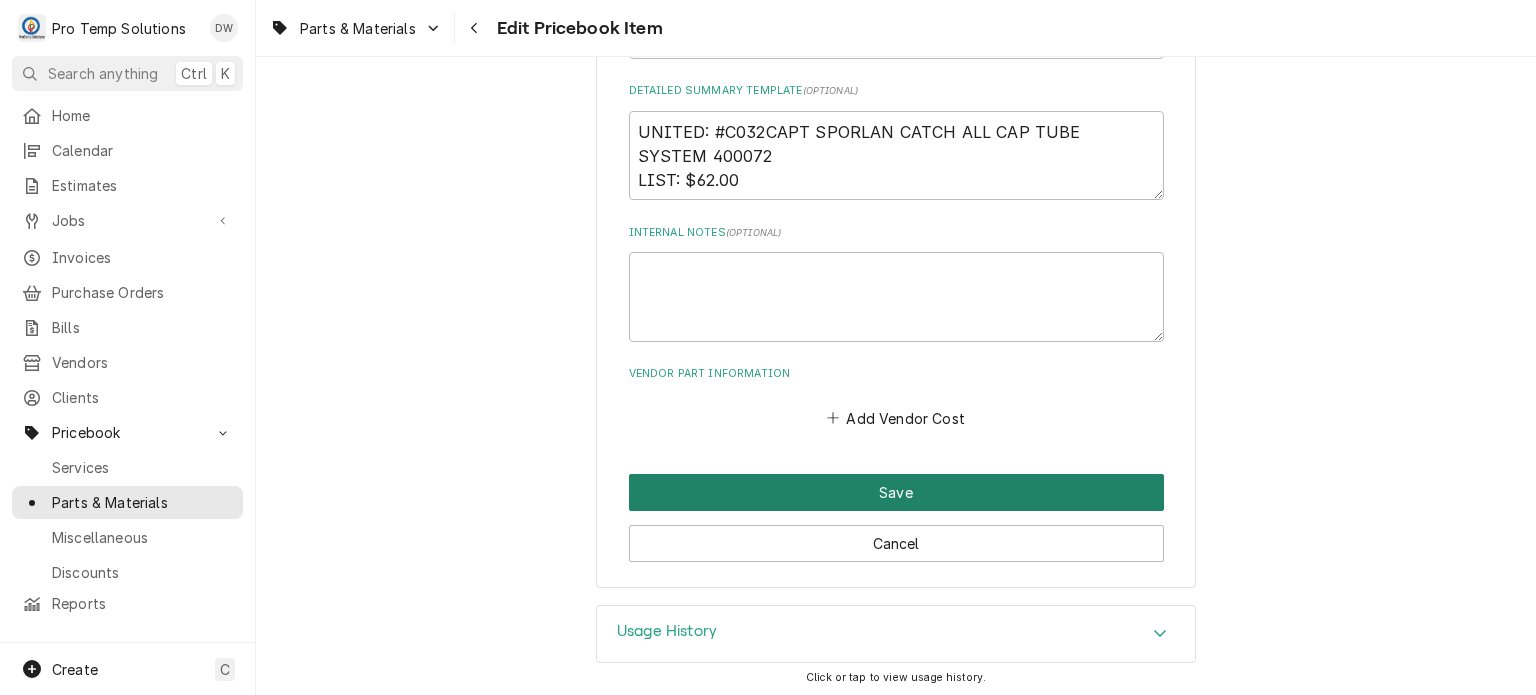 click on "Save" at bounding box center (896, 492) 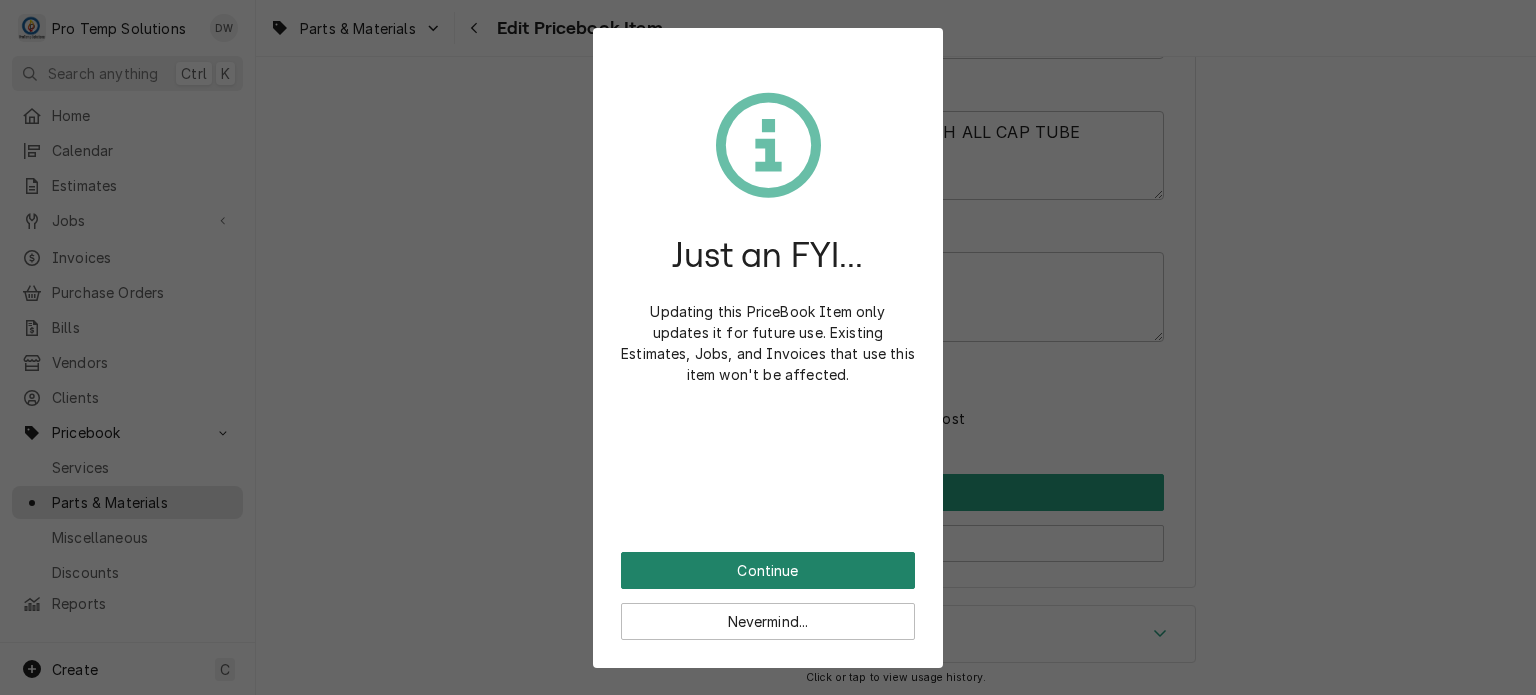 click on "Continue" at bounding box center (768, 570) 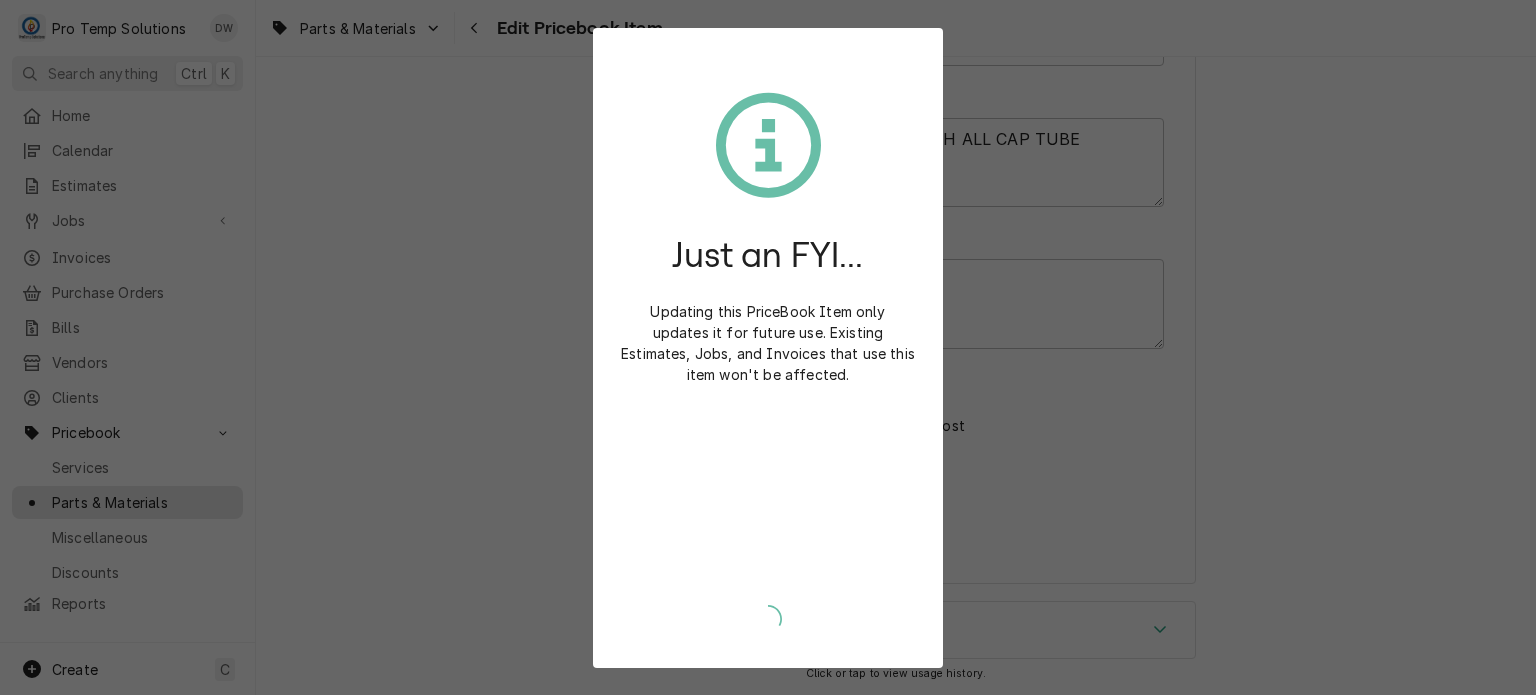 scroll, scrollTop: 871, scrollLeft: 0, axis: vertical 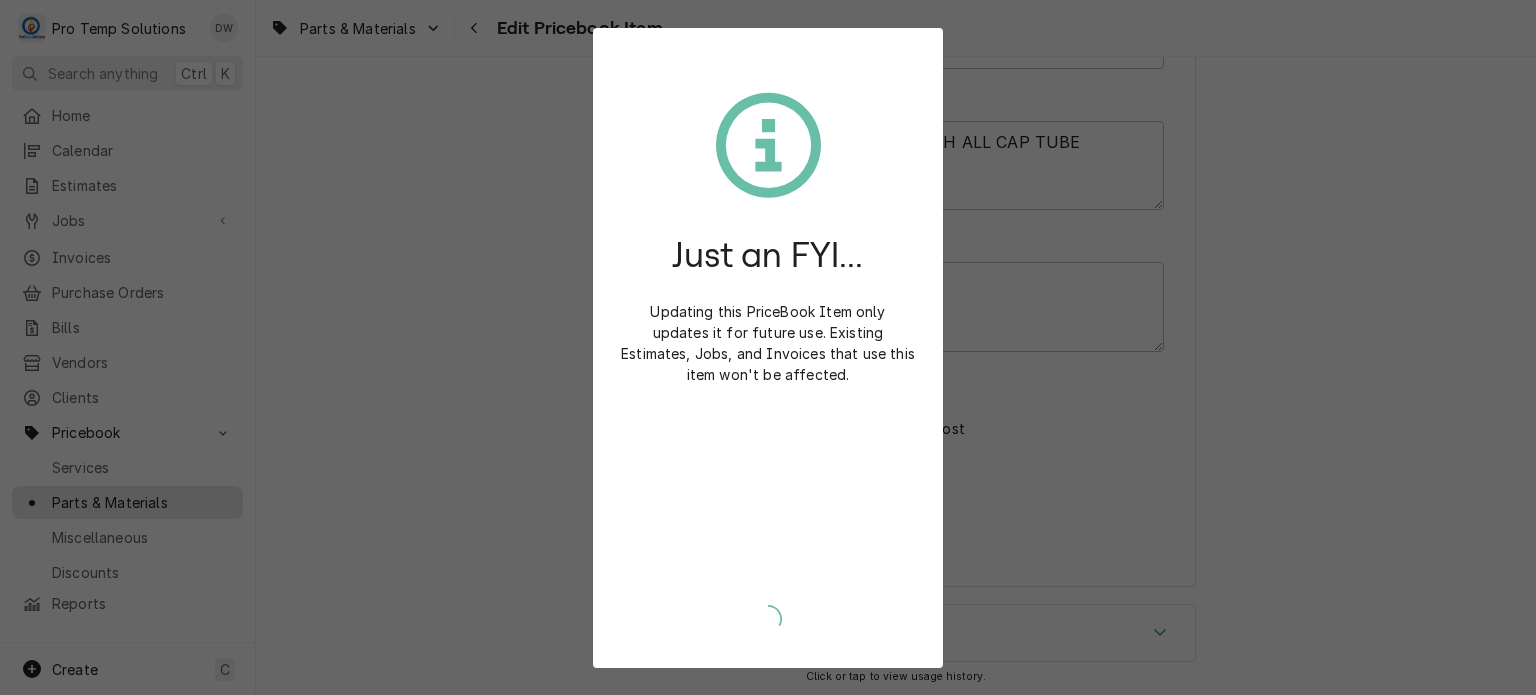 type on "x" 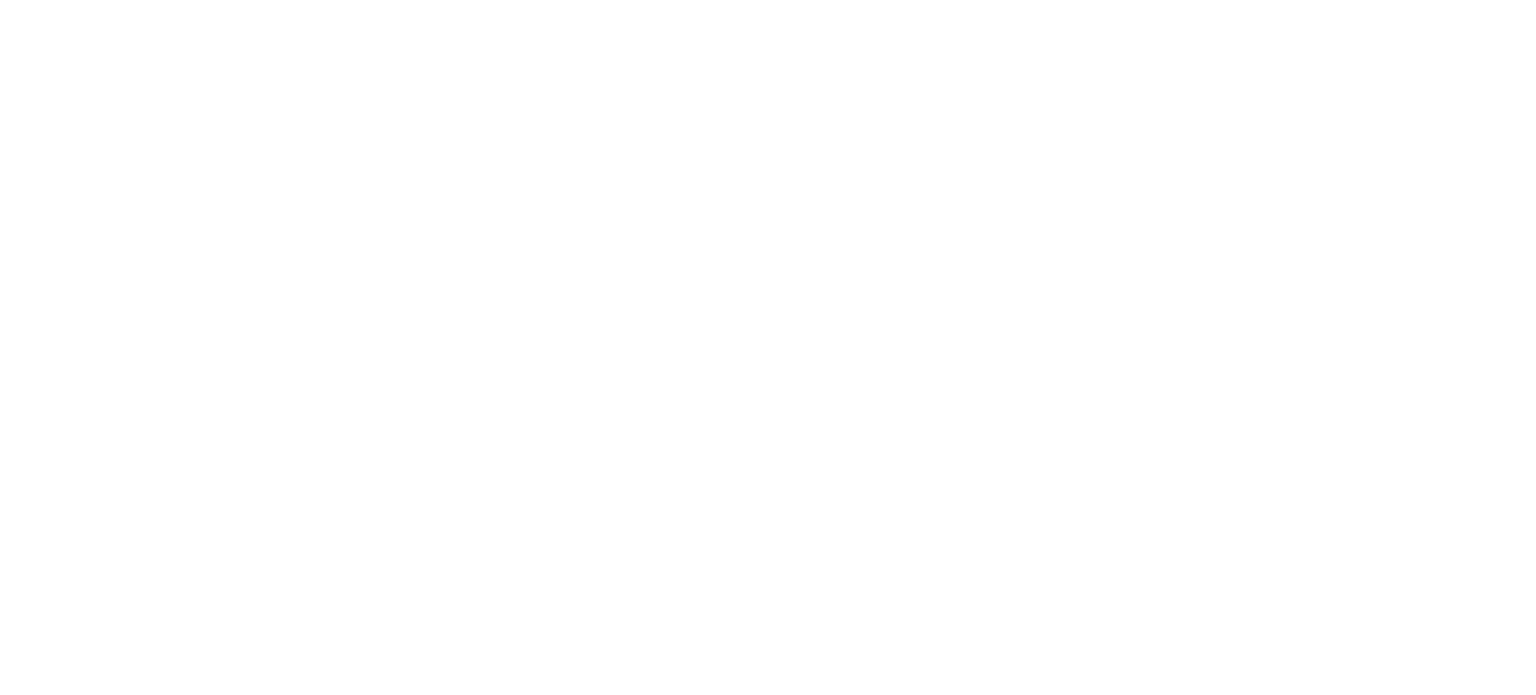 scroll, scrollTop: 0, scrollLeft: 0, axis: both 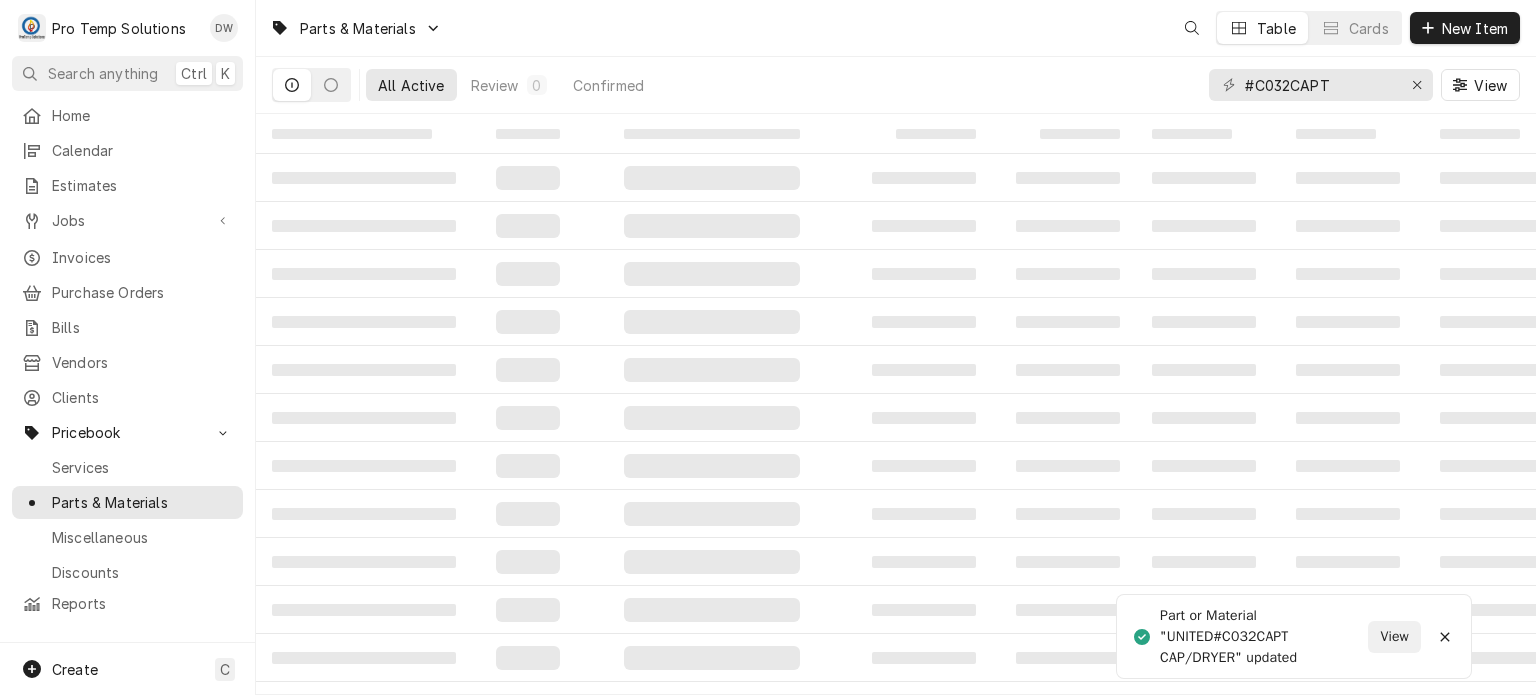 click on "Jobs" at bounding box center (127, 220) 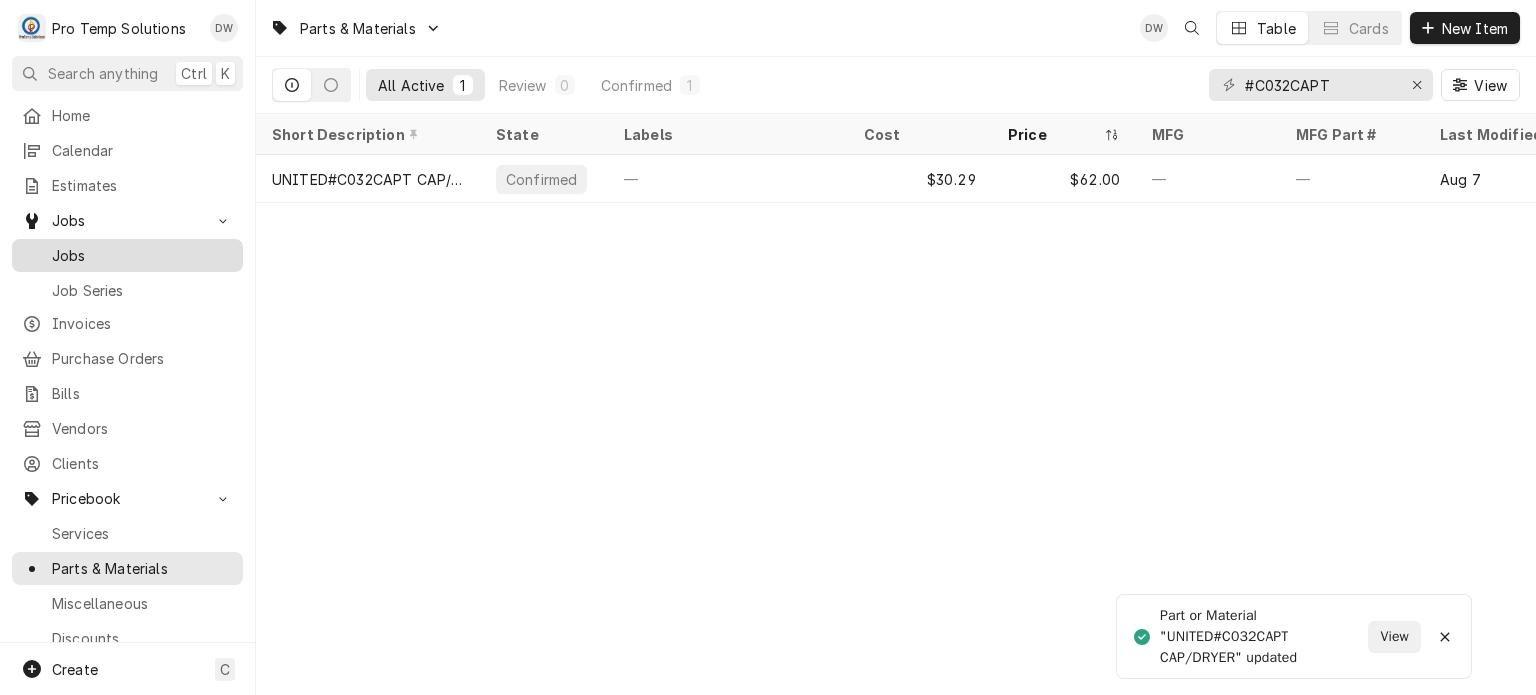 click on "Jobs" at bounding box center [142, 255] 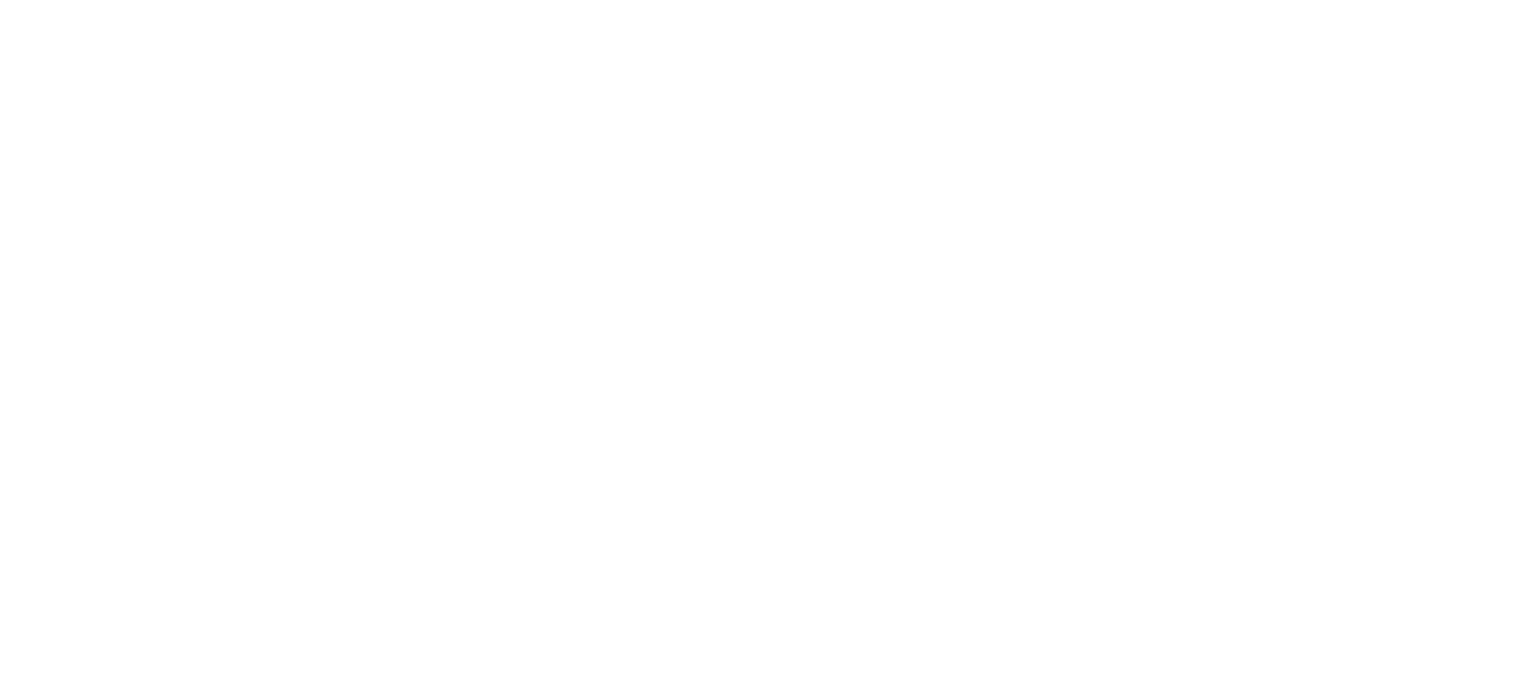 scroll, scrollTop: 0, scrollLeft: 0, axis: both 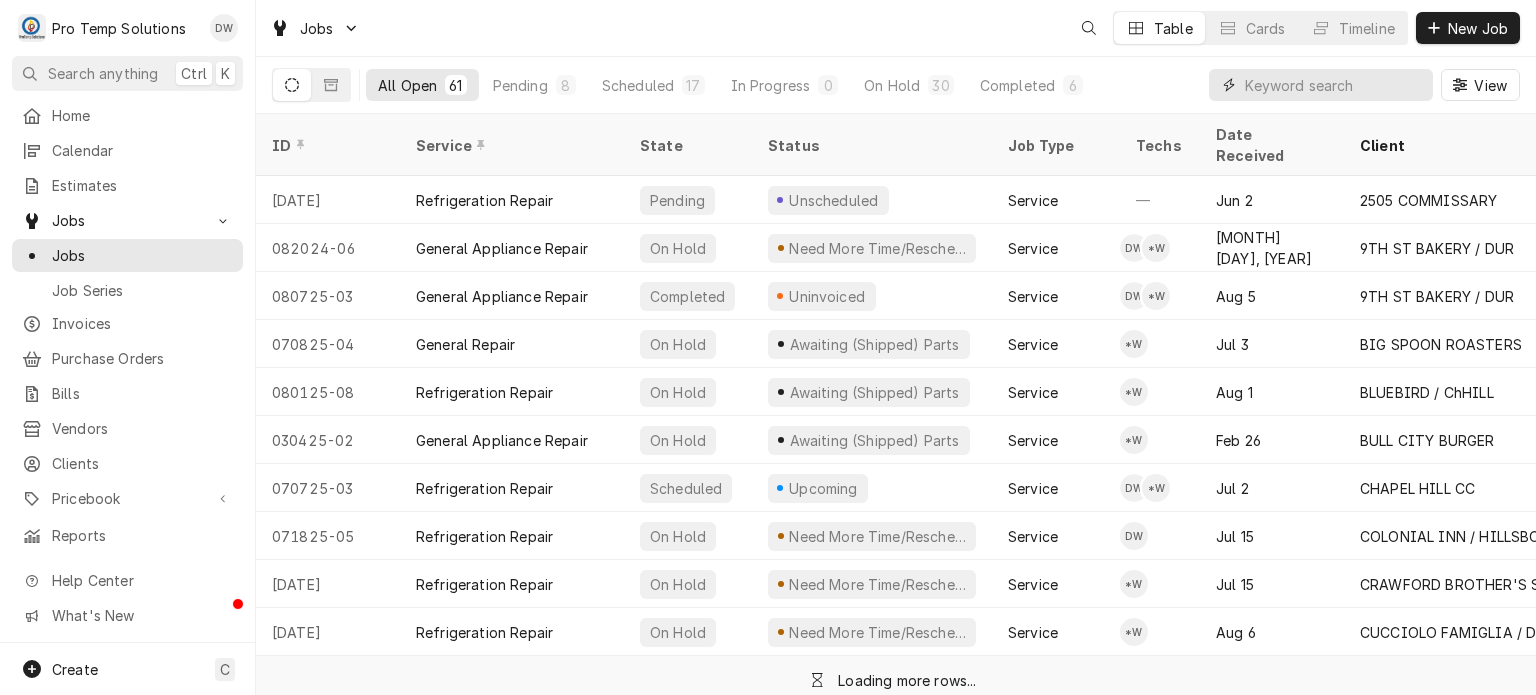 click at bounding box center (1334, 85) 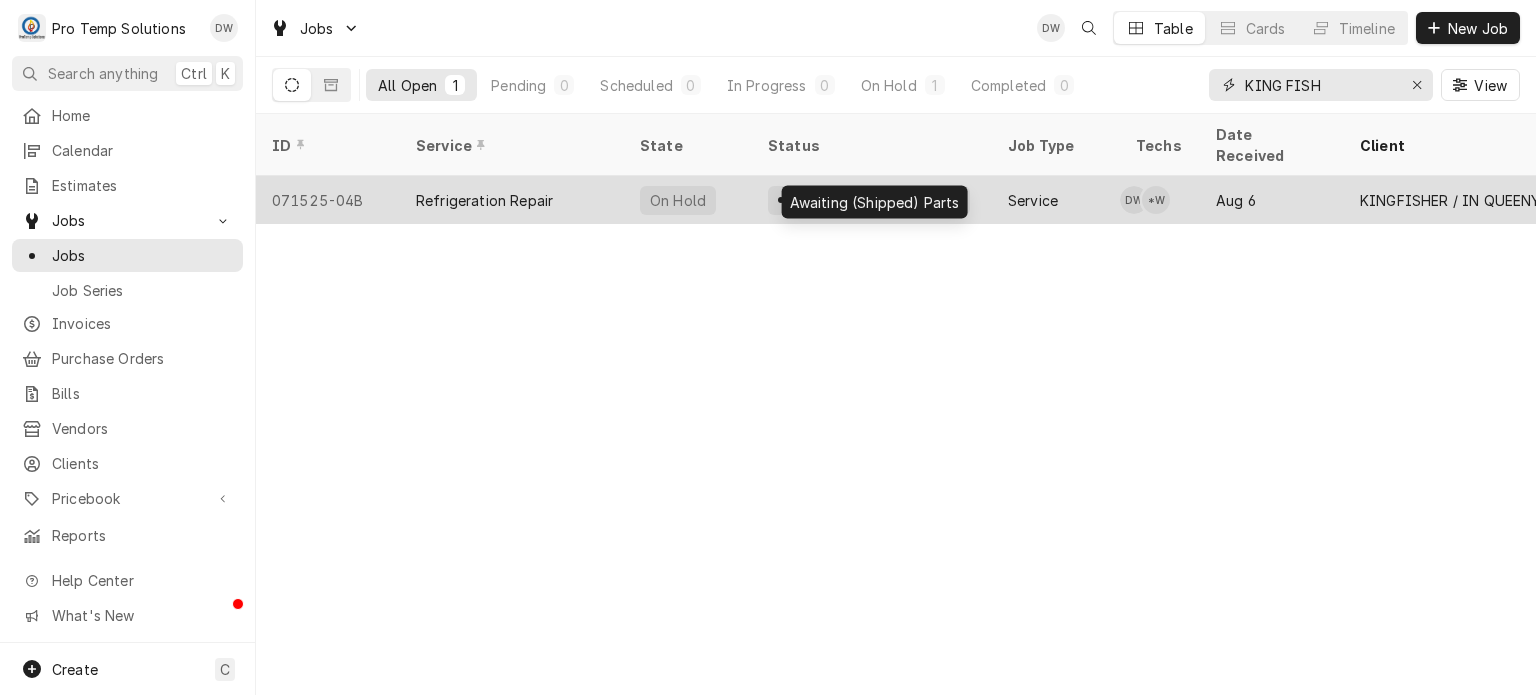 type on "KING FISH" 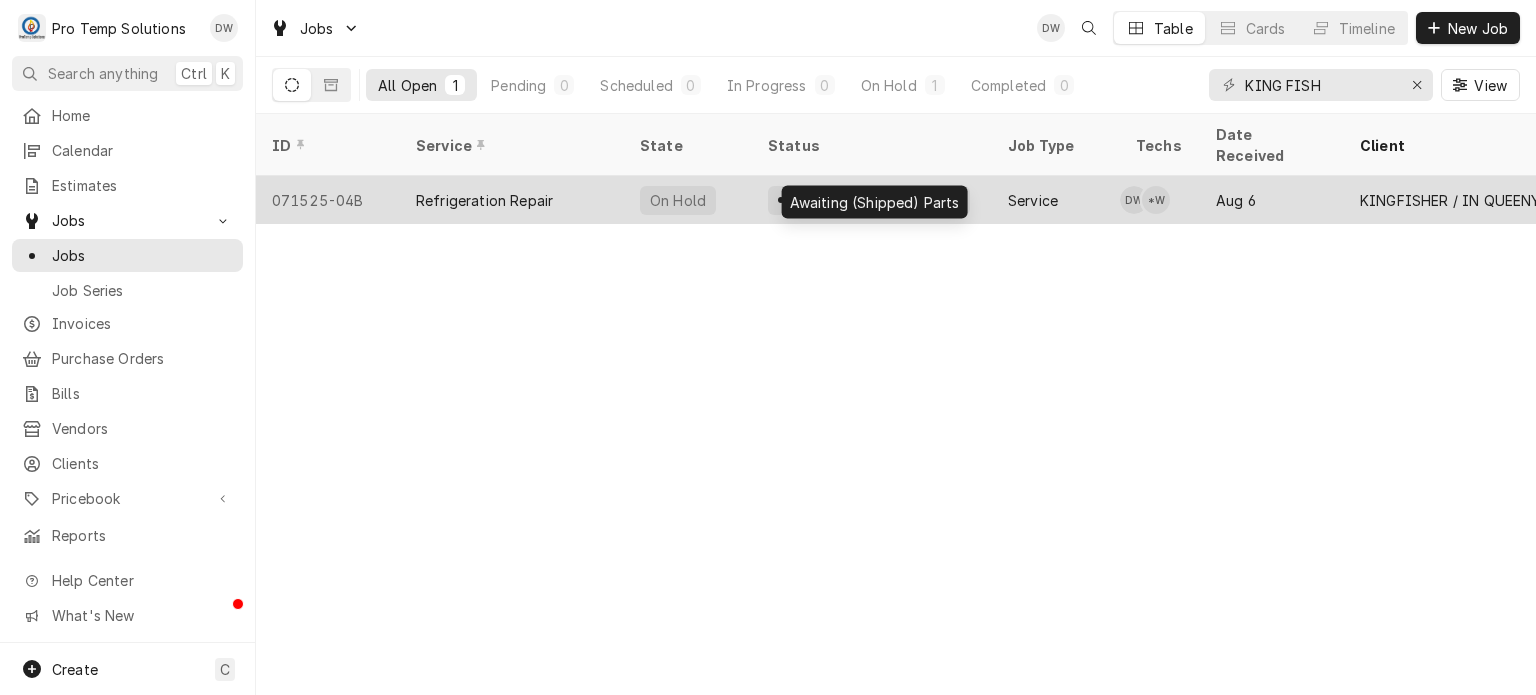 click on "Awaiting (Shipped) Parts" at bounding box center [874, 200] 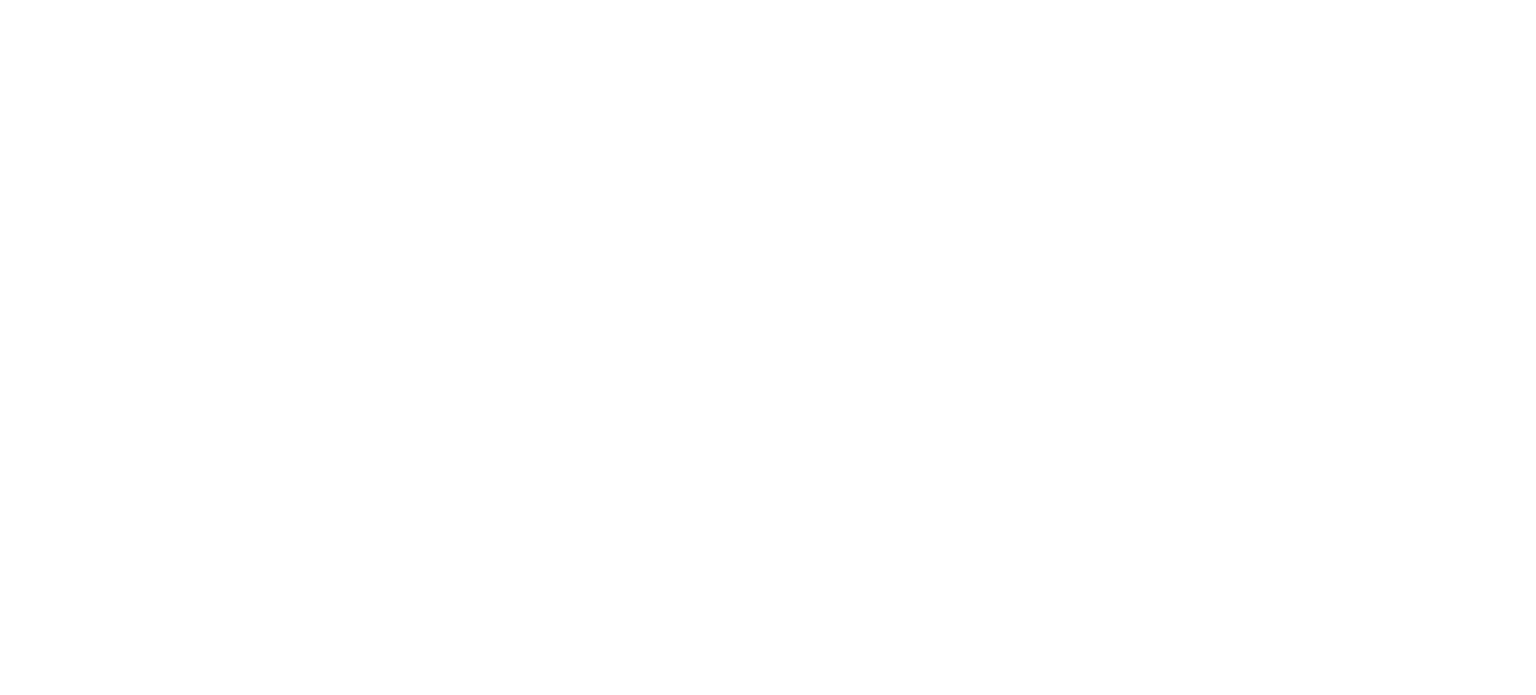 scroll, scrollTop: 0, scrollLeft: 0, axis: both 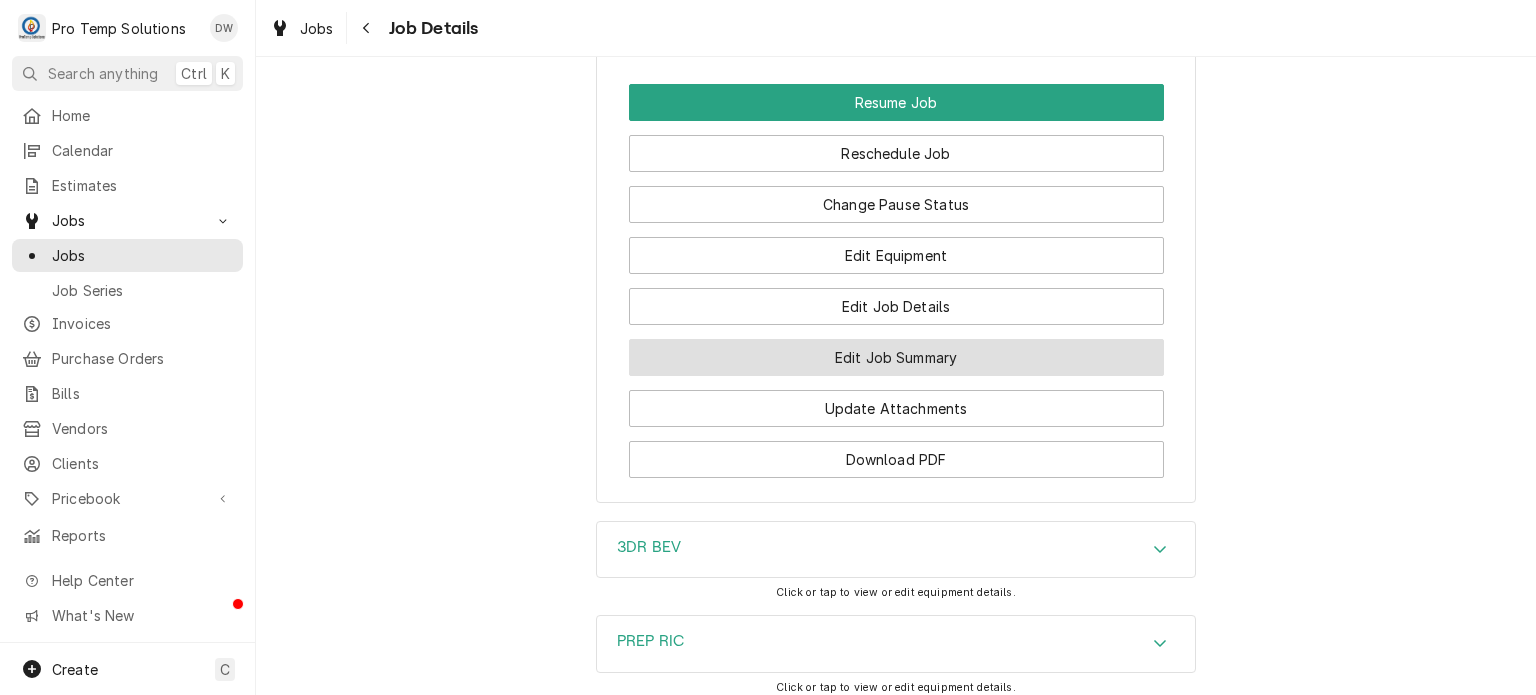 click on "Edit Job Summary" at bounding box center (896, 357) 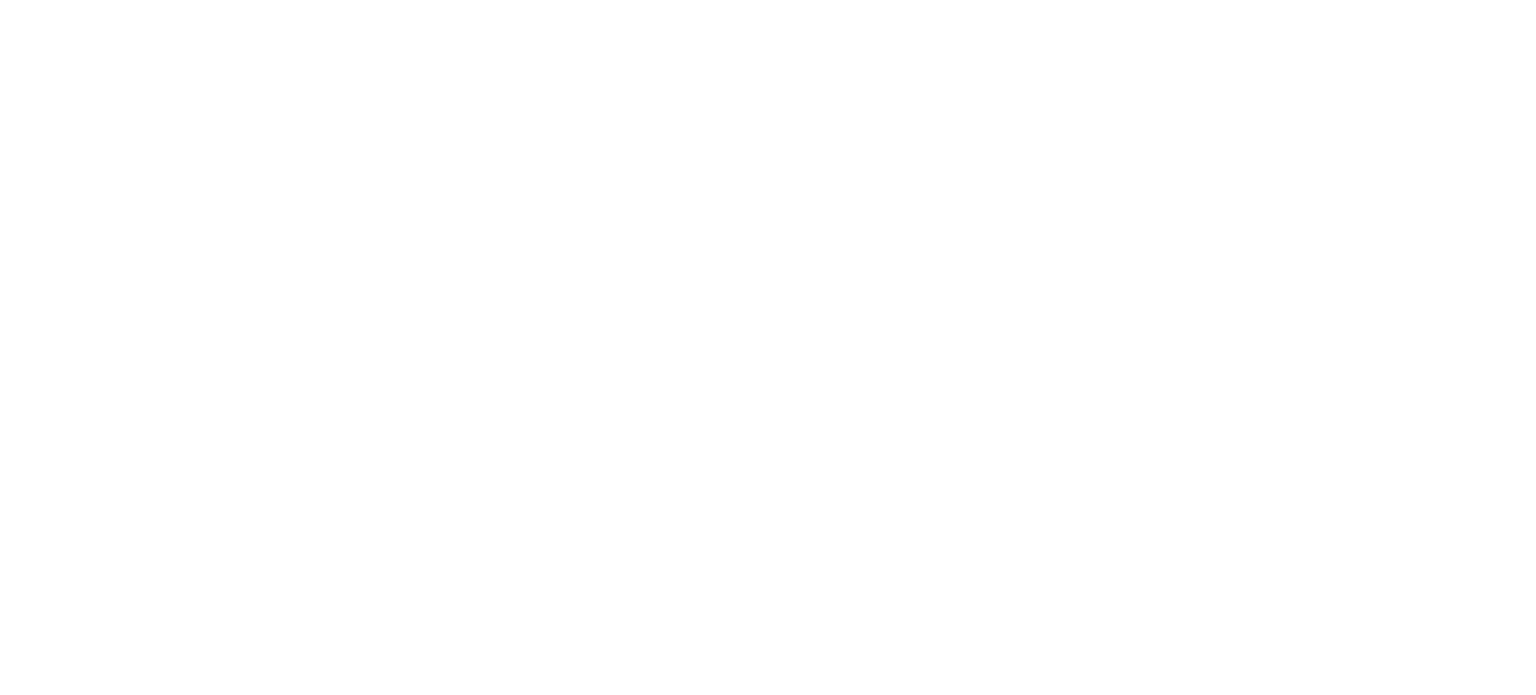 scroll, scrollTop: 0, scrollLeft: 0, axis: both 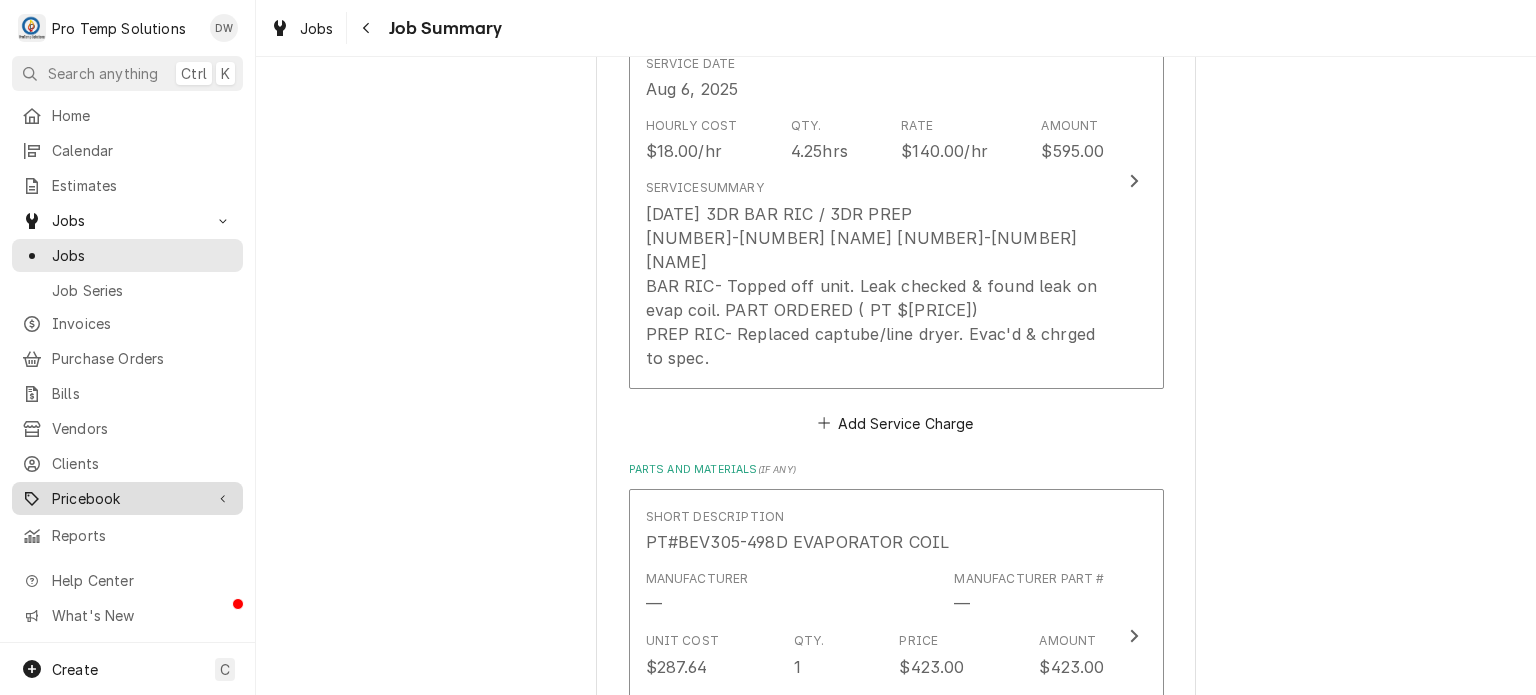 click on "Pricebook" at bounding box center [127, 498] 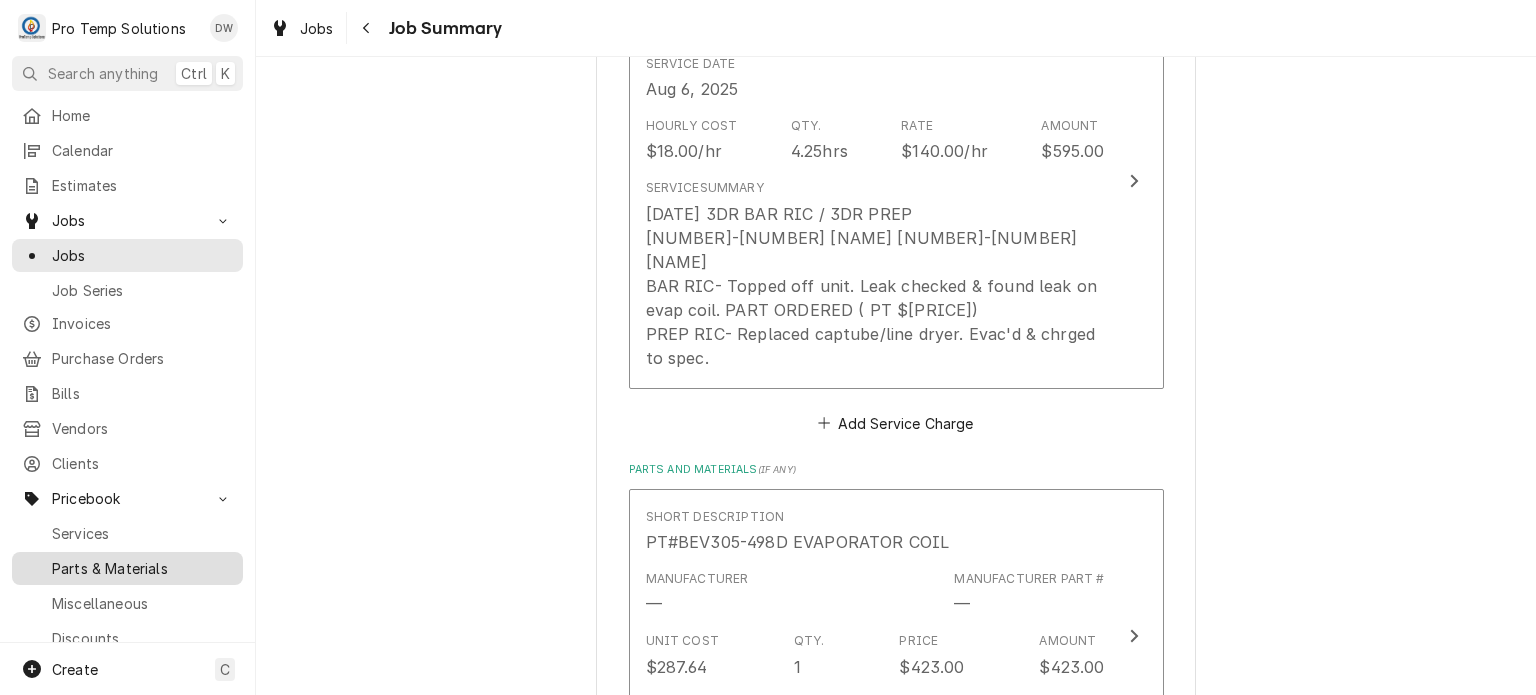click on "Parts & Materials" at bounding box center [127, 568] 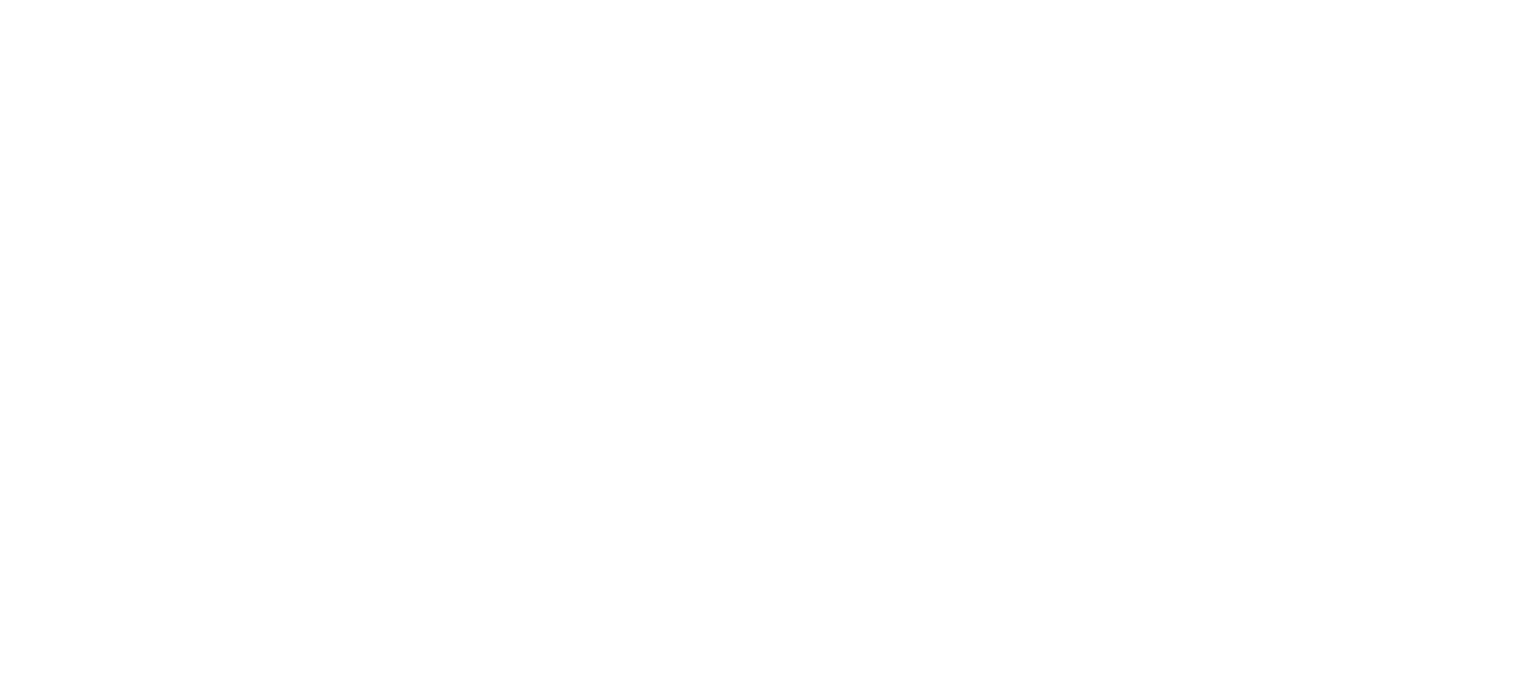 scroll, scrollTop: 0, scrollLeft: 0, axis: both 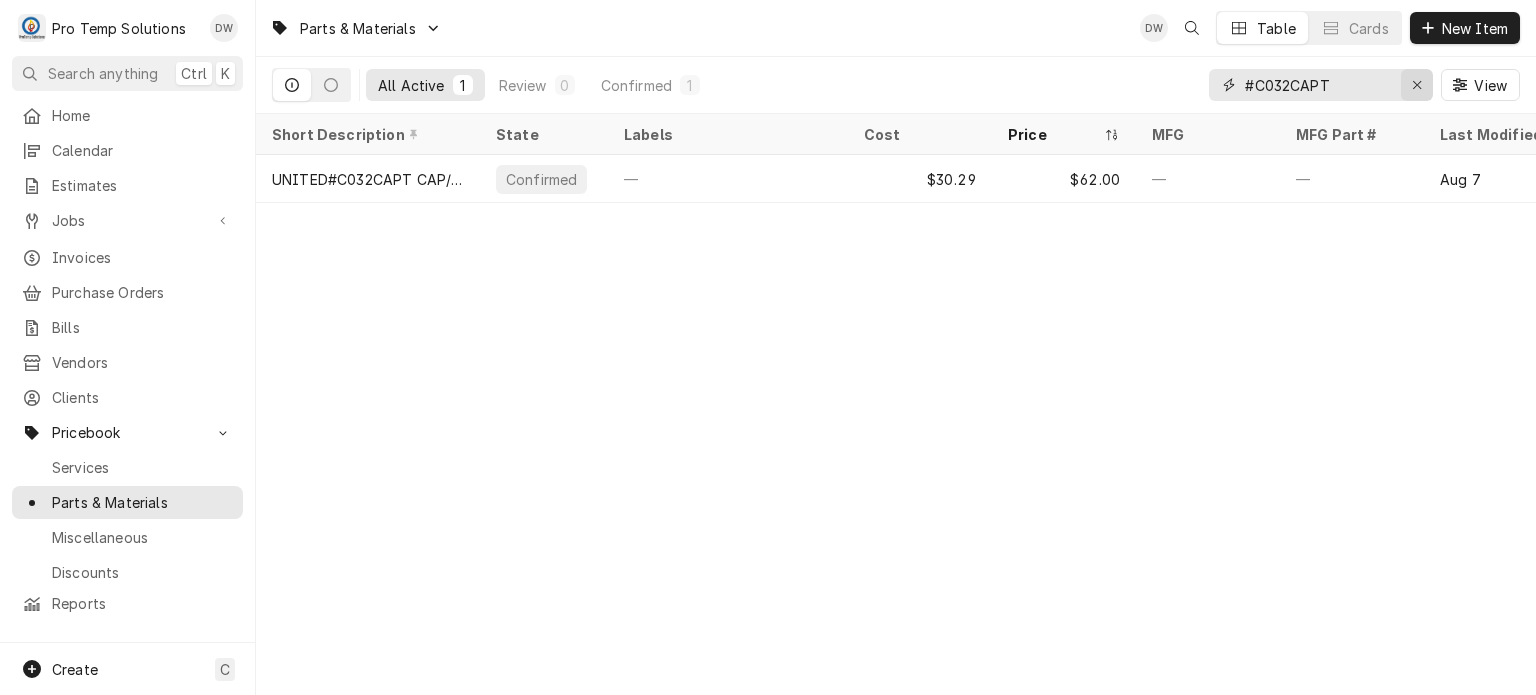 click 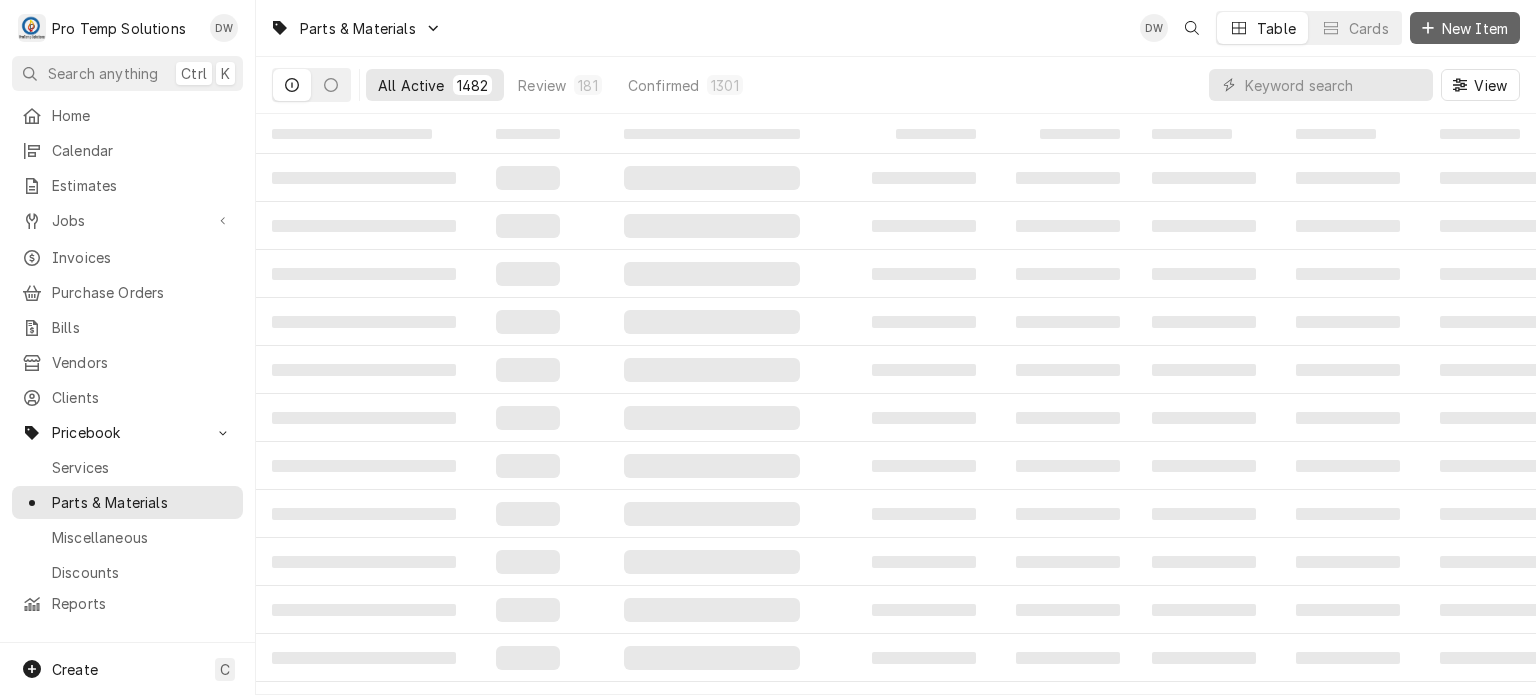 click on "New Item" at bounding box center (1465, 28) 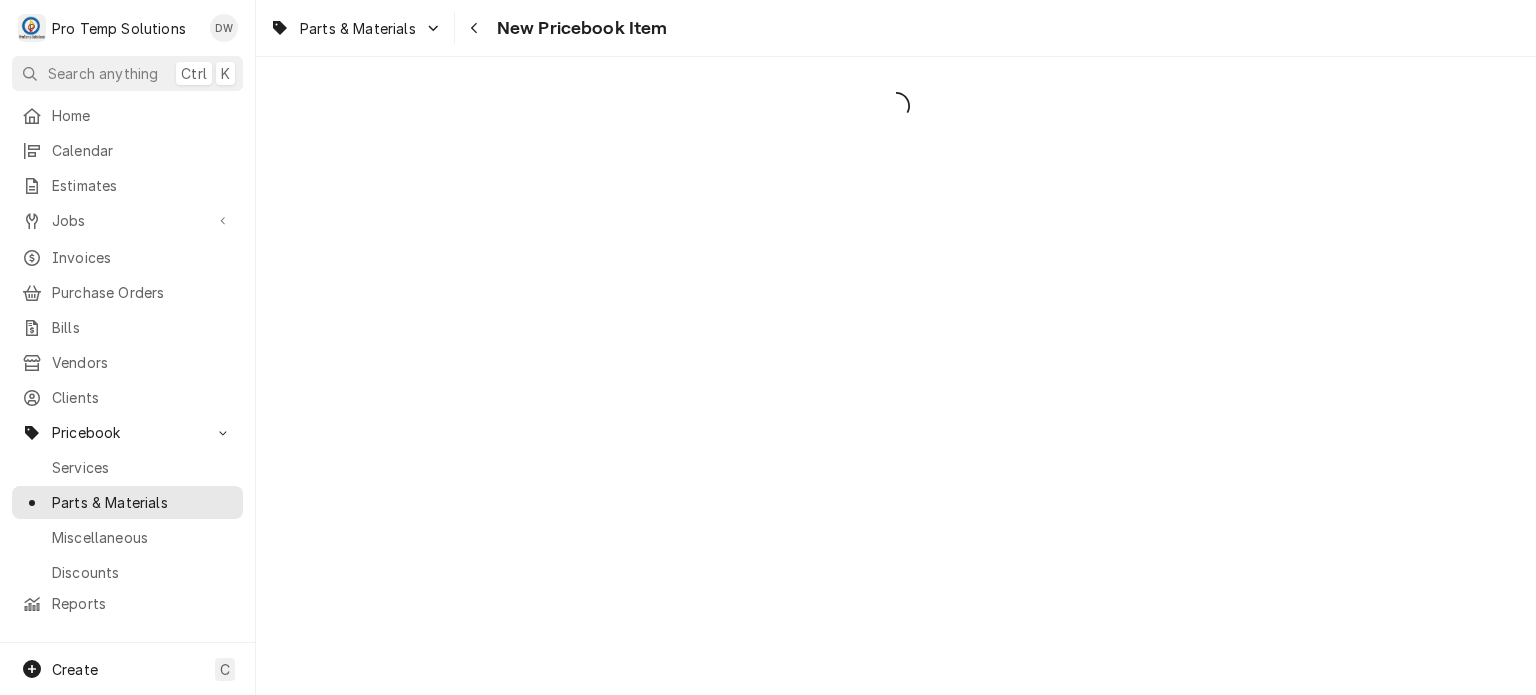 scroll, scrollTop: 0, scrollLeft: 0, axis: both 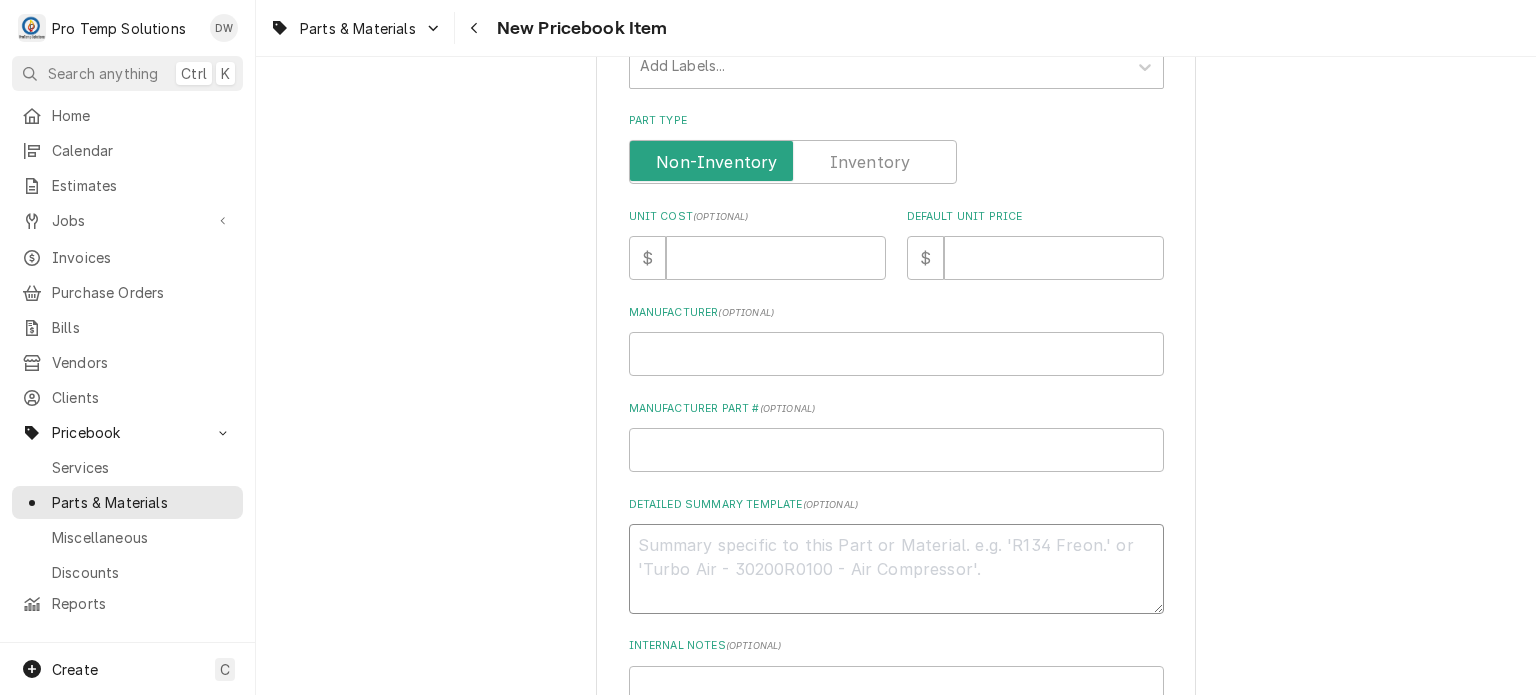 click on "Detailed Summary Template  ( optional )" at bounding box center (896, 569) 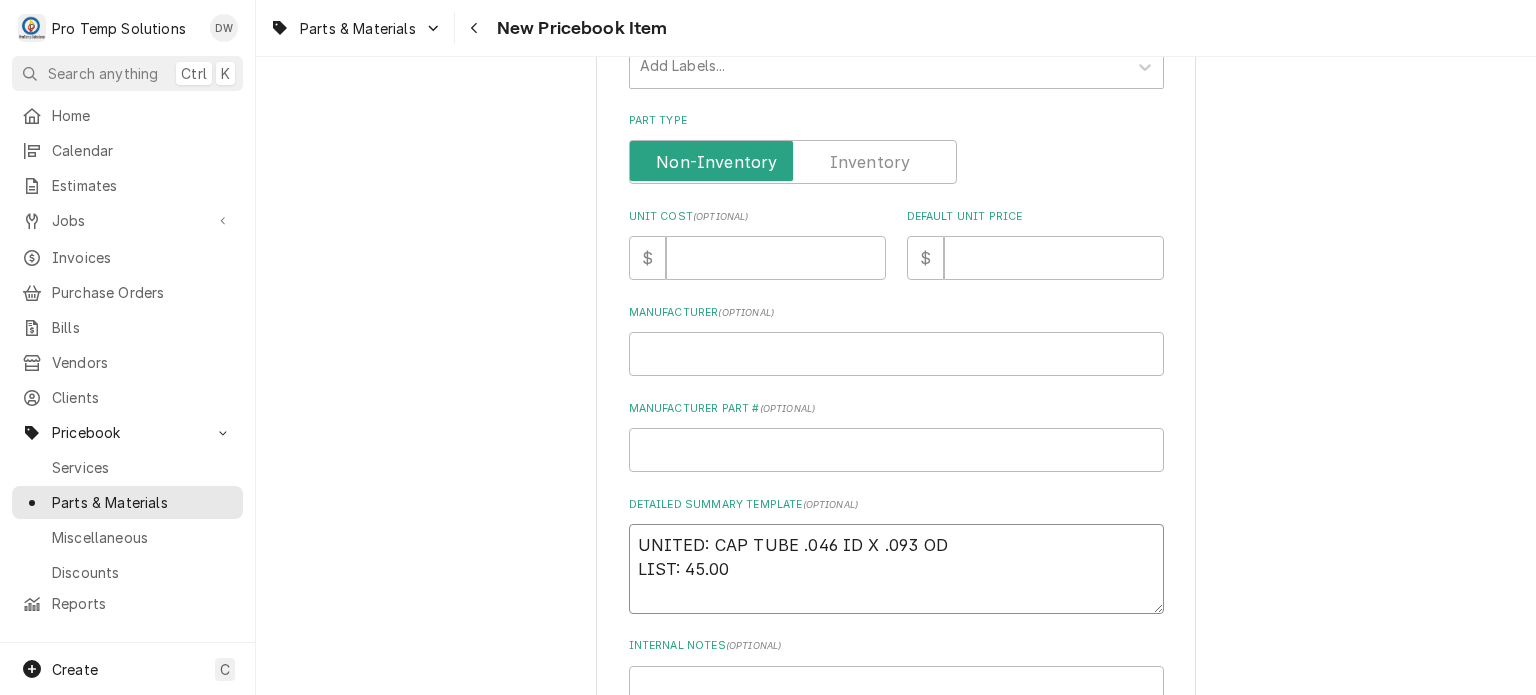 type on "x" 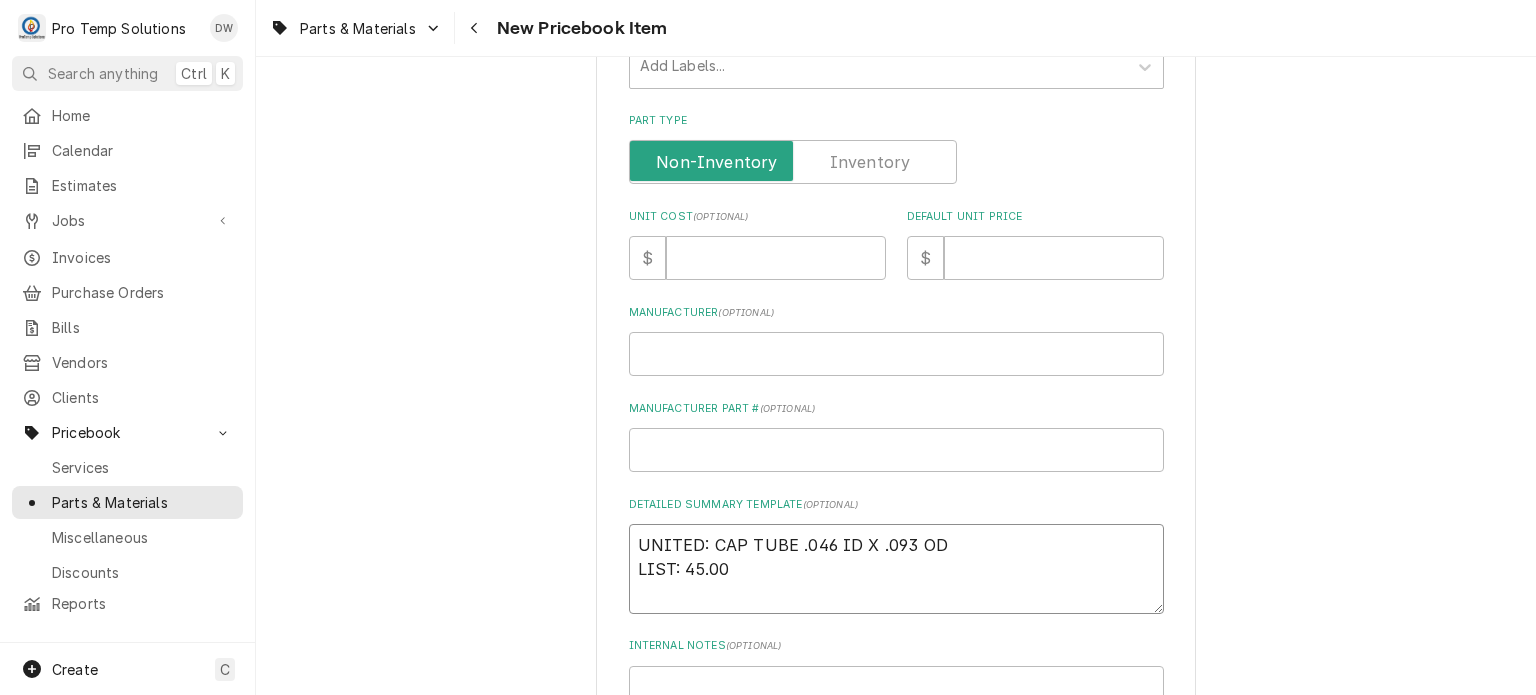 drag, startPoint x: 688, startPoint y: 566, endPoint x: 719, endPoint y: 566, distance: 31 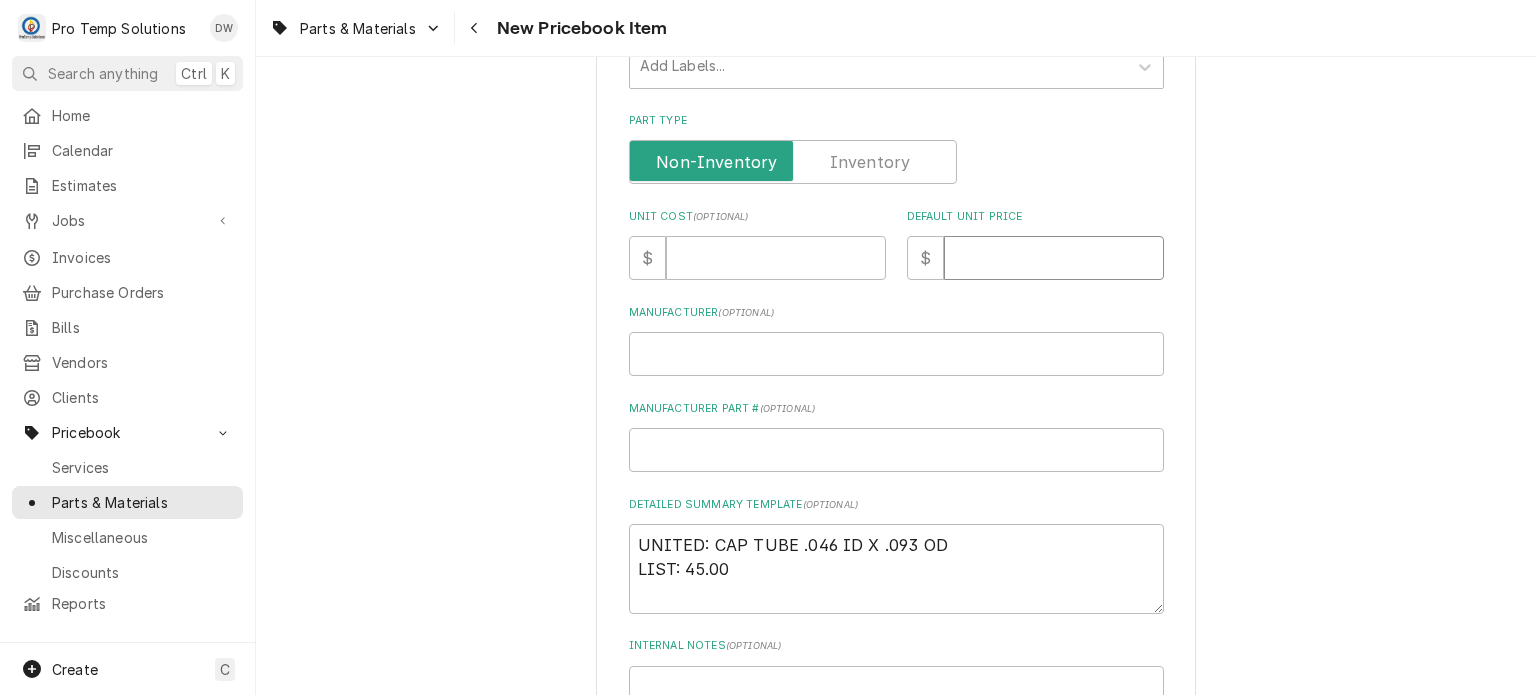 click on "Default Unit Price" at bounding box center [1054, 258] 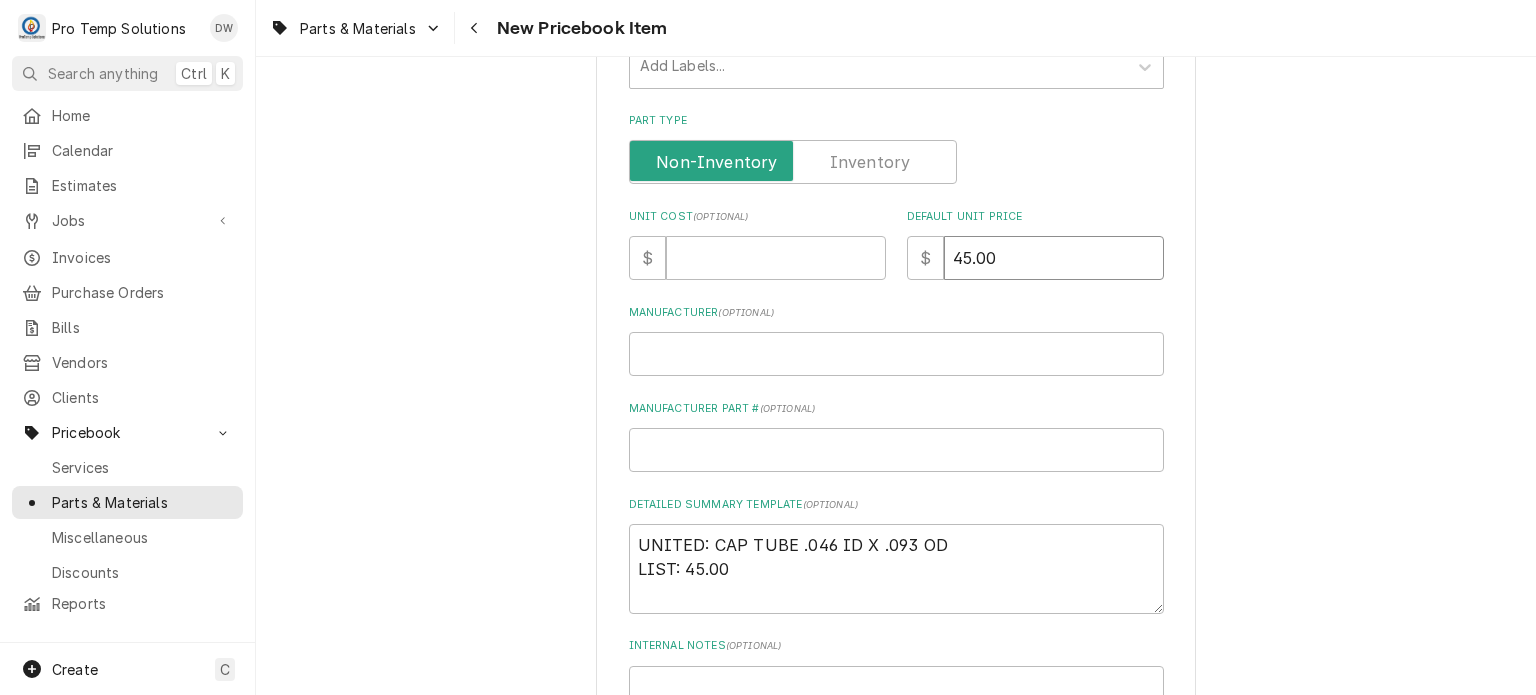 type on "45.00" 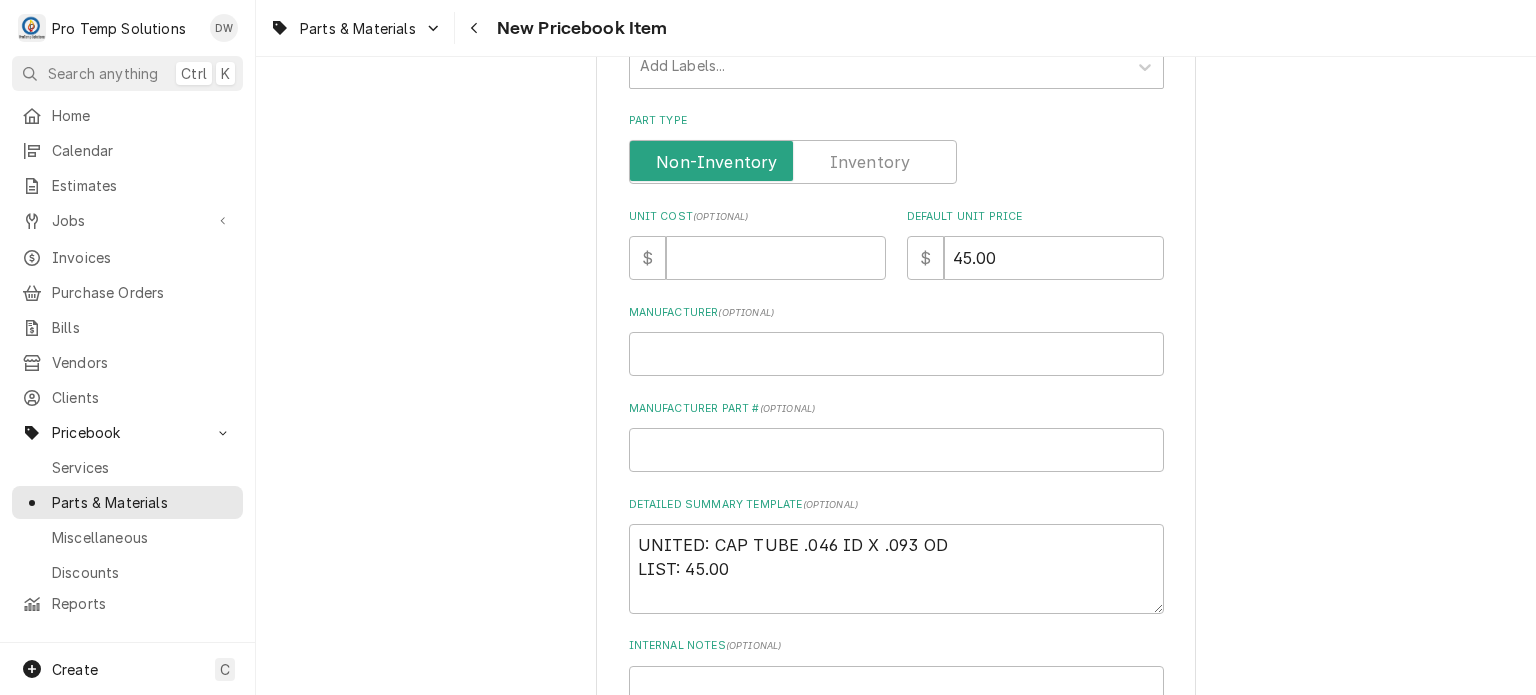 click on "Detailed Summary Template  ( optional ) UNITED: CAP TUBE .046 ID X .093 OD
LIST: 45.00" at bounding box center [896, 555] 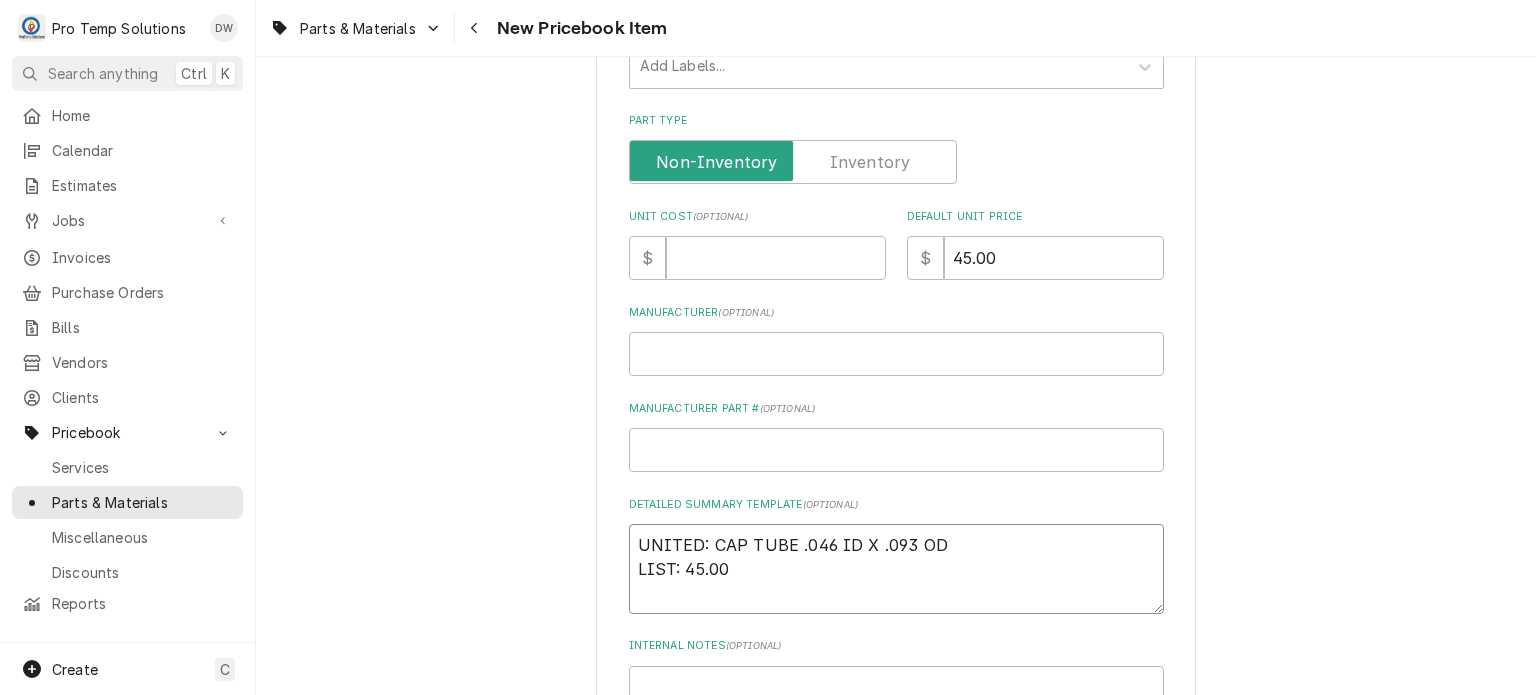 drag, startPoint x: 948, startPoint y: 522, endPoint x: 481, endPoint y: 534, distance: 467.15414 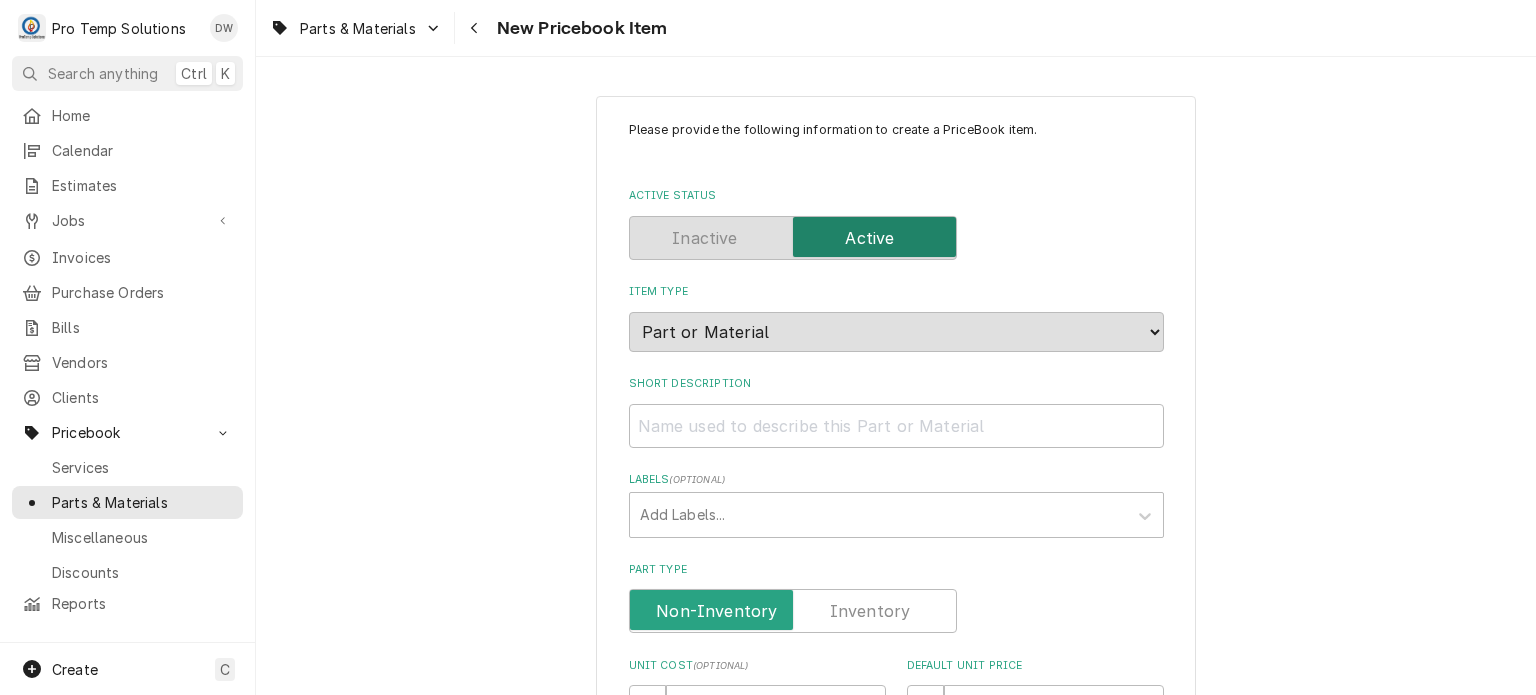 scroll, scrollTop: 316, scrollLeft: 0, axis: vertical 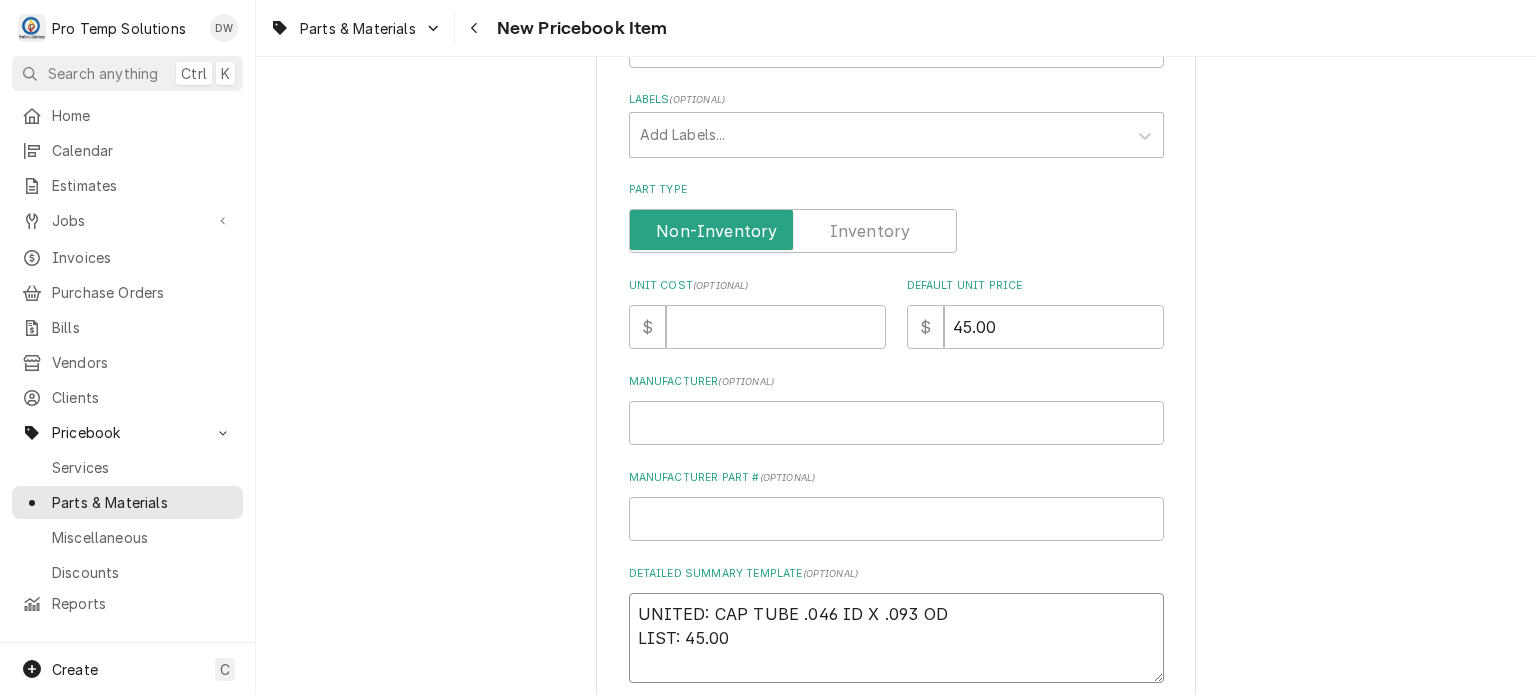 click on "UNITED: CAP TUBE .046 ID X .093 OD
LIST: 45.00" at bounding box center (896, 638) 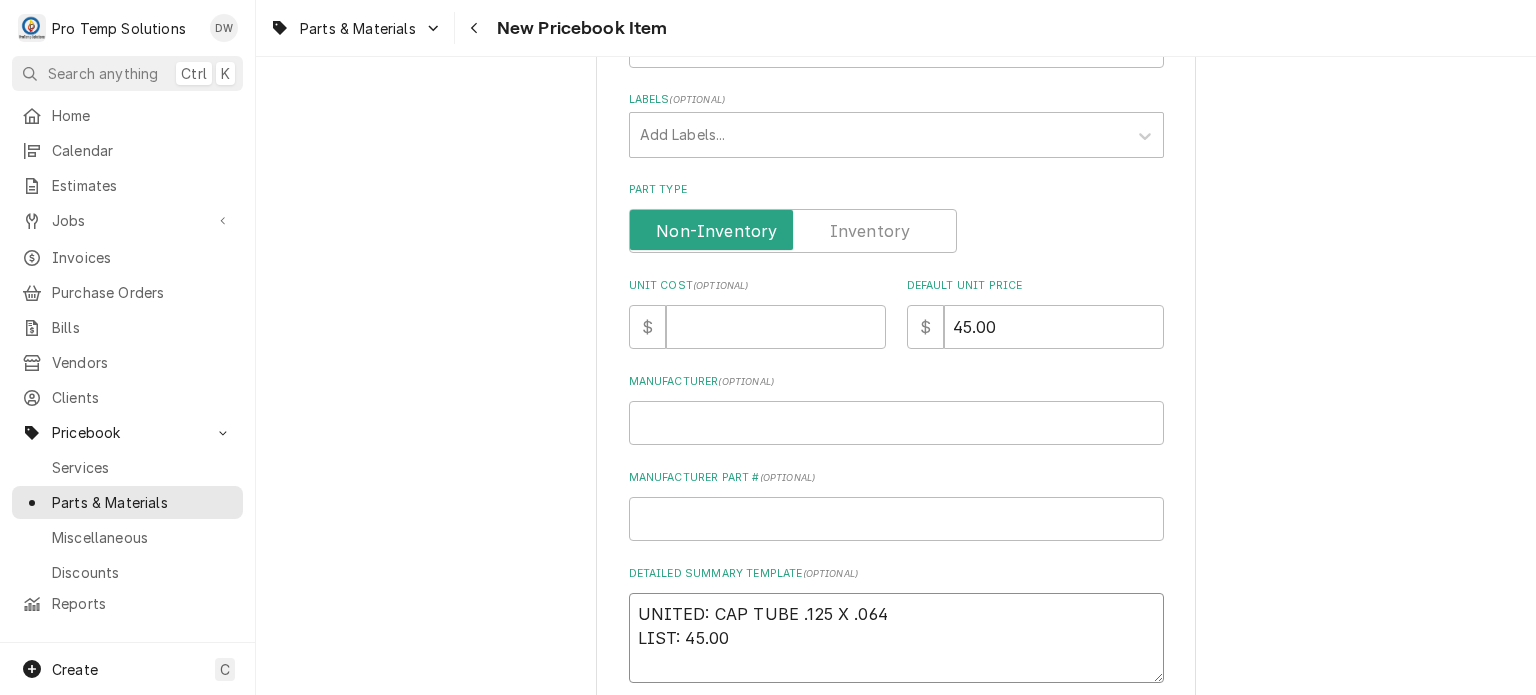 drag, startPoint x: 904, startPoint y: 614, endPoint x: 529, endPoint y: 580, distance: 376.53818 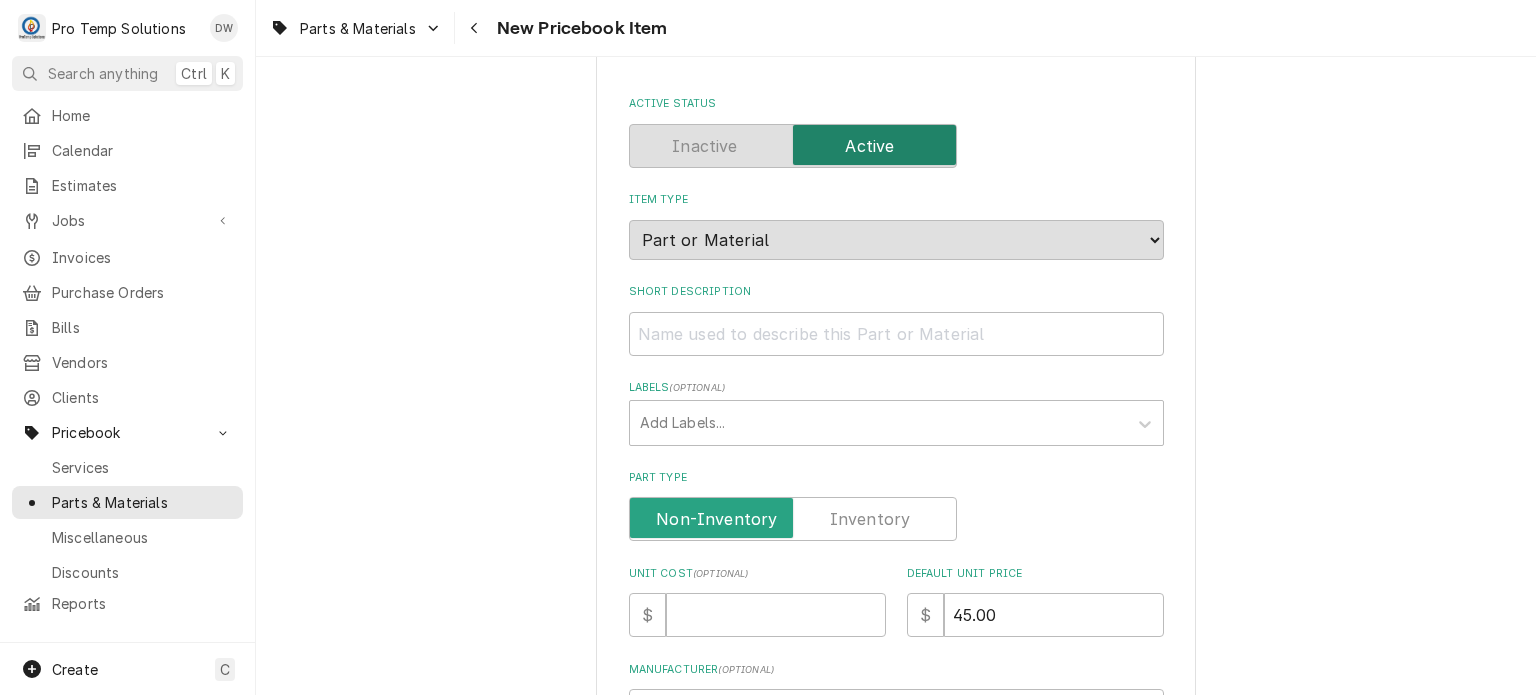 scroll, scrollTop: 0, scrollLeft: 0, axis: both 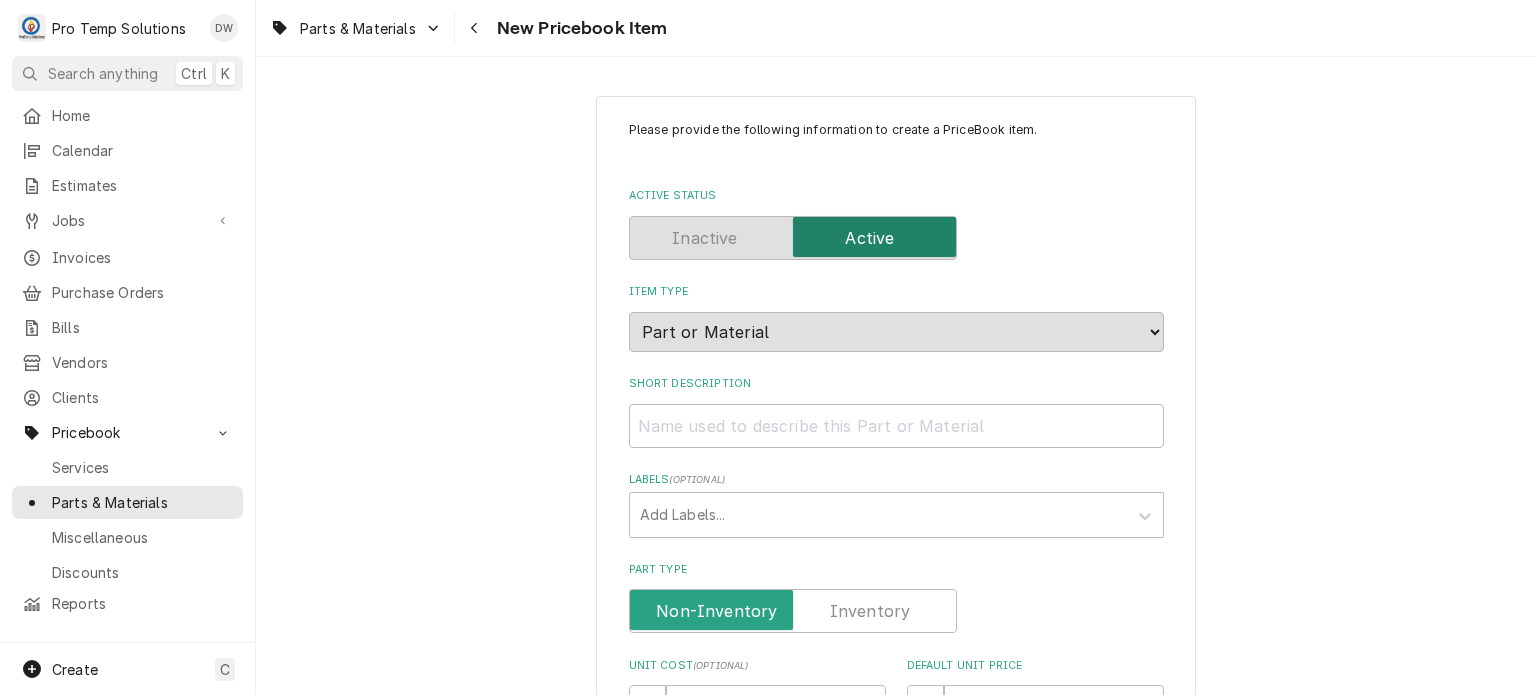 type on "UNITED: CAP TUBE .125 X .064
LIST: 45.00" 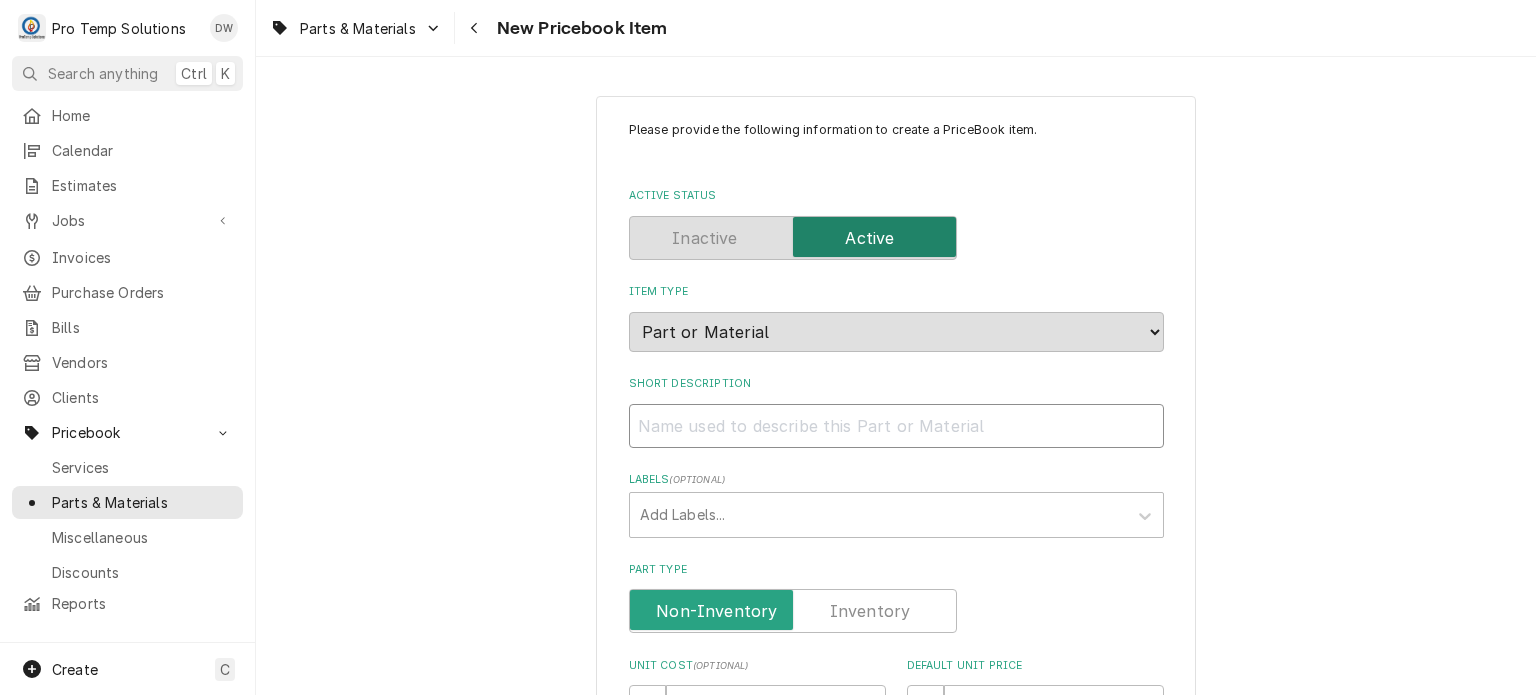 click on "Short Description" at bounding box center (896, 426) 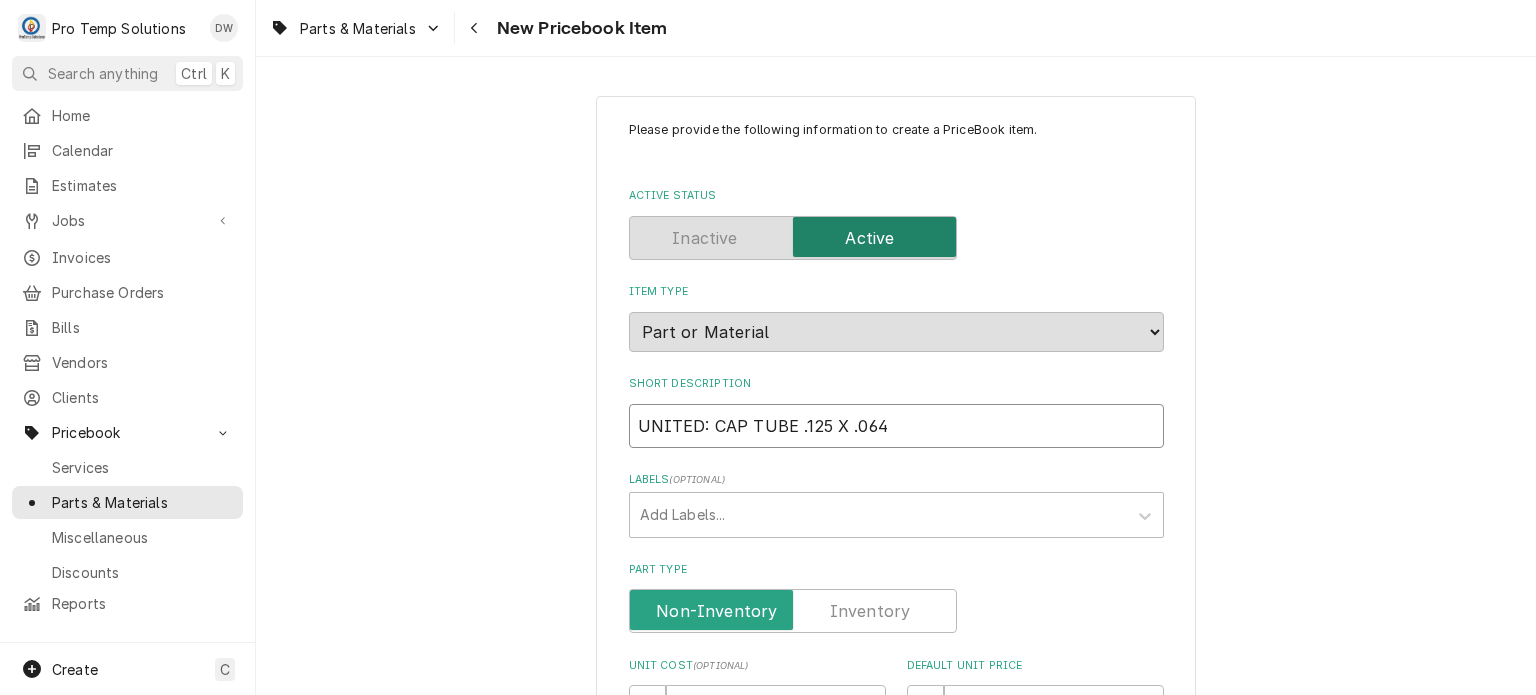 scroll, scrollTop: 236, scrollLeft: 0, axis: vertical 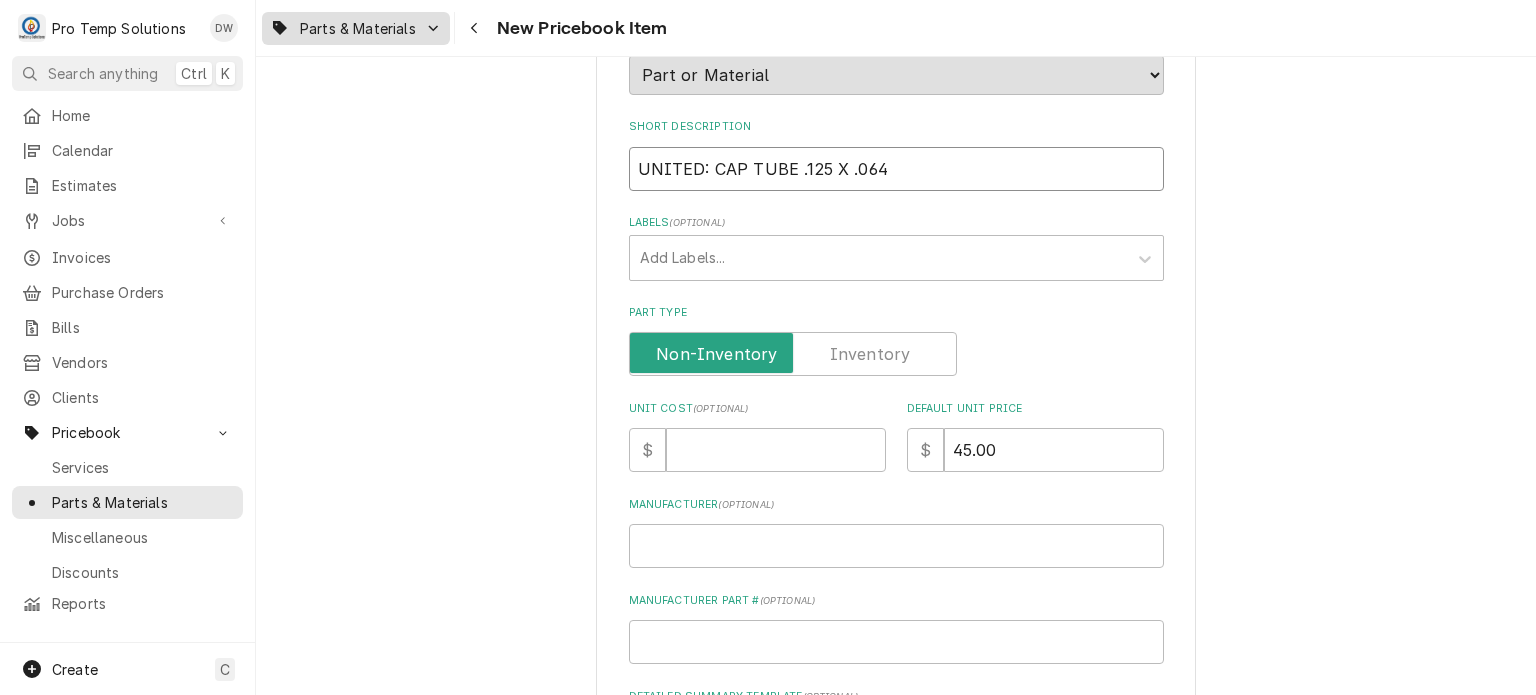 type on "UNITED: CAP TUBE .125 X .064" 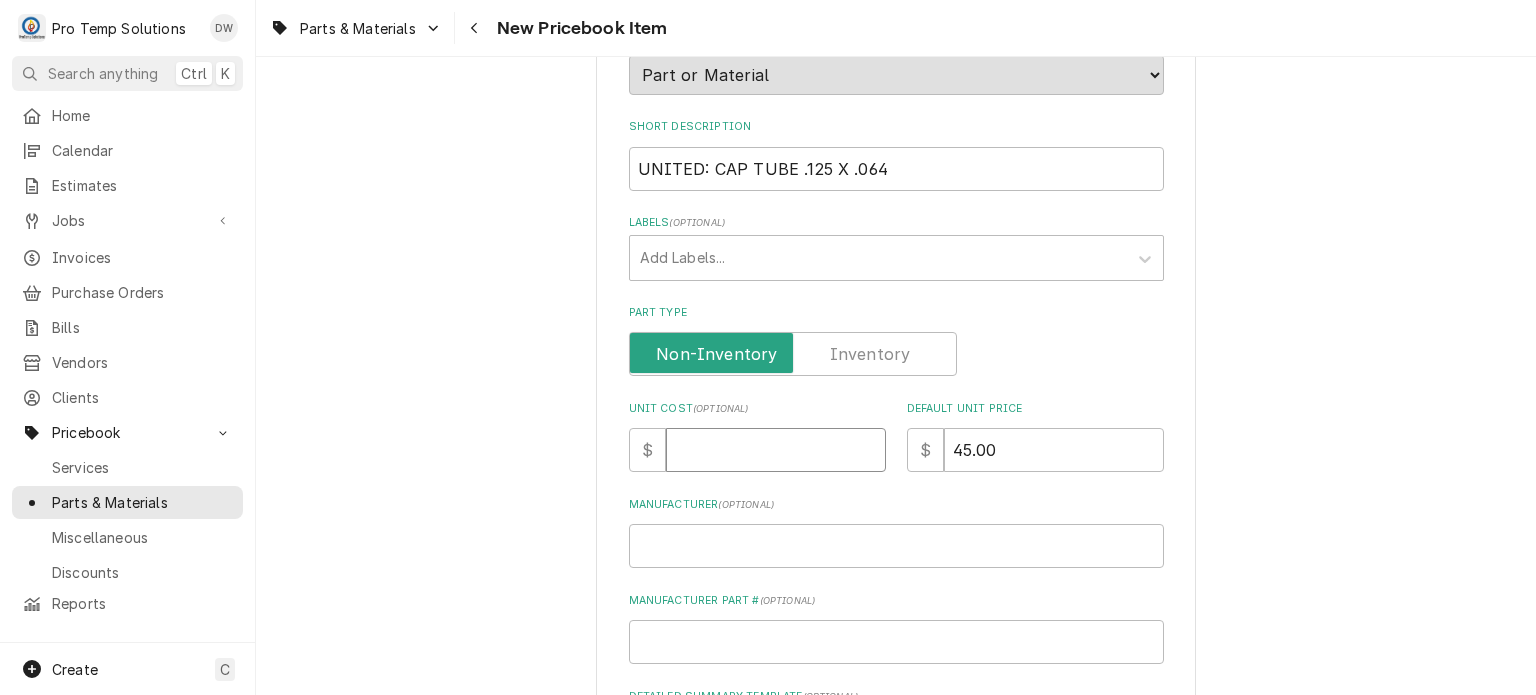 click on "Unit Cost  ( optional )" at bounding box center (776, 450) 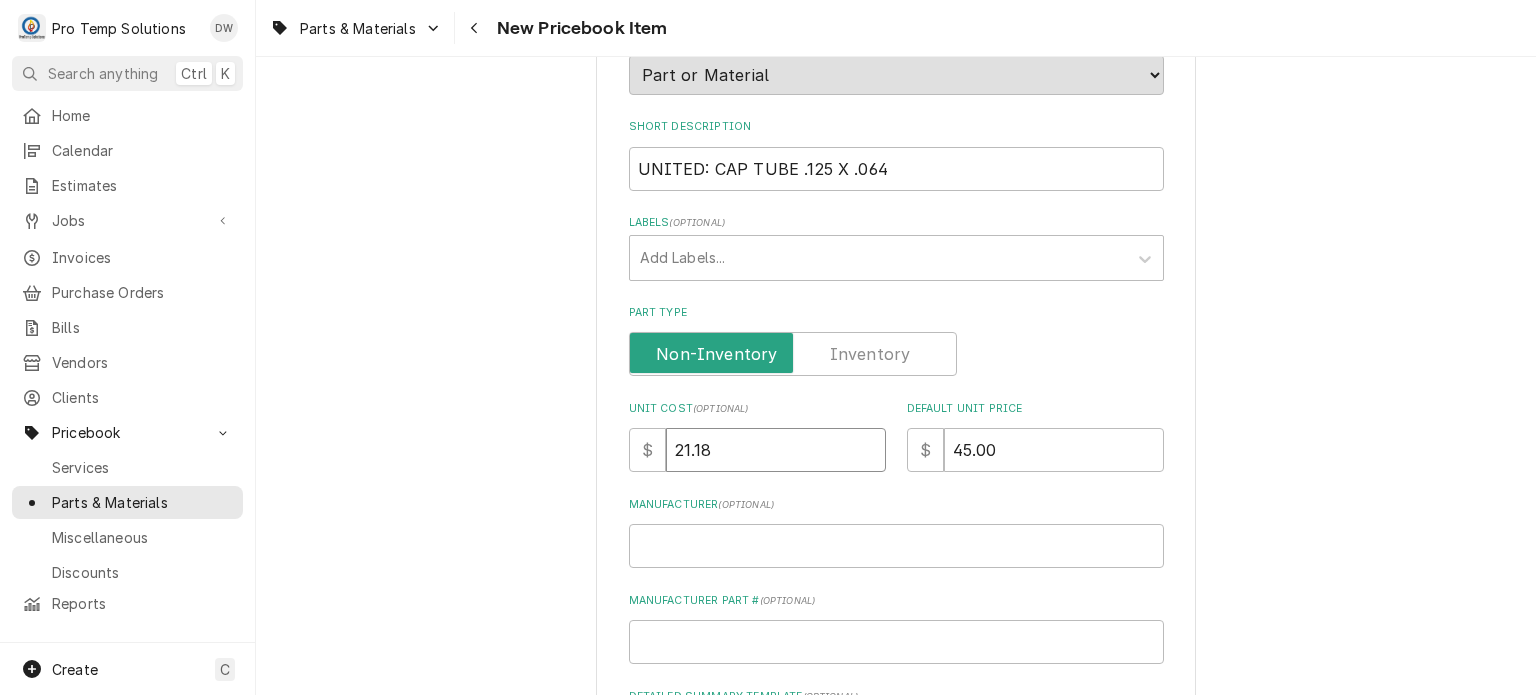 type on "21.18" 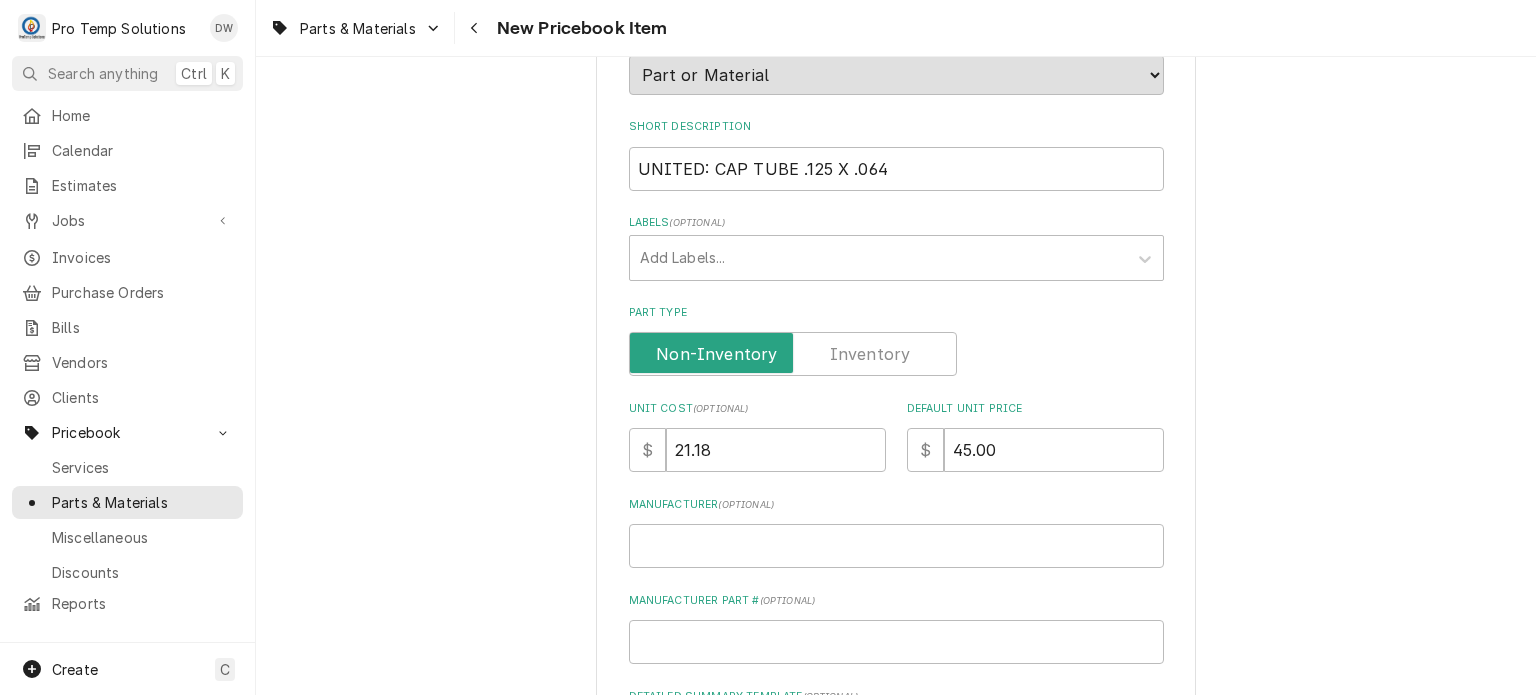 scroll, scrollTop: 48, scrollLeft: 0, axis: vertical 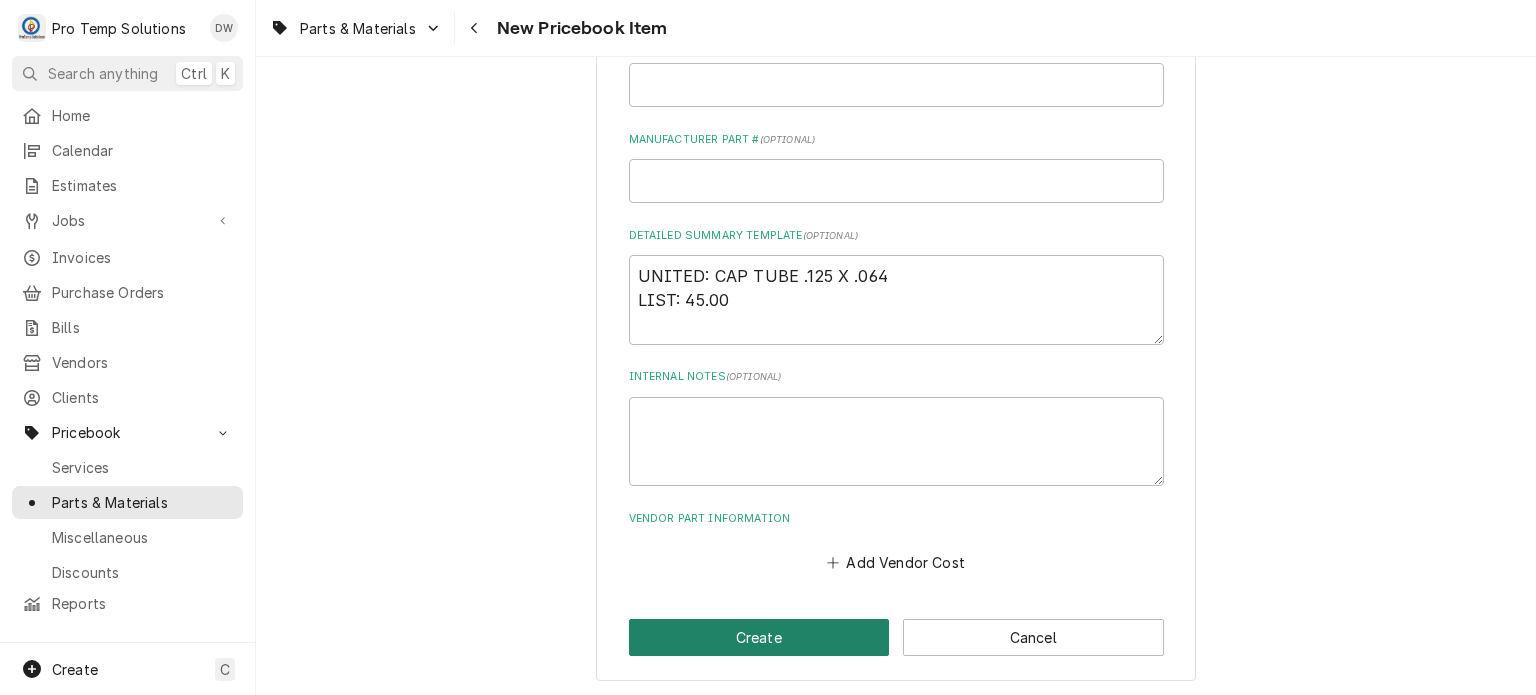 click on "Create" at bounding box center (759, 637) 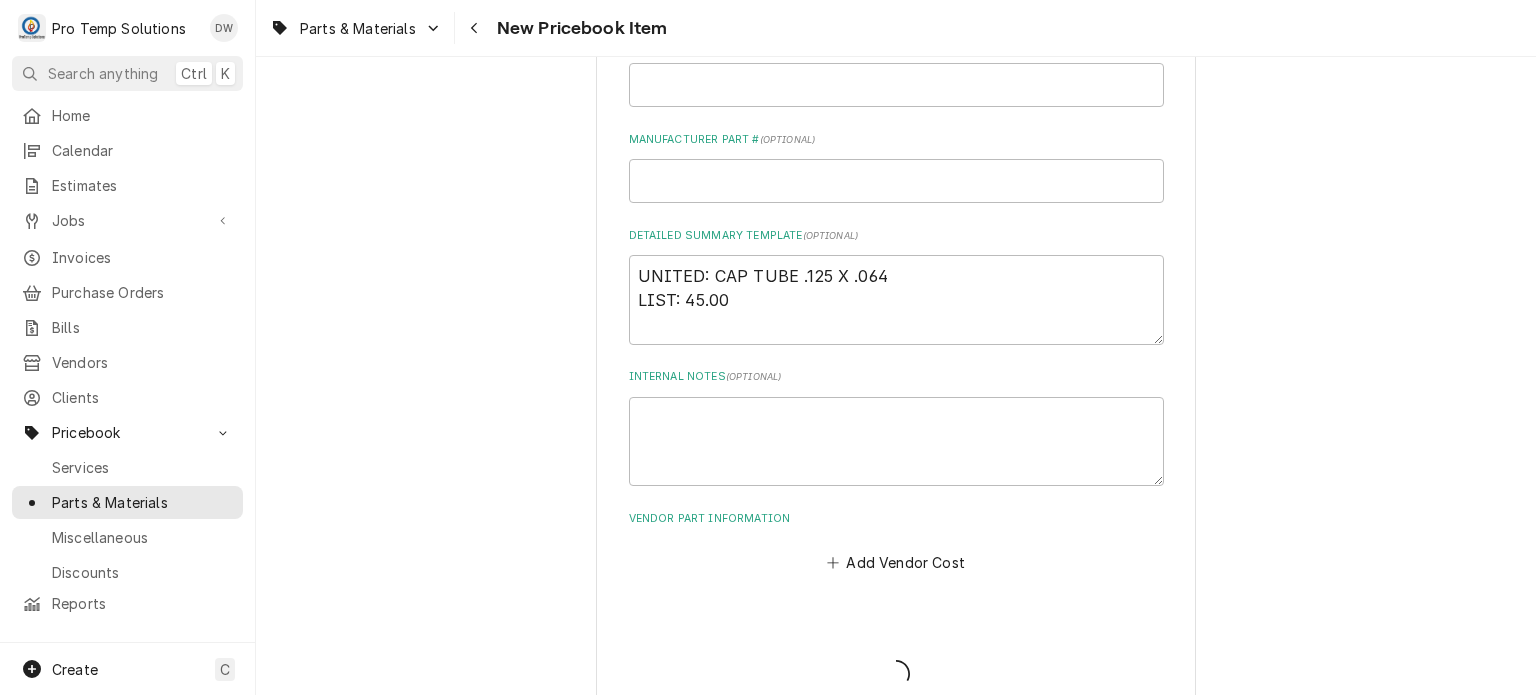type on "x" 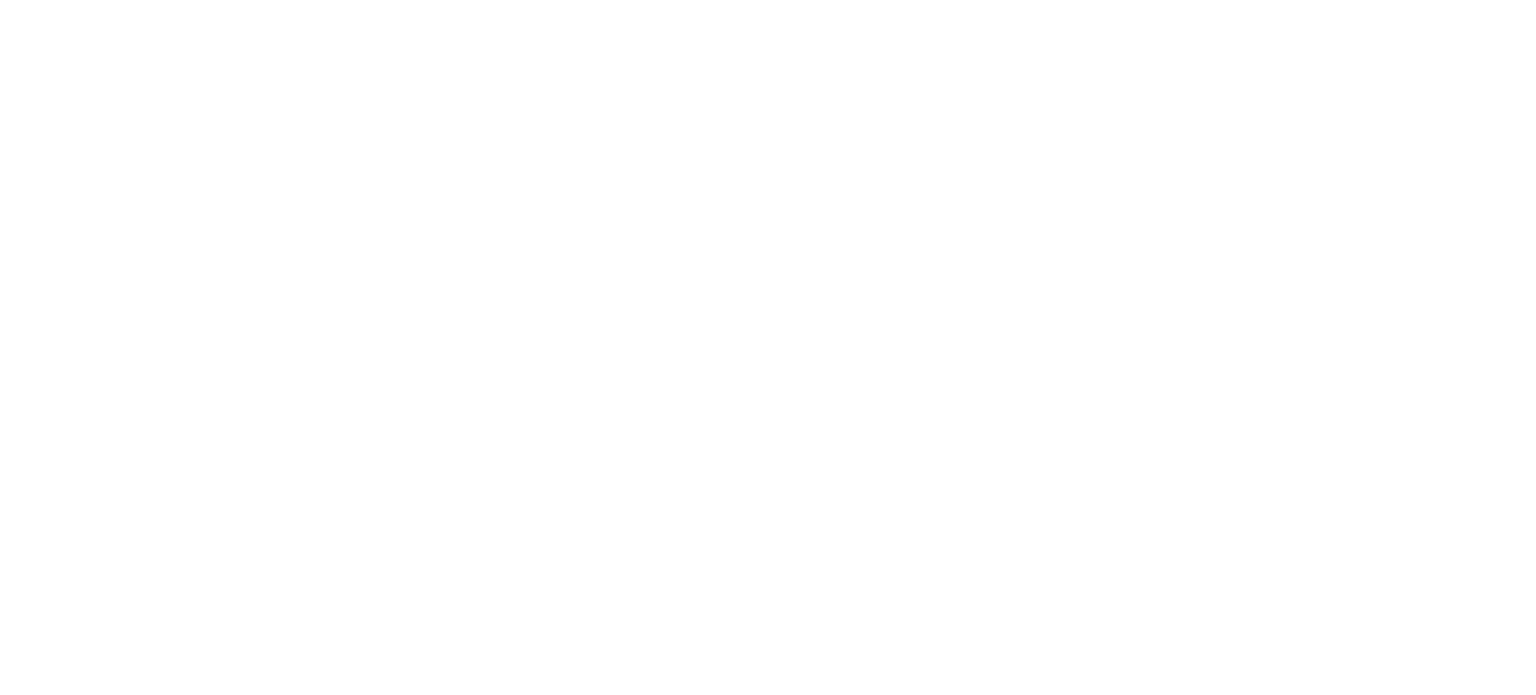 scroll, scrollTop: 0, scrollLeft: 0, axis: both 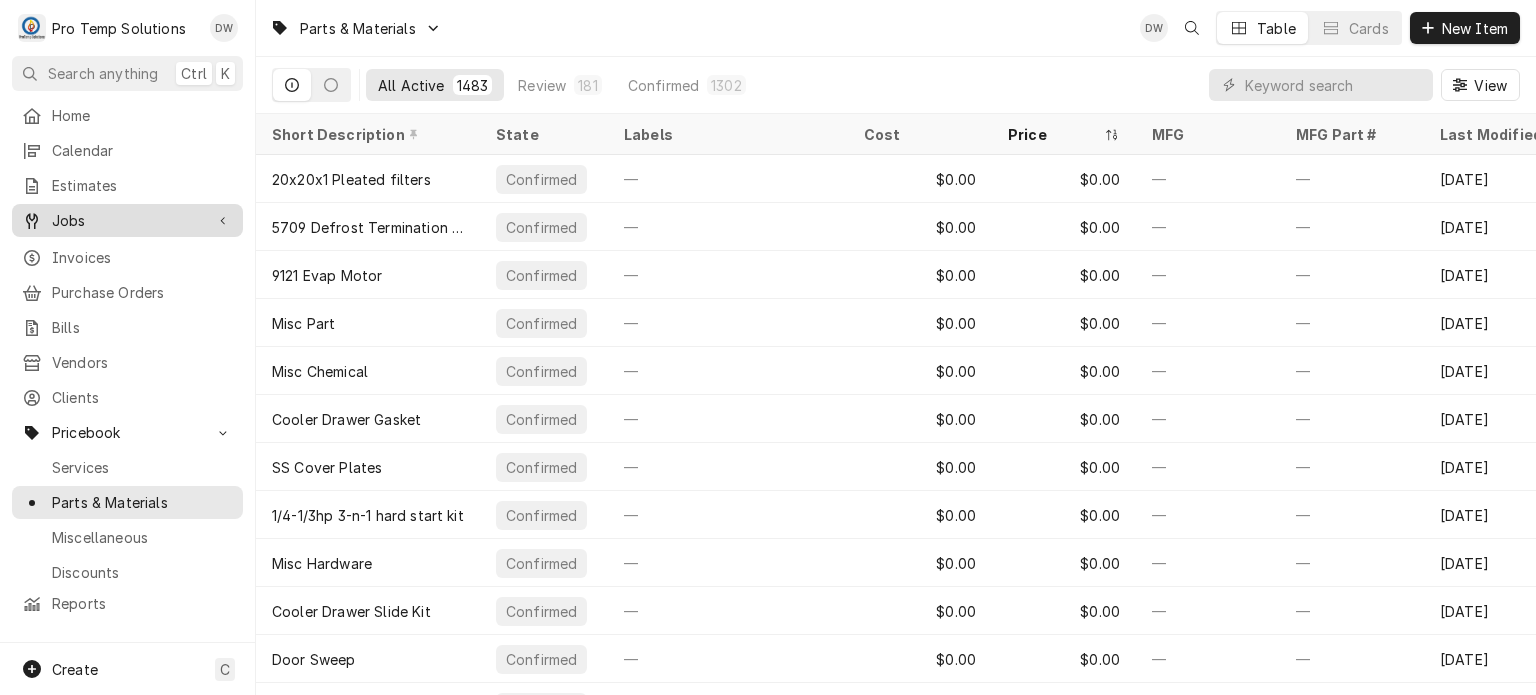 click on "Jobs" at bounding box center (127, 220) 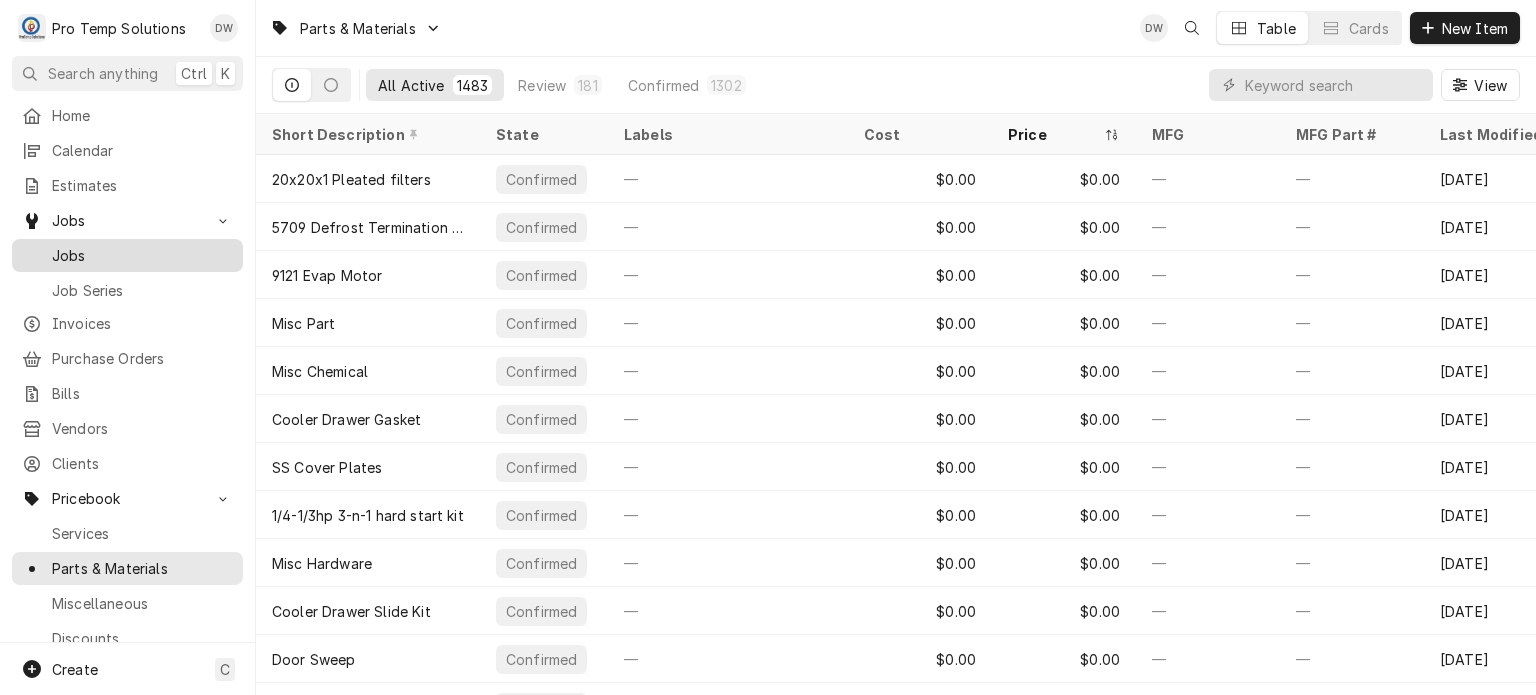 click on "Jobs" at bounding box center [142, 255] 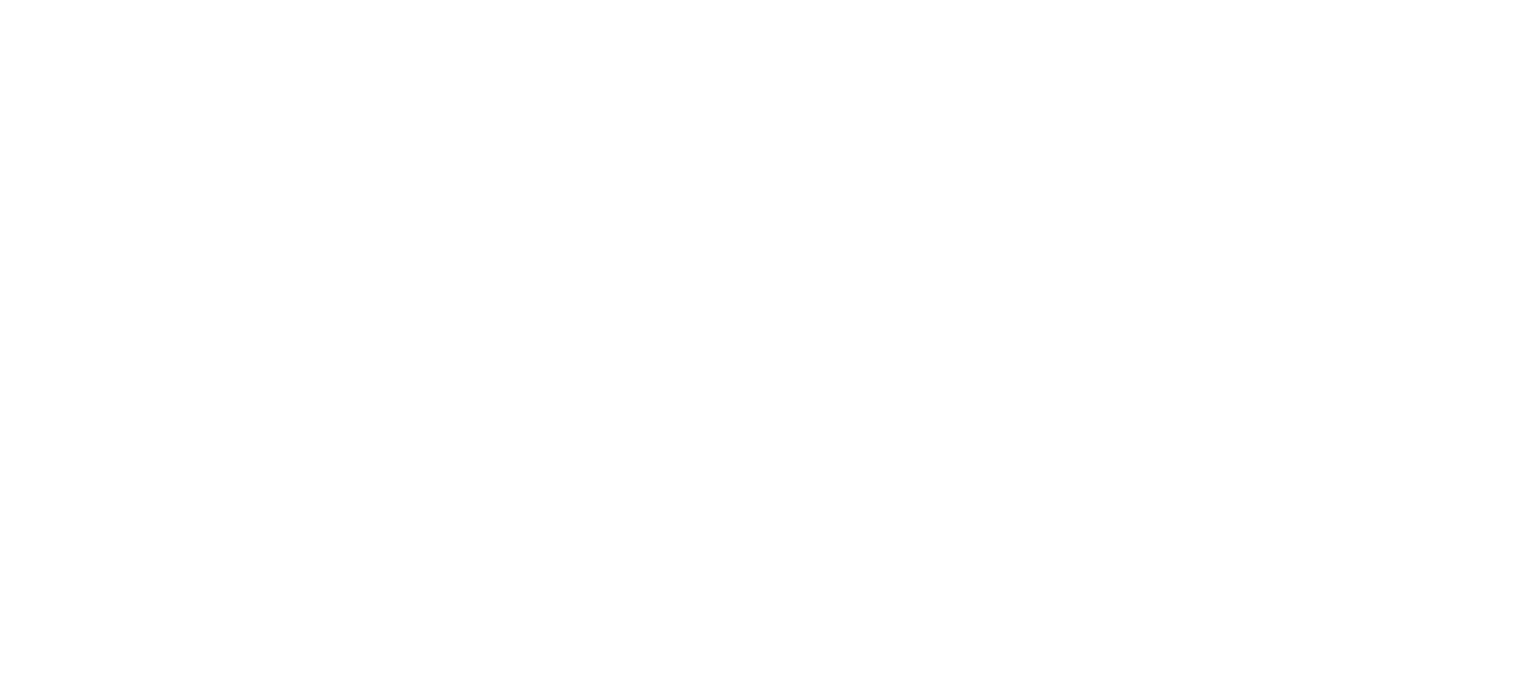scroll, scrollTop: 0, scrollLeft: 0, axis: both 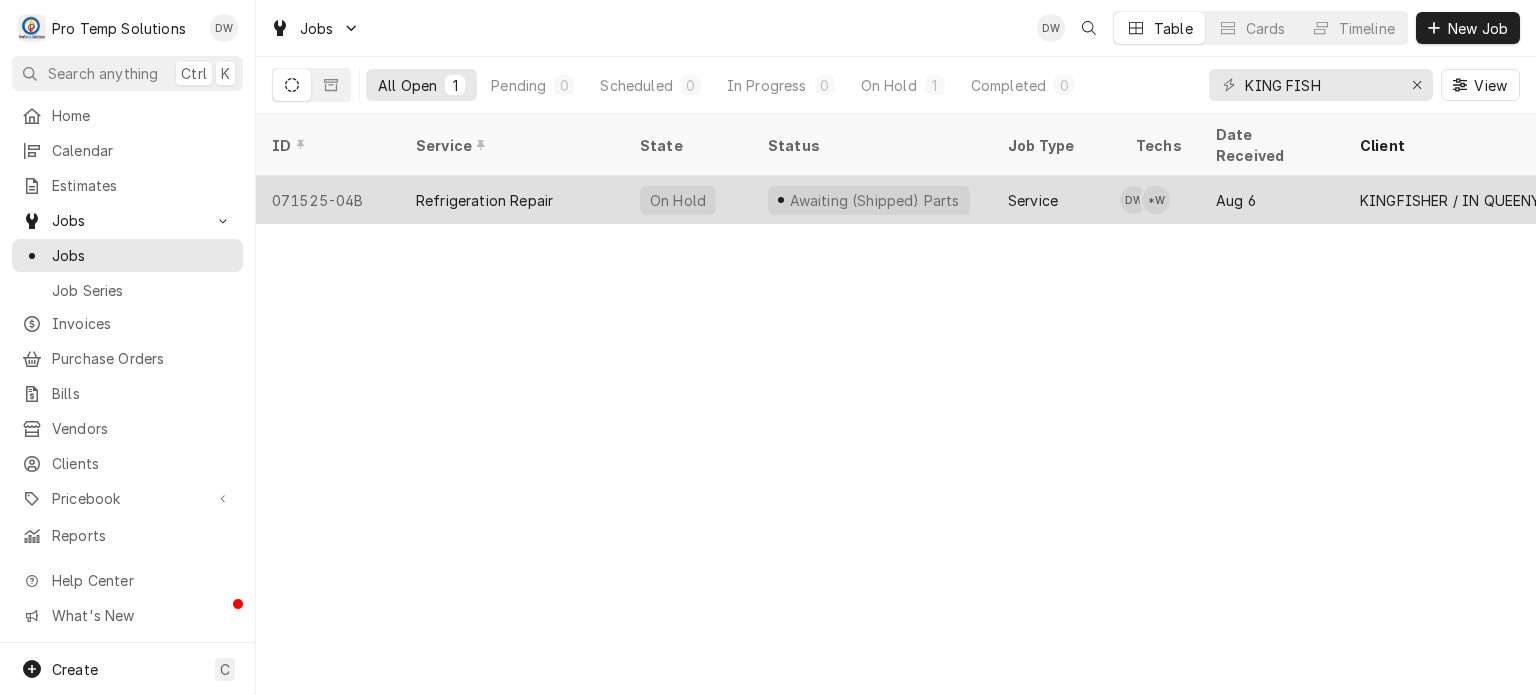 click on "On Hold" at bounding box center [688, 200] 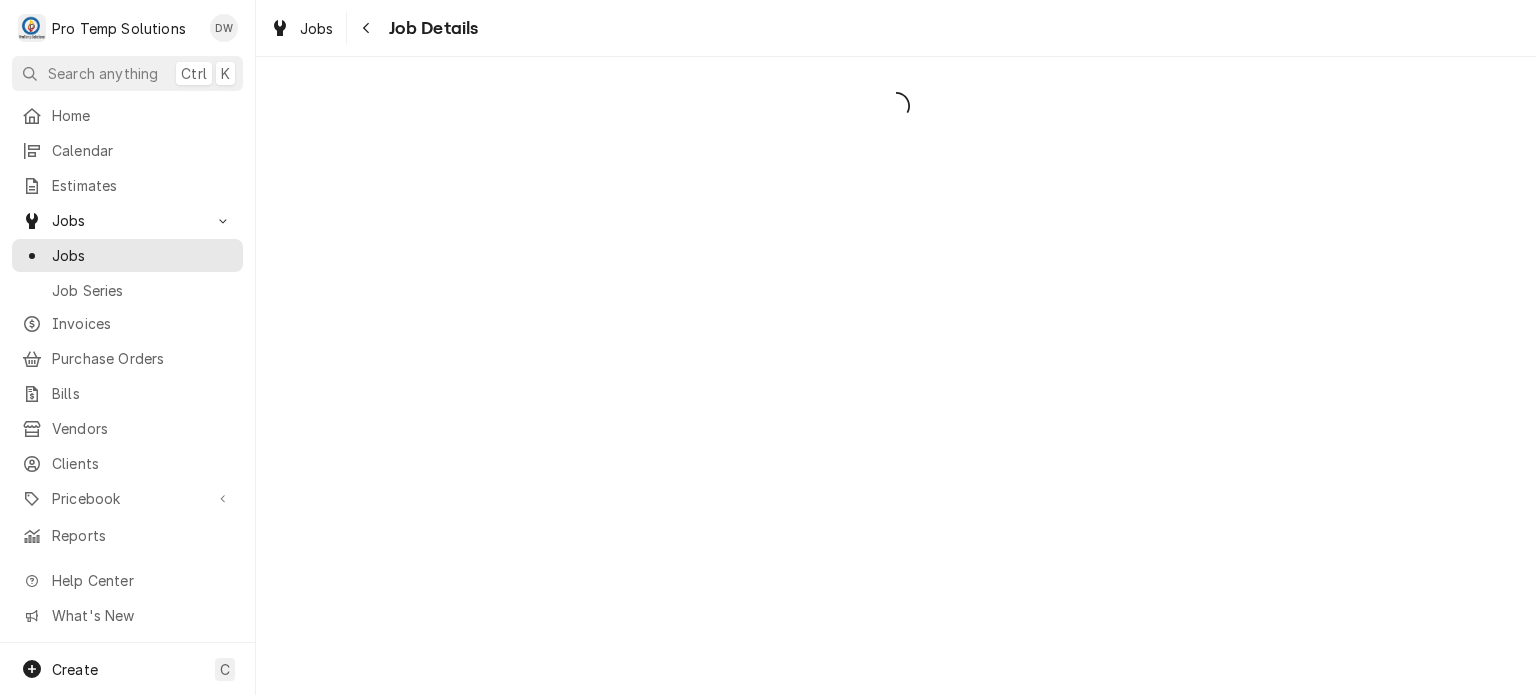 scroll, scrollTop: 0, scrollLeft: 0, axis: both 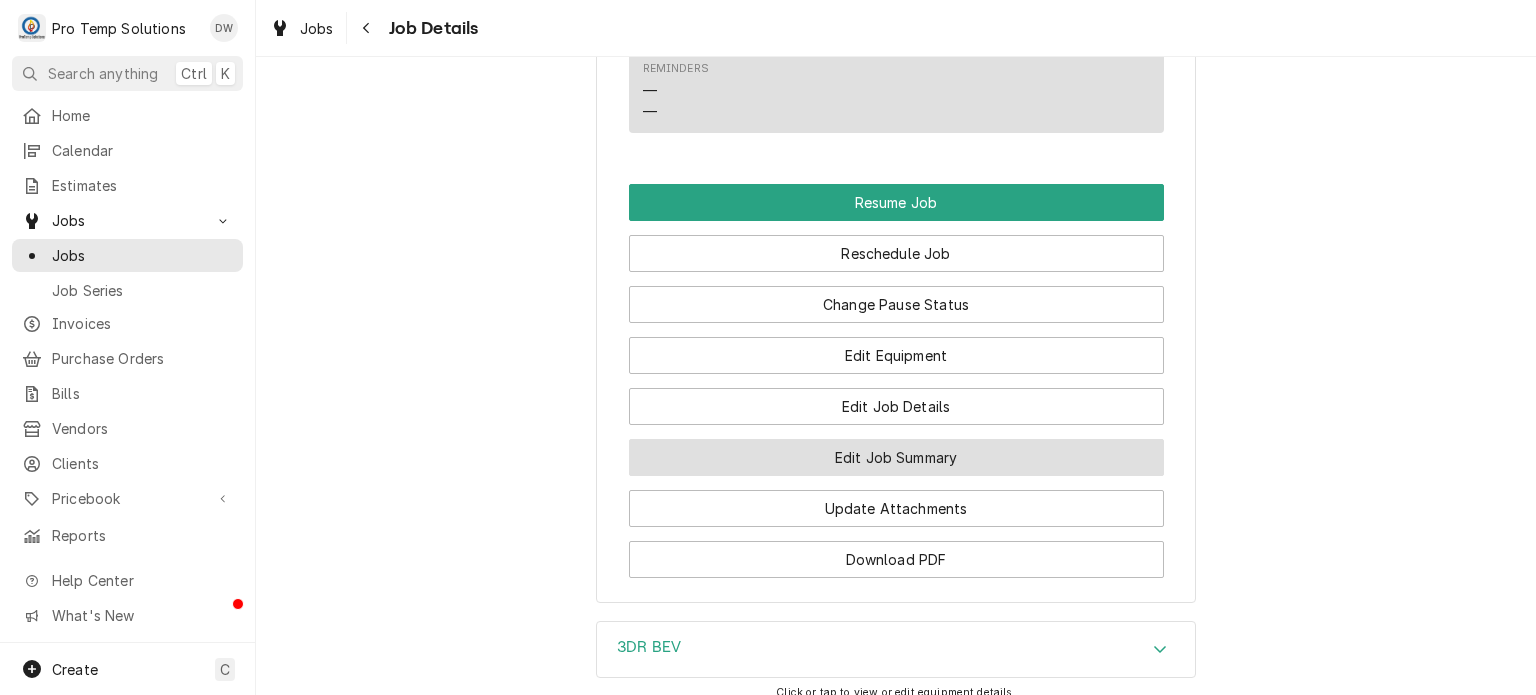click on "Edit Job Summary" at bounding box center (896, 457) 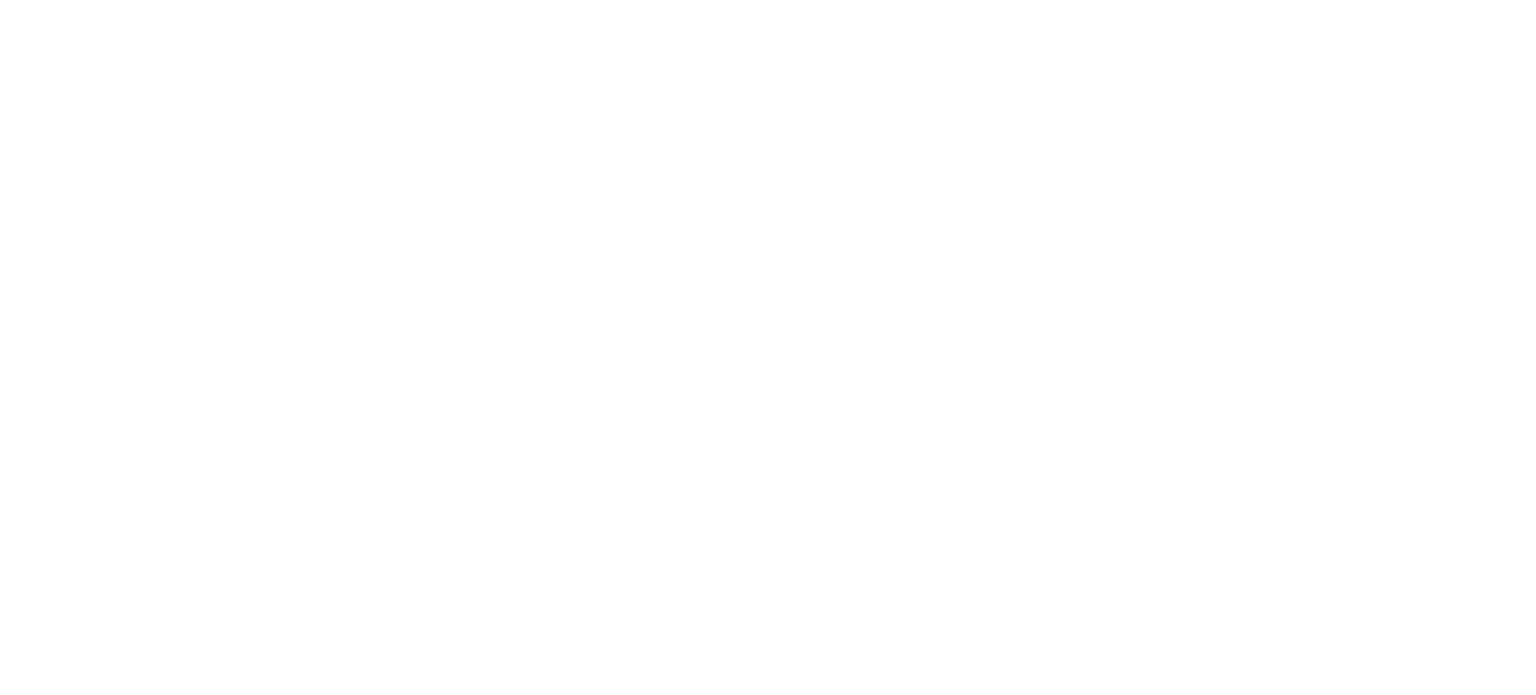 scroll, scrollTop: 0, scrollLeft: 0, axis: both 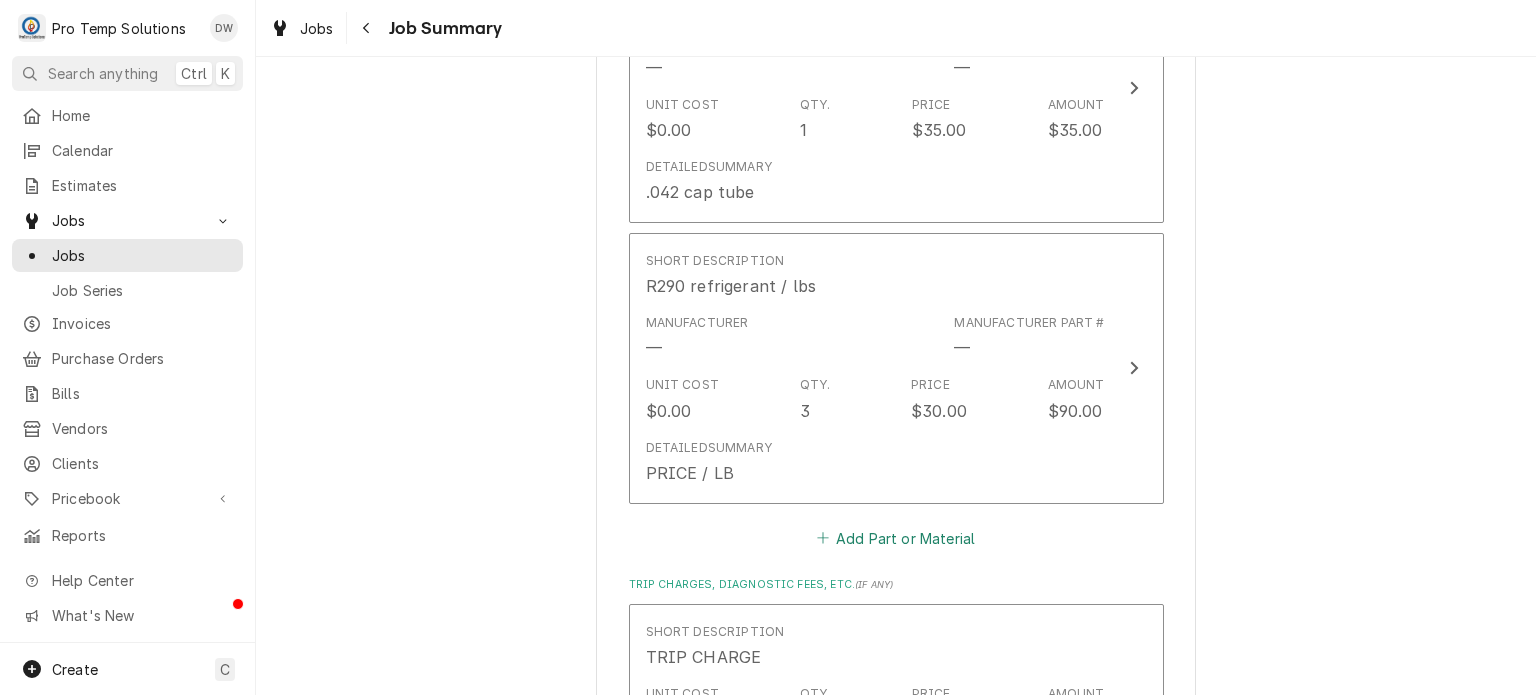 click on "Add Part or Material" at bounding box center (895, 538) 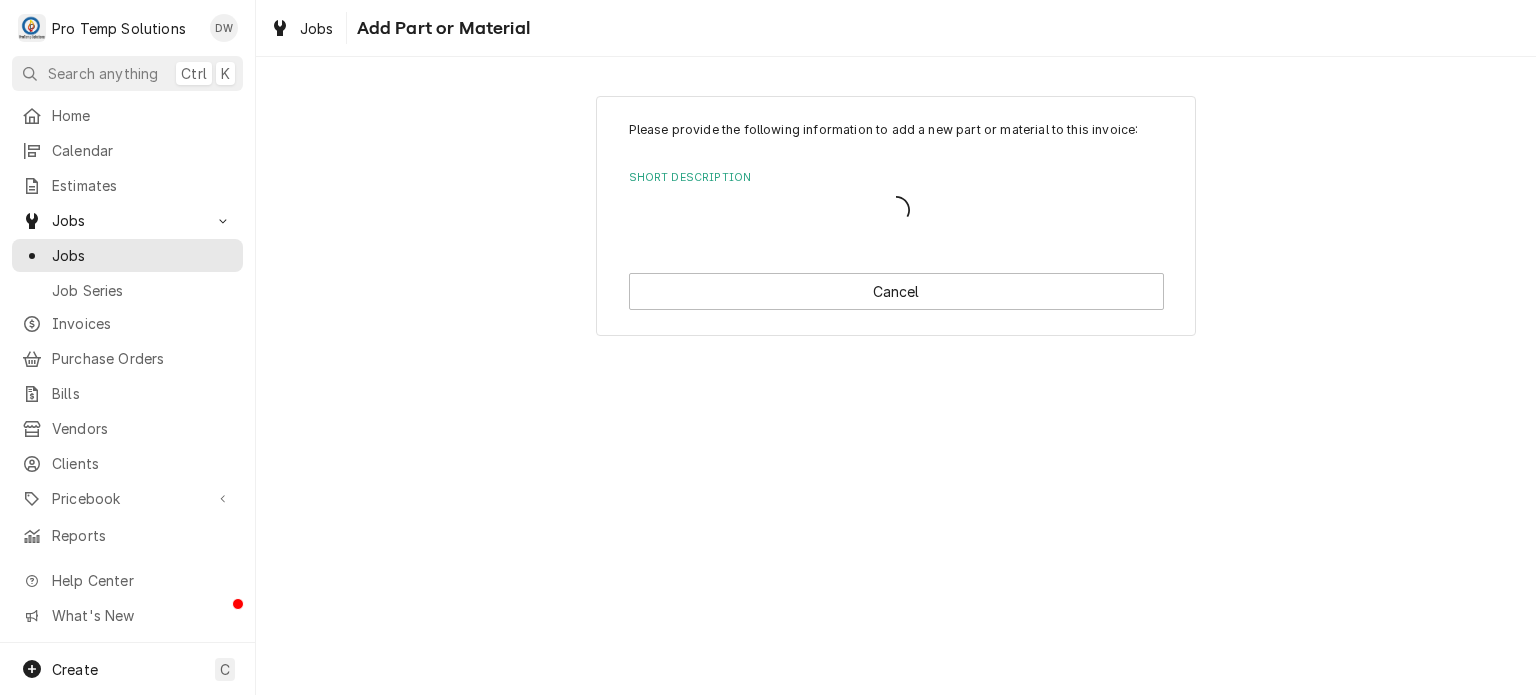 scroll, scrollTop: 0, scrollLeft: 0, axis: both 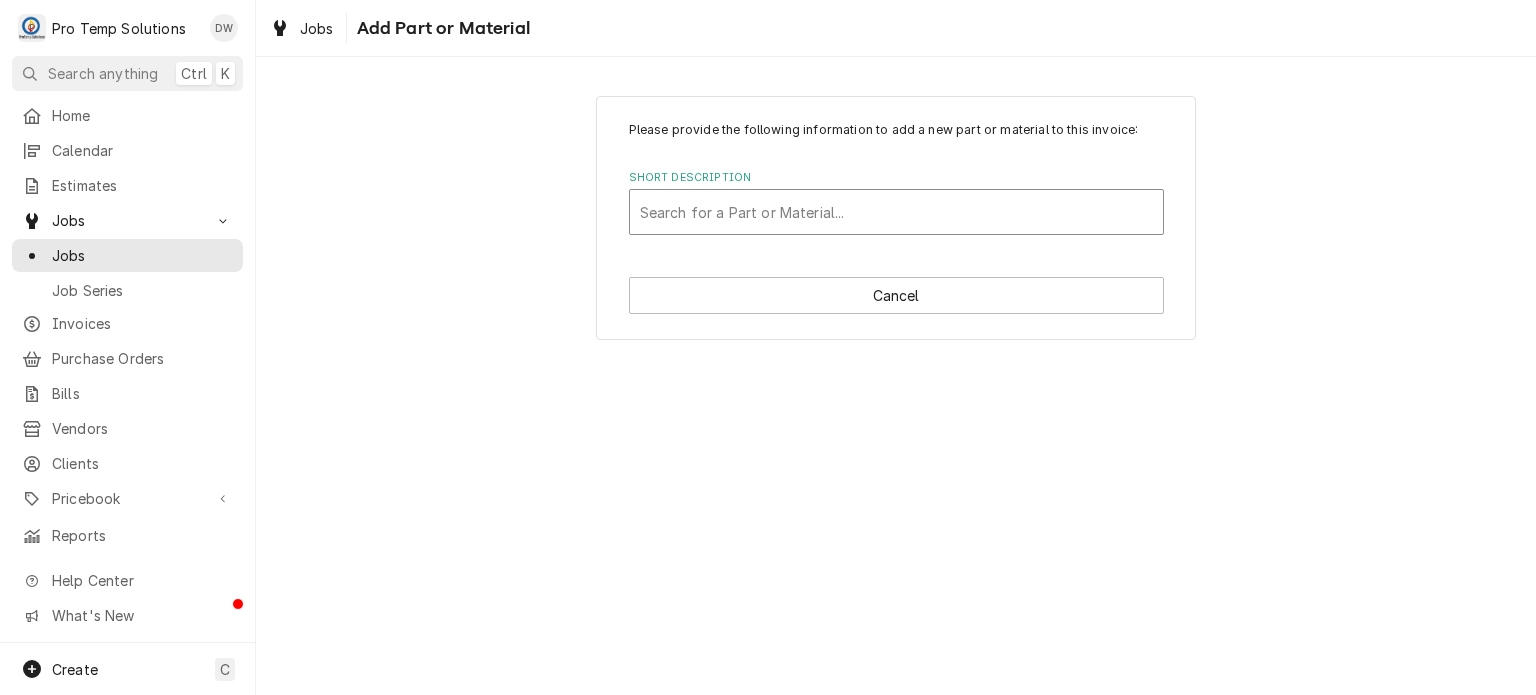 click on "Search for a Part or Material..." at bounding box center [896, 212] 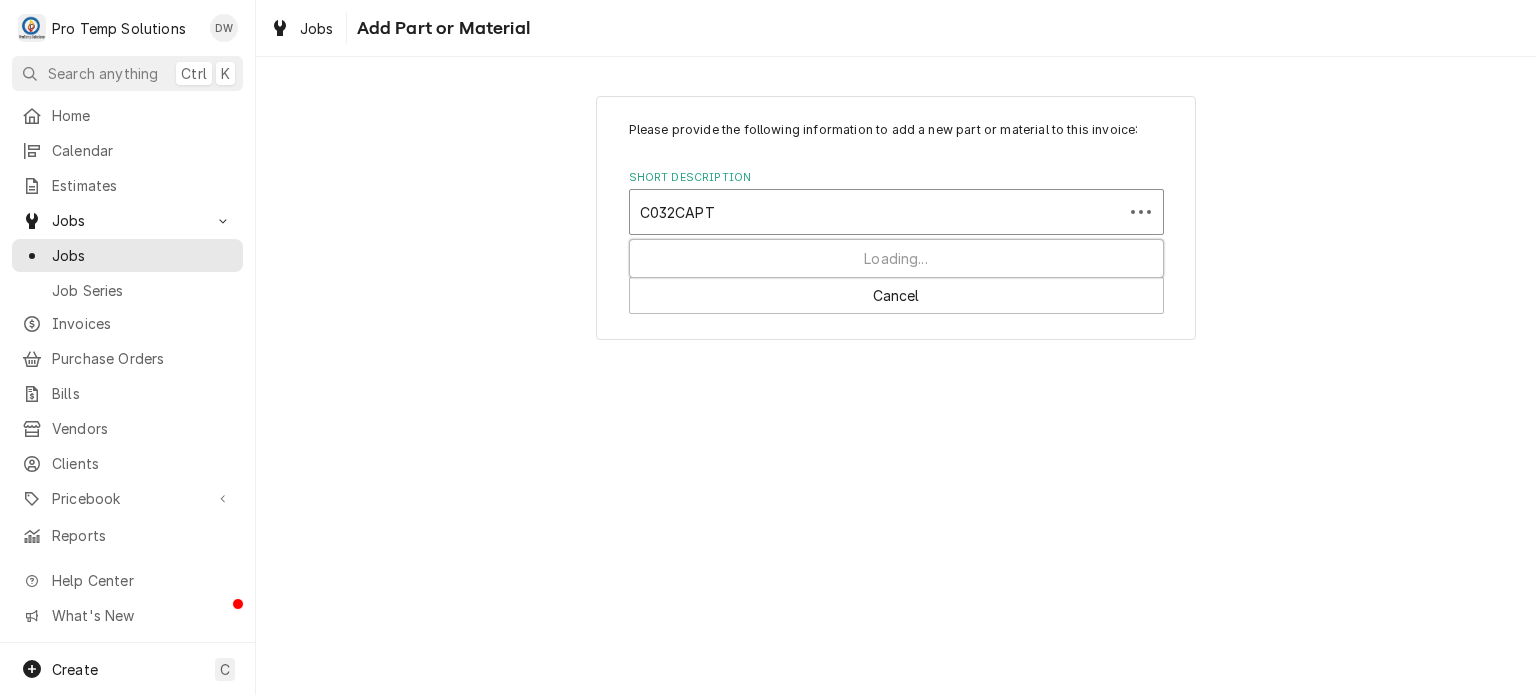 type on "C032CAPT" 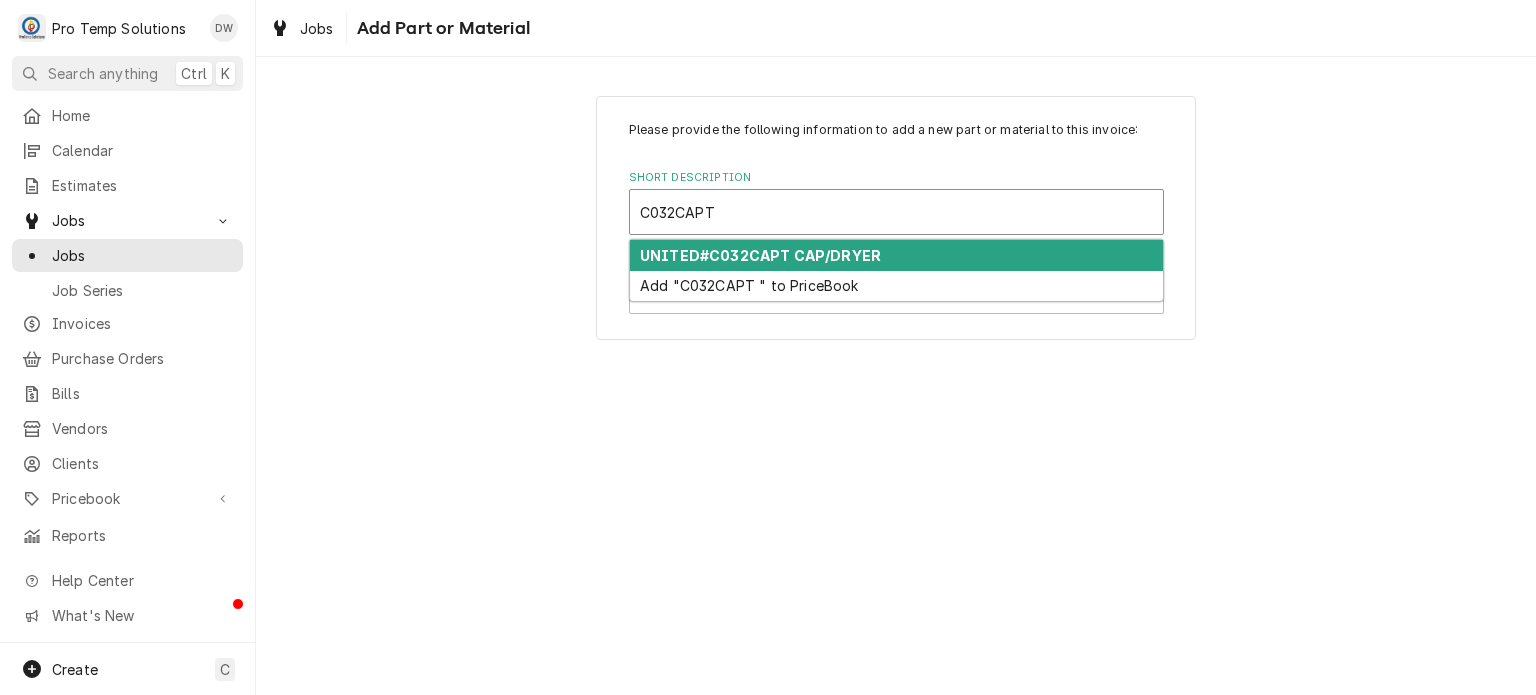 click on "UNITED#C032CAPT CAP/DRYER" at bounding box center [760, 255] 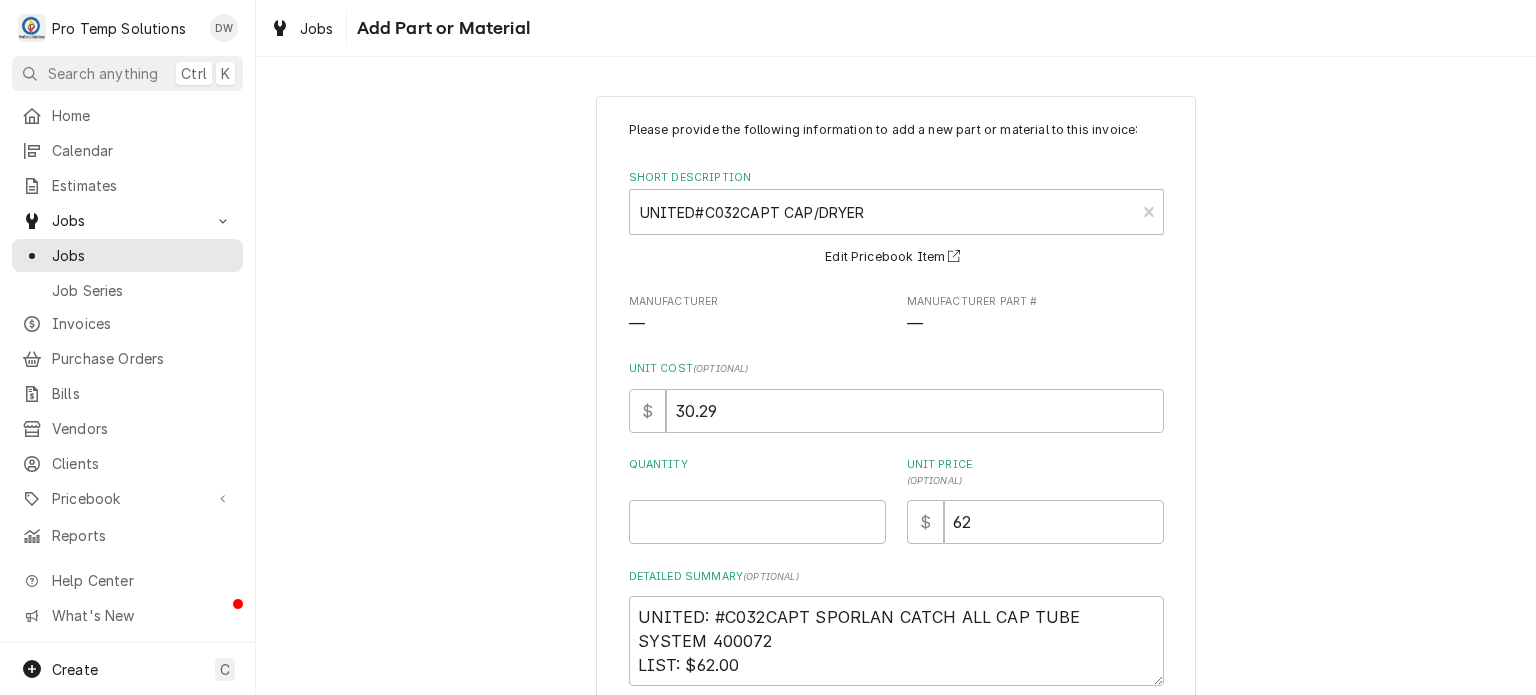 scroll, scrollTop: 111, scrollLeft: 0, axis: vertical 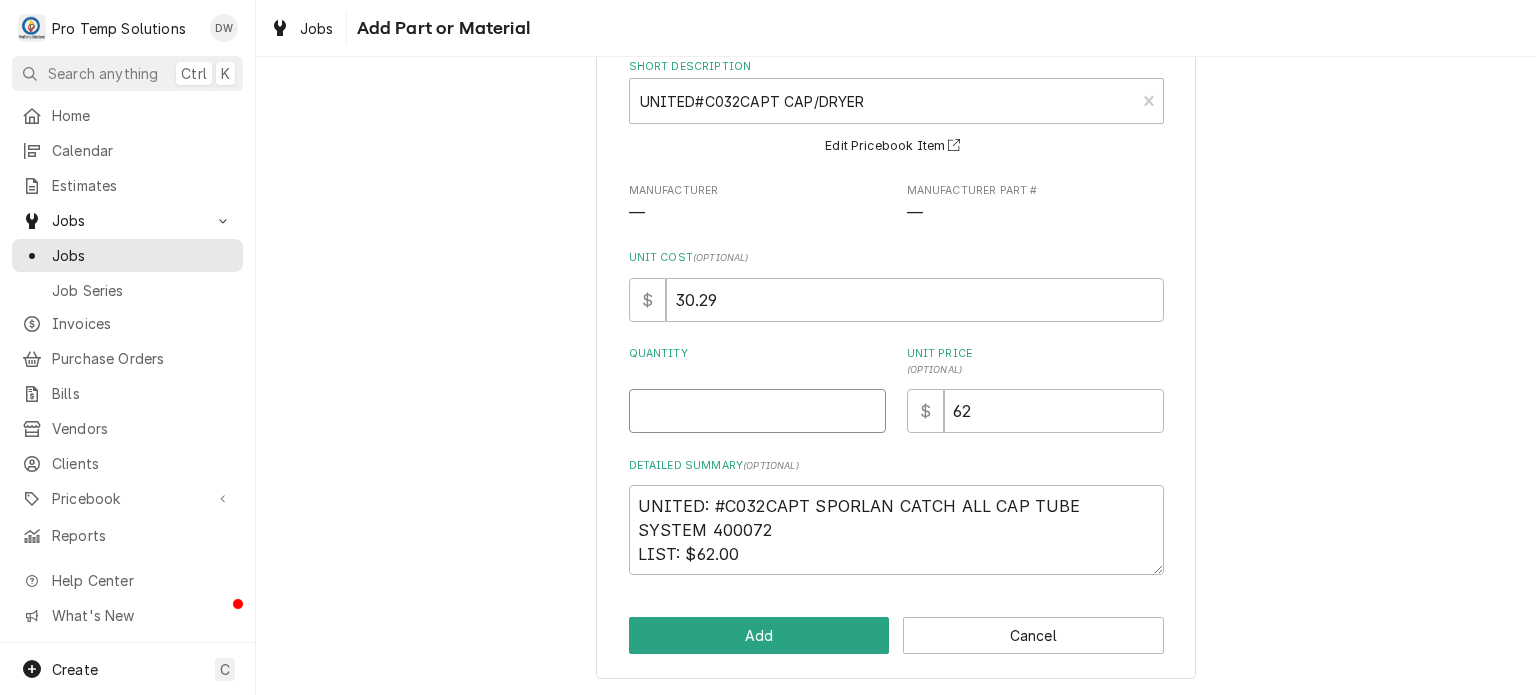 click on "Quantity" at bounding box center [757, 411] 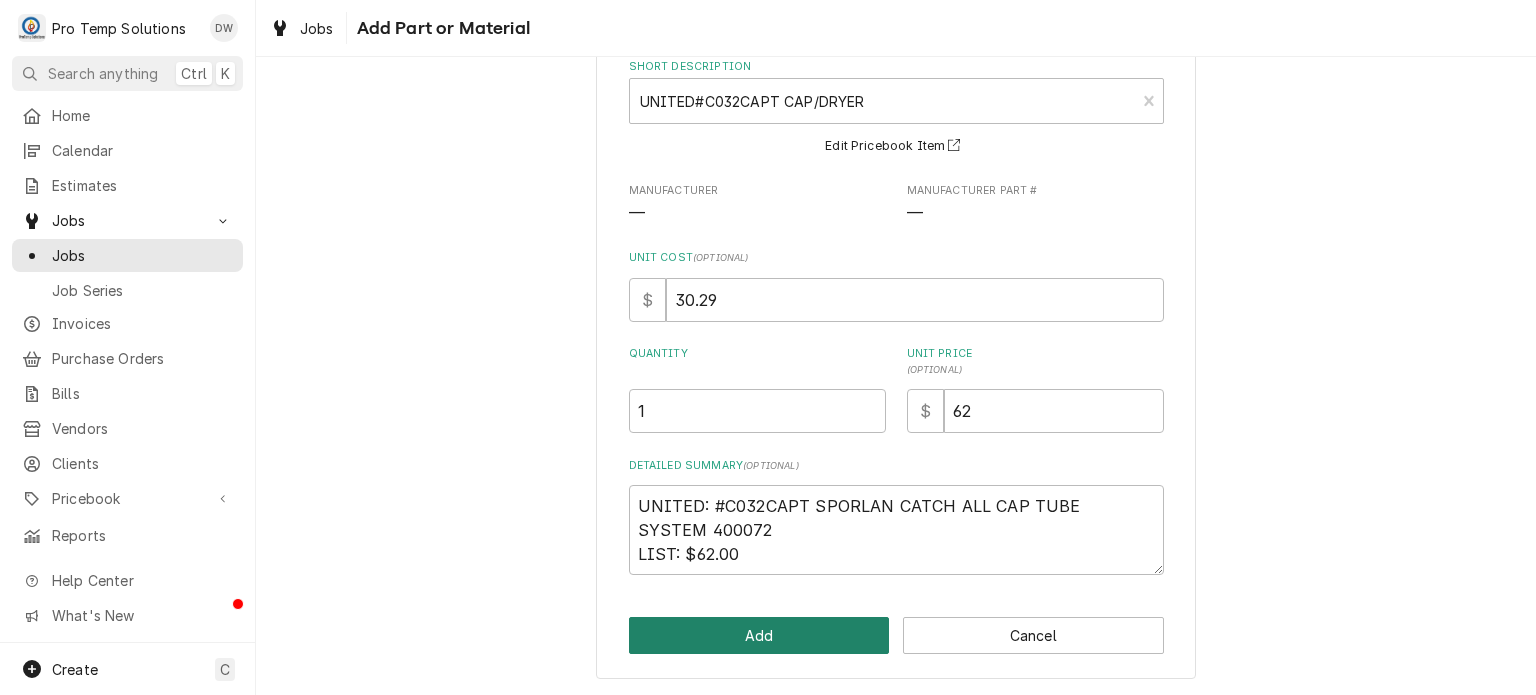 click on "Add" at bounding box center [759, 635] 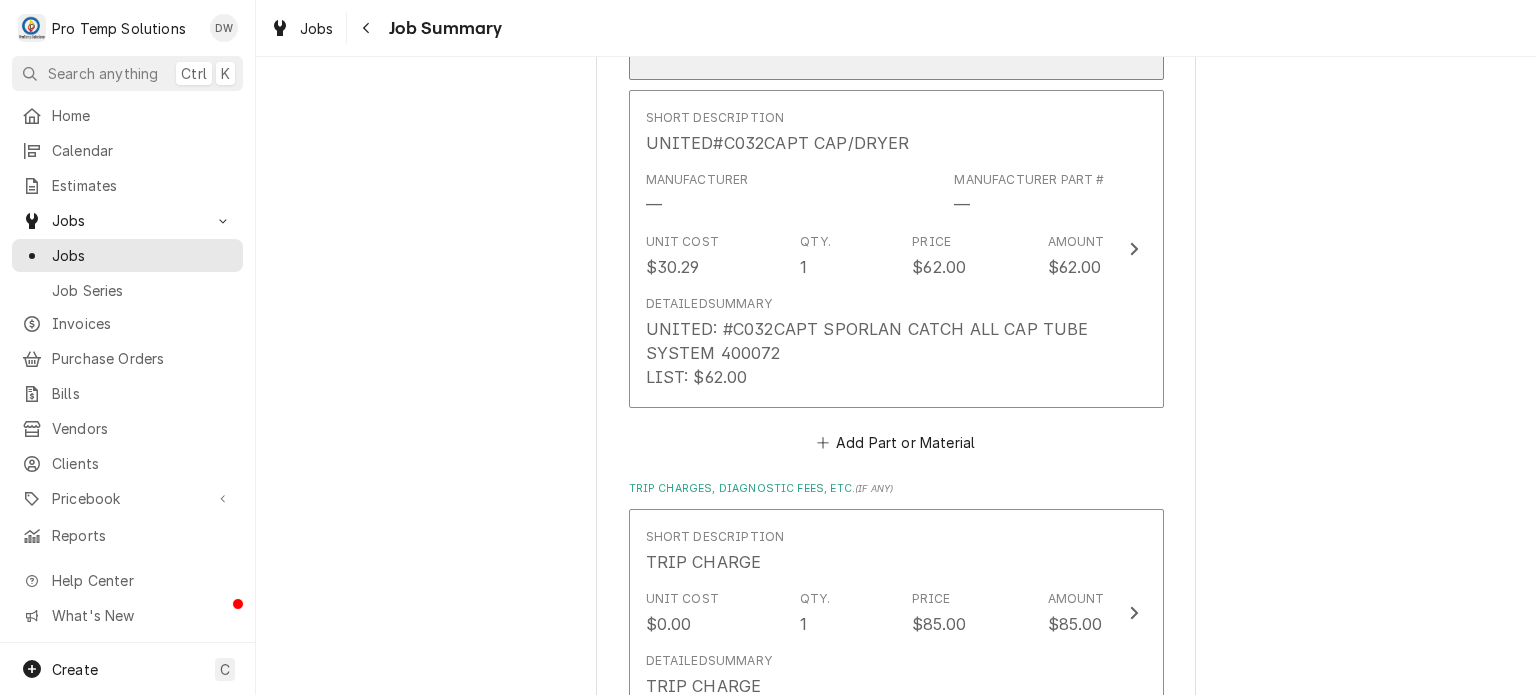 scroll, scrollTop: 2700, scrollLeft: 0, axis: vertical 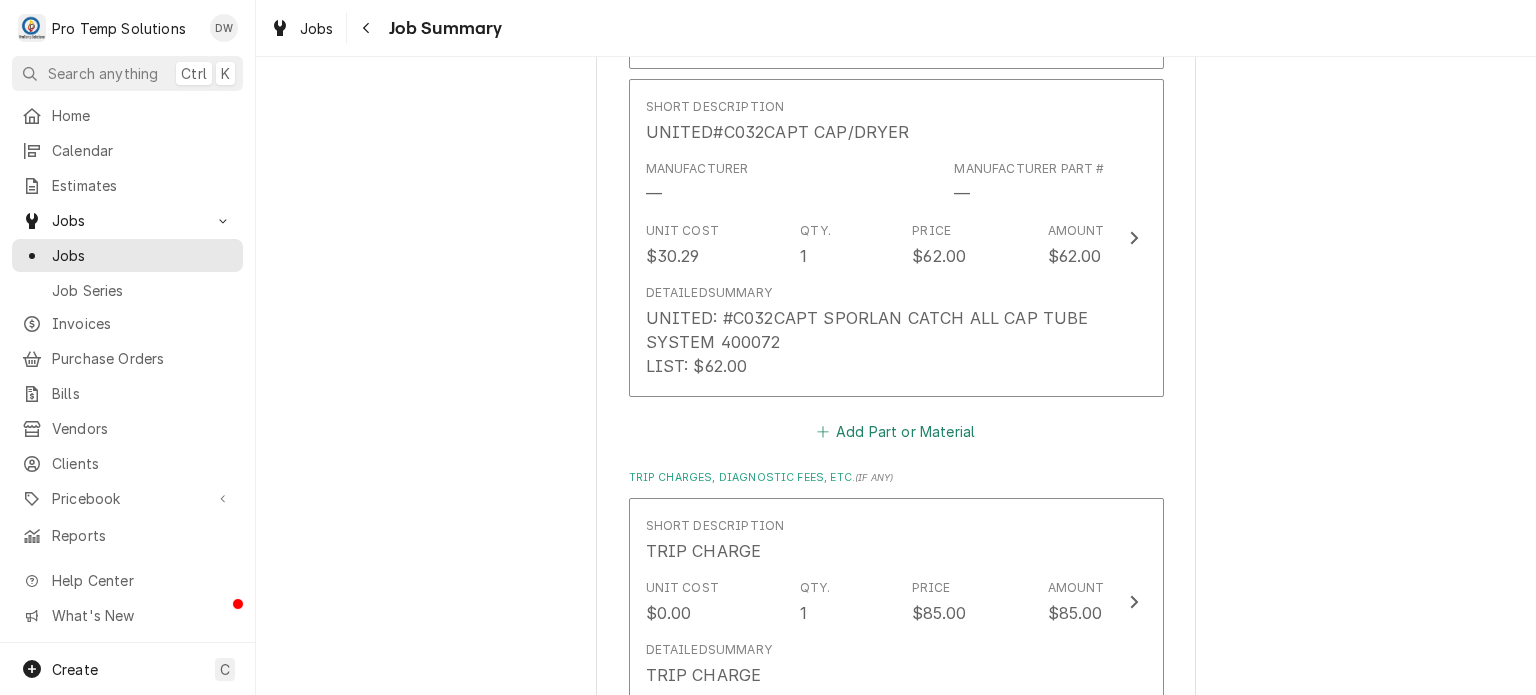 click on "Add Part or Material" at bounding box center (895, 432) 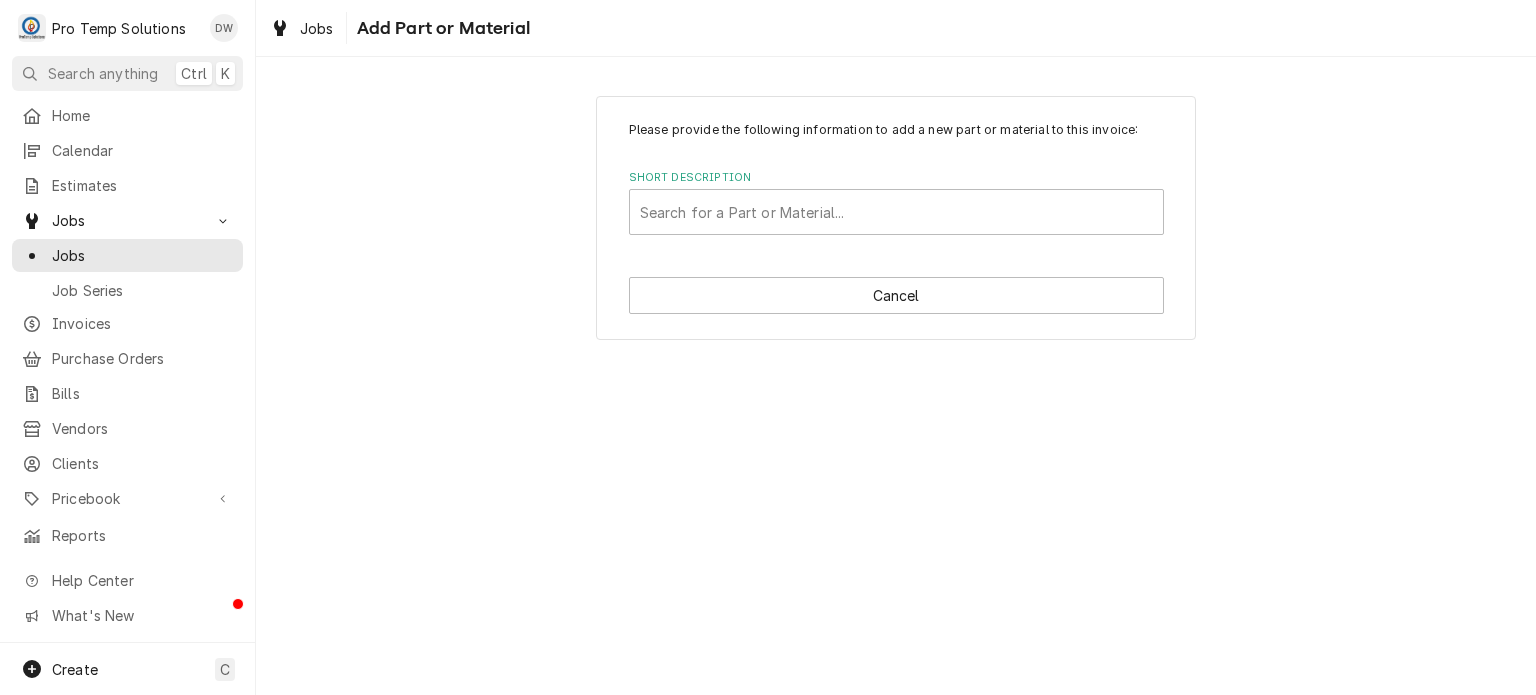 click on "Please provide the following information to add a new part or material to this invoice: Short Description Search for a Part or Material... Cancel" at bounding box center [896, 218] 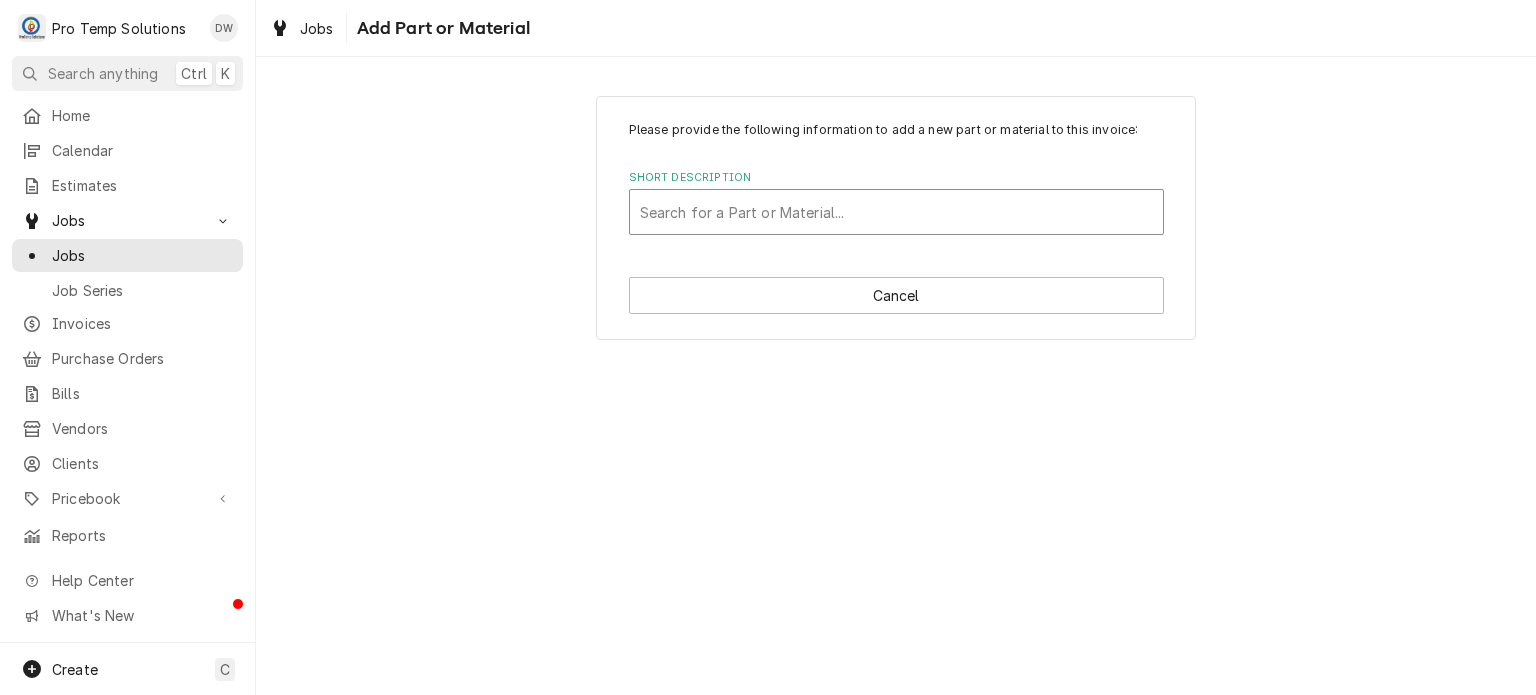 click at bounding box center [896, 212] 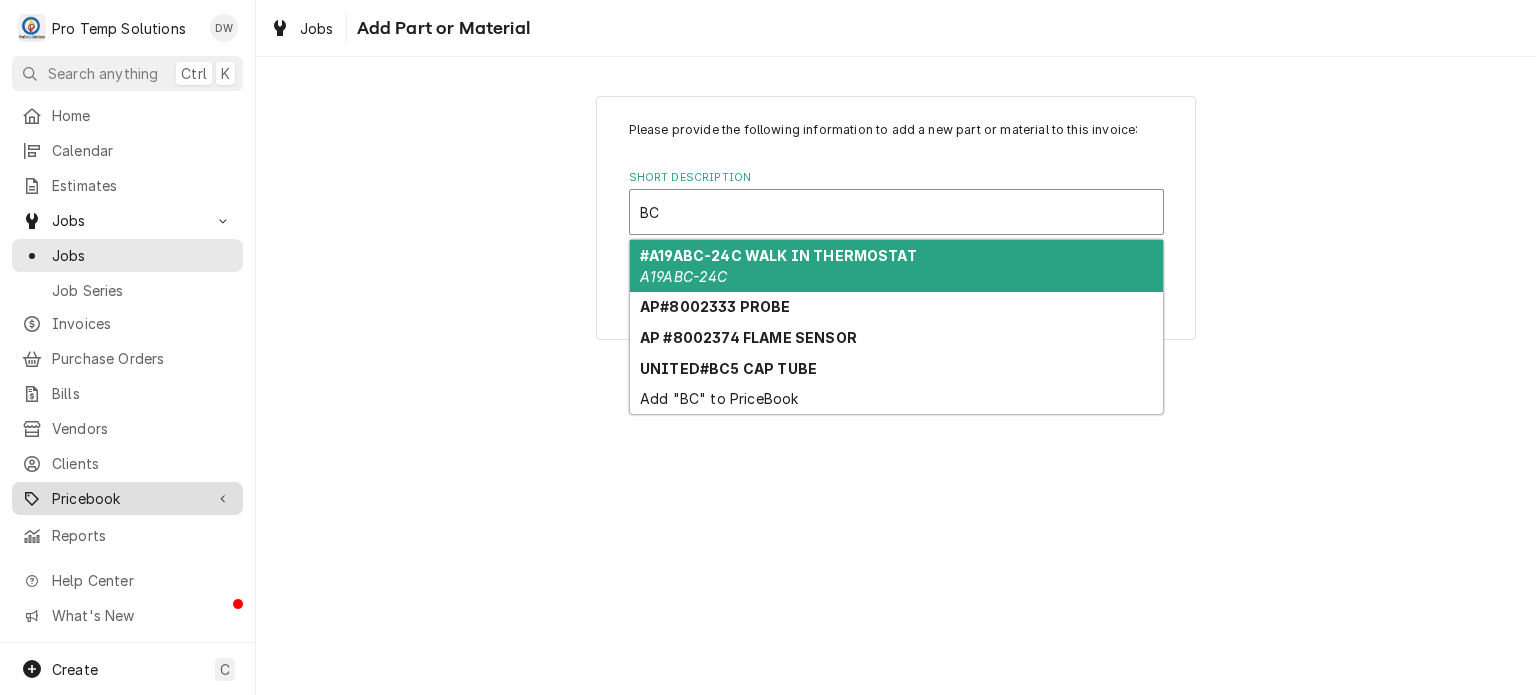 type on "BC" 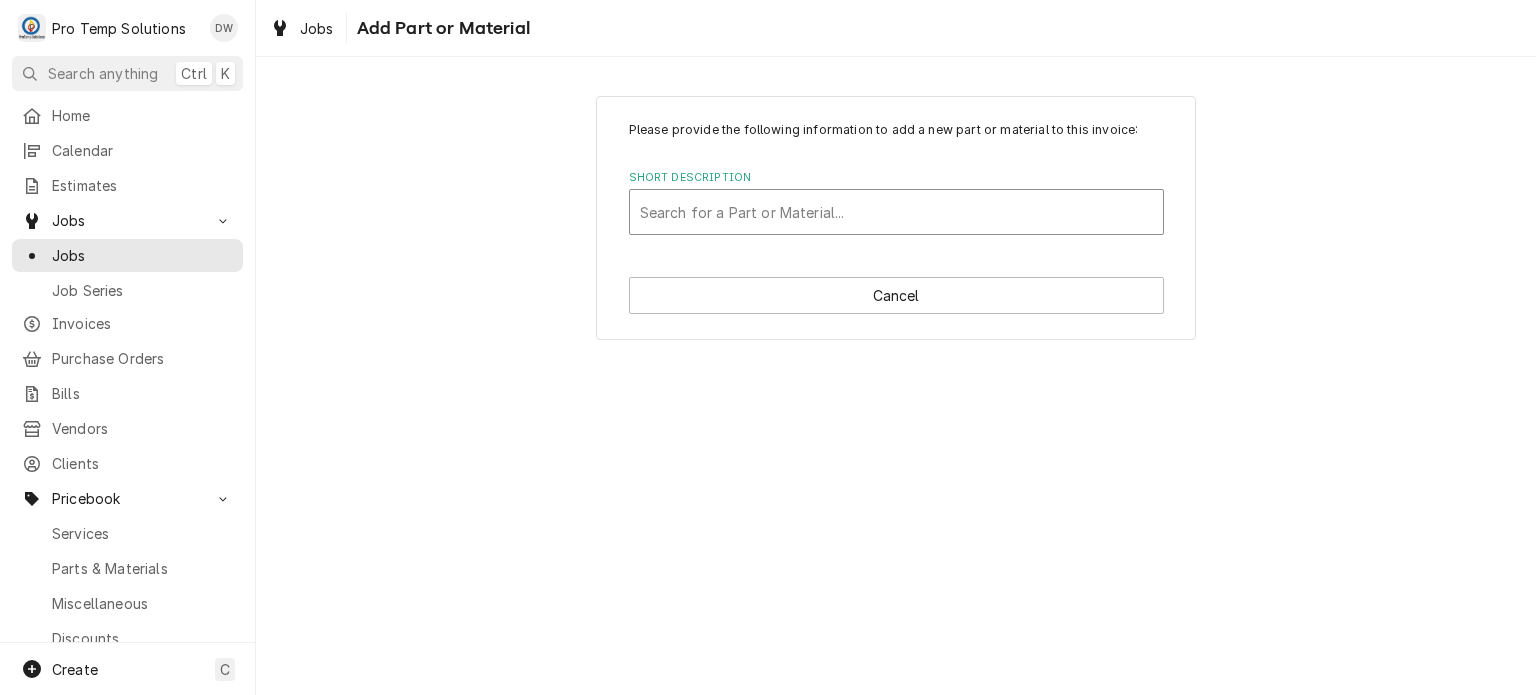 click at bounding box center [896, 212] 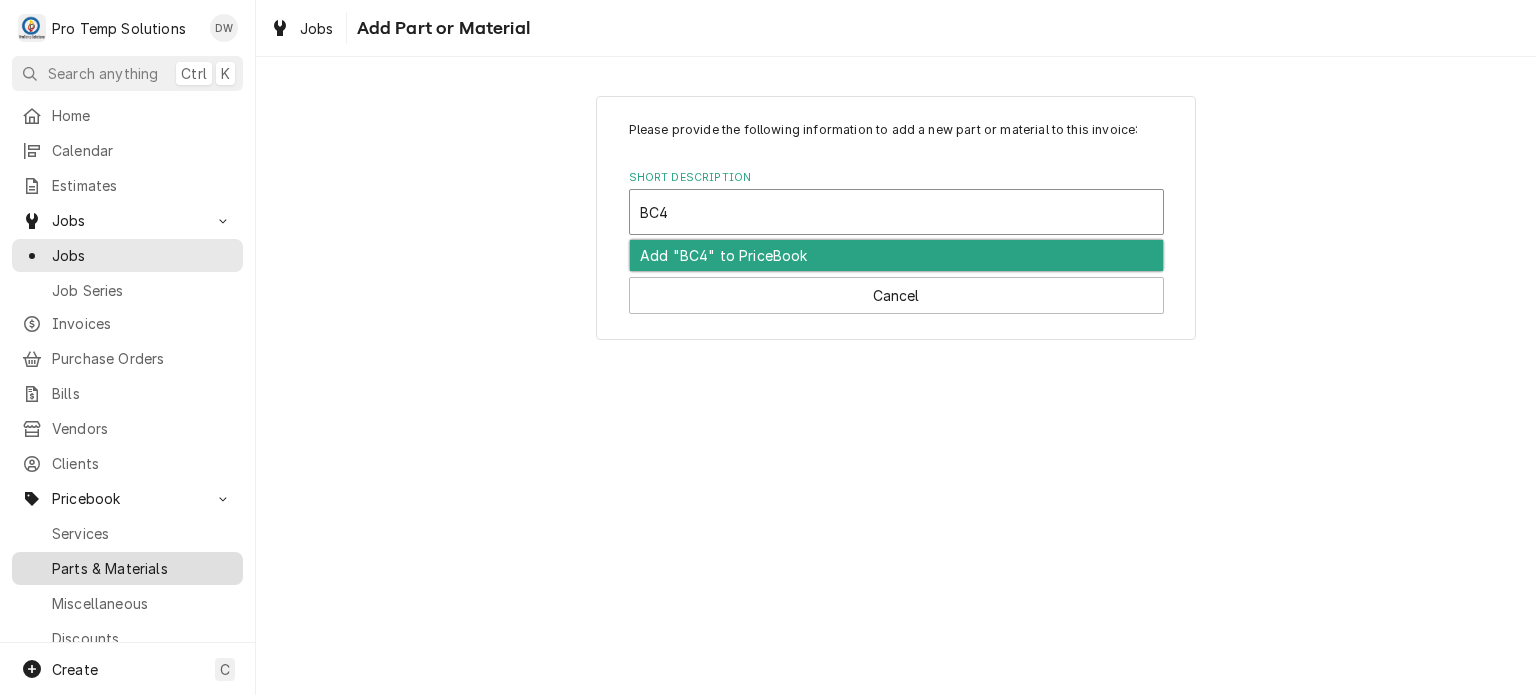 type on "BC4" 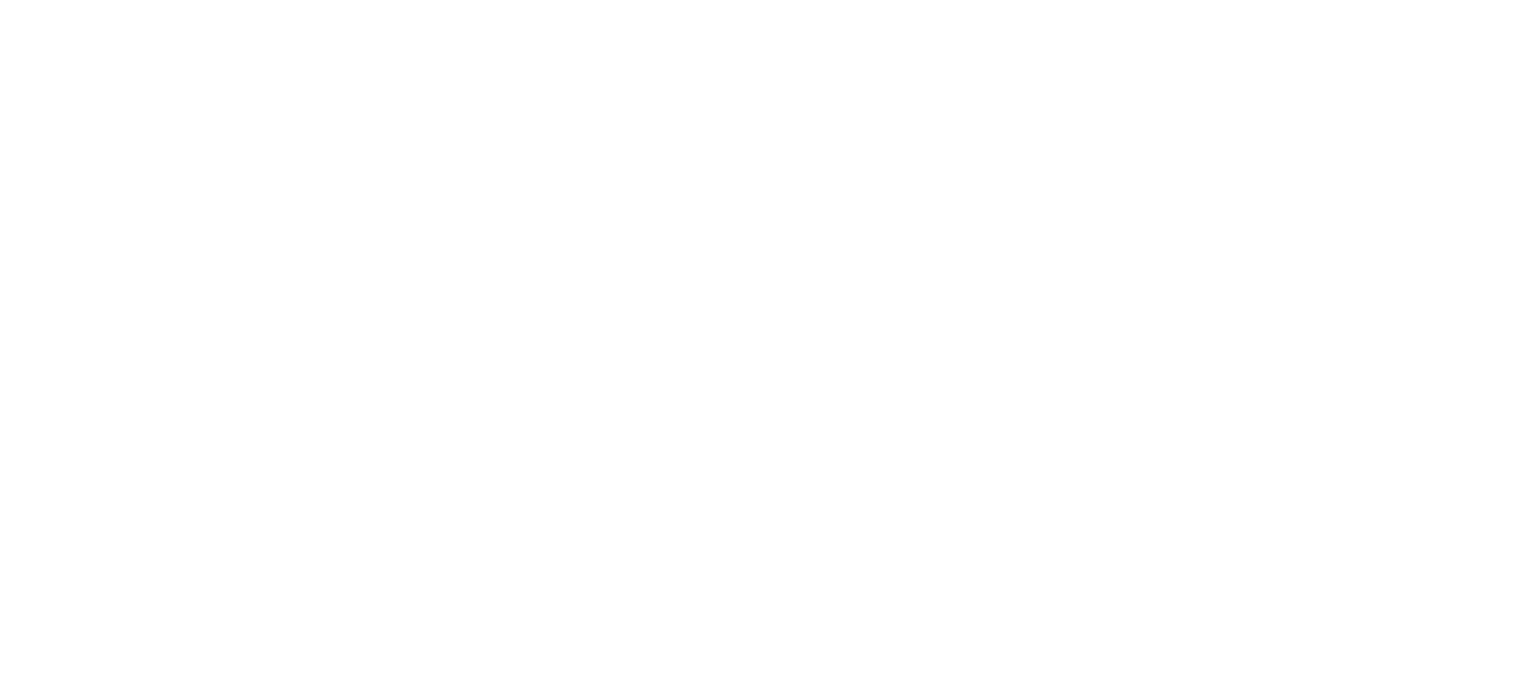 scroll, scrollTop: 0, scrollLeft: 0, axis: both 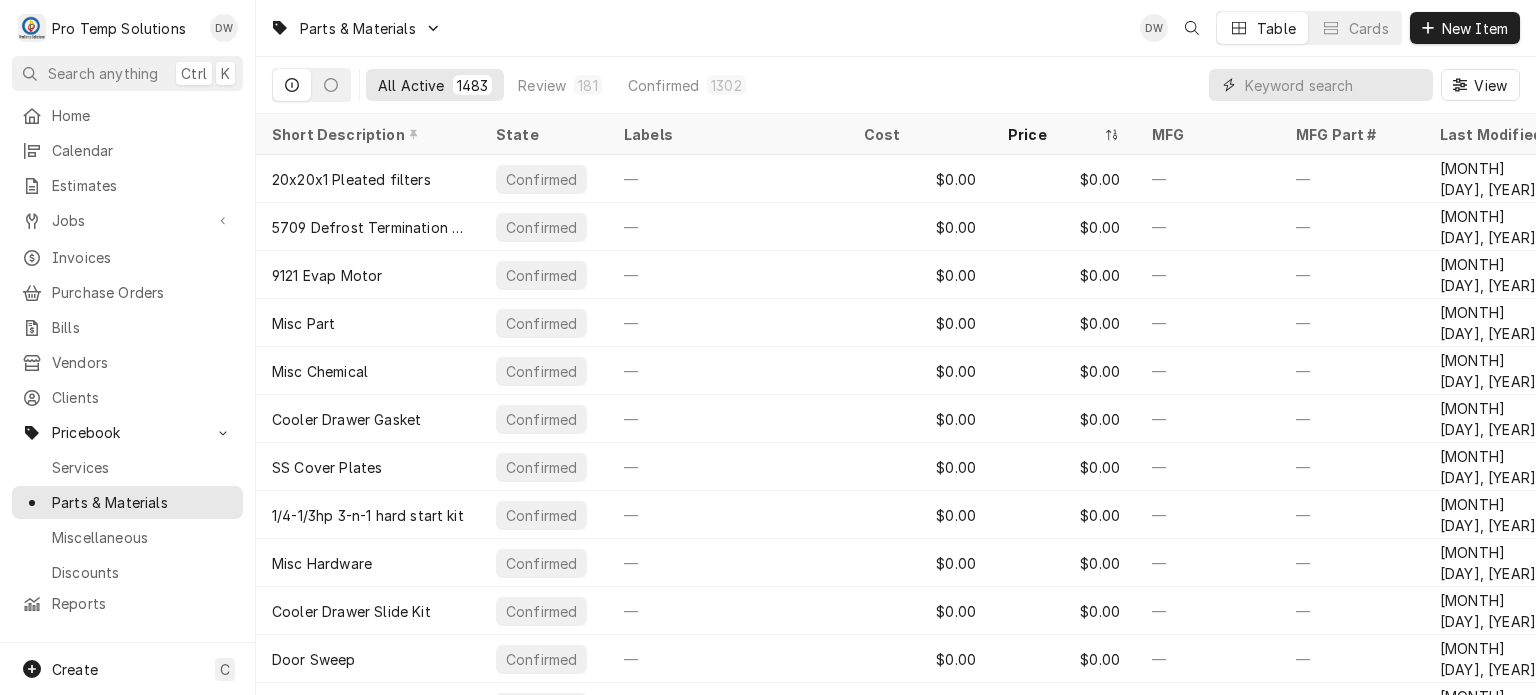 click at bounding box center (1334, 85) 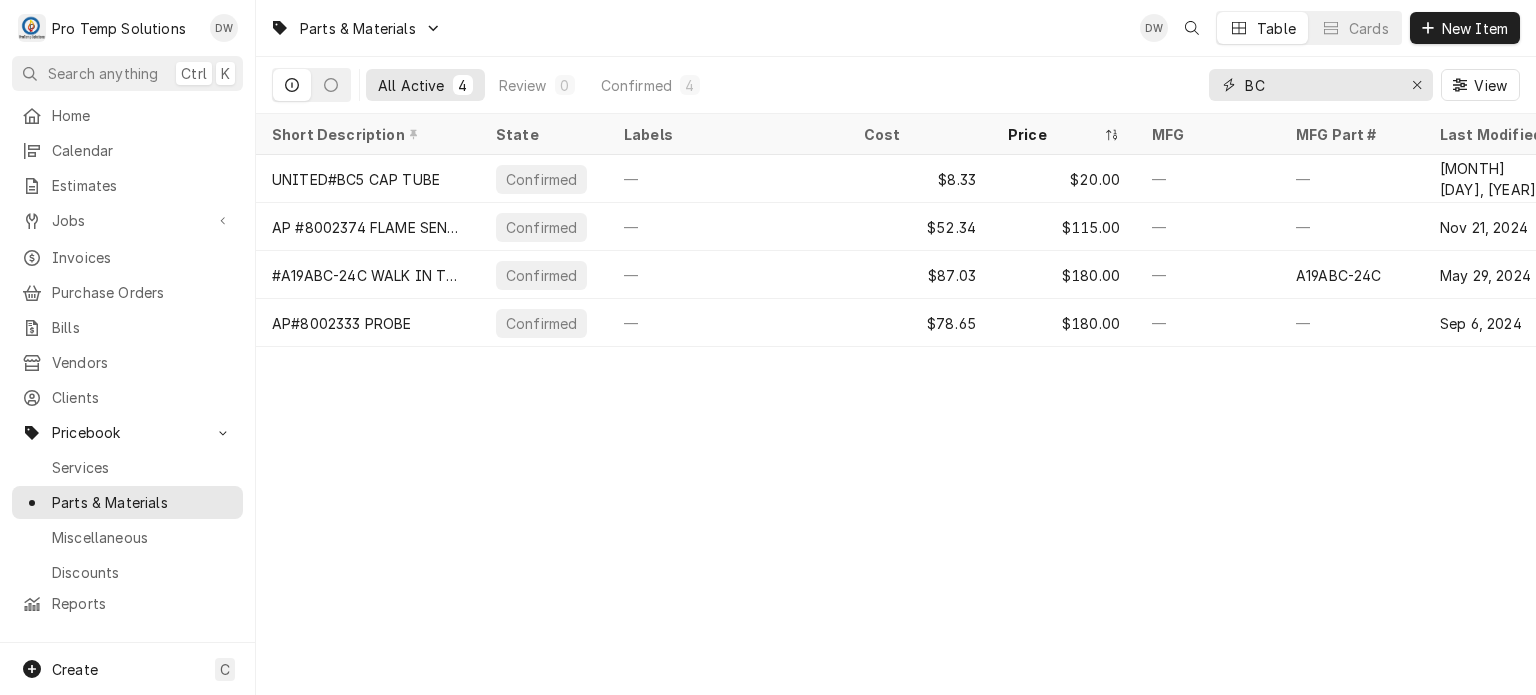 type on "BC" 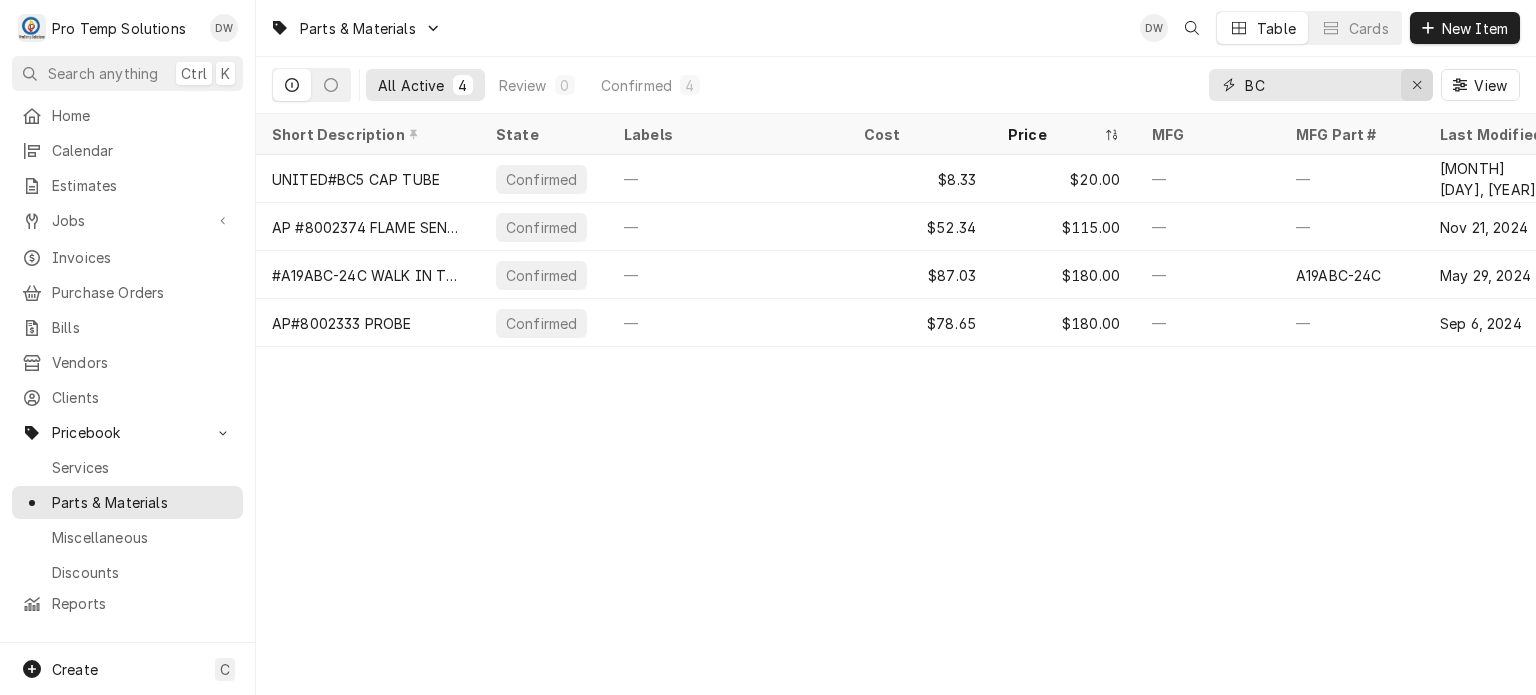 click at bounding box center (1417, 85) 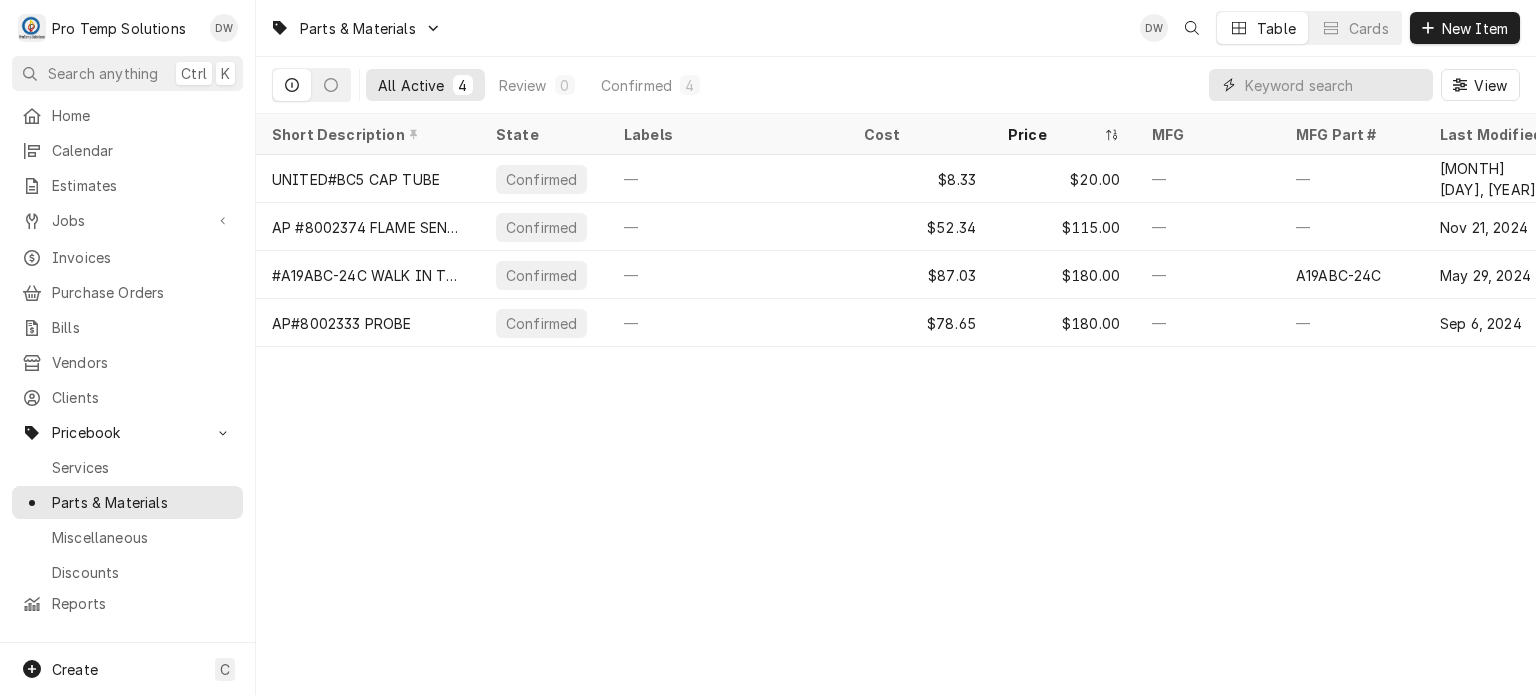 paste on "CAP TUBE .125 X .064" 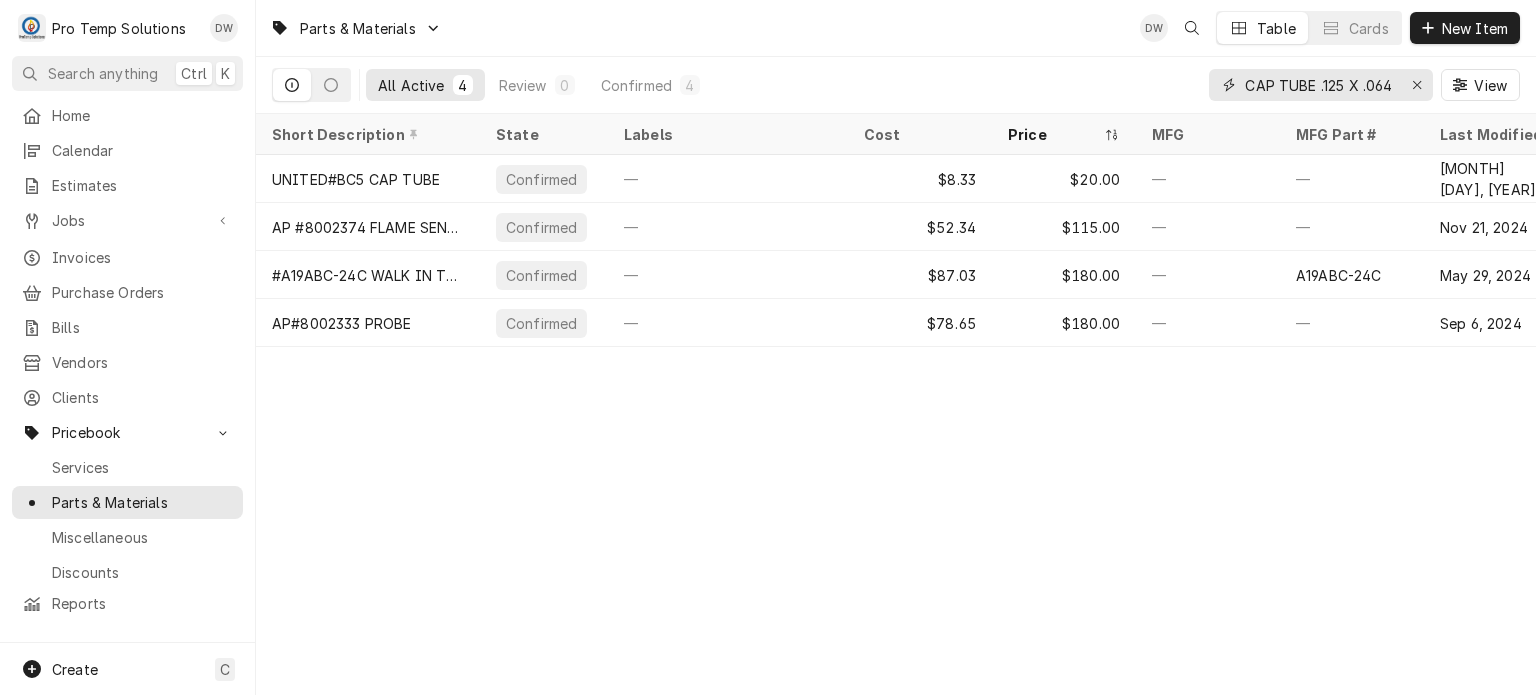 scroll, scrollTop: 0, scrollLeft: 4, axis: horizontal 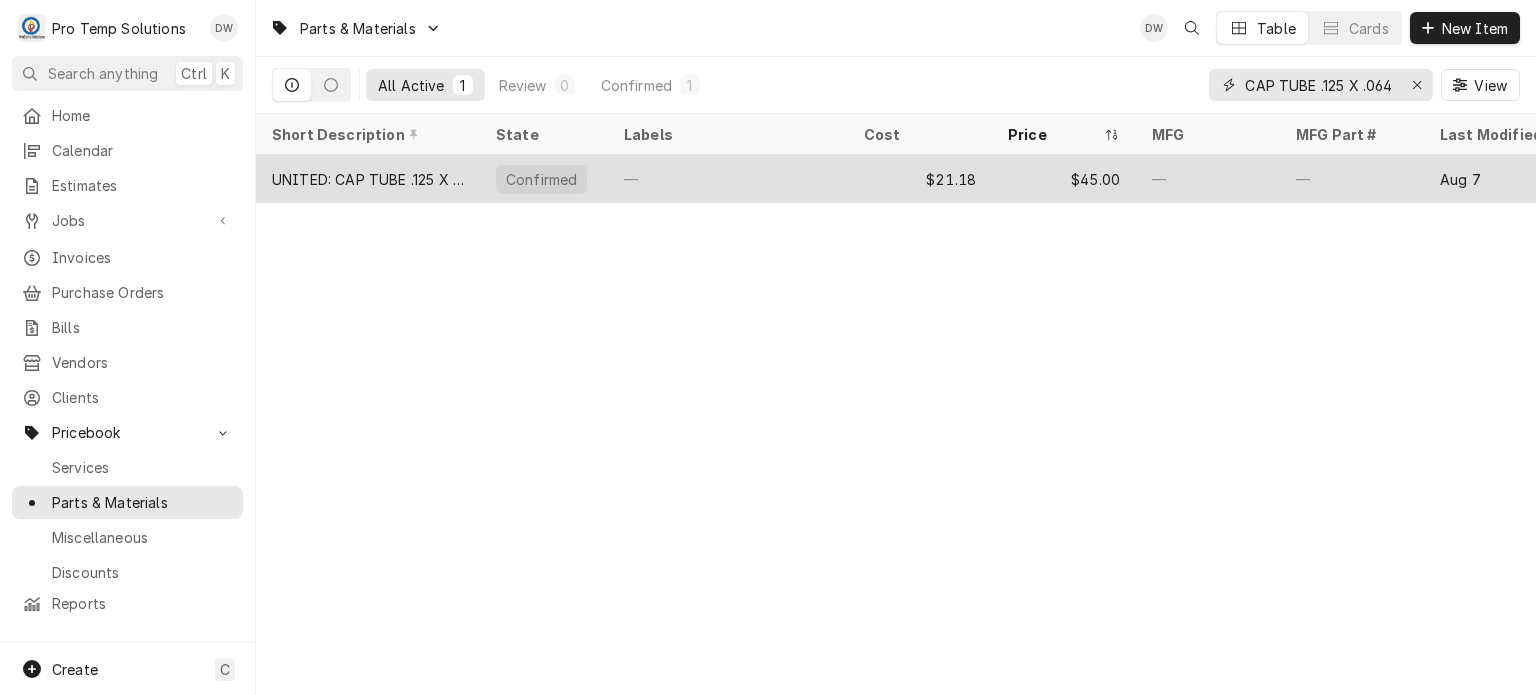 type on "CAP TUBE .125 X .064" 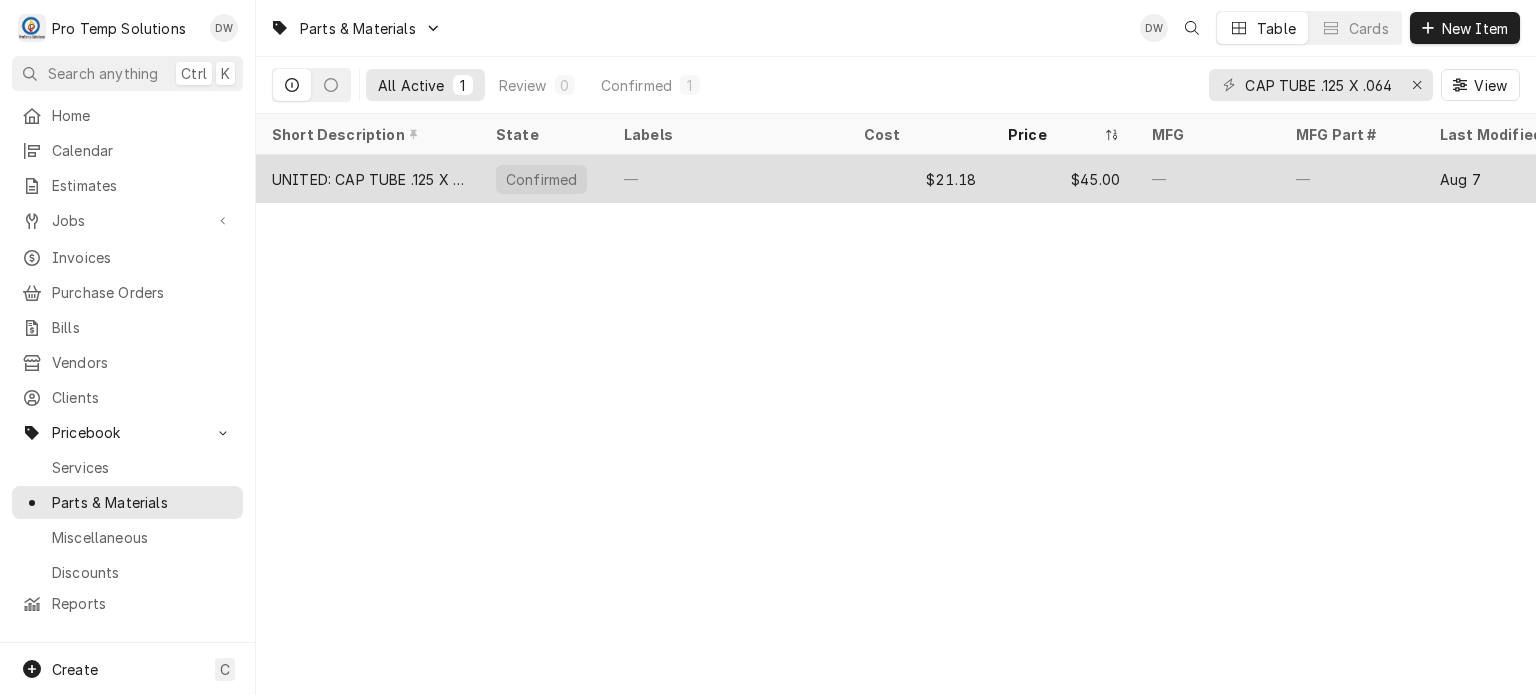 click on "—" at bounding box center [728, 179] 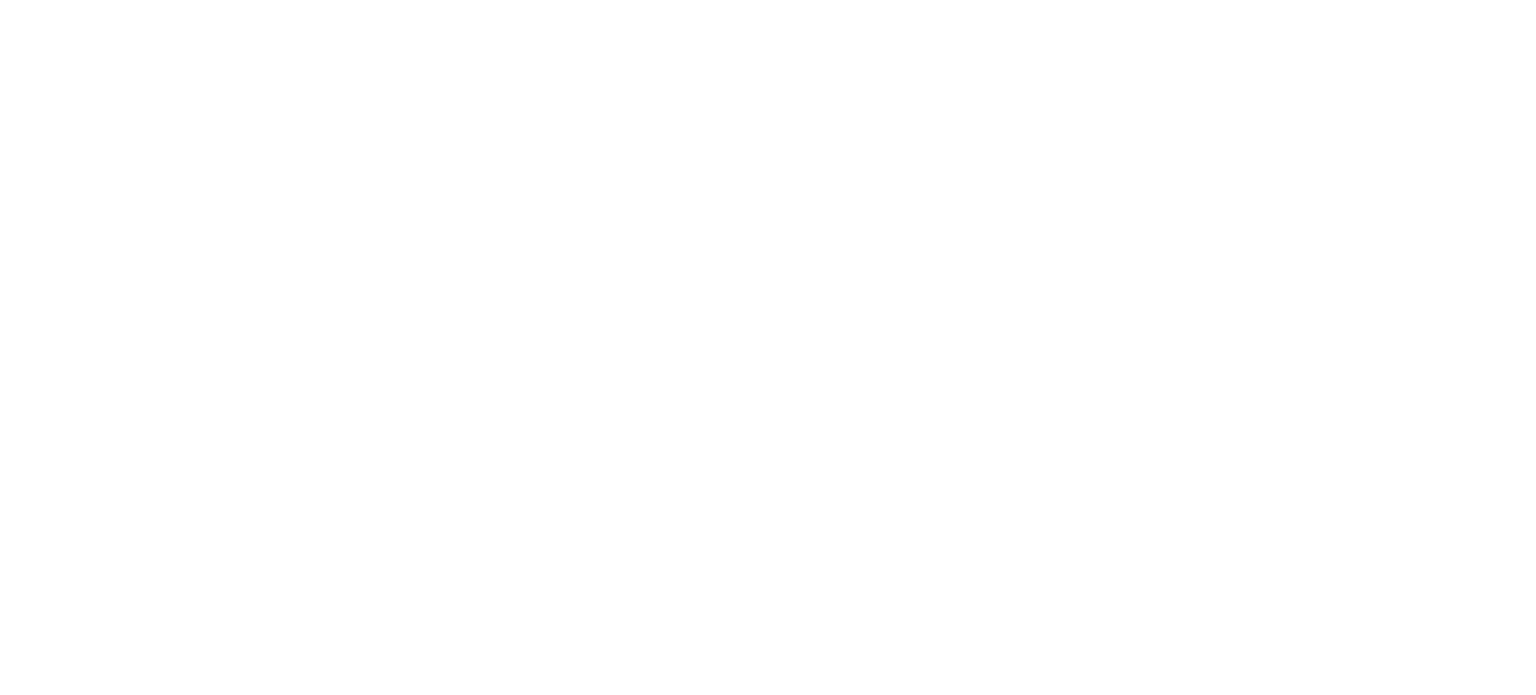 scroll, scrollTop: 0, scrollLeft: 0, axis: both 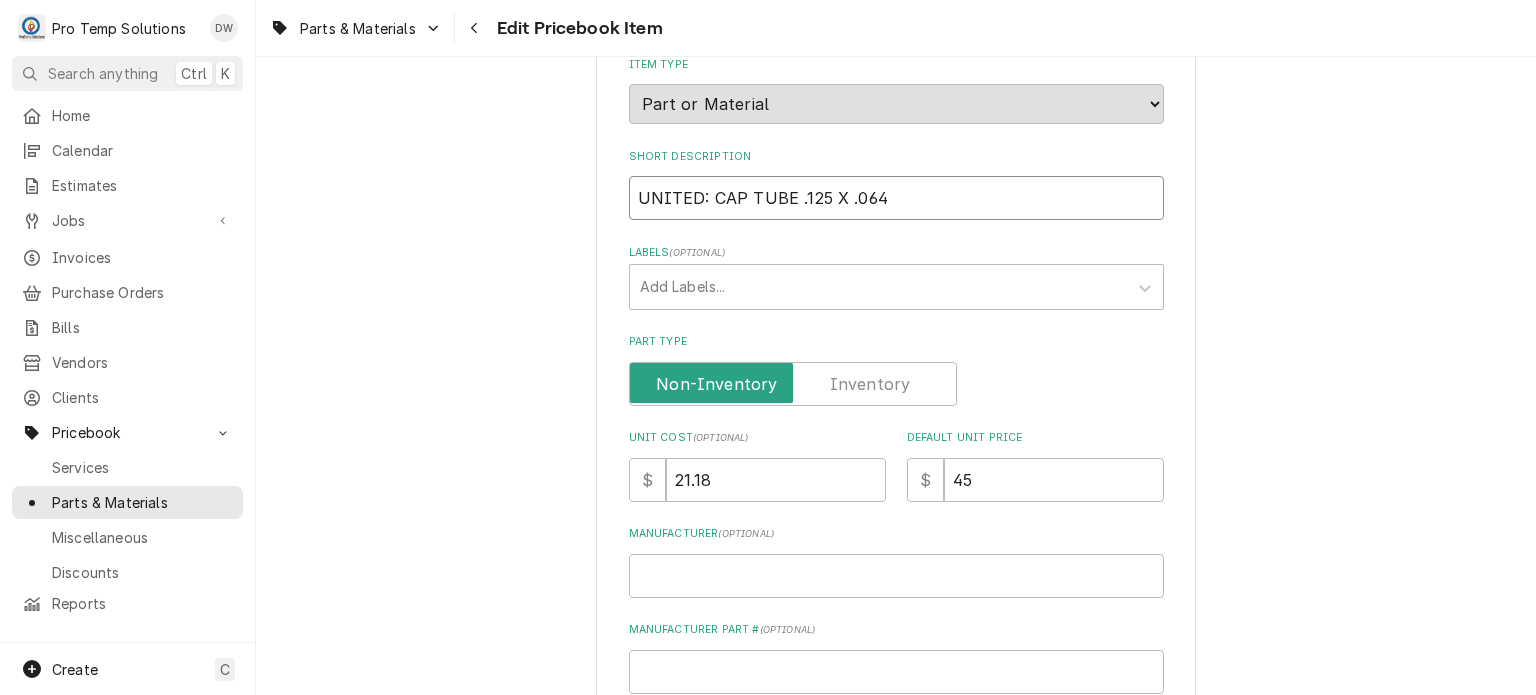 click on "UNITED: CAP TUBE .125 X .064" at bounding box center (896, 198) 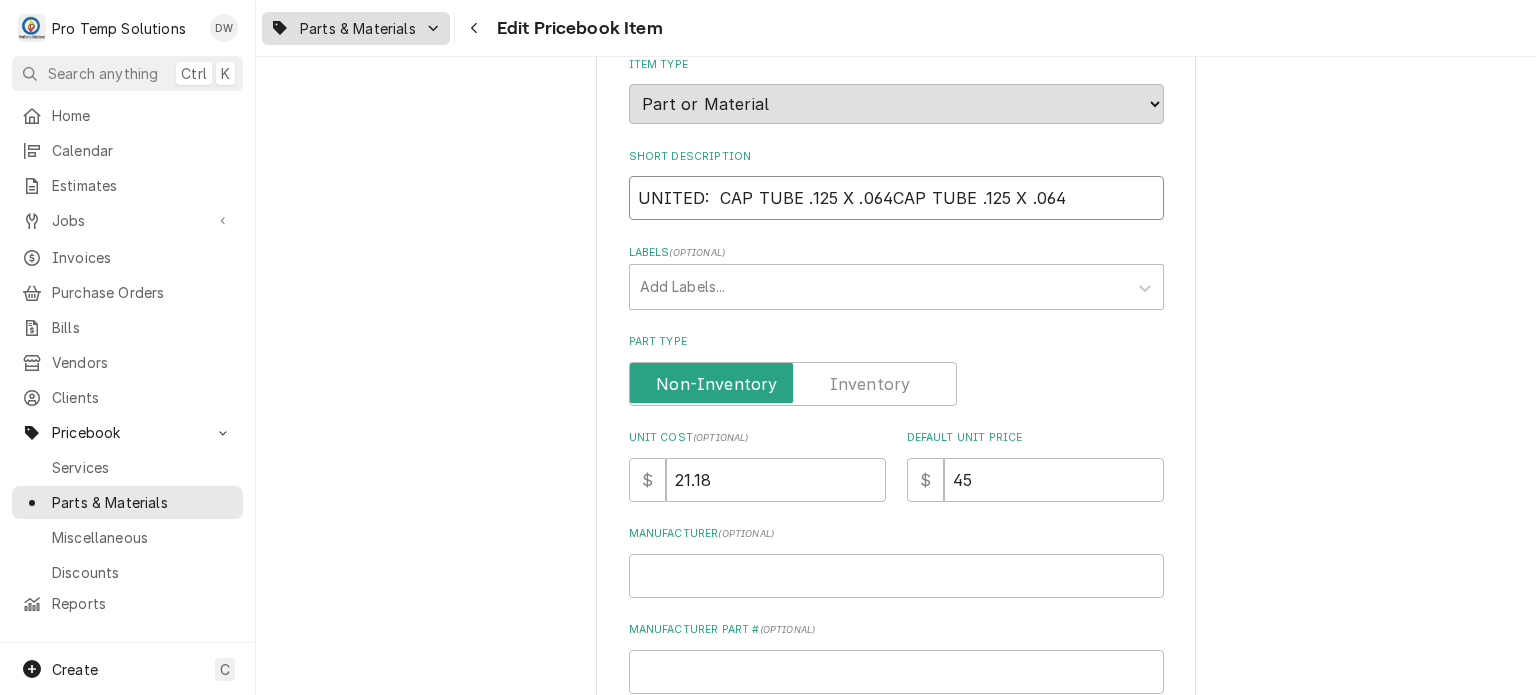 type on "UNITED:  CAP TUBE .125 X .064CAP TUBE .125 X .064" 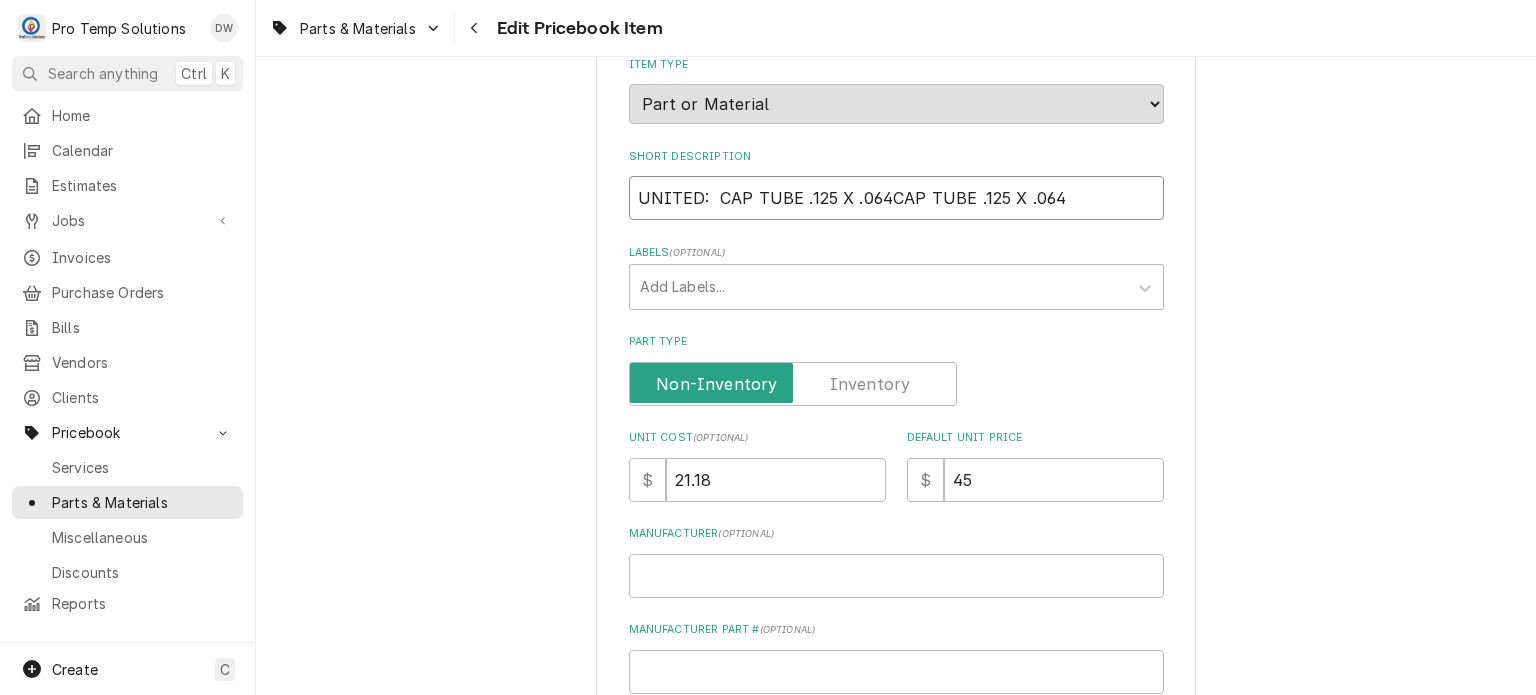 drag, startPoint x: 720, startPoint y: 186, endPoint x: 868, endPoint y: 174, distance: 148.48569 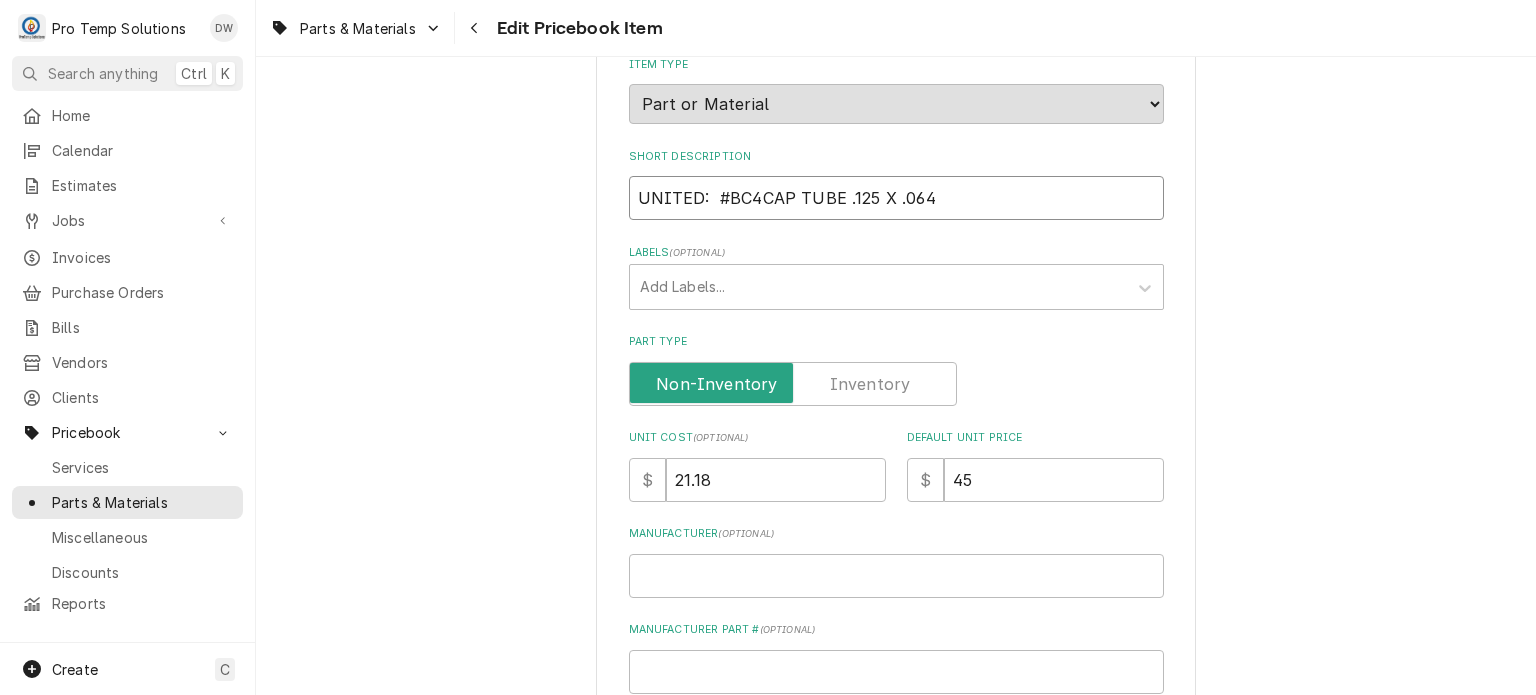 click on "UNITED:  #BC4CAP TUBE .125 X .064" at bounding box center [896, 198] 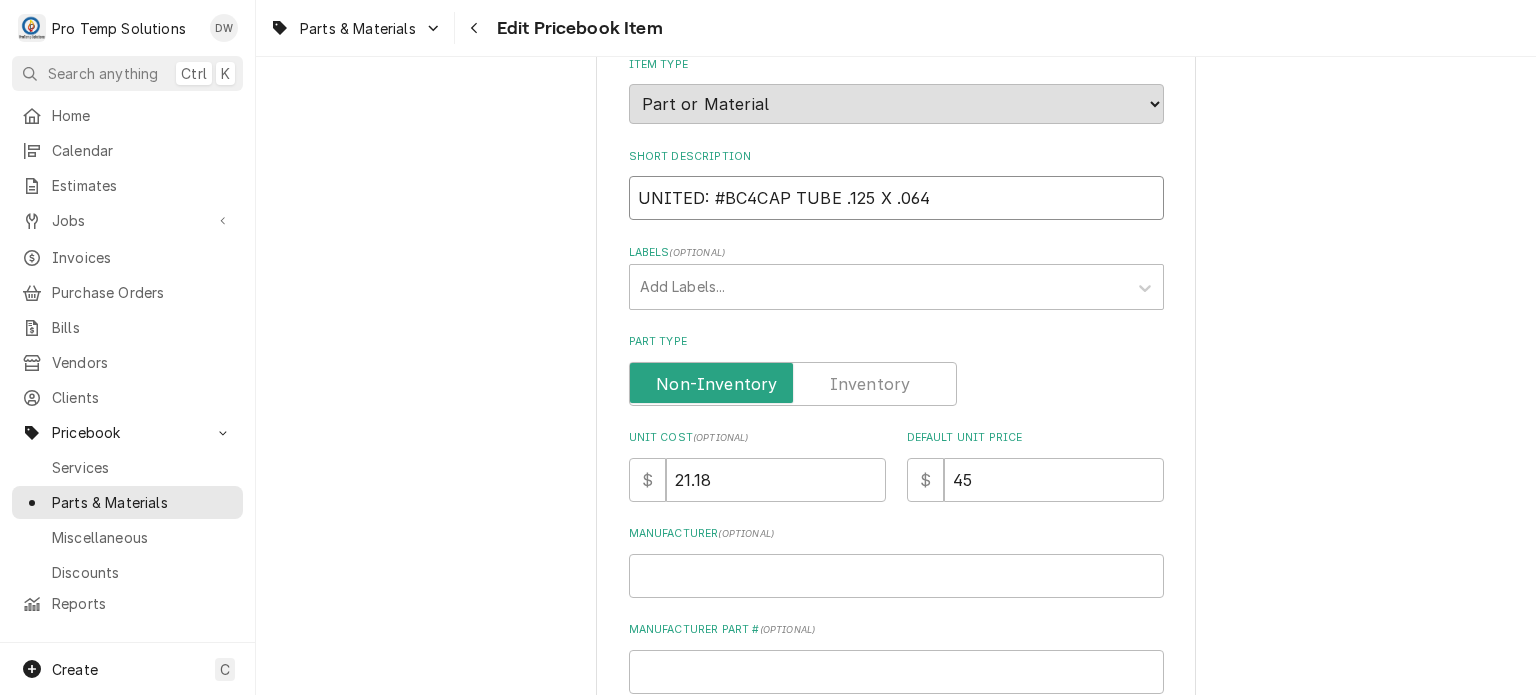 type on "x" 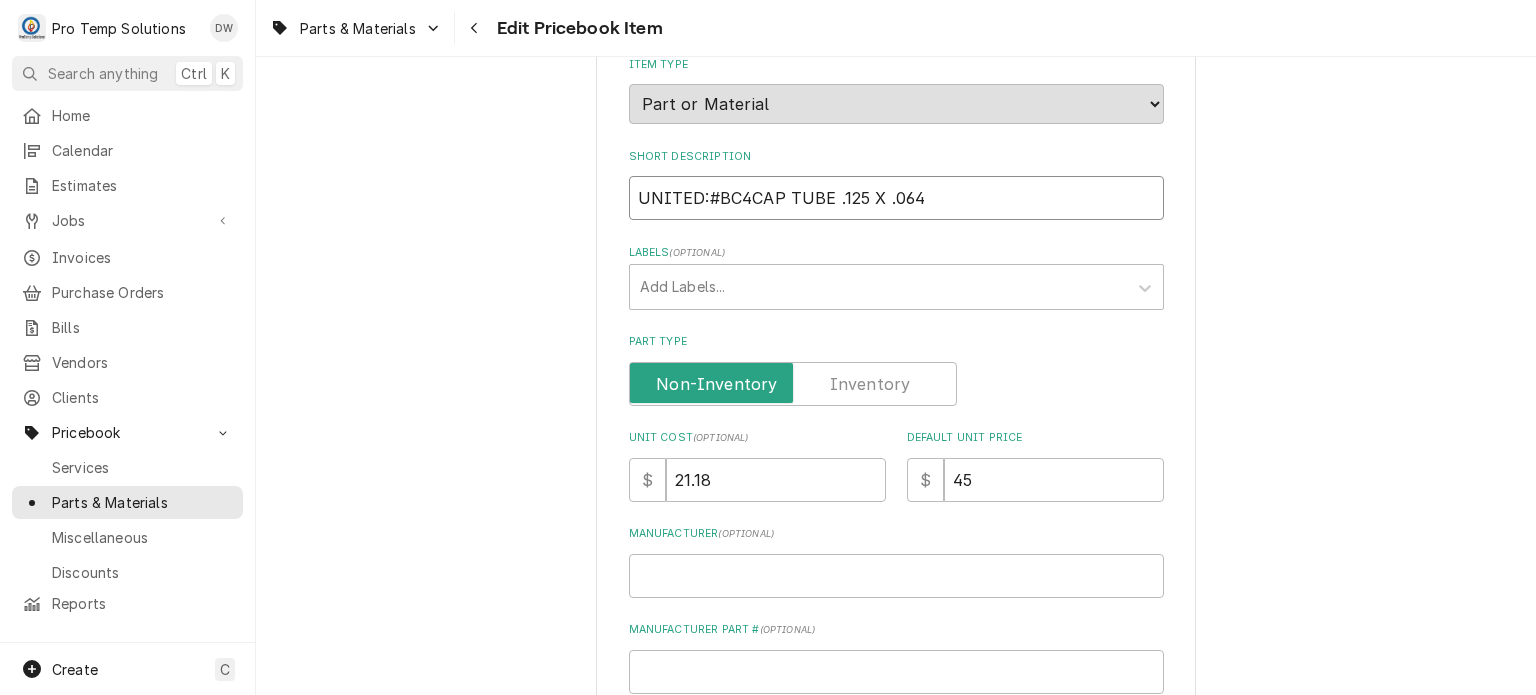type on "x" 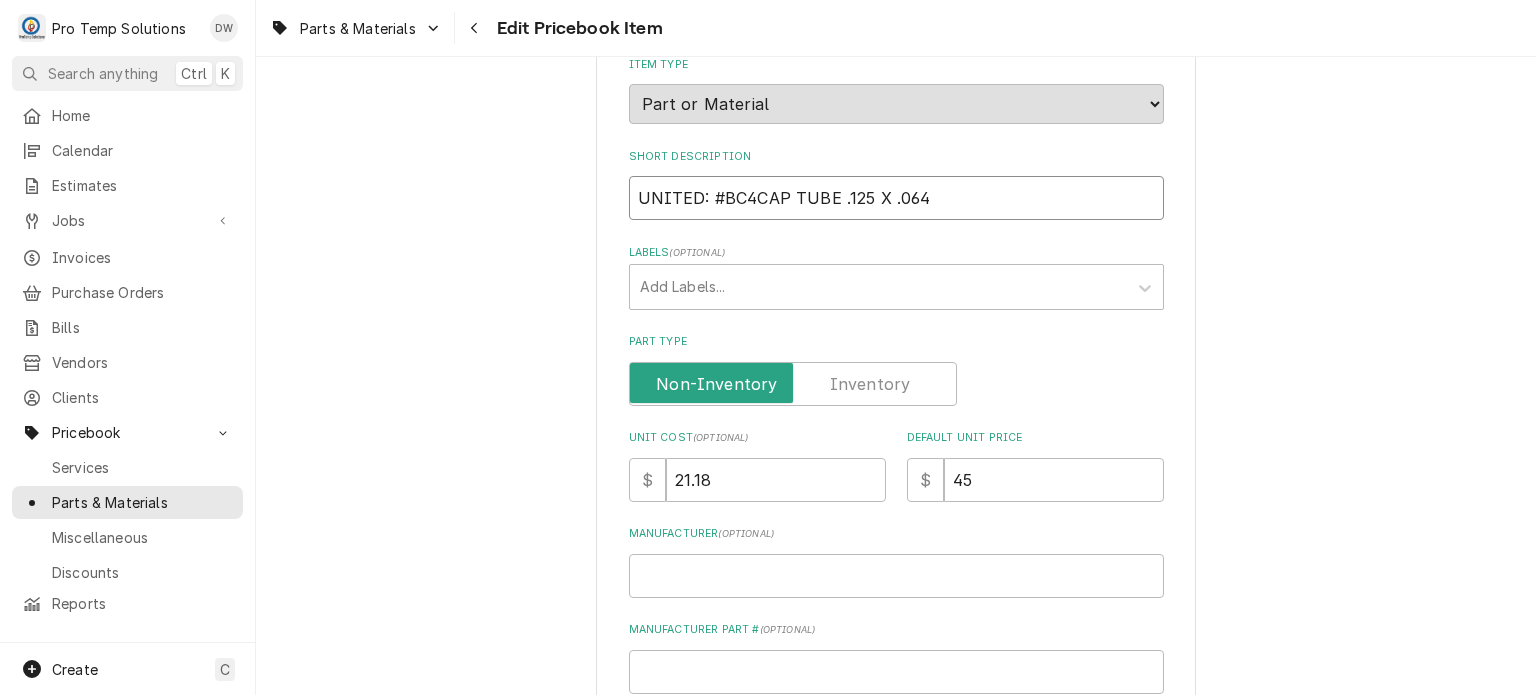 click on "UNITED: #BC4CAP TUBE .125 X .064" at bounding box center [896, 198] 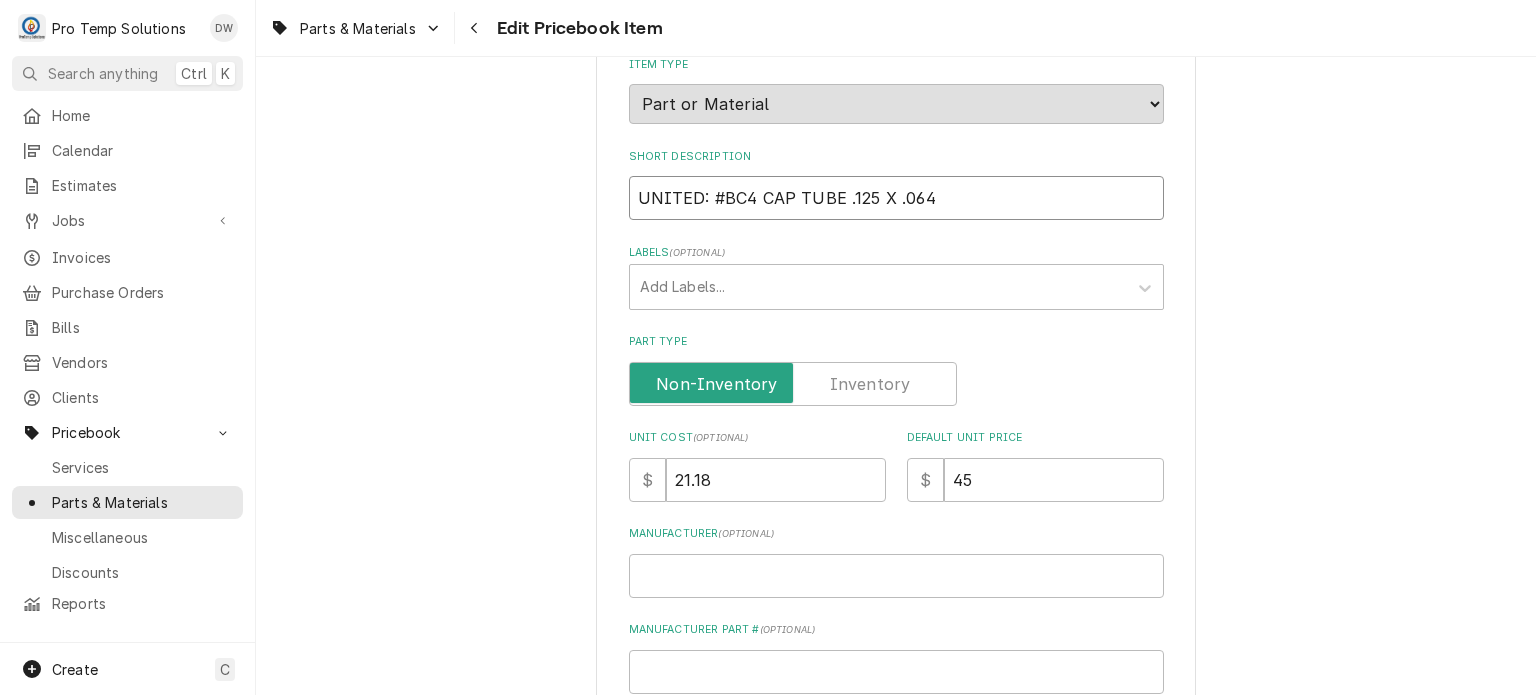 type on "UNITED: #BC4 CAP TUBE .125 X .064" 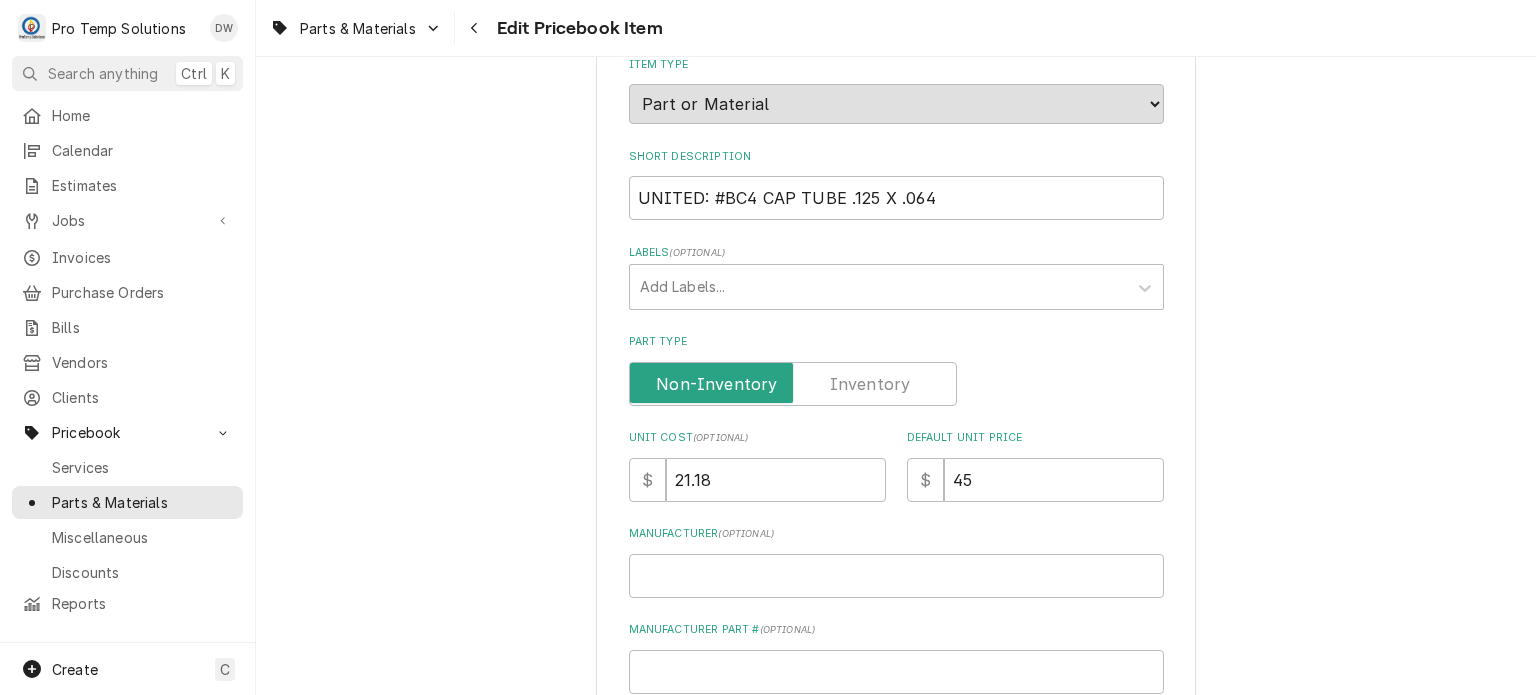 click on "Use the fields below to edit this PriceBook item. Note that changes made here will not be reflected on existing Estimates, Jobs, or Invoices. Active Status Item Type Choose PriceBook item type... Service Charge Part or Material Miscellaneous Charge Discount Short Description UNITED: #BC4 CAP TUBE .125 X .064 Labels  ( optional ) Add Labels... Part Type Unit Cost  ( optional ) $ 21.18 Default Unit Price $ 45 Manufacturer  ( optional ) Manufacturer Part #  ( optional ) Detailed Summary Template  ( optional ) UNITED: CAP TUBE .125 X .064
LIST: 45.00 Internal Notes  ( optional ) Vendor Part Information Add Vendor Cost Save Cancel" at bounding box center [896, 536] 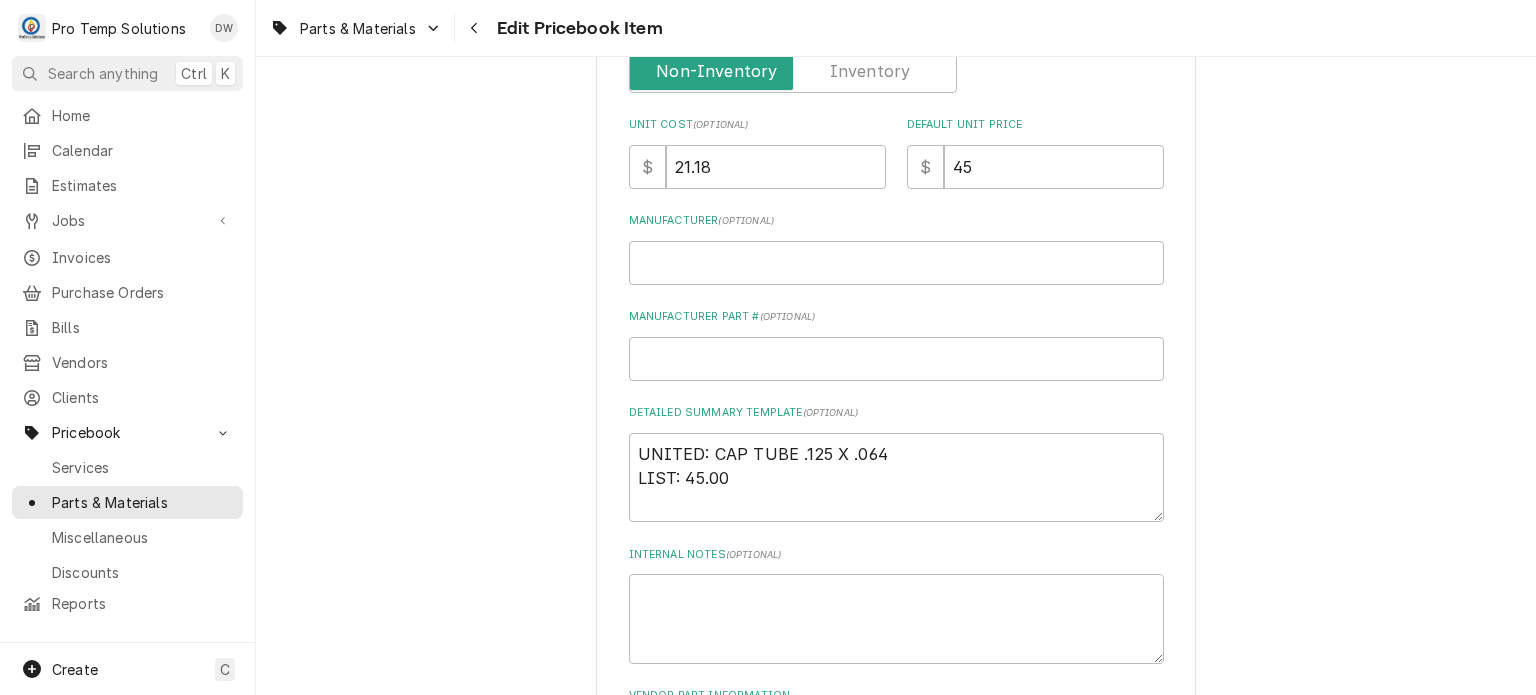 scroll, scrollTop: 881, scrollLeft: 0, axis: vertical 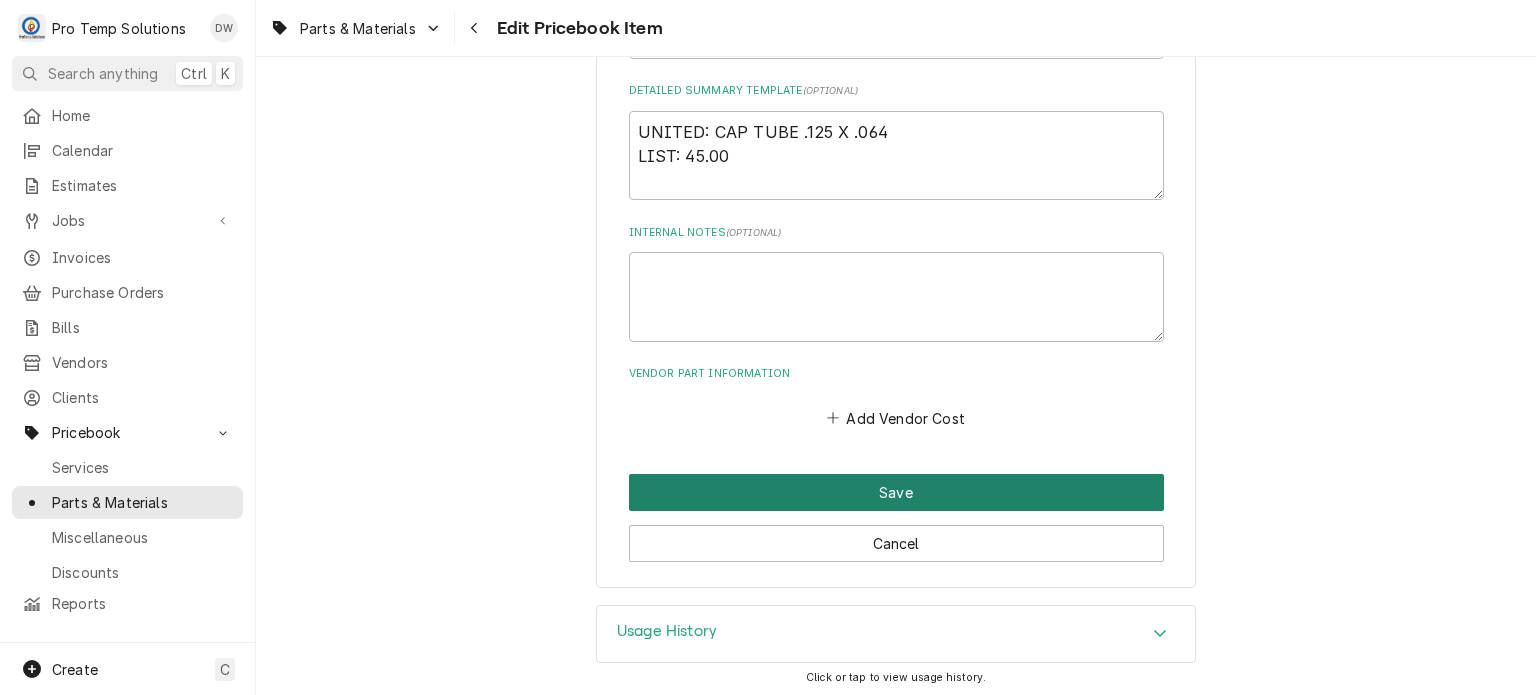 click on "Save" at bounding box center [896, 492] 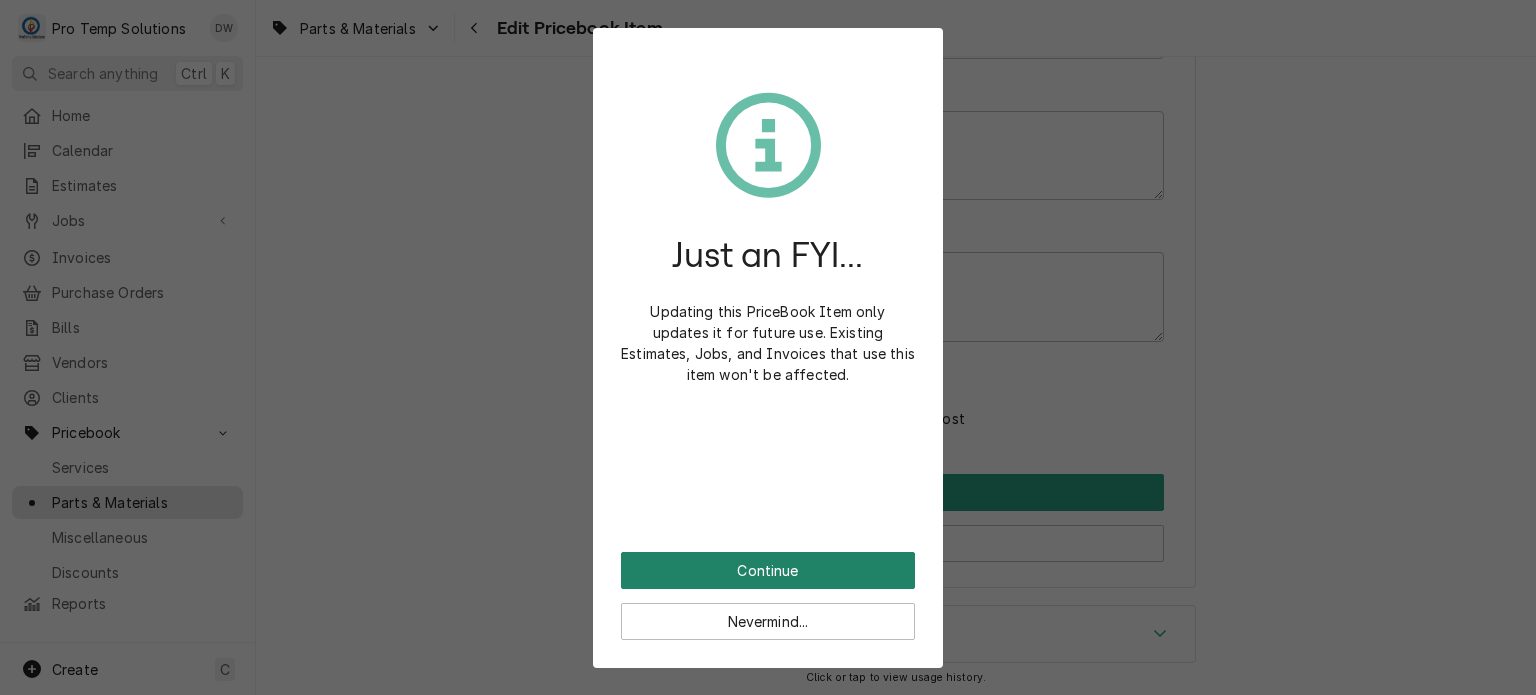 click on "Continue" at bounding box center [768, 570] 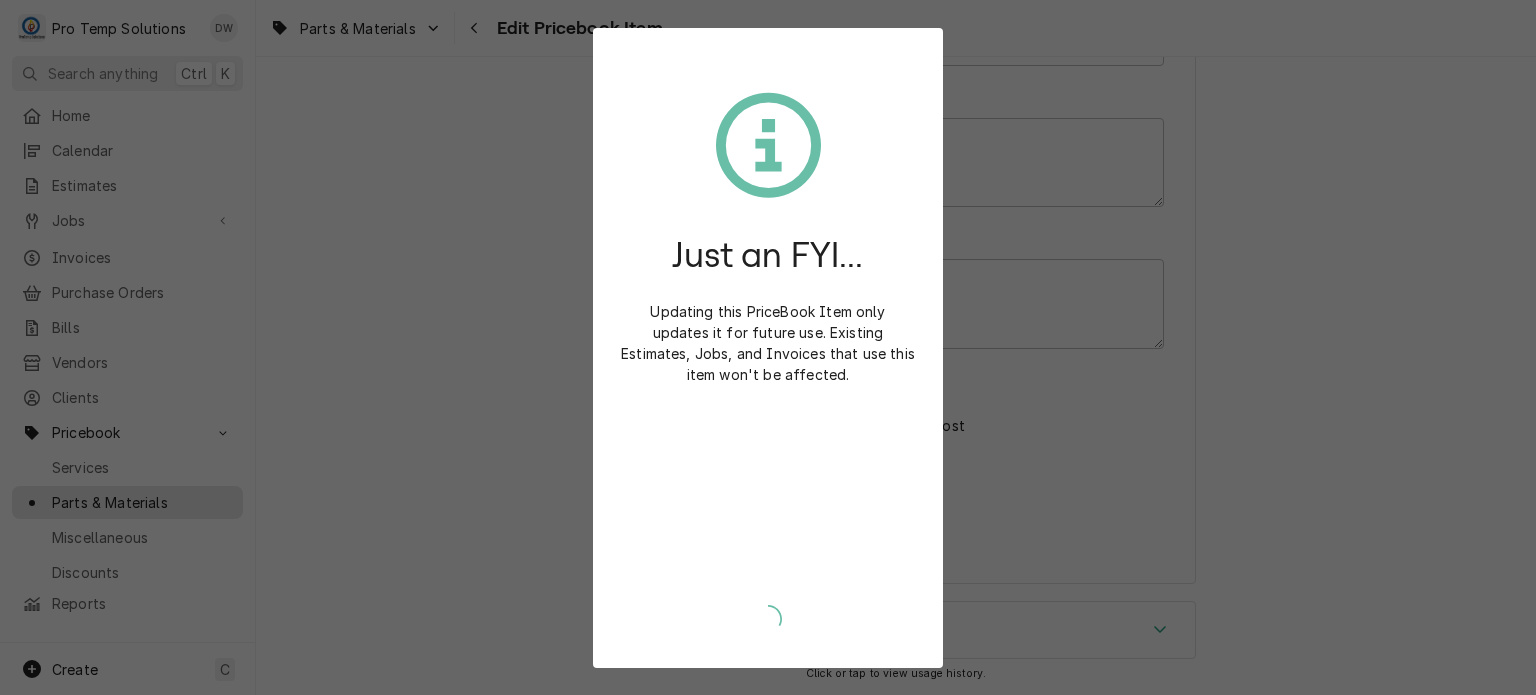 scroll, scrollTop: 871, scrollLeft: 0, axis: vertical 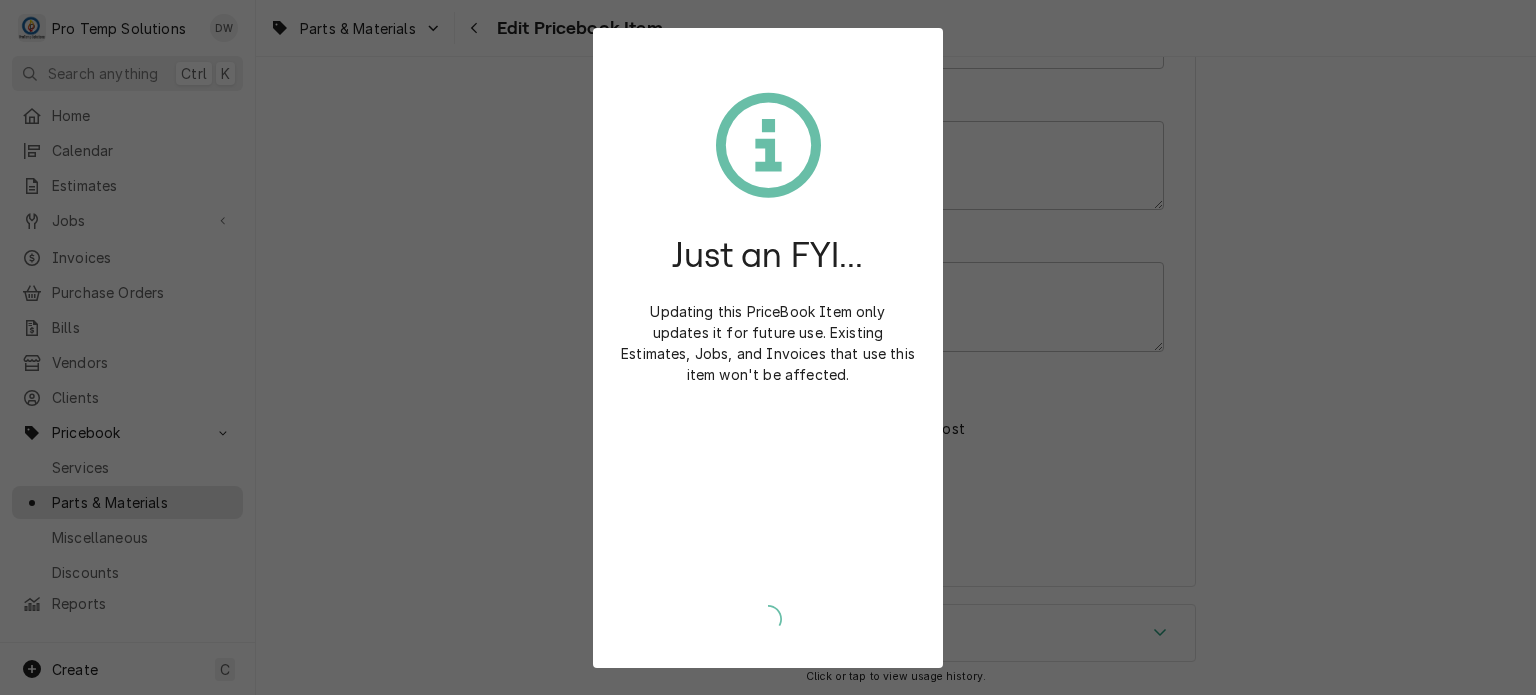 type on "x" 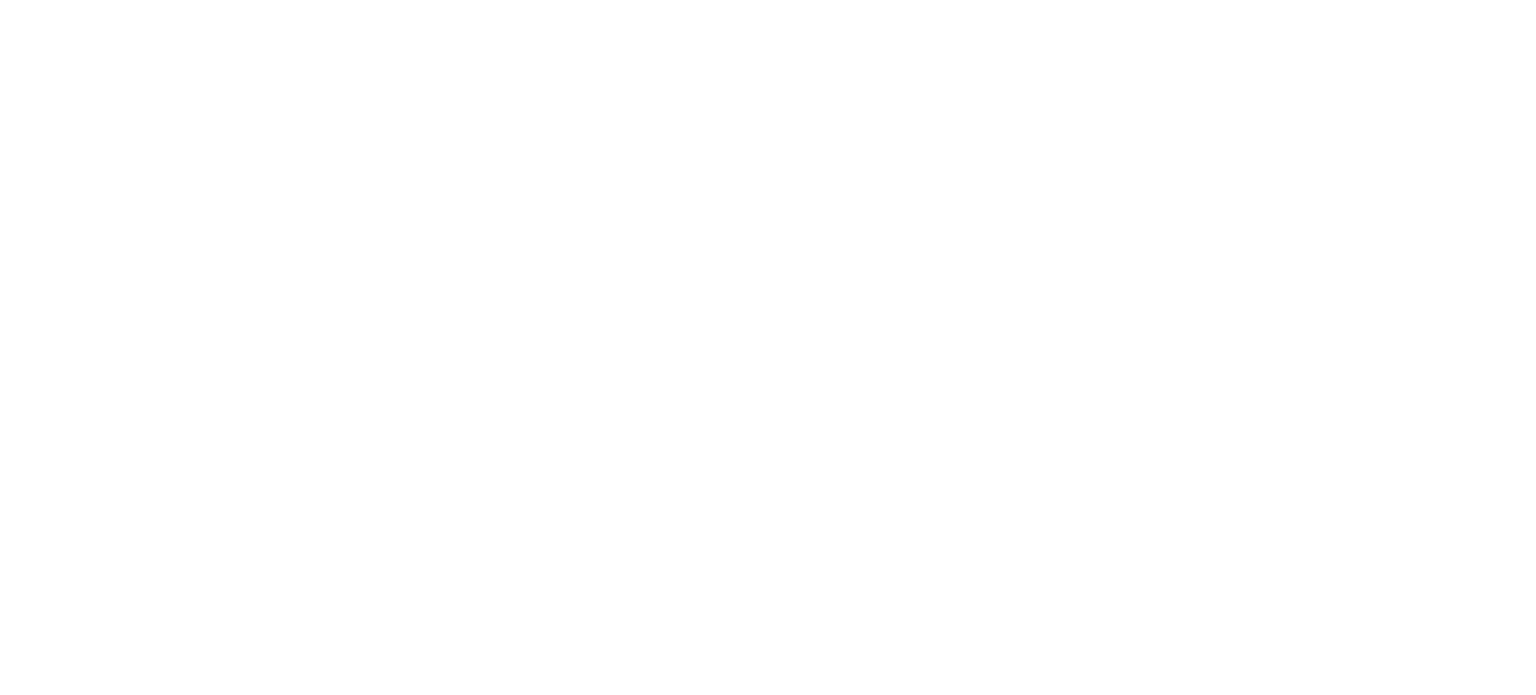 scroll, scrollTop: 0, scrollLeft: 0, axis: both 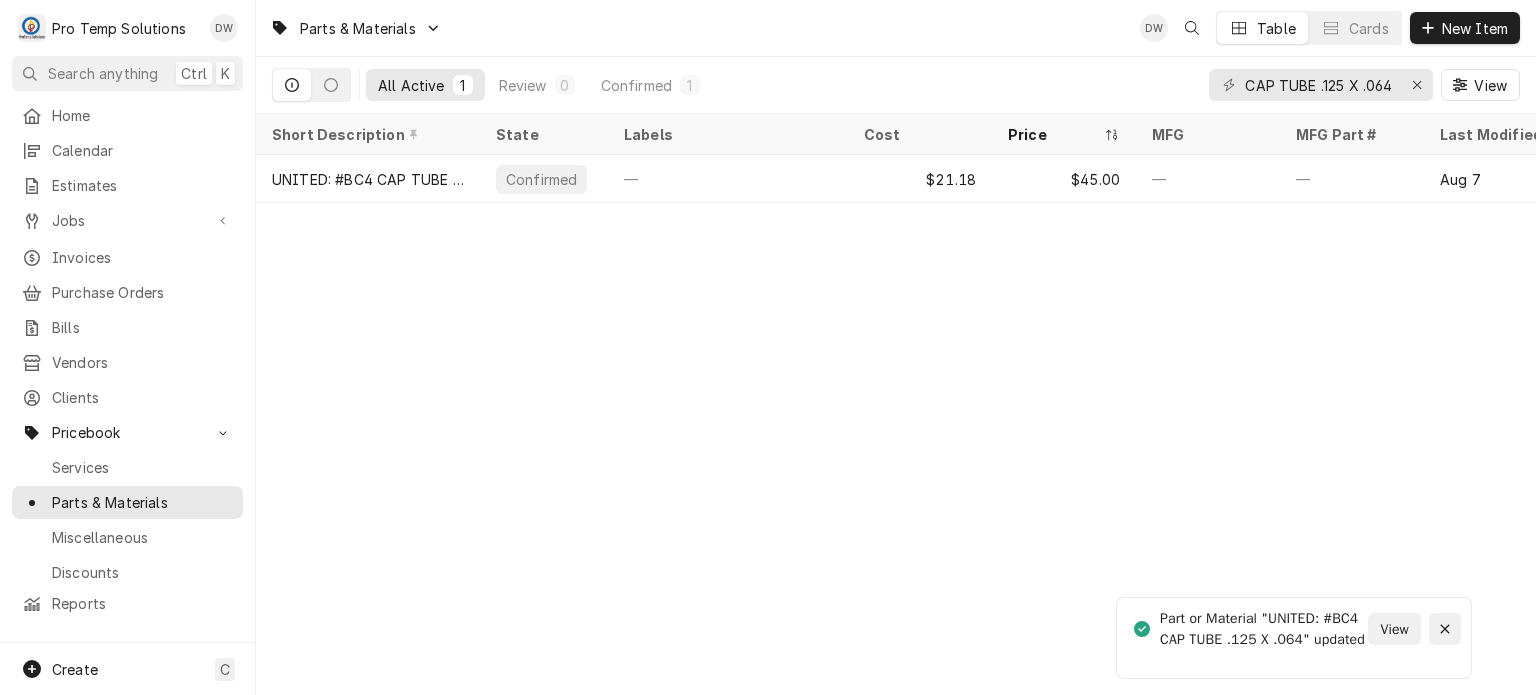 click at bounding box center [1445, 629] 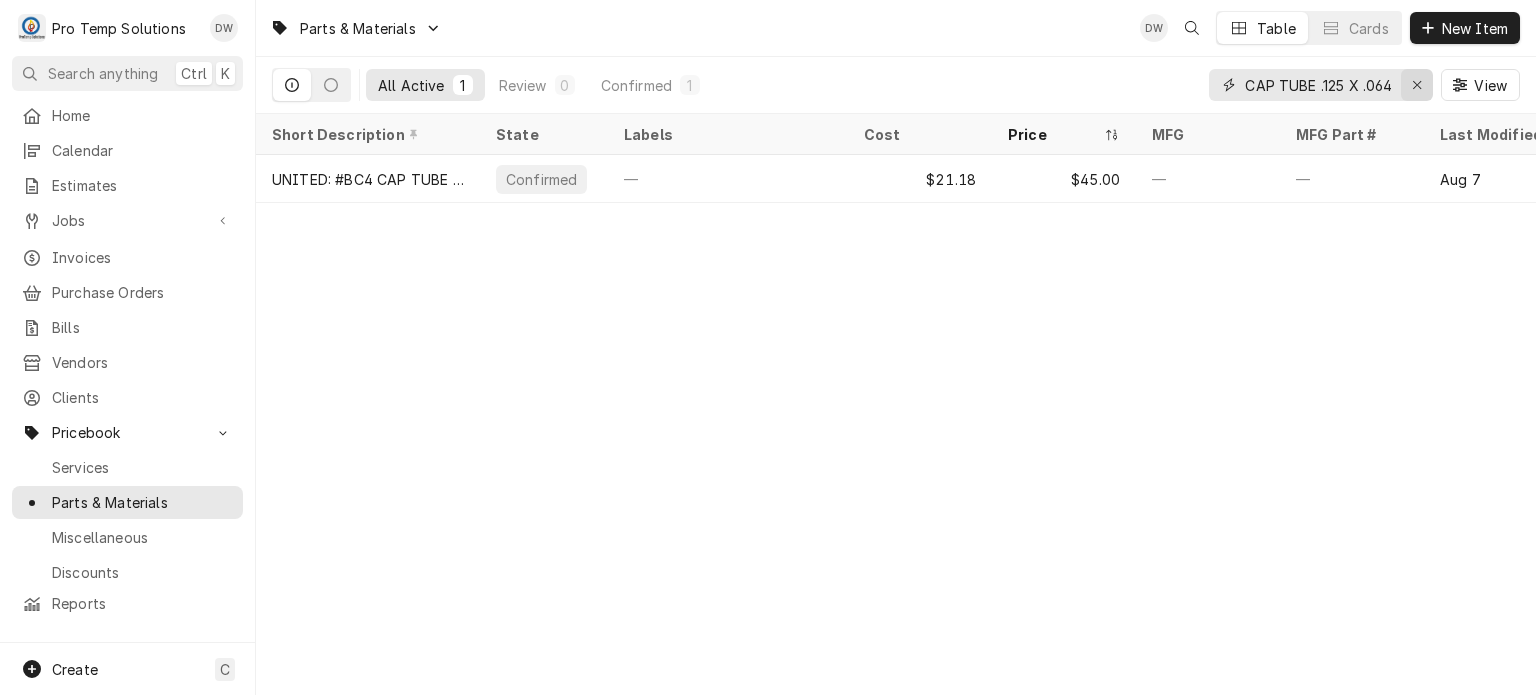 click at bounding box center [1417, 85] 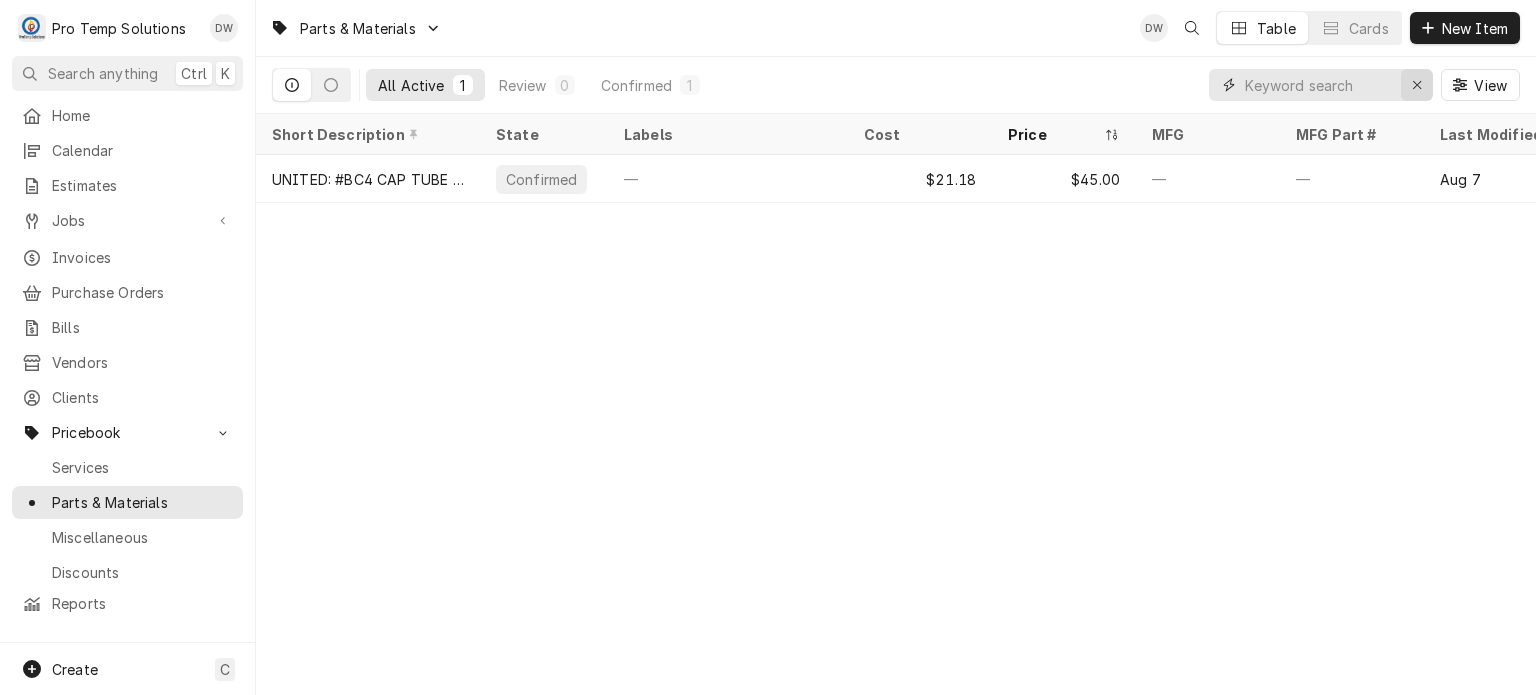 scroll, scrollTop: 0, scrollLeft: 0, axis: both 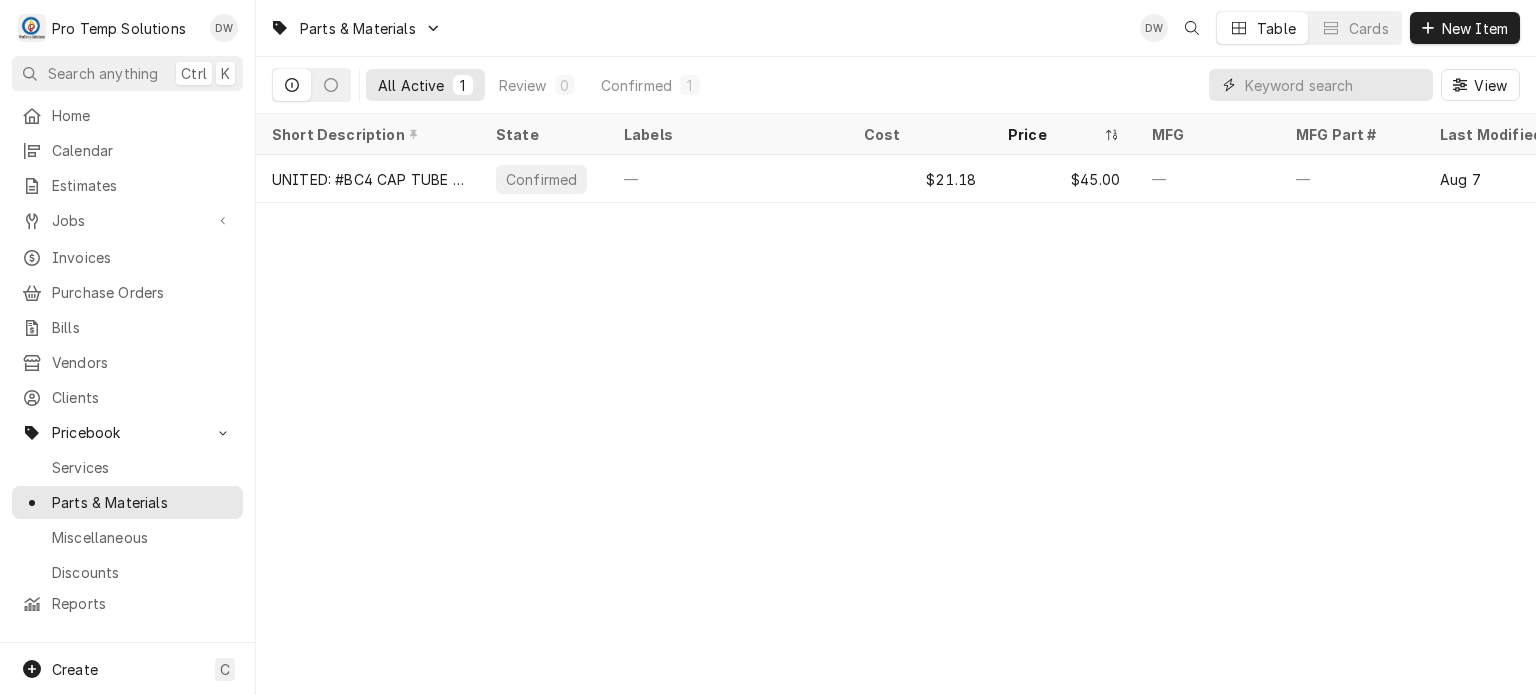 paste on "TPLP106MAS1DR2" 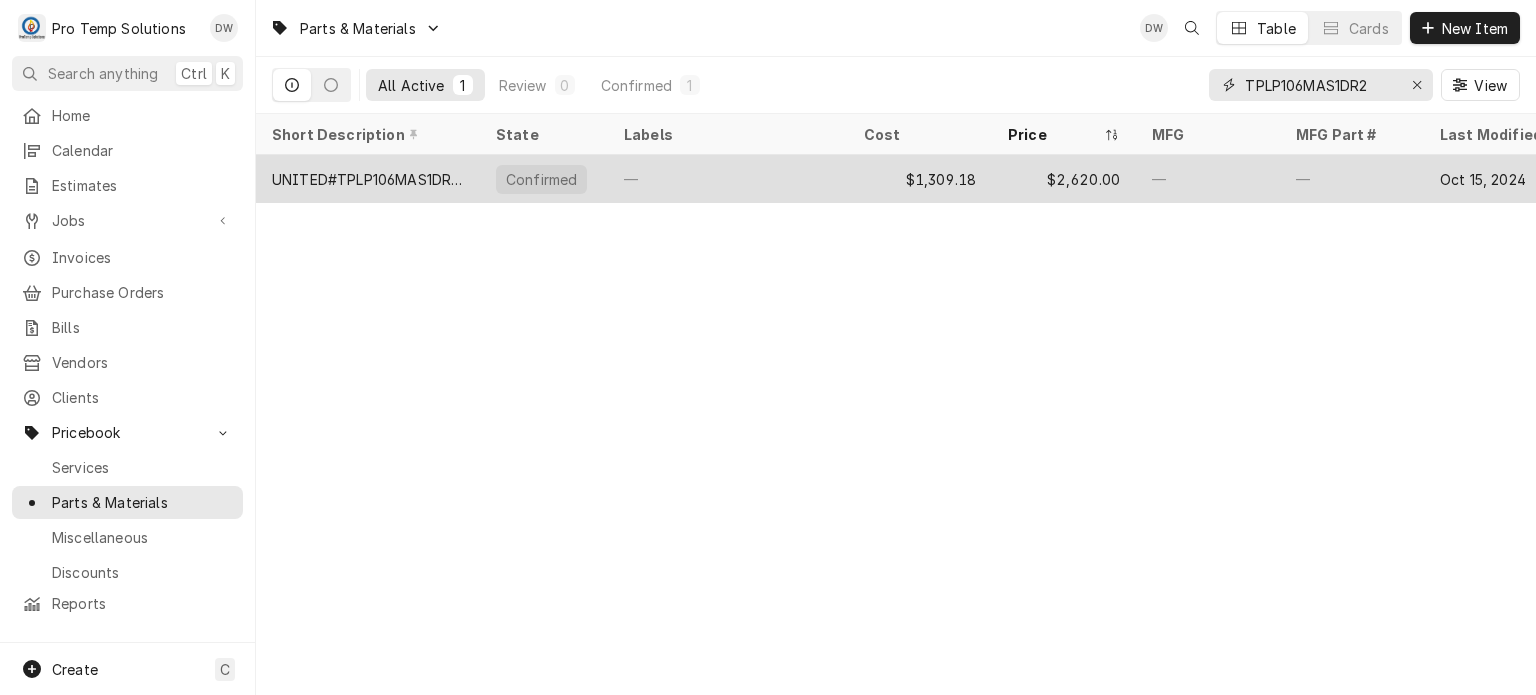 type on "TPLP106MAS1DR2" 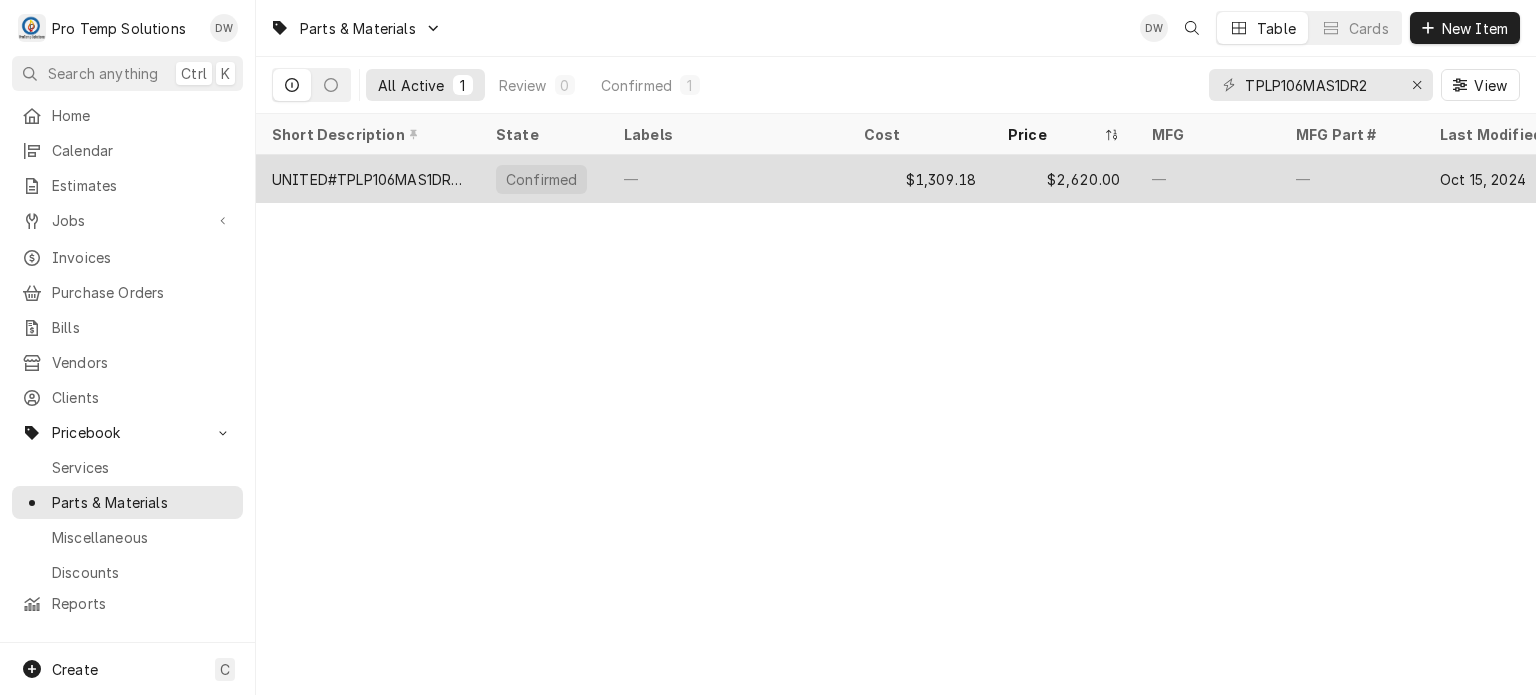 click on "$2,620.00" at bounding box center (1064, 179) 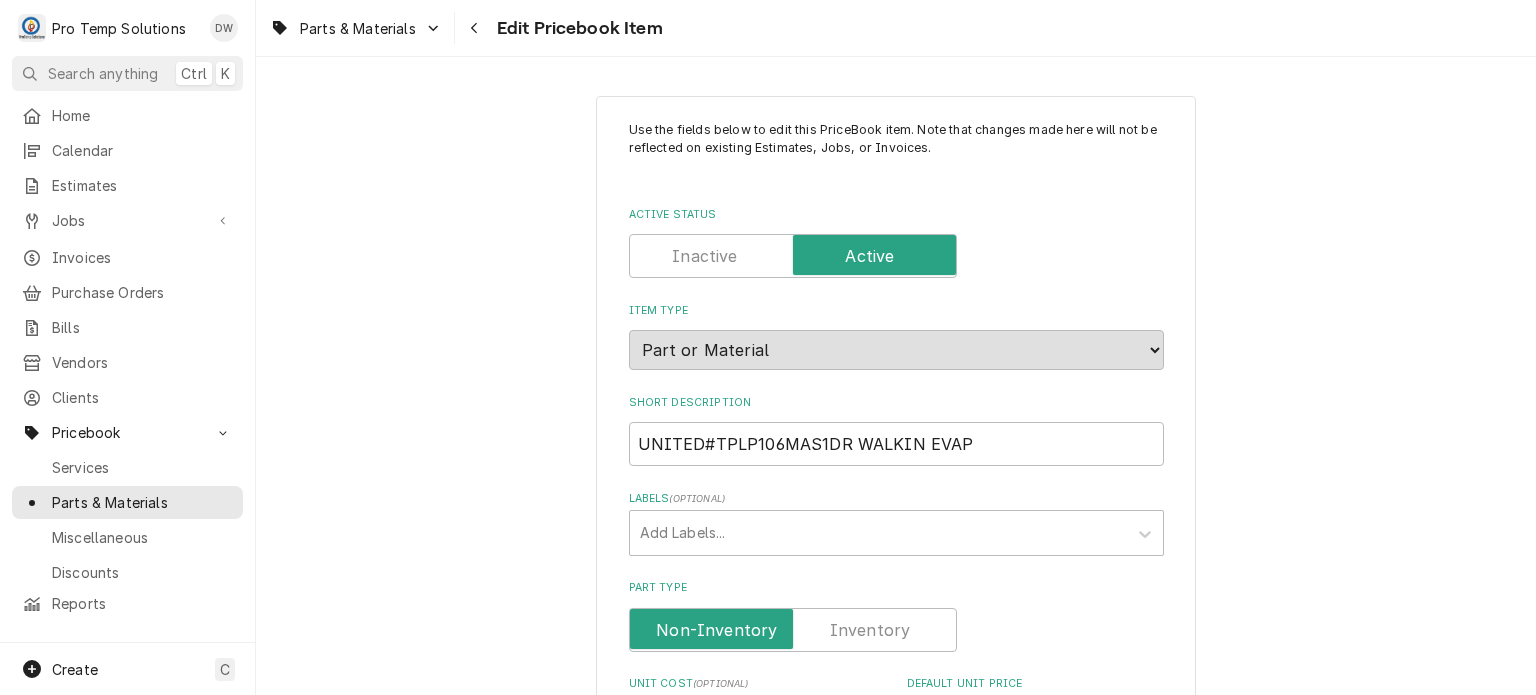 scroll, scrollTop: 0, scrollLeft: 0, axis: both 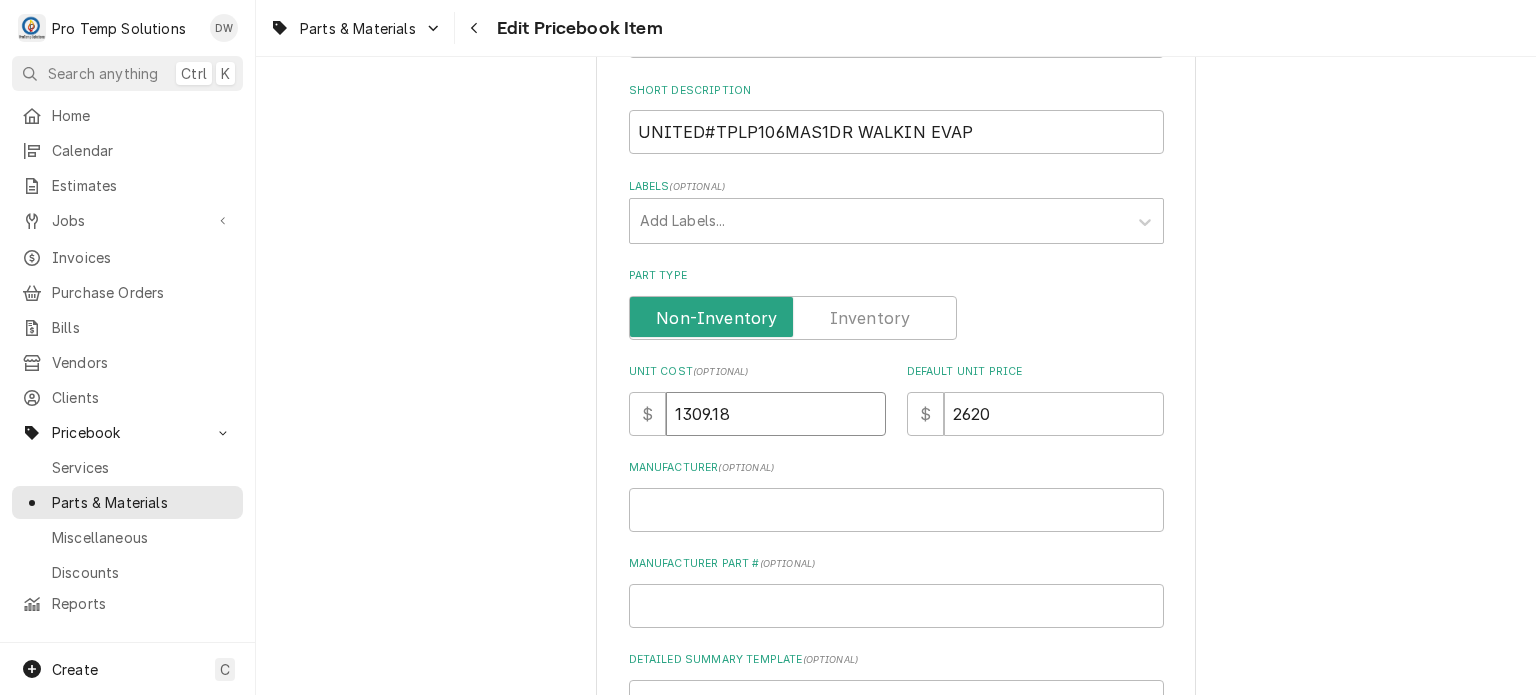 drag, startPoint x: 735, startPoint y: 401, endPoint x: 623, endPoint y: 392, distance: 112.36102 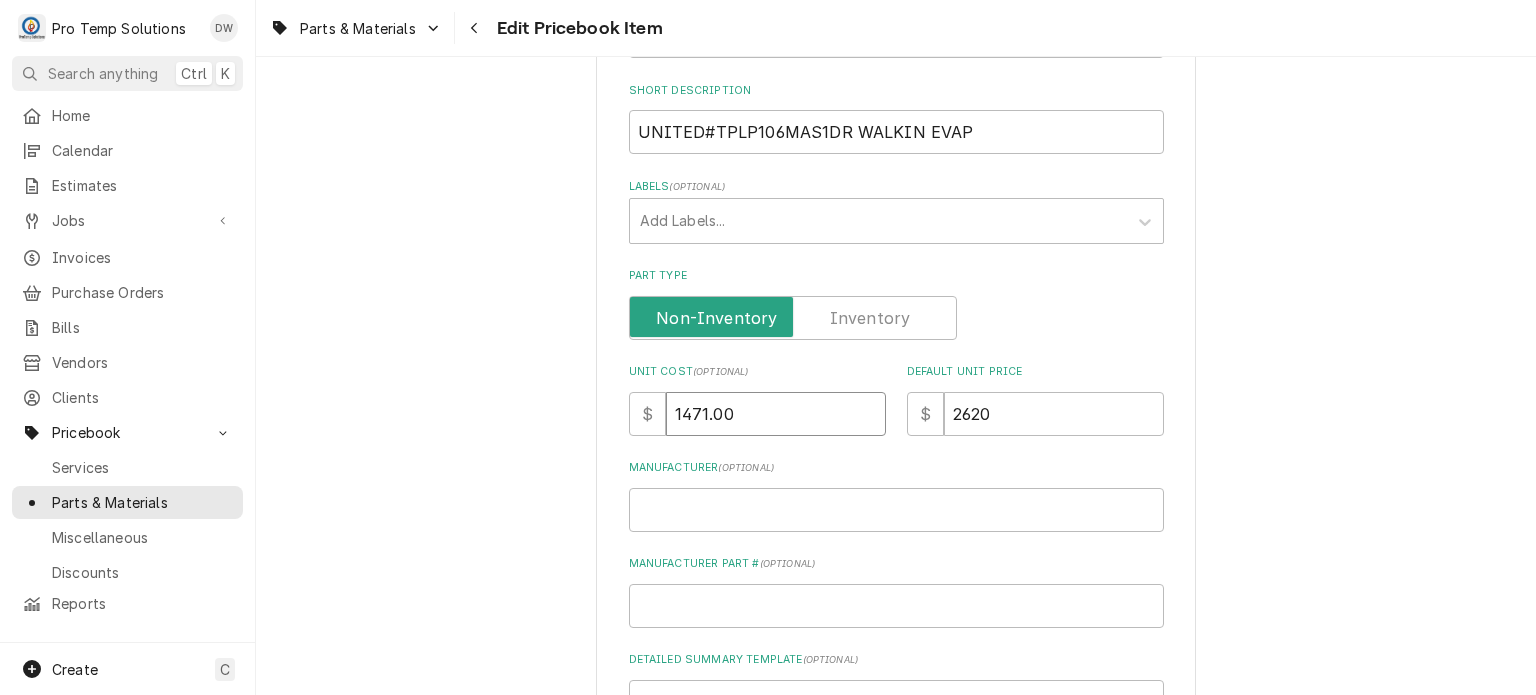 type on "1471.00" 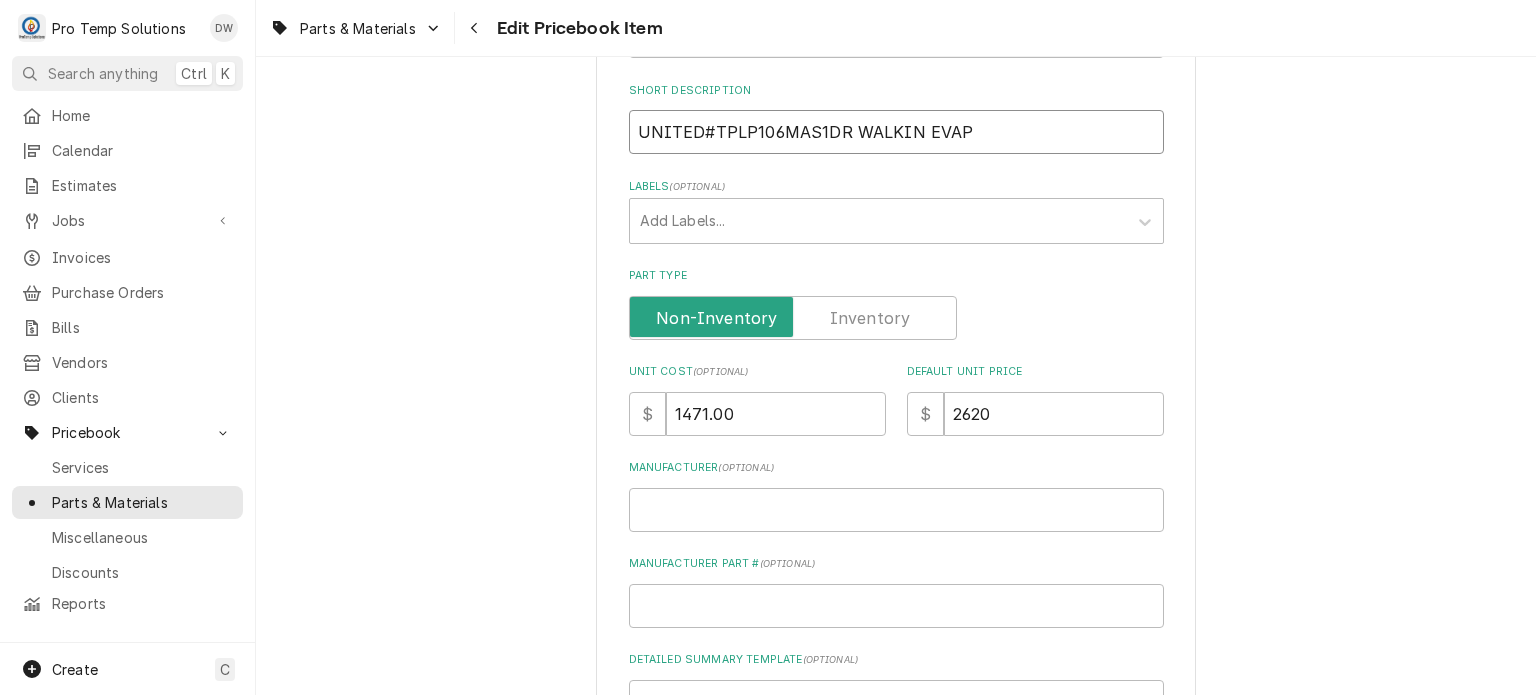 click on "UNITED#TPLP106MAS1DR WALKIN EVAP" at bounding box center (896, 132) 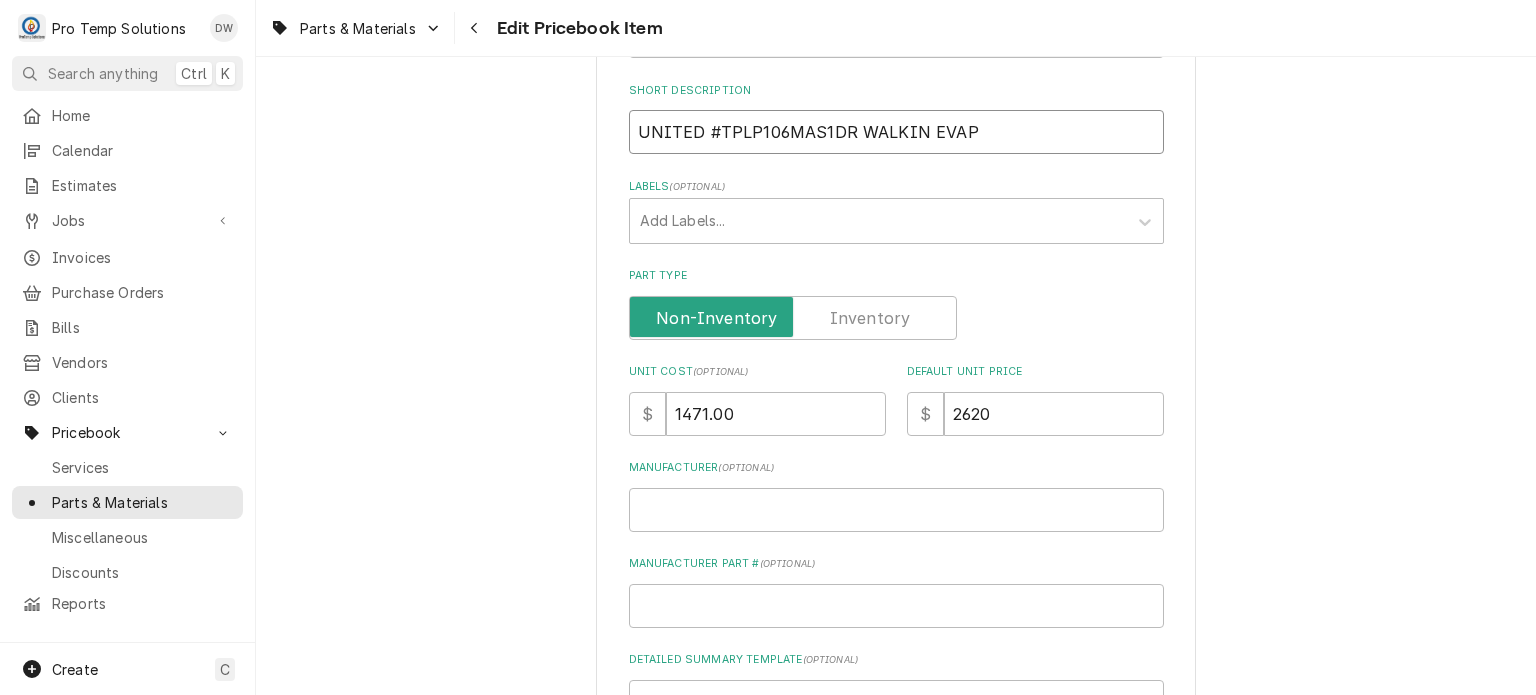 click on "UNITED #TPLP106MAS1DR WALKIN EVAP" at bounding box center [896, 132] 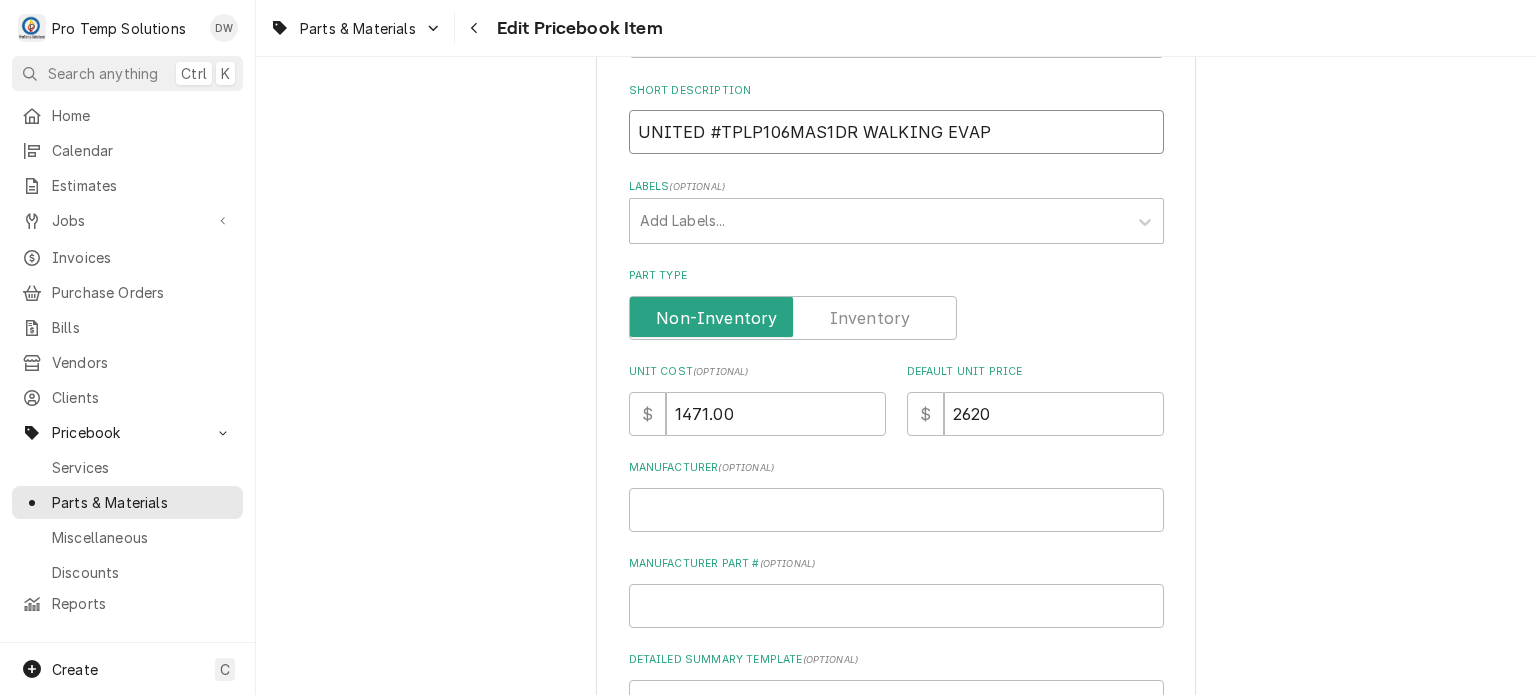 type on "x" 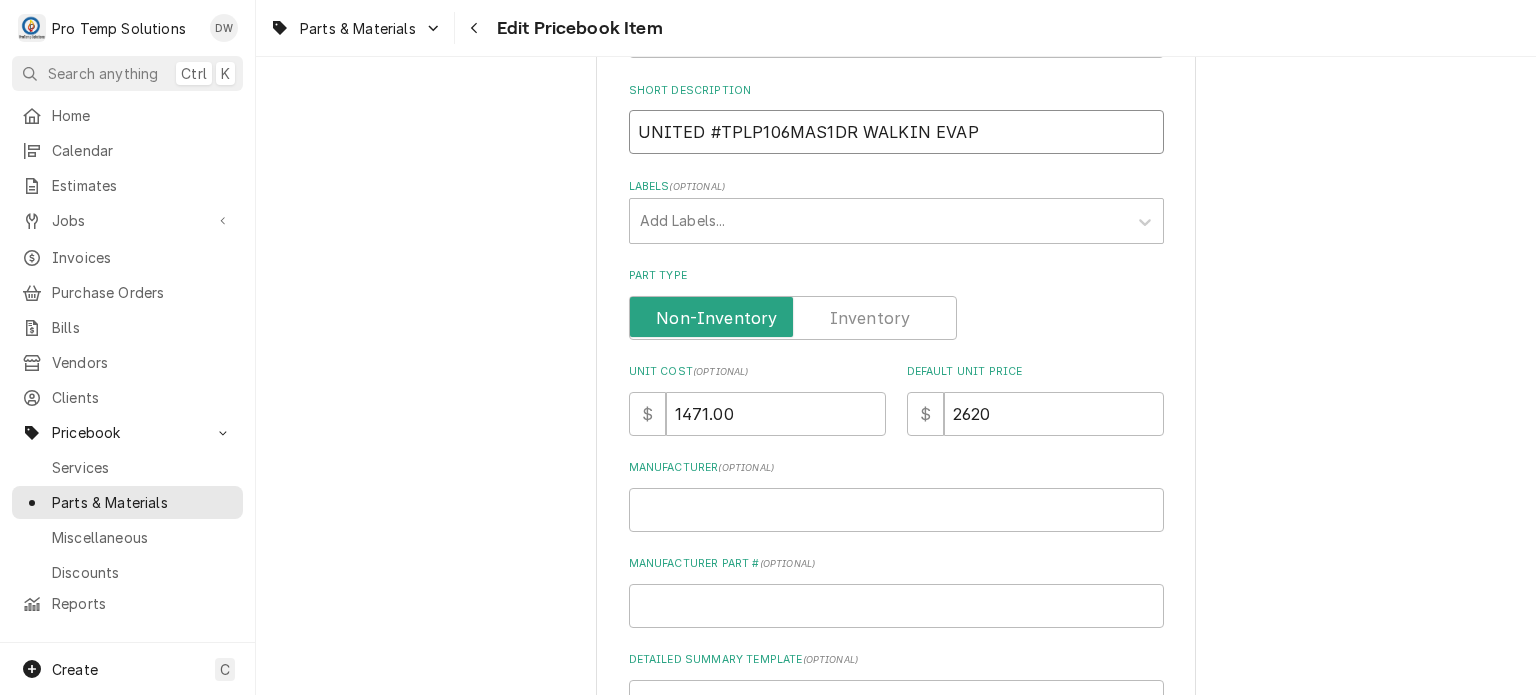 type on "x" 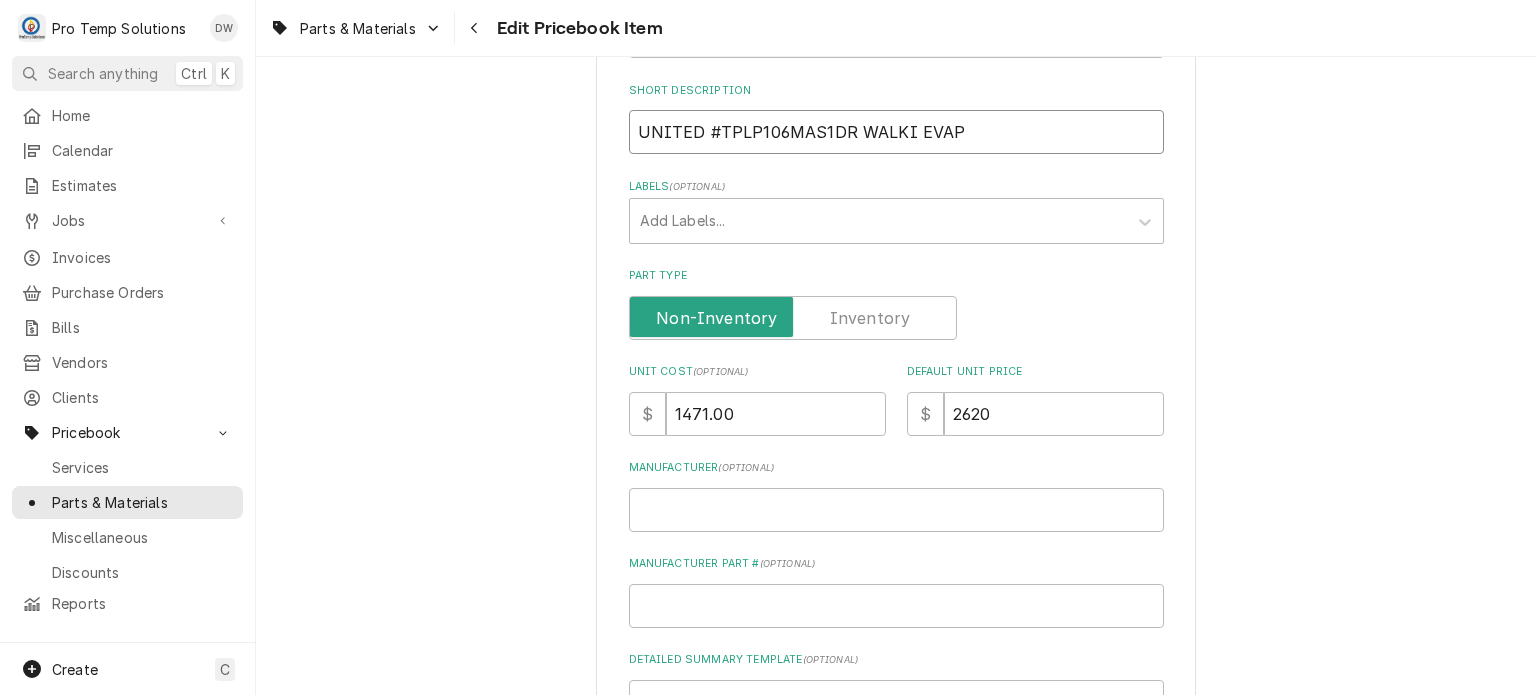 type on "x" 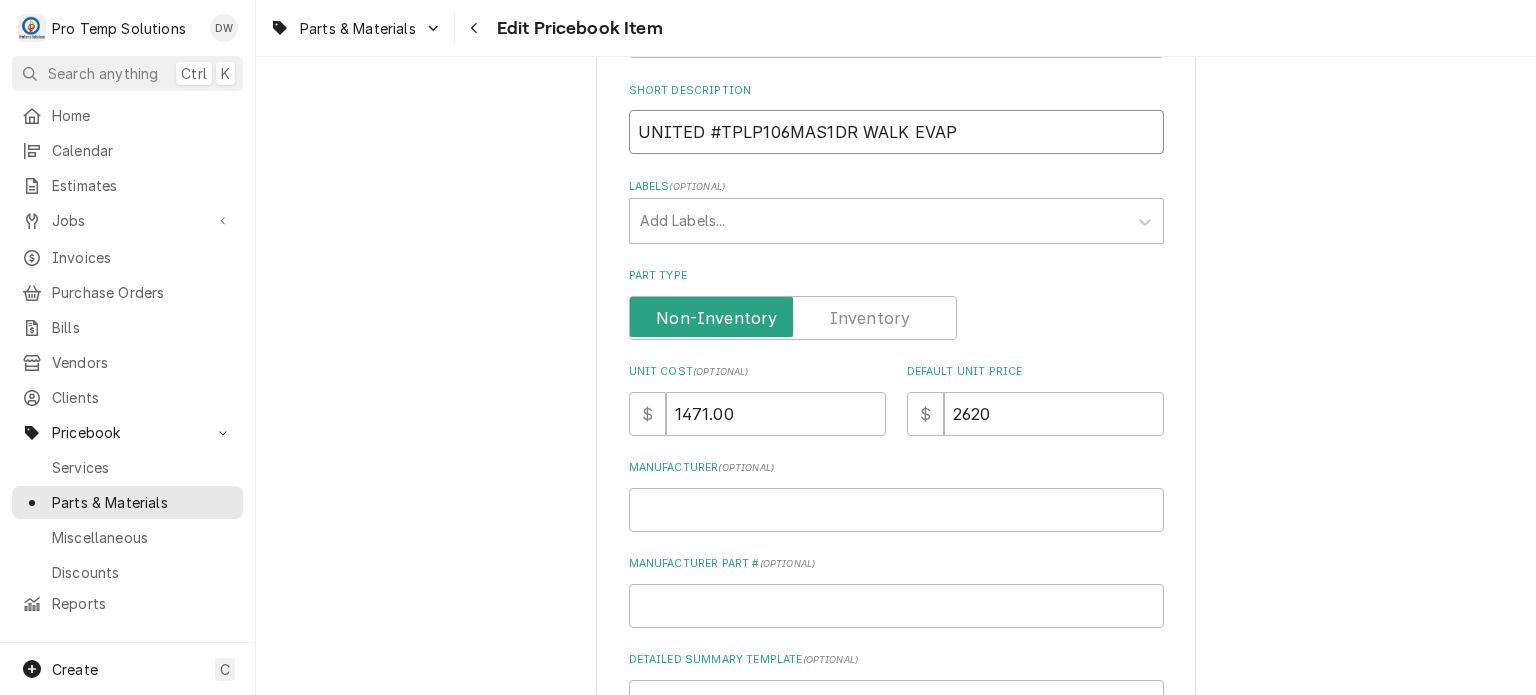 type on "x" 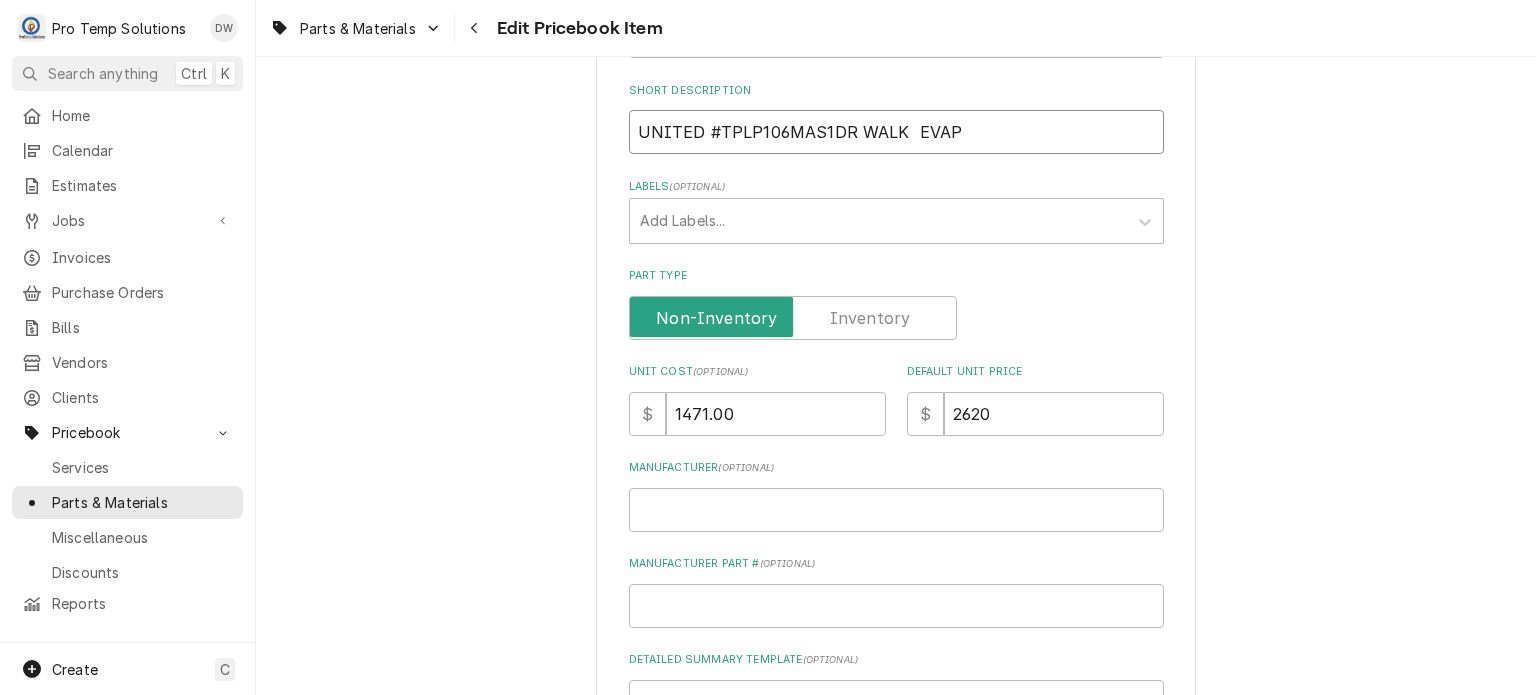 type on "x" 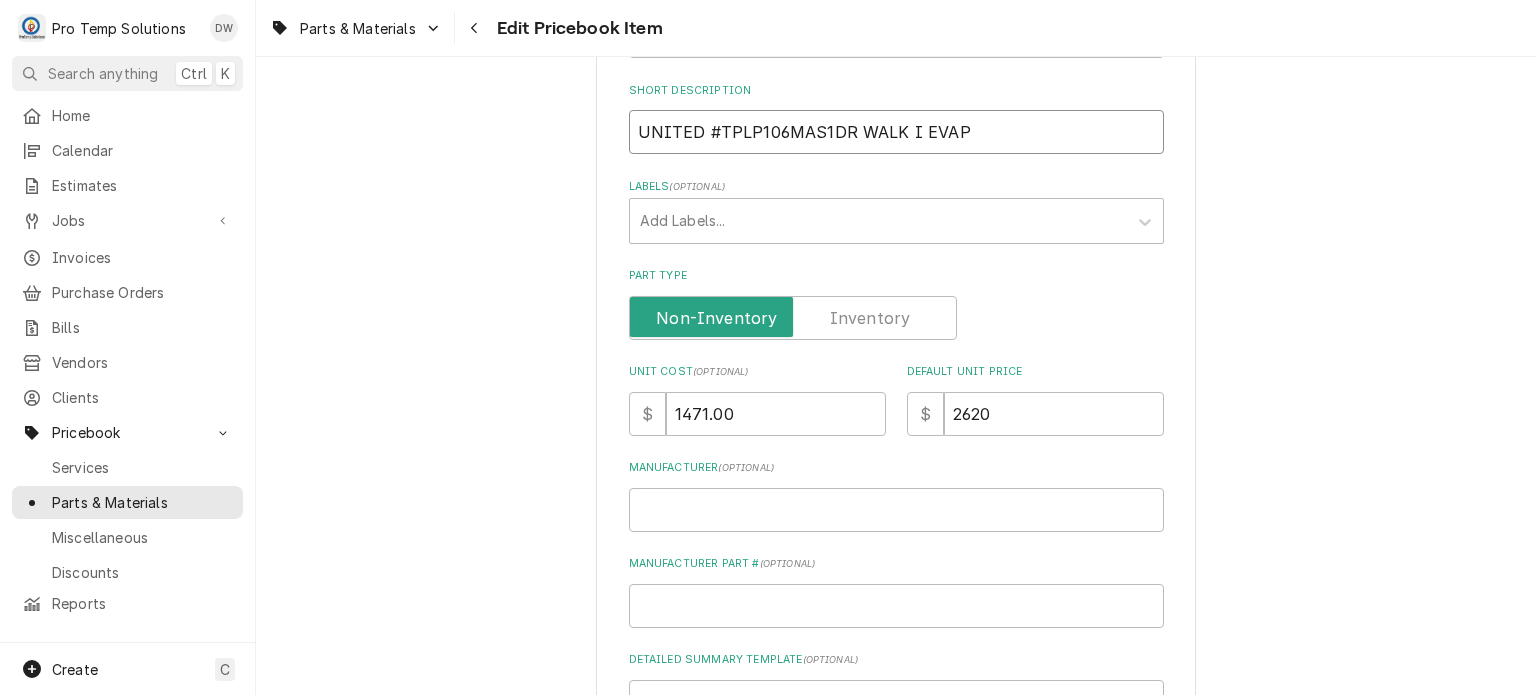 type on "x" 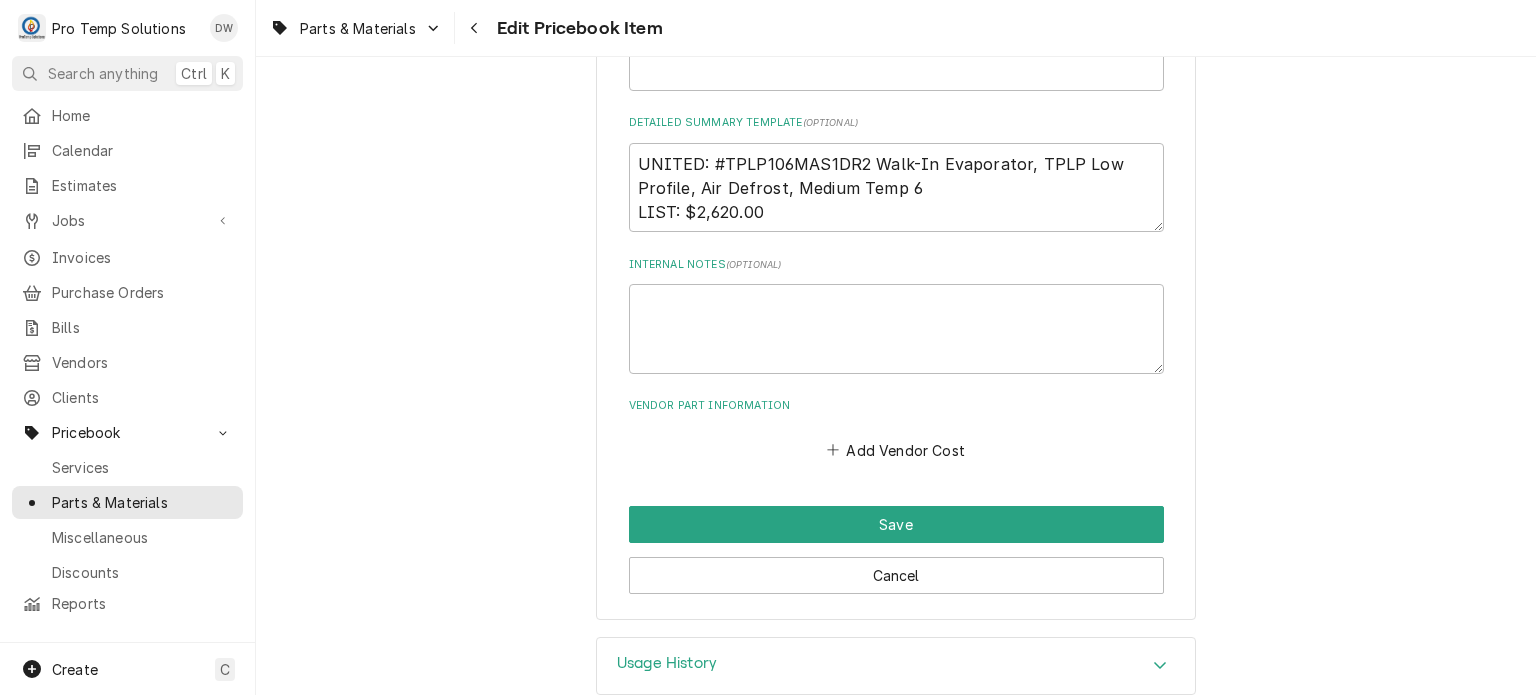 scroll, scrollTop: 881, scrollLeft: 0, axis: vertical 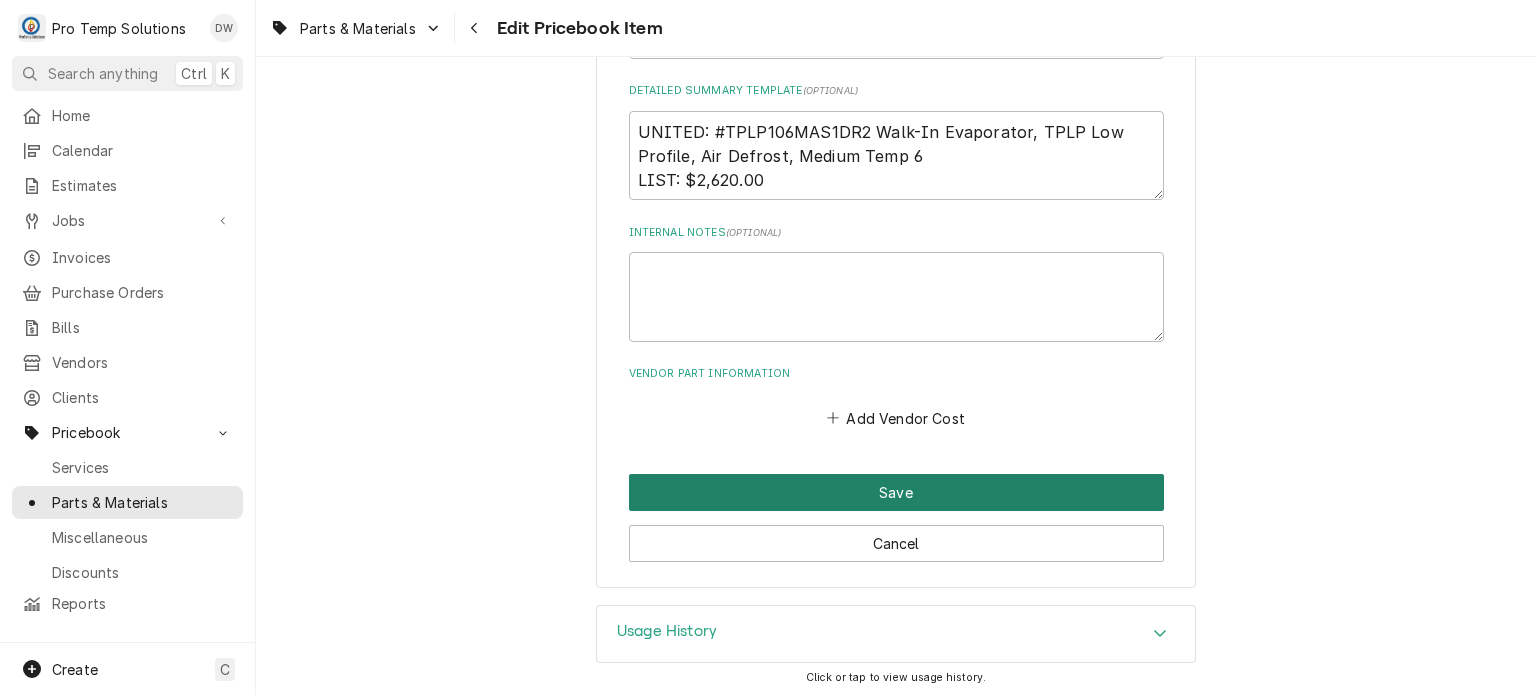 type on "UNITED #TPLP106MAS1DR WALK IN EVAP" 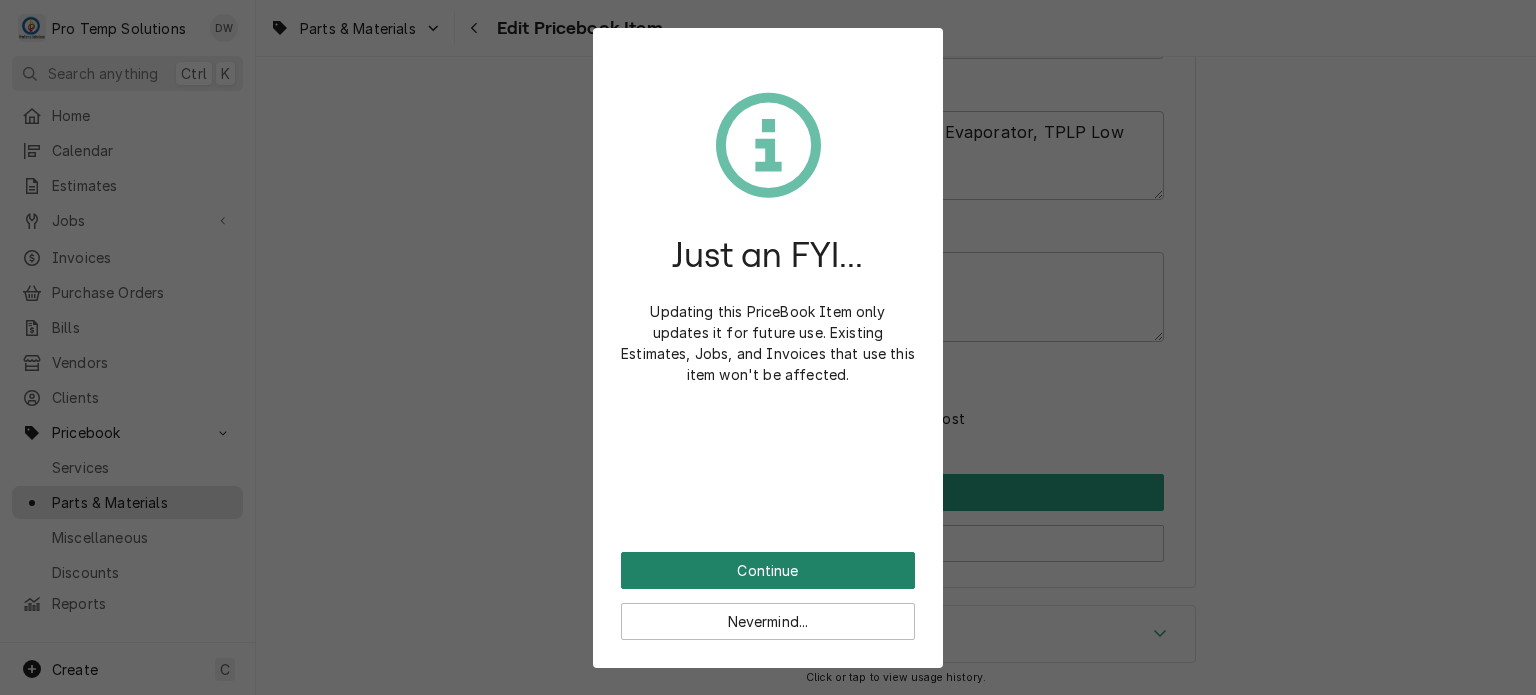 click on "Continue" at bounding box center [768, 570] 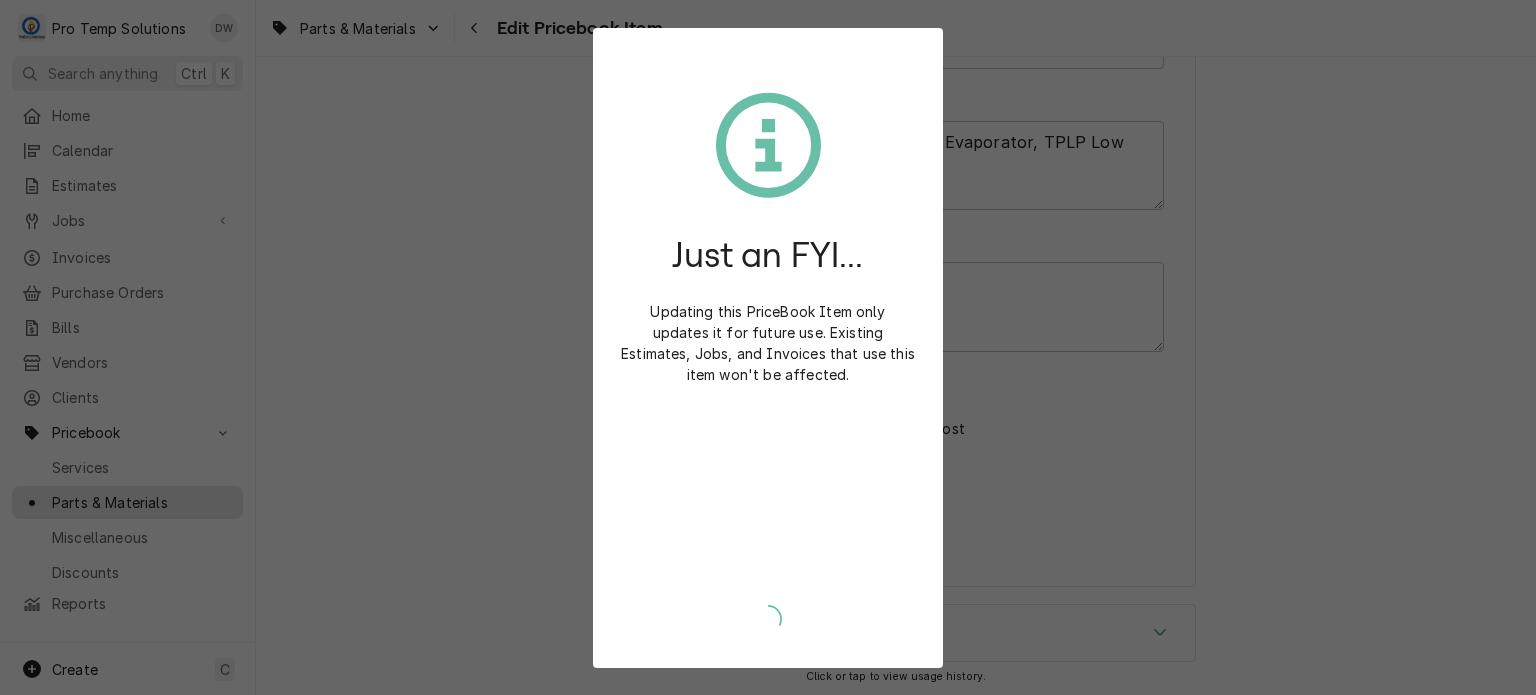 type on "x" 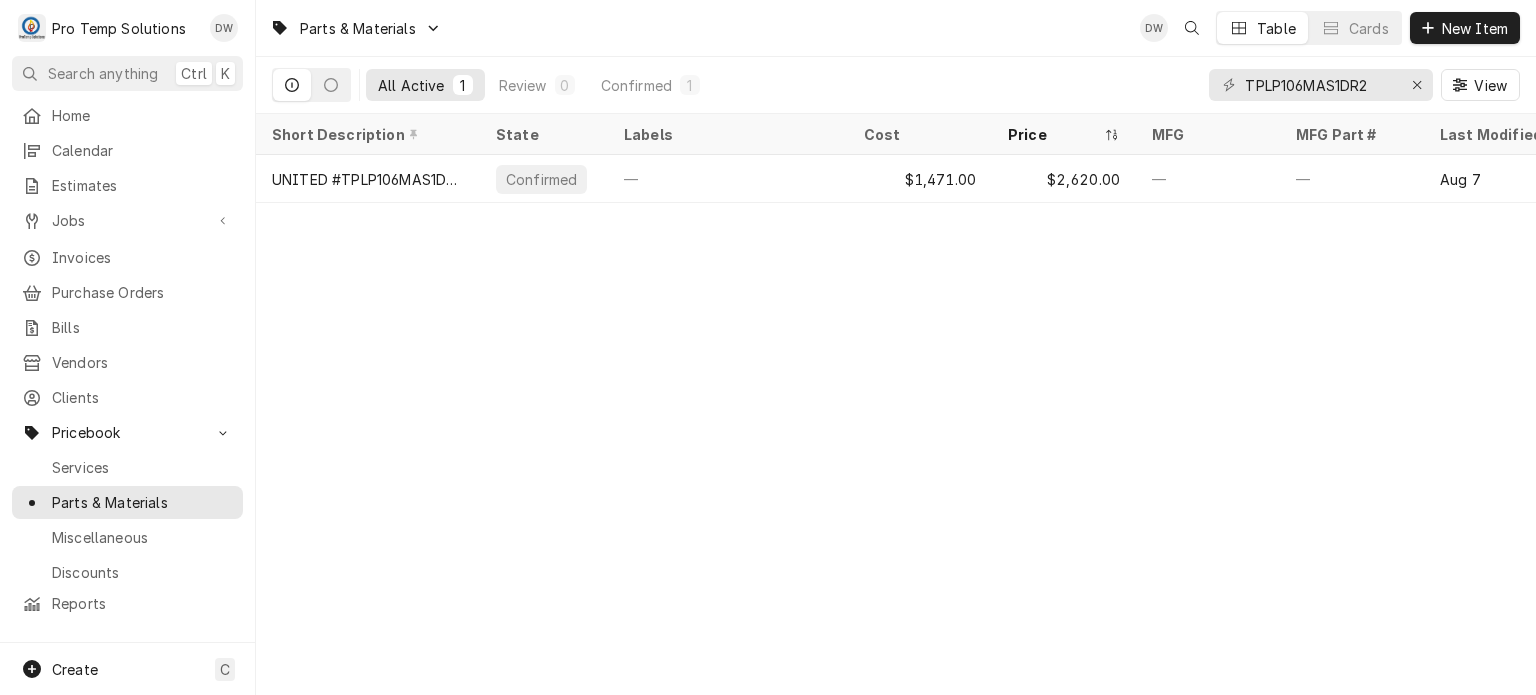 scroll, scrollTop: 0, scrollLeft: 0, axis: both 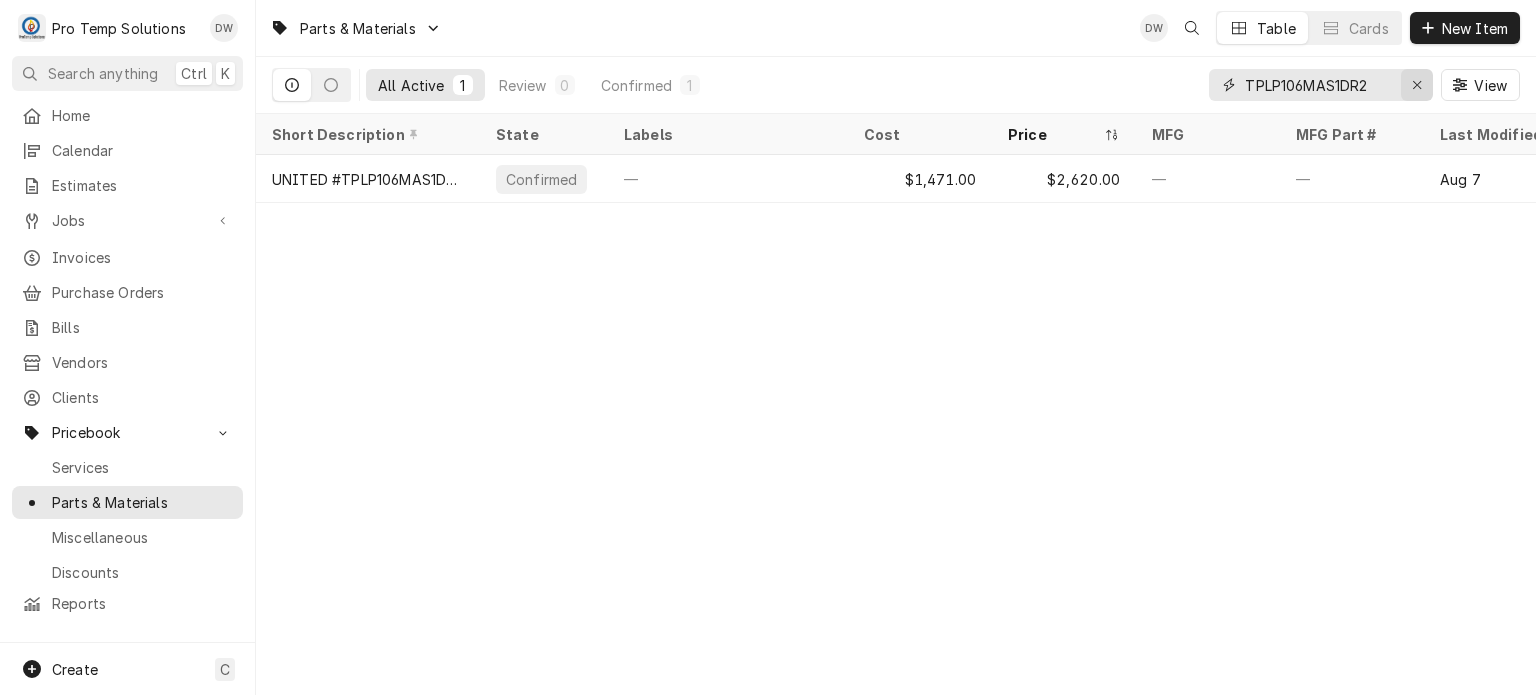 click at bounding box center (1417, 85) 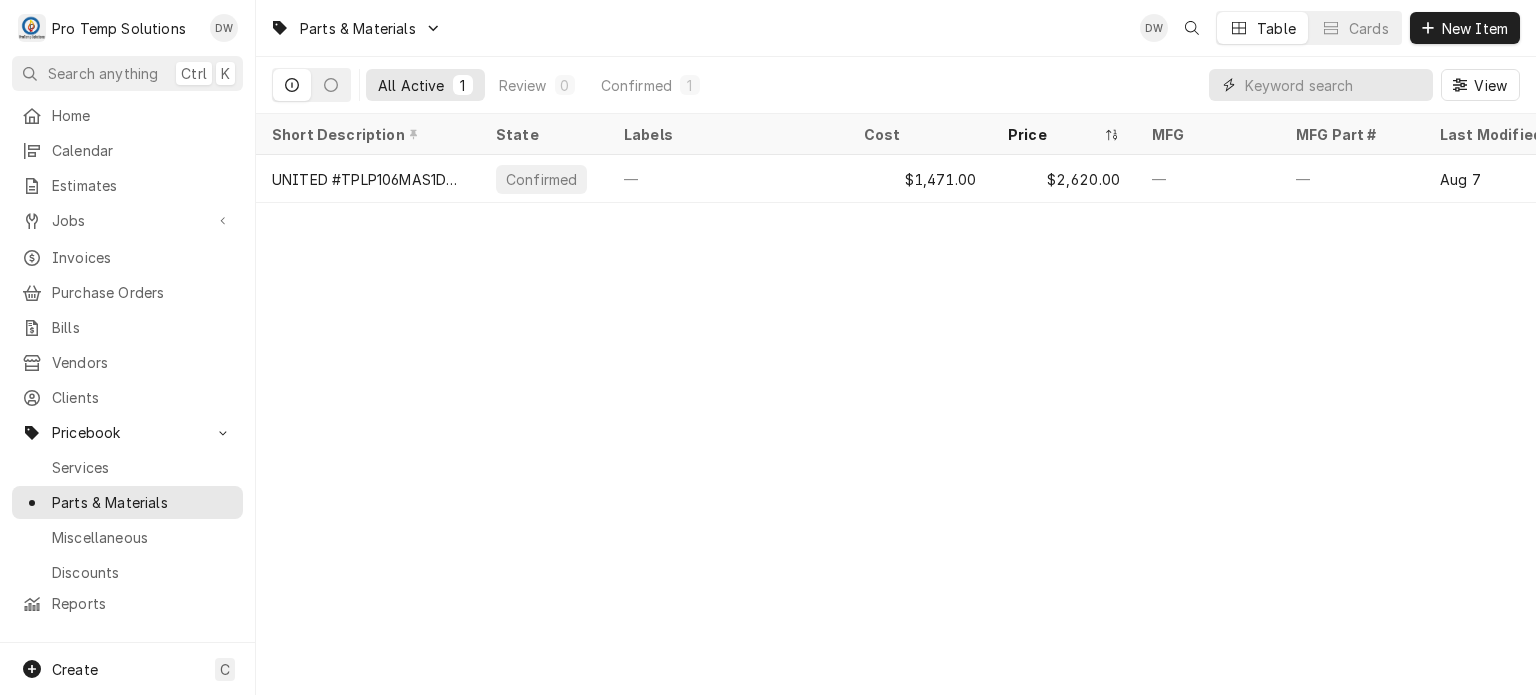 paste on "KT47JC" 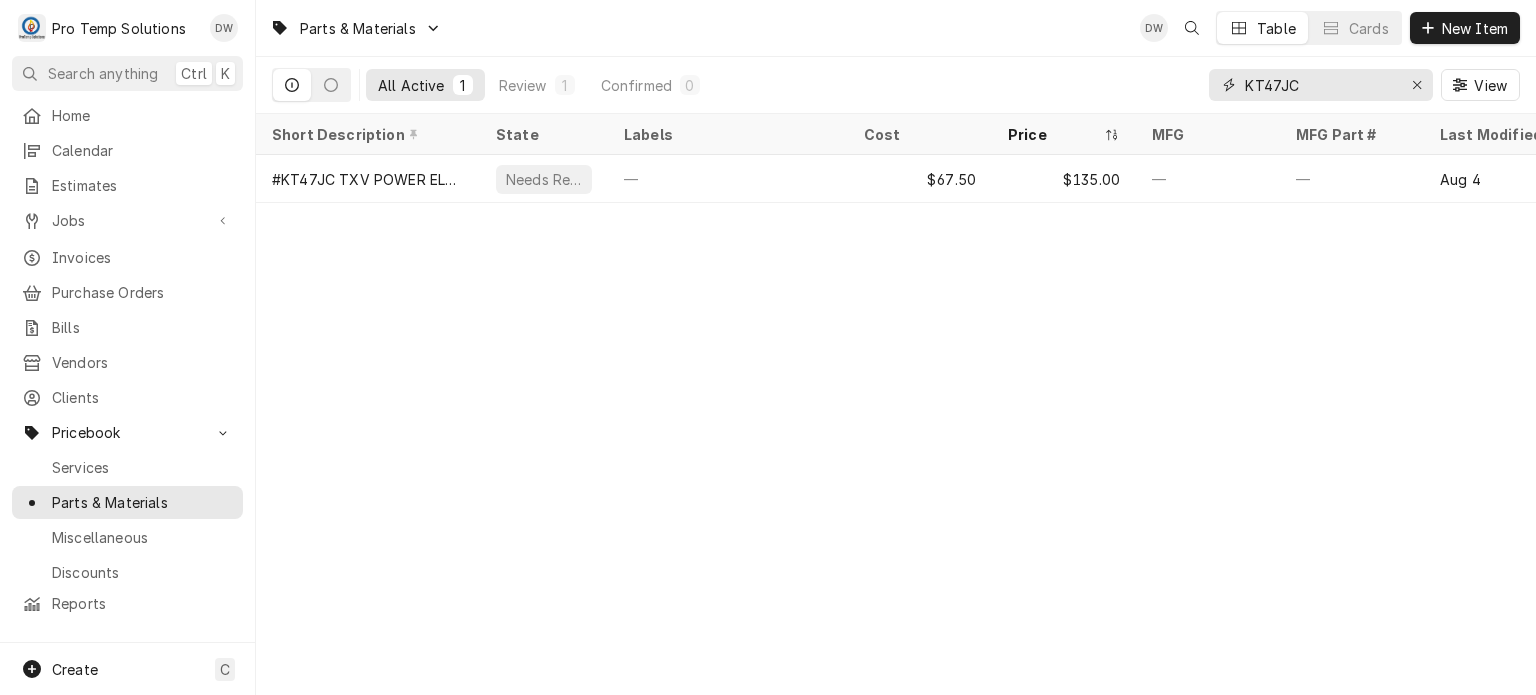 type on "KT47JC" 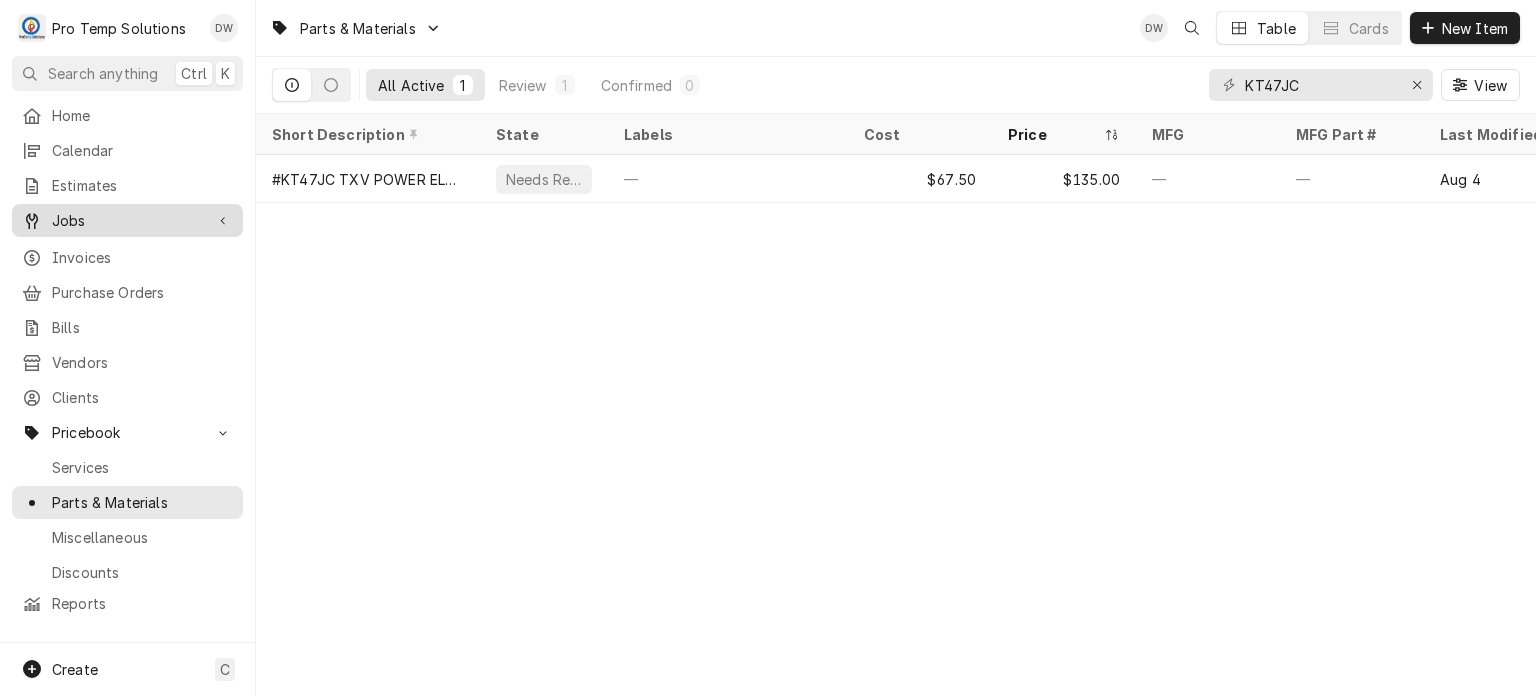 click on "Jobs" at bounding box center [127, 220] 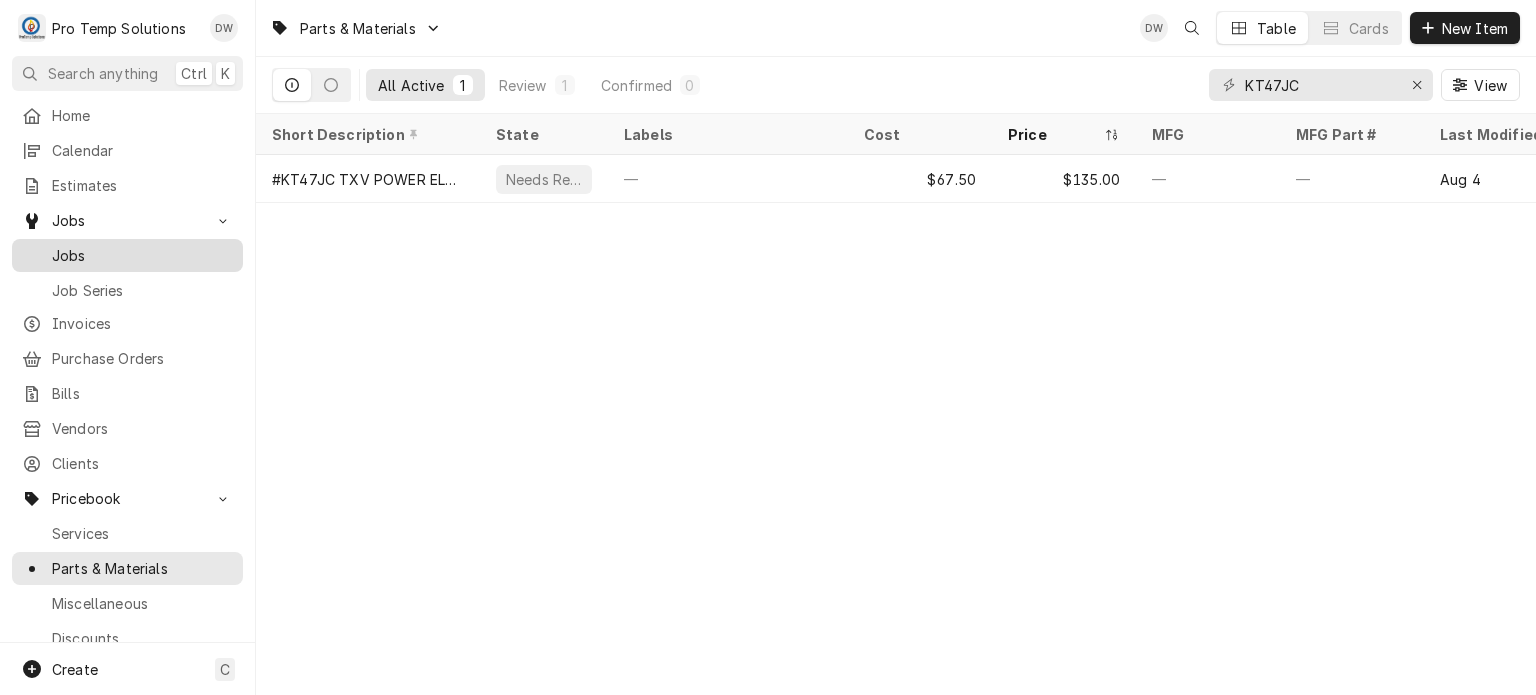 click on "Jobs" at bounding box center [142, 255] 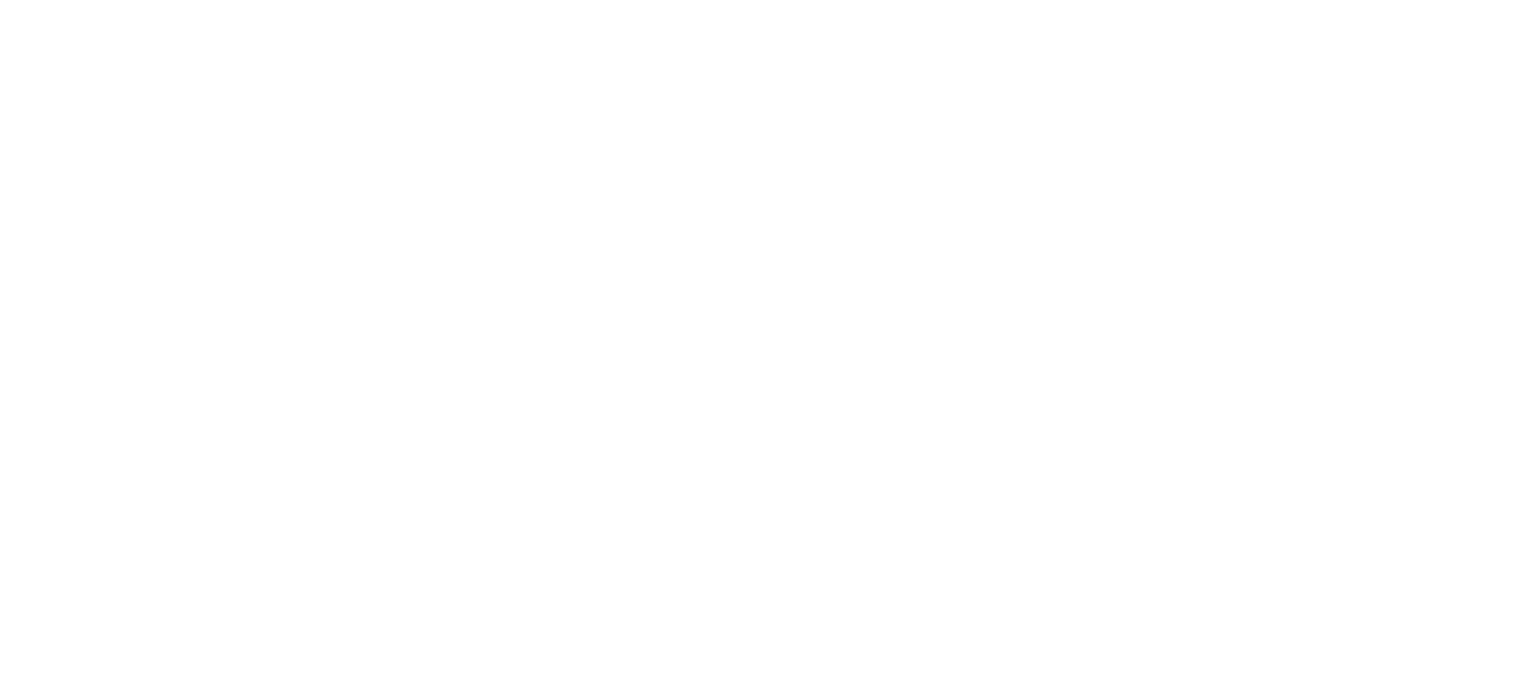 scroll, scrollTop: 0, scrollLeft: 0, axis: both 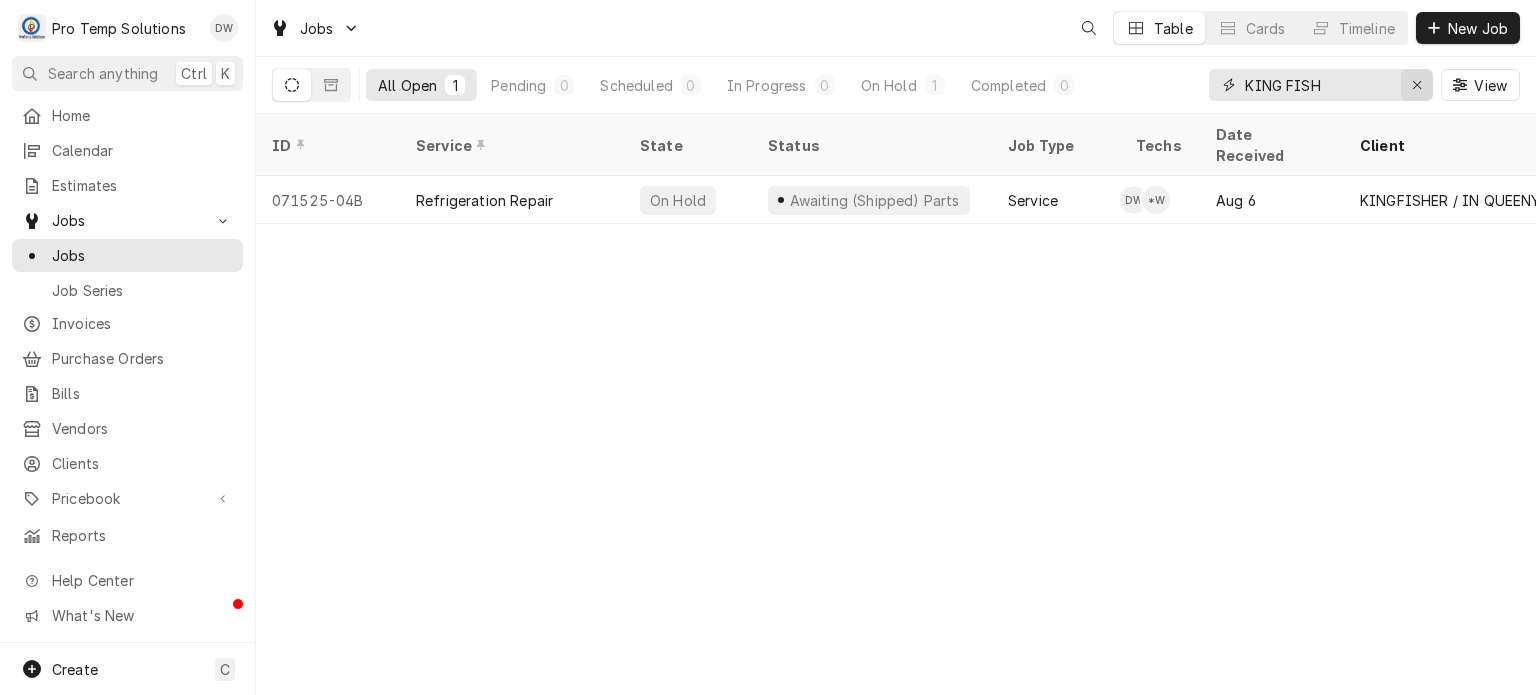 click 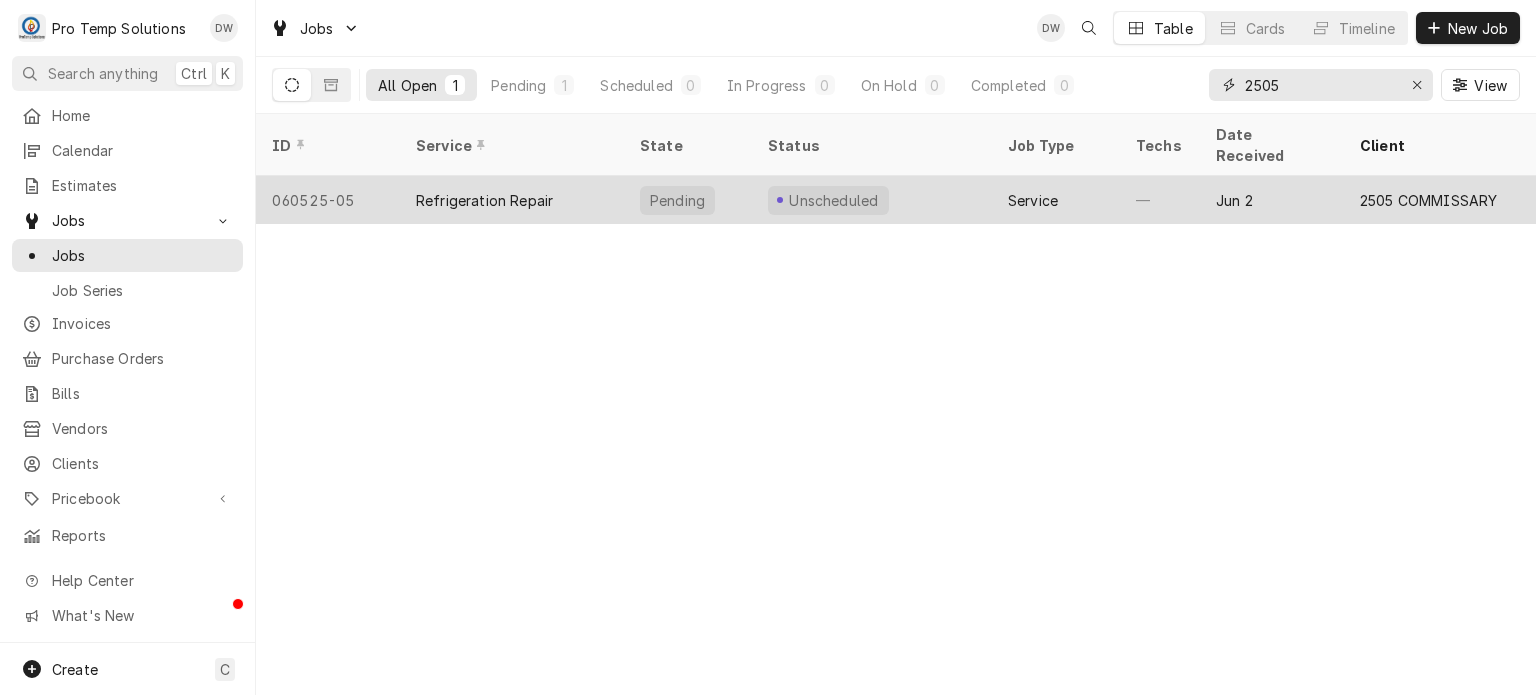 type on "2505" 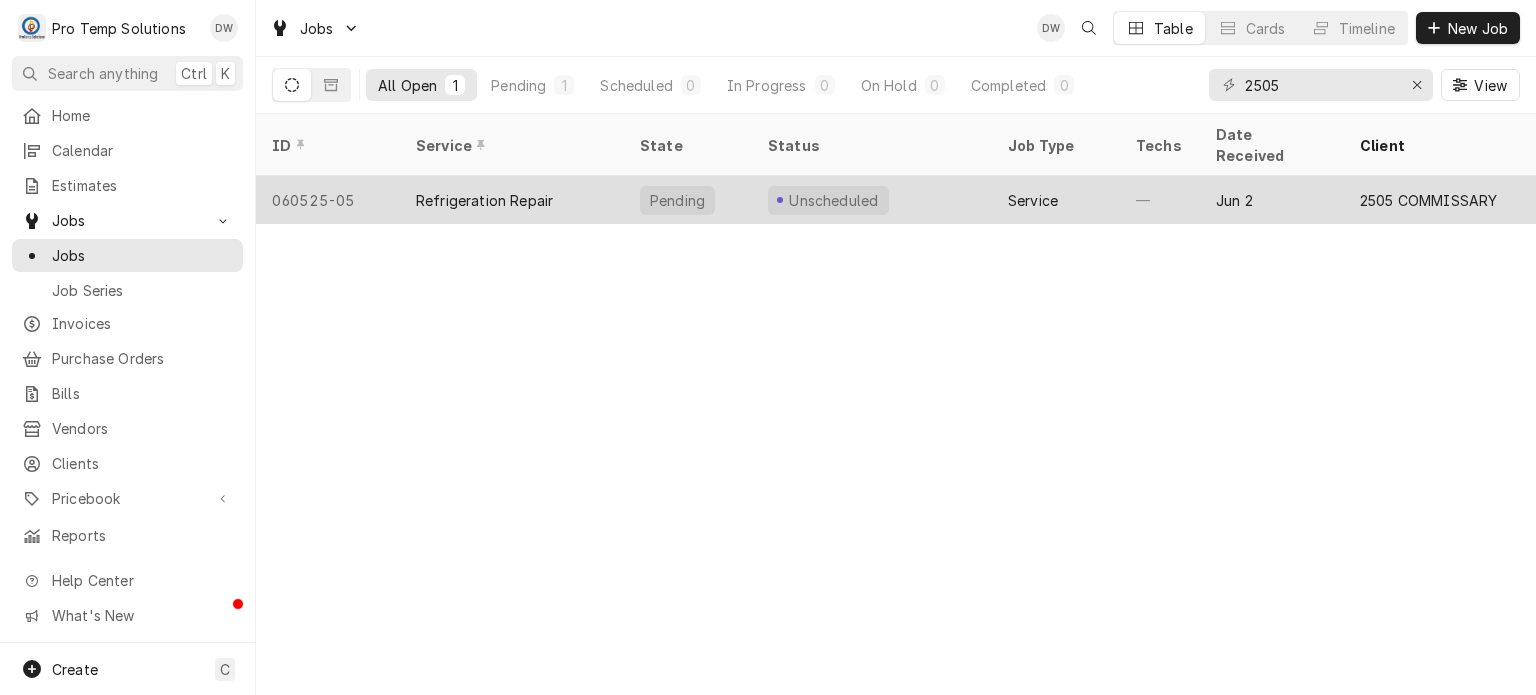 click on "Unscheduled" at bounding box center (872, 200) 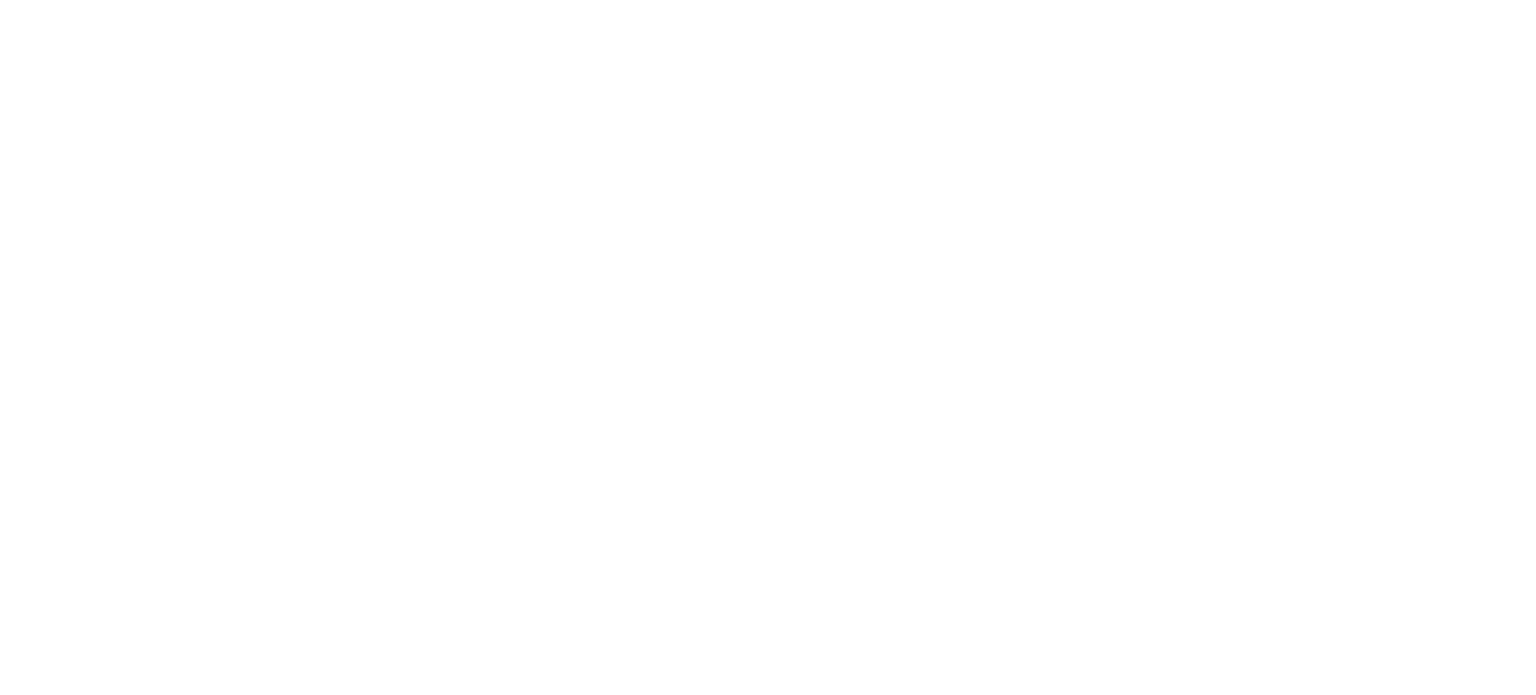 scroll, scrollTop: 0, scrollLeft: 0, axis: both 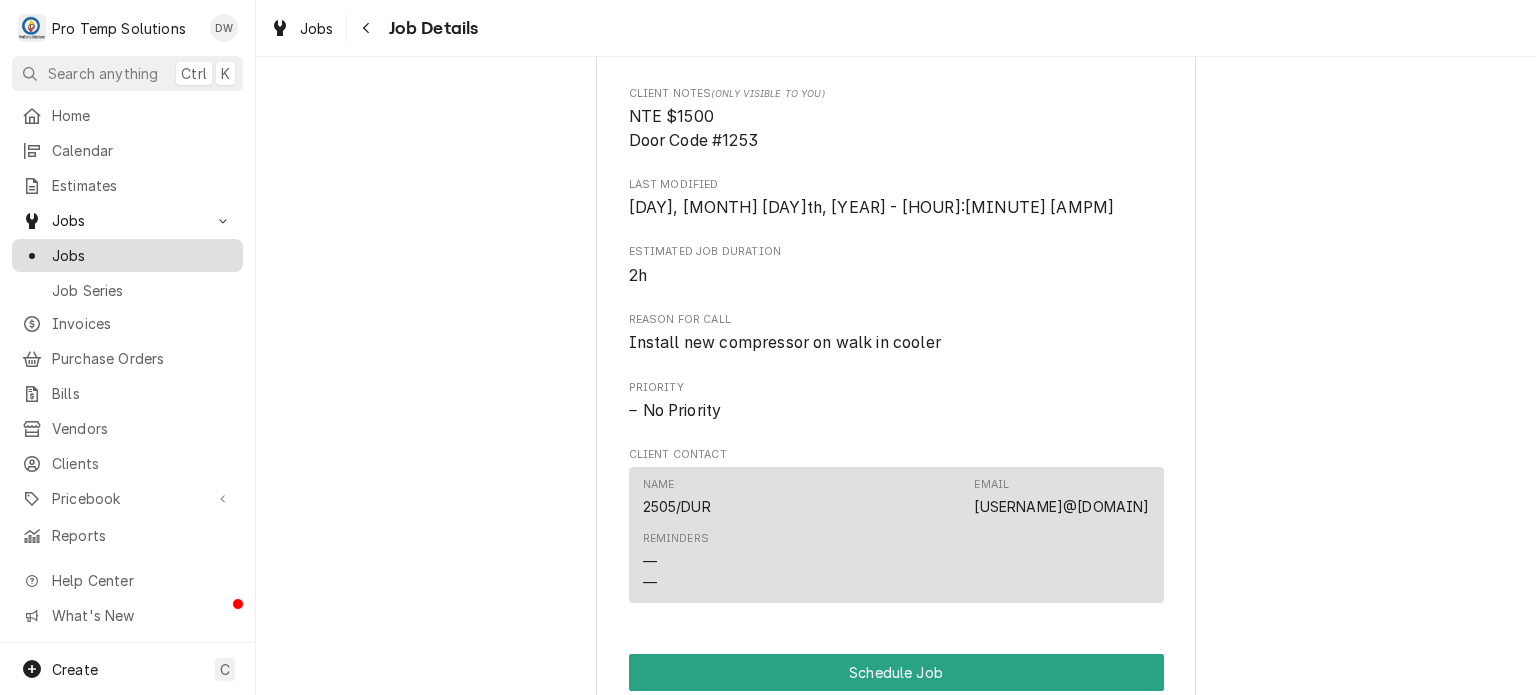 click on "Jobs" at bounding box center [142, 255] 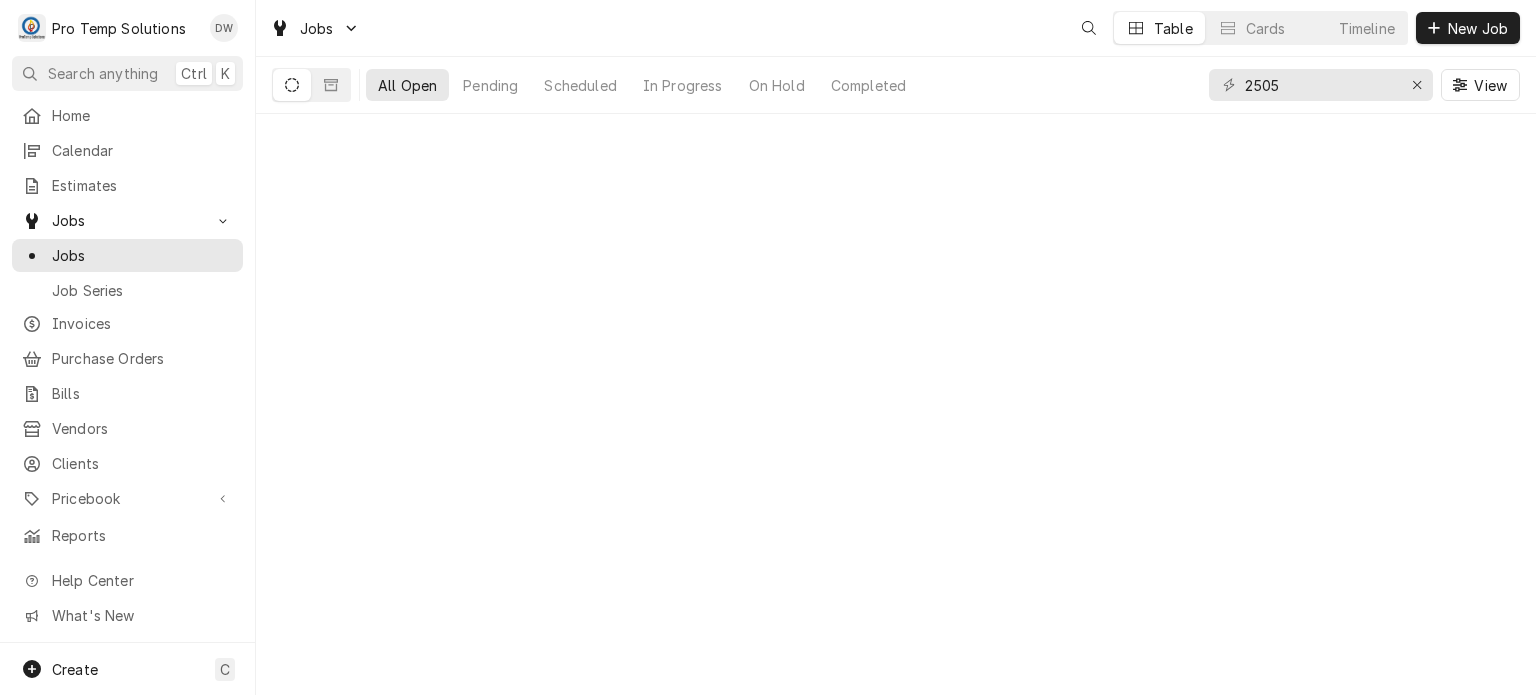 scroll, scrollTop: 0, scrollLeft: 0, axis: both 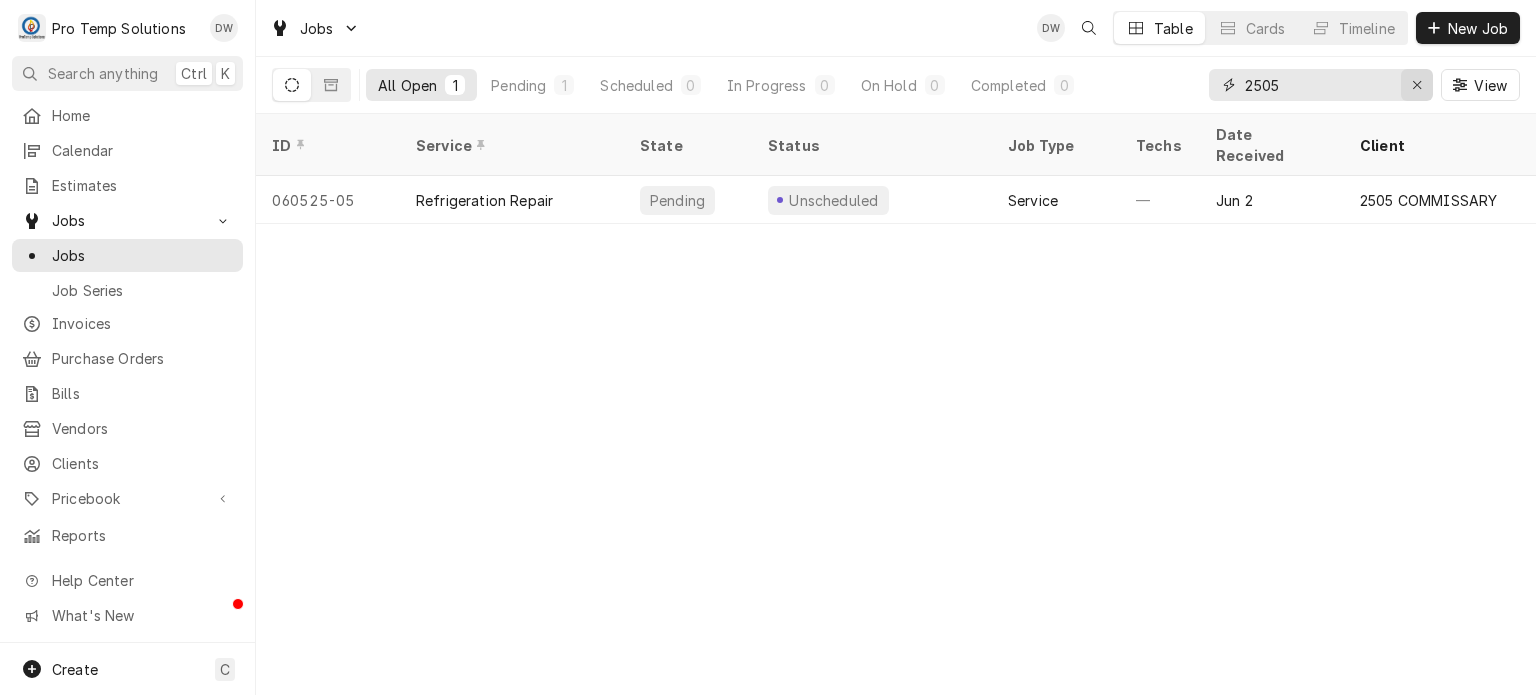 click 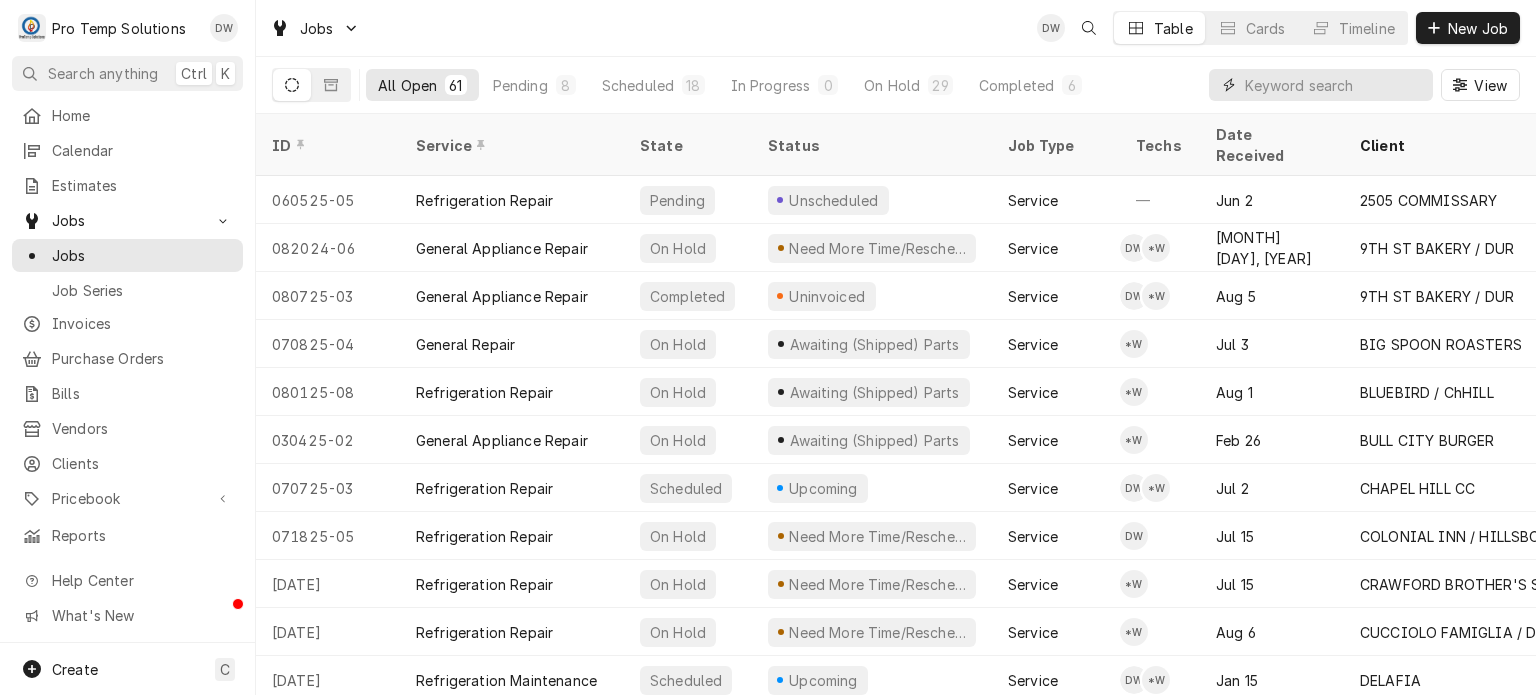 click at bounding box center (1334, 85) 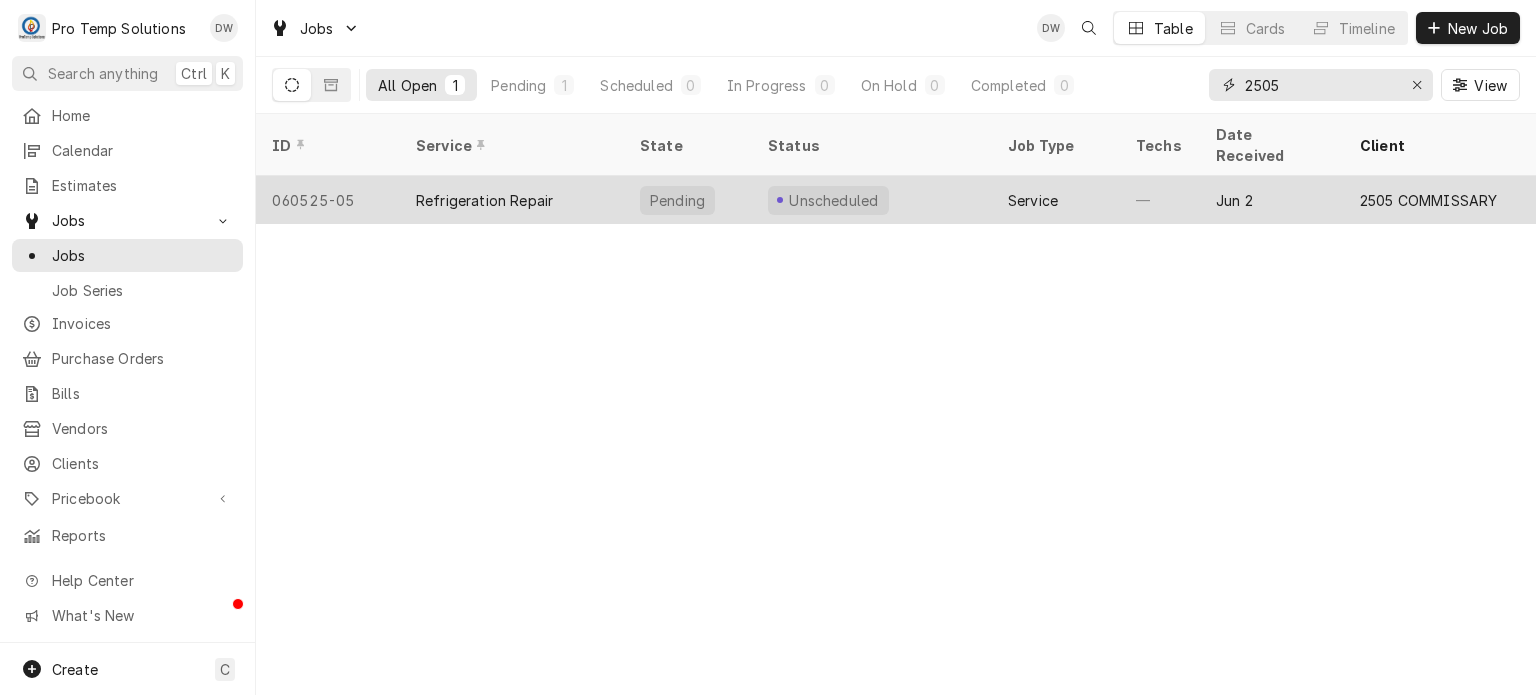 type on "2505" 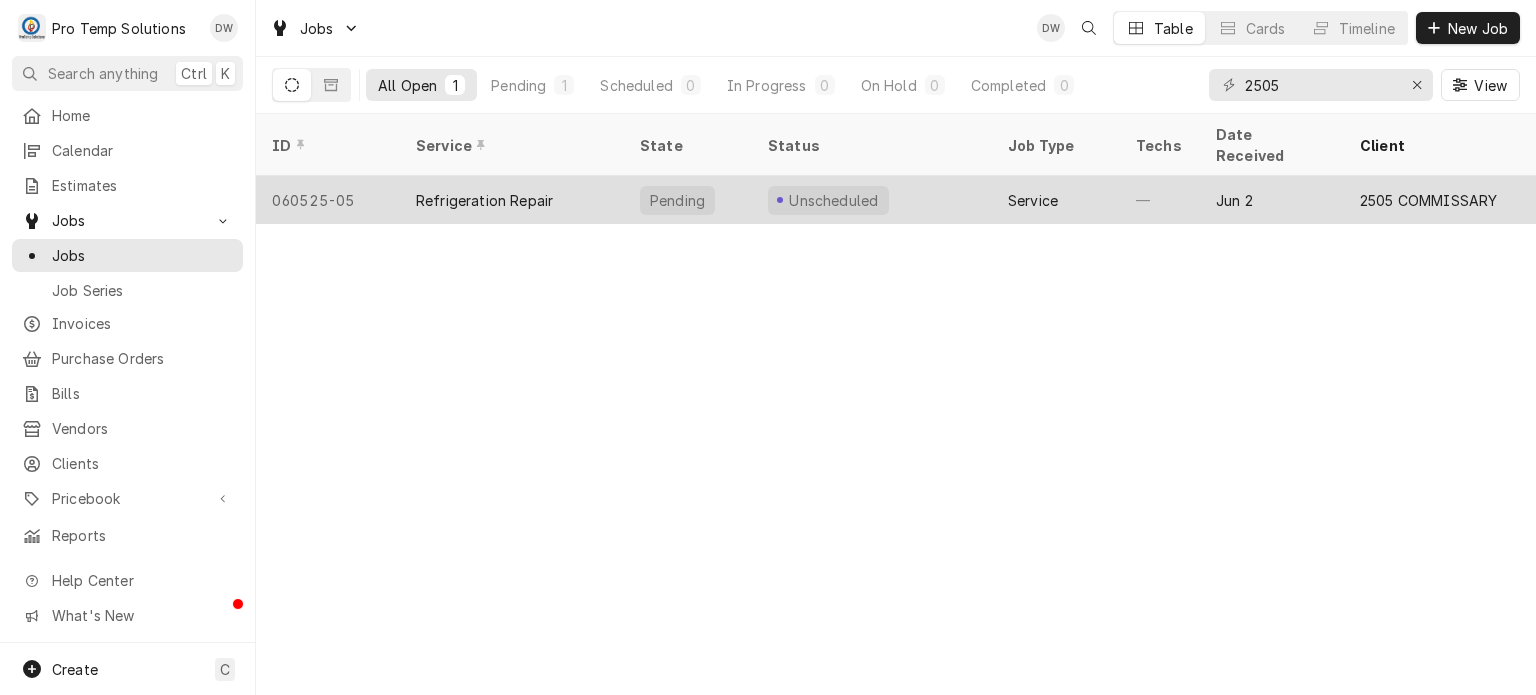 click at bounding box center [780, 200] 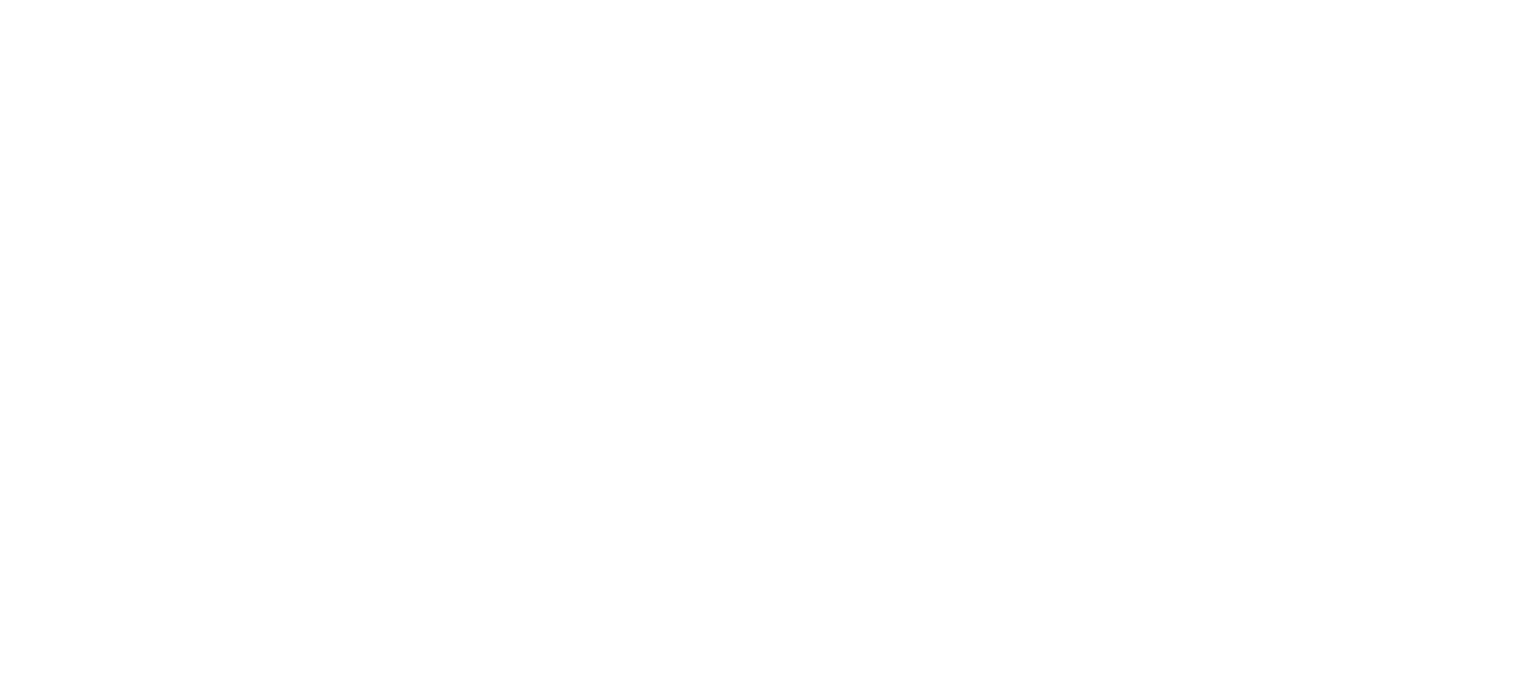 scroll, scrollTop: 0, scrollLeft: 0, axis: both 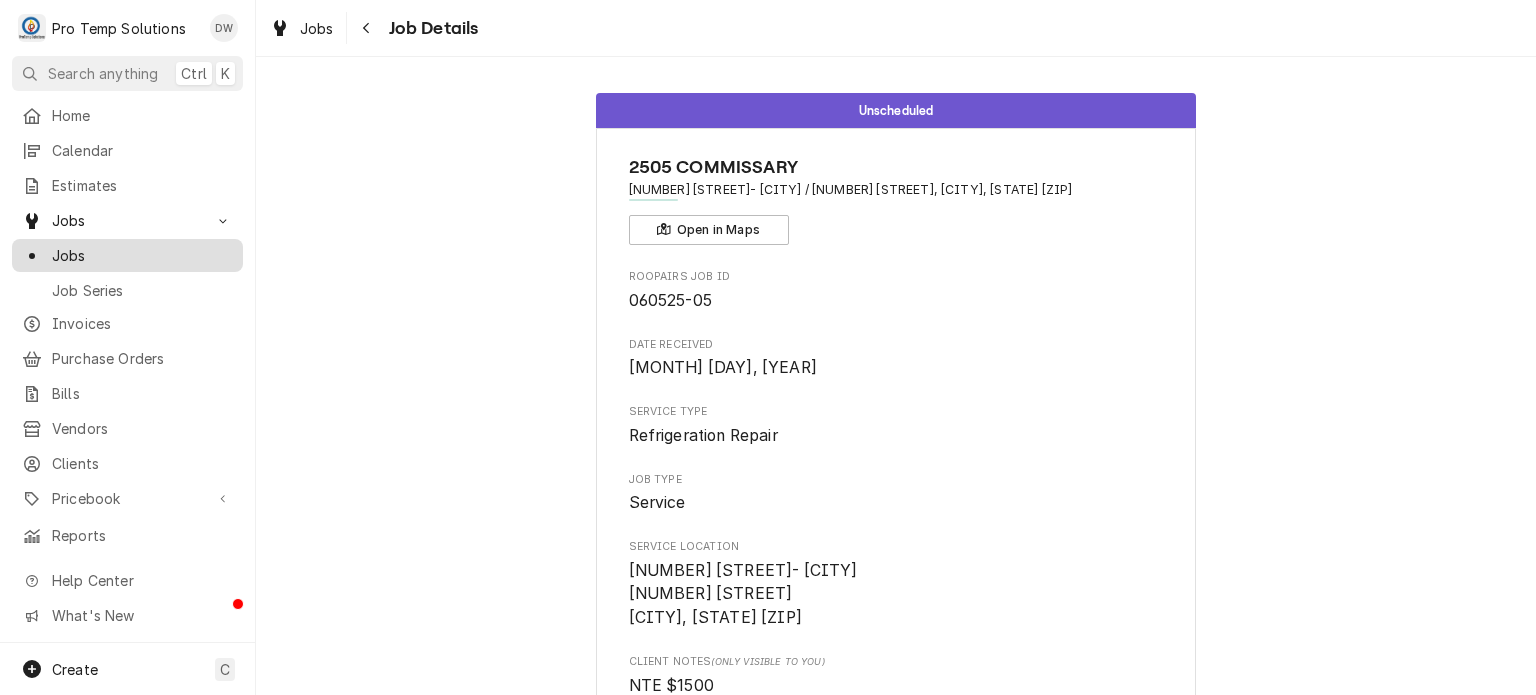 click on "Jobs" at bounding box center [142, 255] 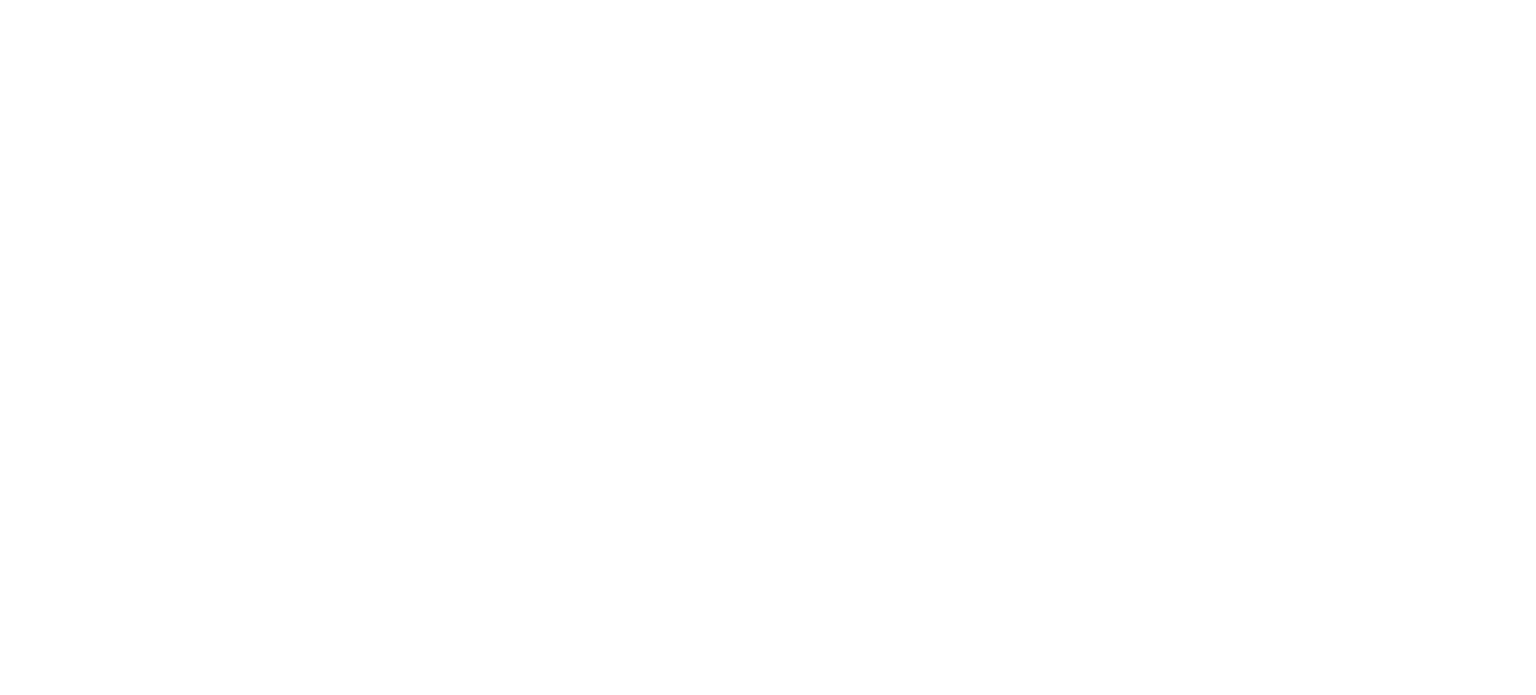 scroll, scrollTop: 0, scrollLeft: 0, axis: both 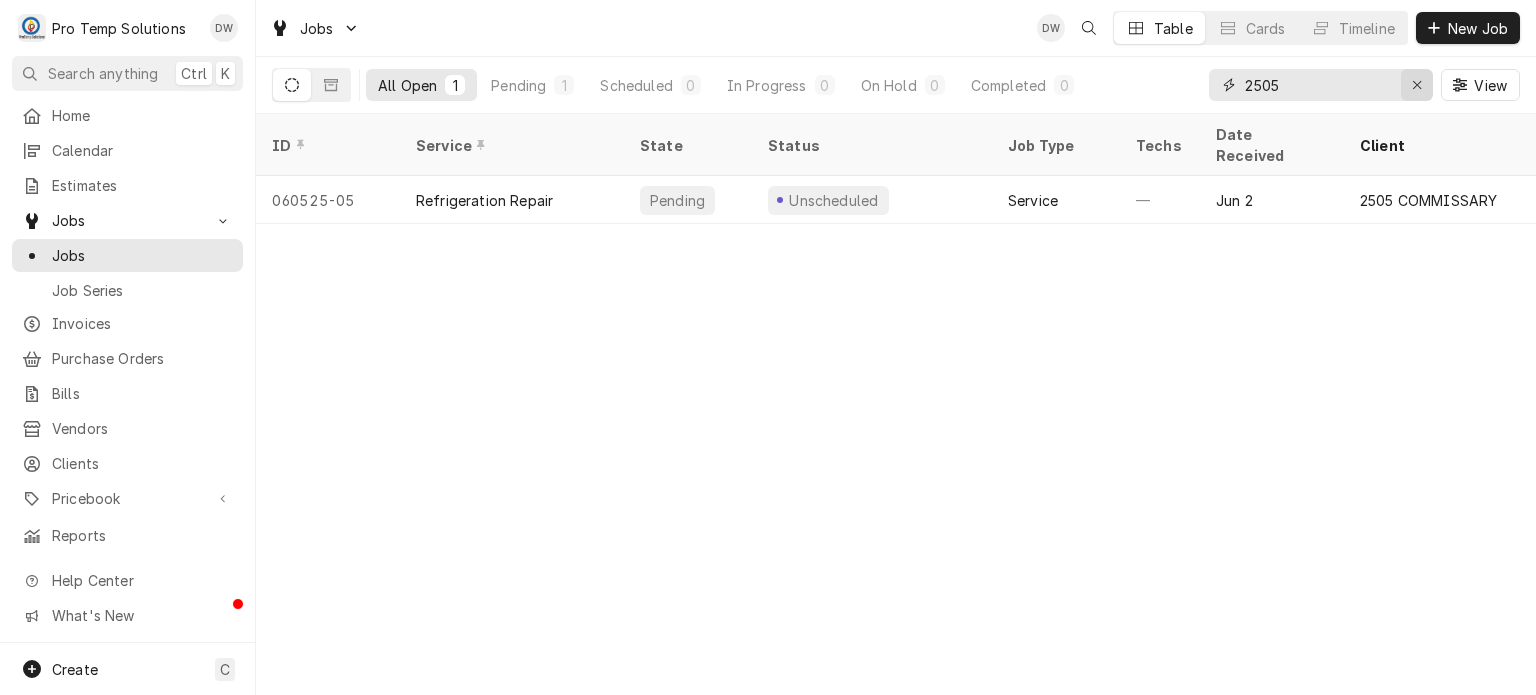 click at bounding box center [1417, 85] 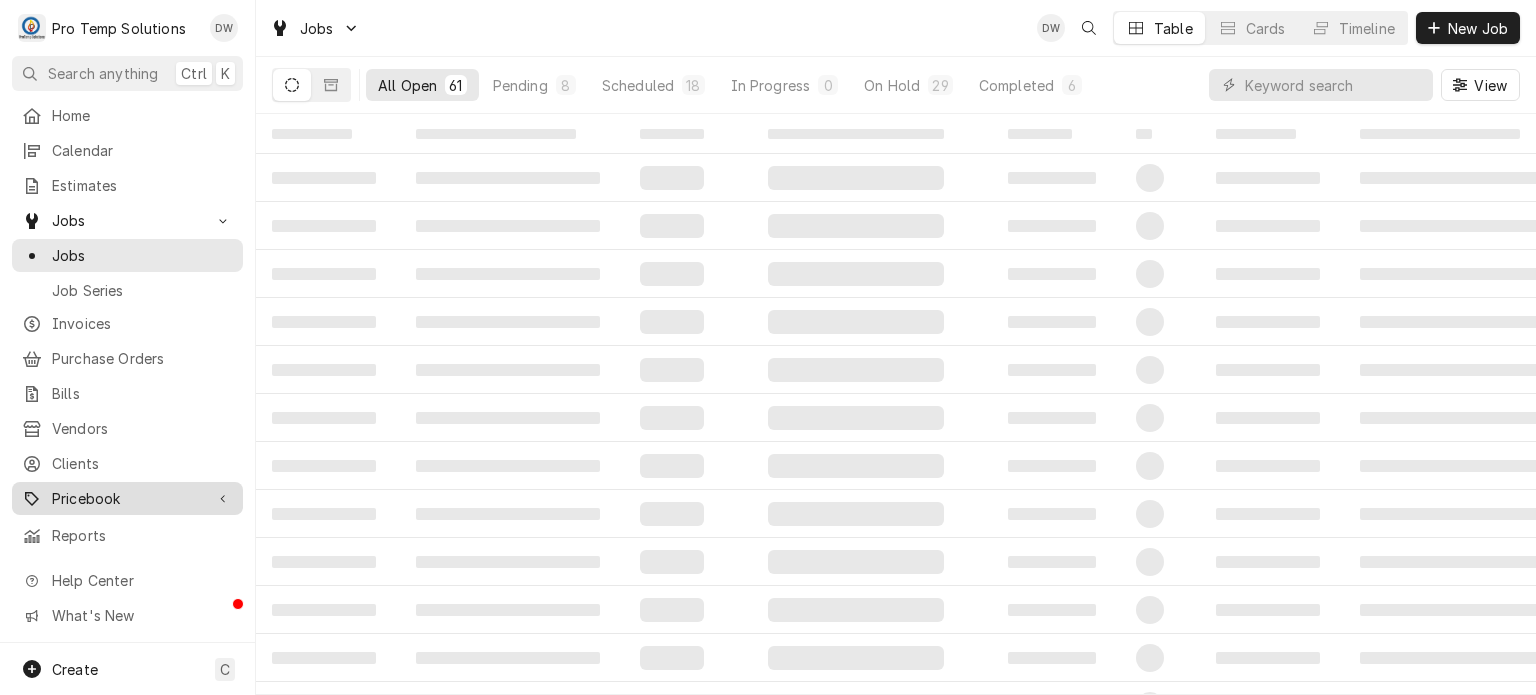 click on "Pricebook" at bounding box center [127, 498] 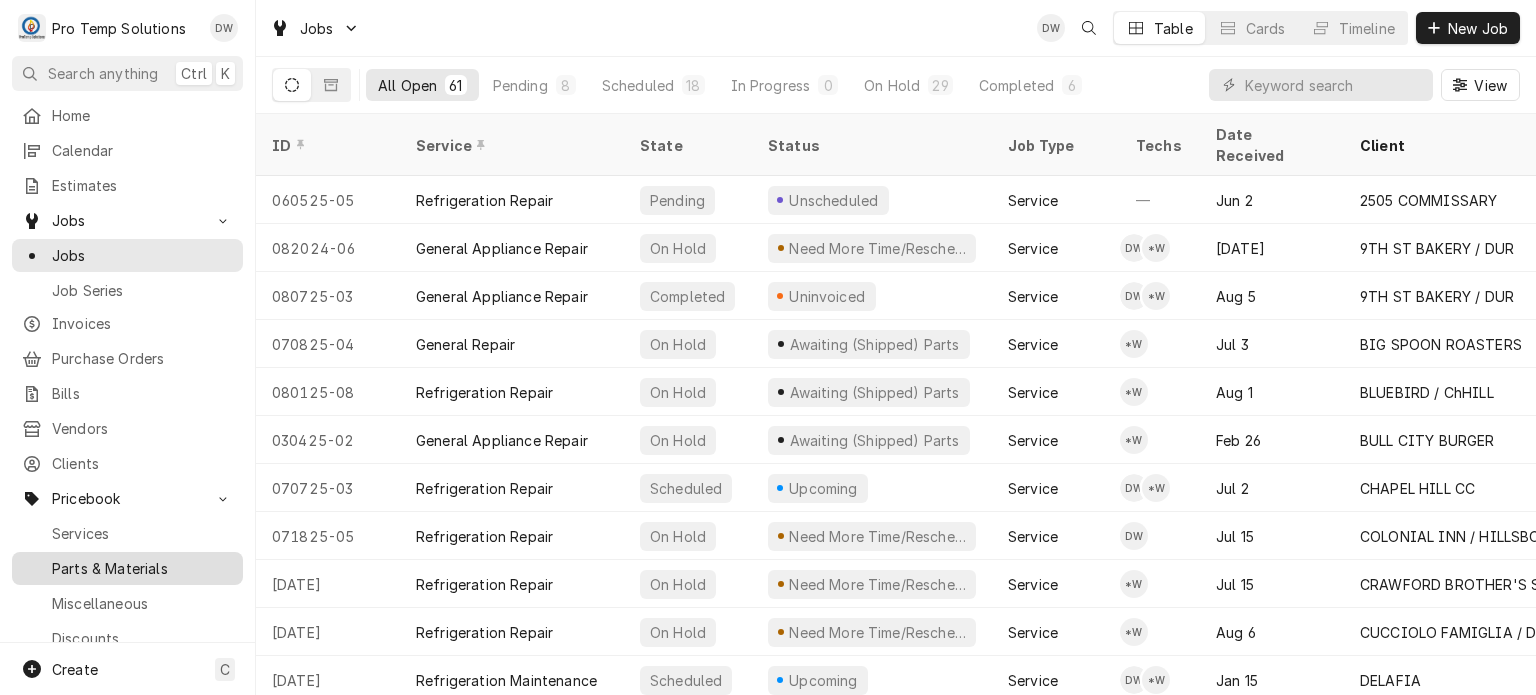click on "Parts & Materials" at bounding box center [142, 568] 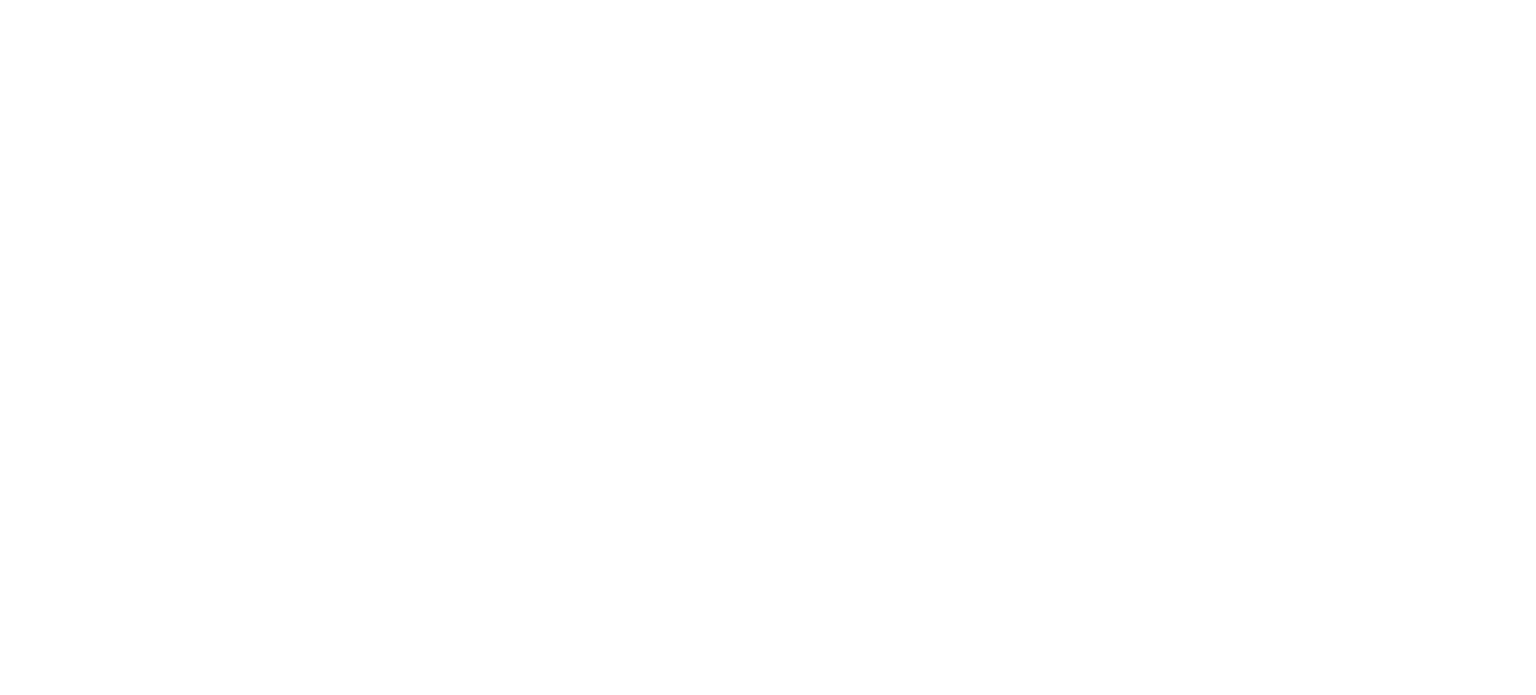 scroll, scrollTop: 0, scrollLeft: 0, axis: both 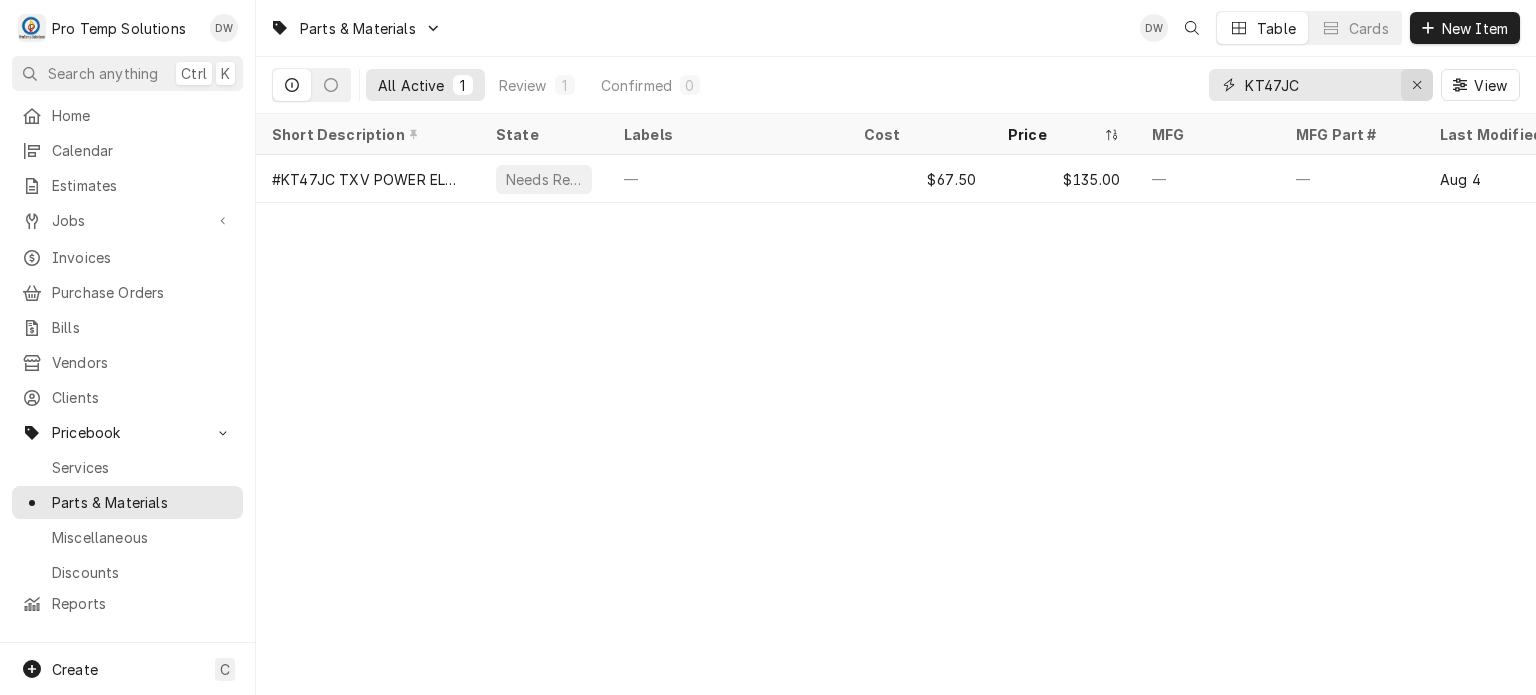 click at bounding box center [1417, 85] 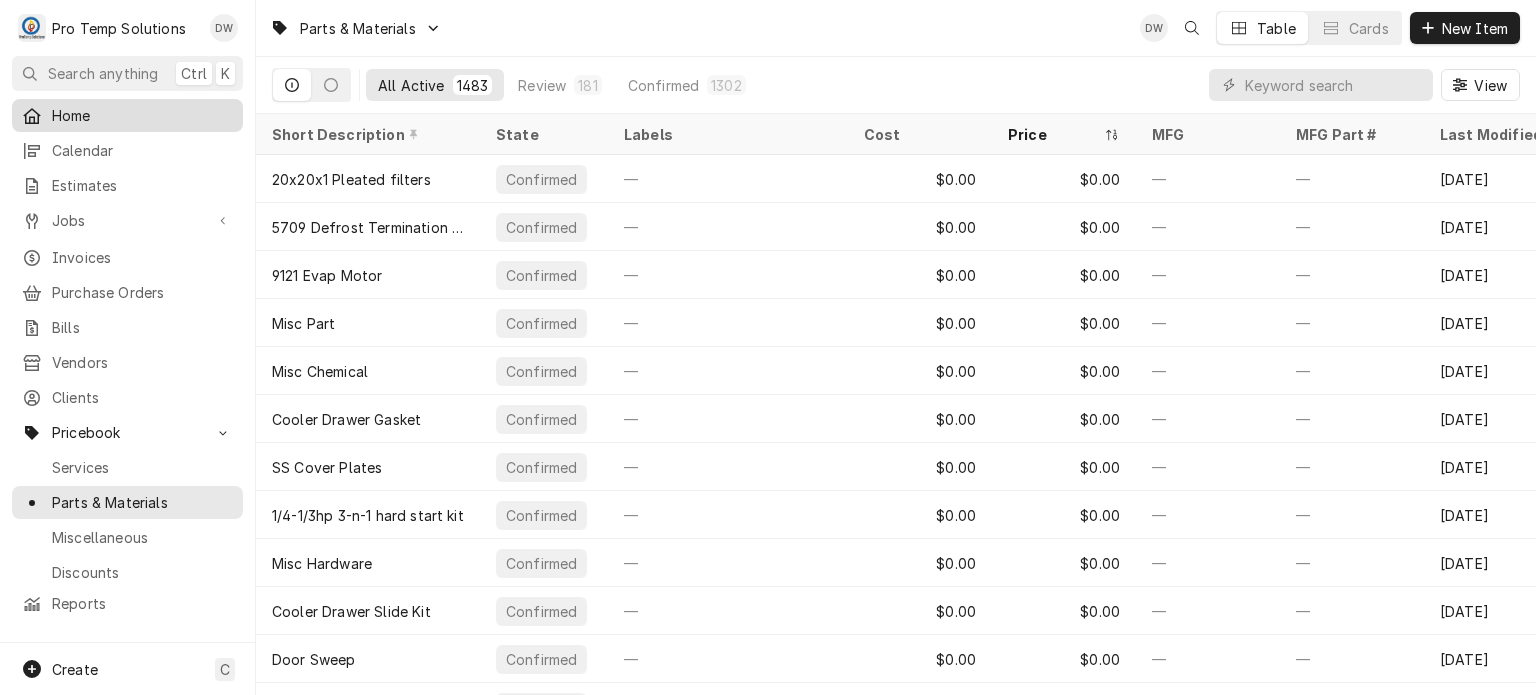 click on "Home" at bounding box center [142, 115] 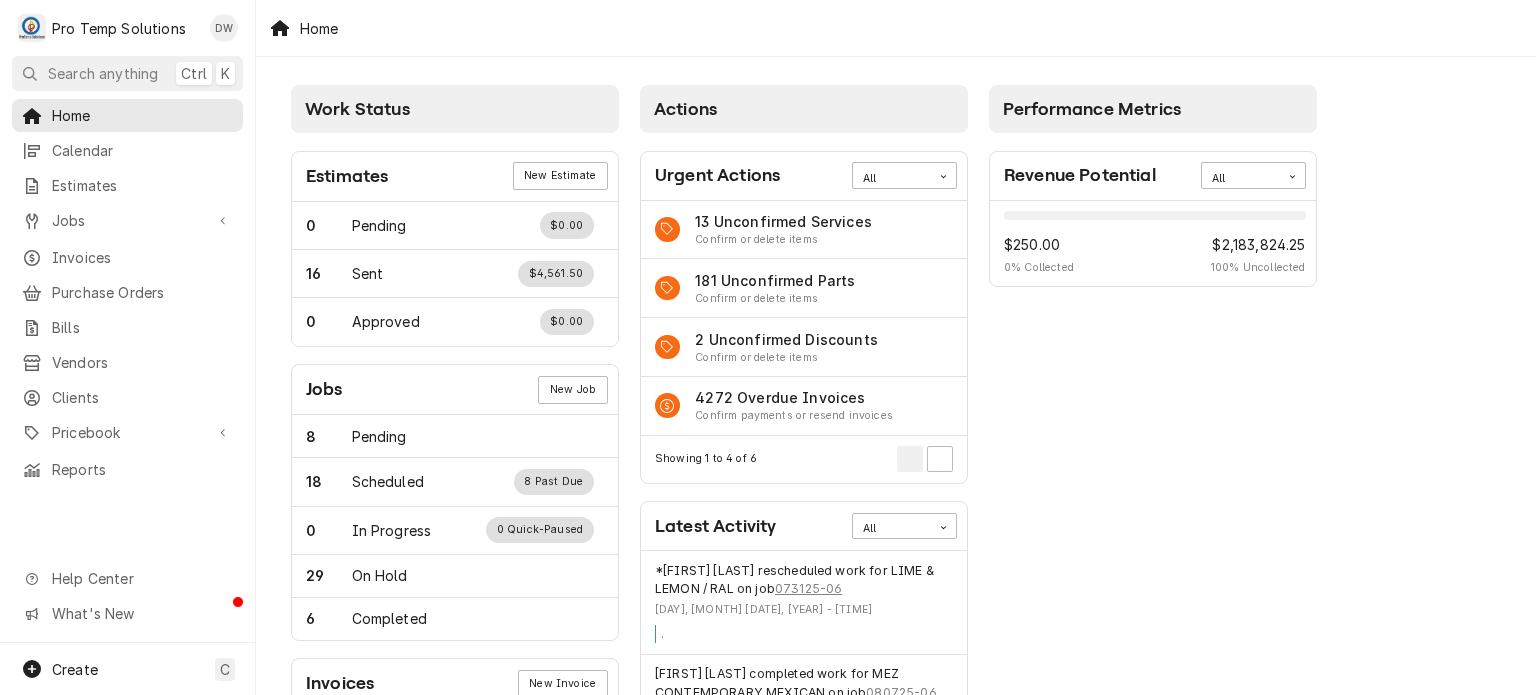 scroll, scrollTop: 0, scrollLeft: 0, axis: both 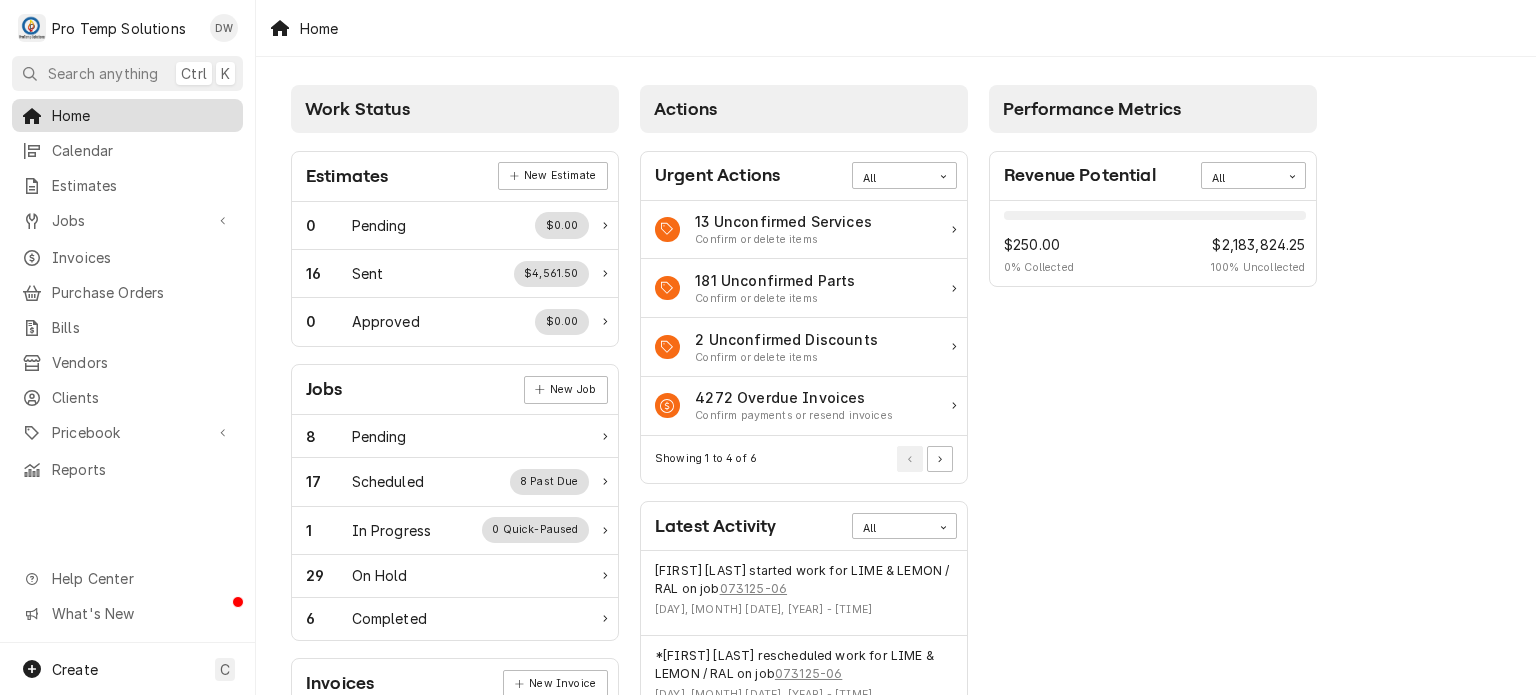 click on "Home" at bounding box center [142, 115] 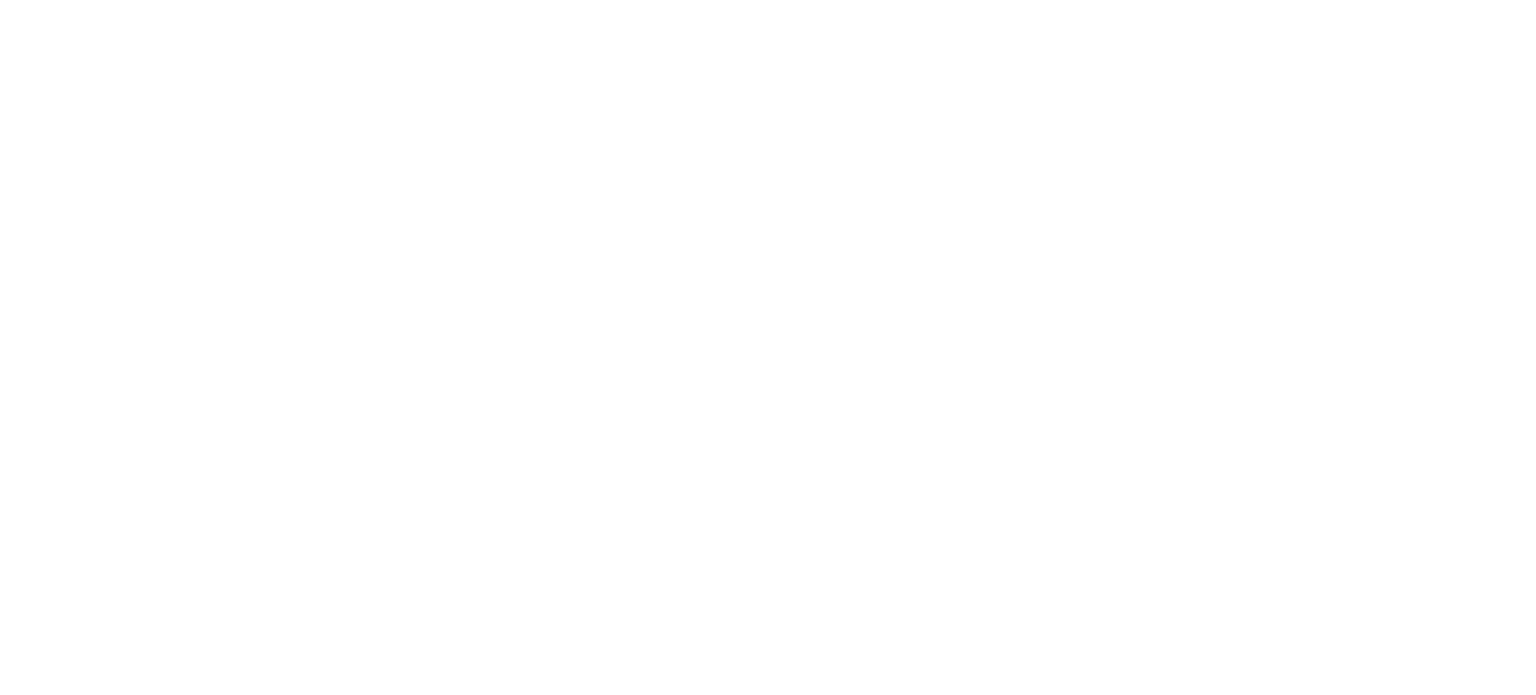 scroll, scrollTop: 0, scrollLeft: 0, axis: both 